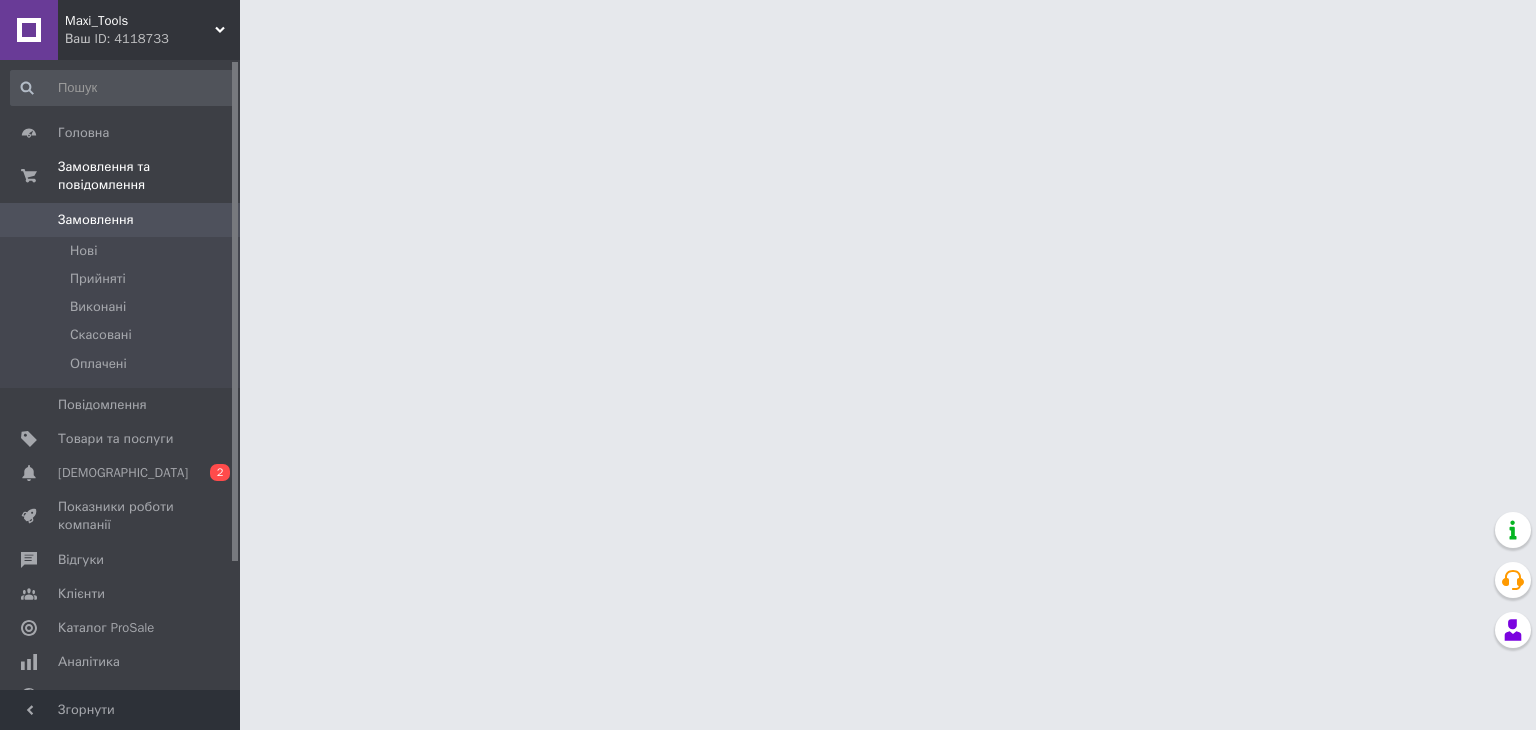 scroll, scrollTop: 0, scrollLeft: 0, axis: both 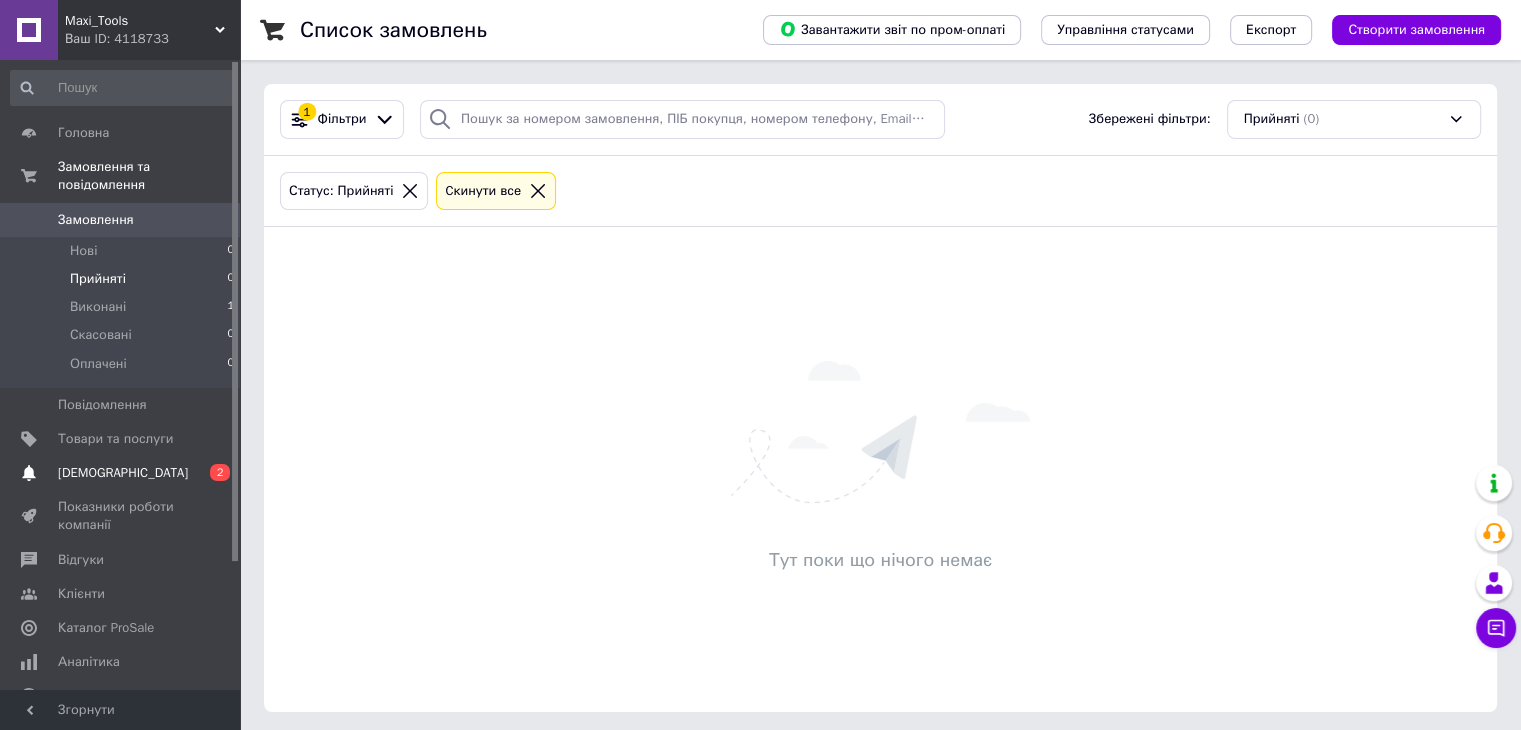 click on "[DEMOGRAPHIC_DATA]" at bounding box center [121, 473] 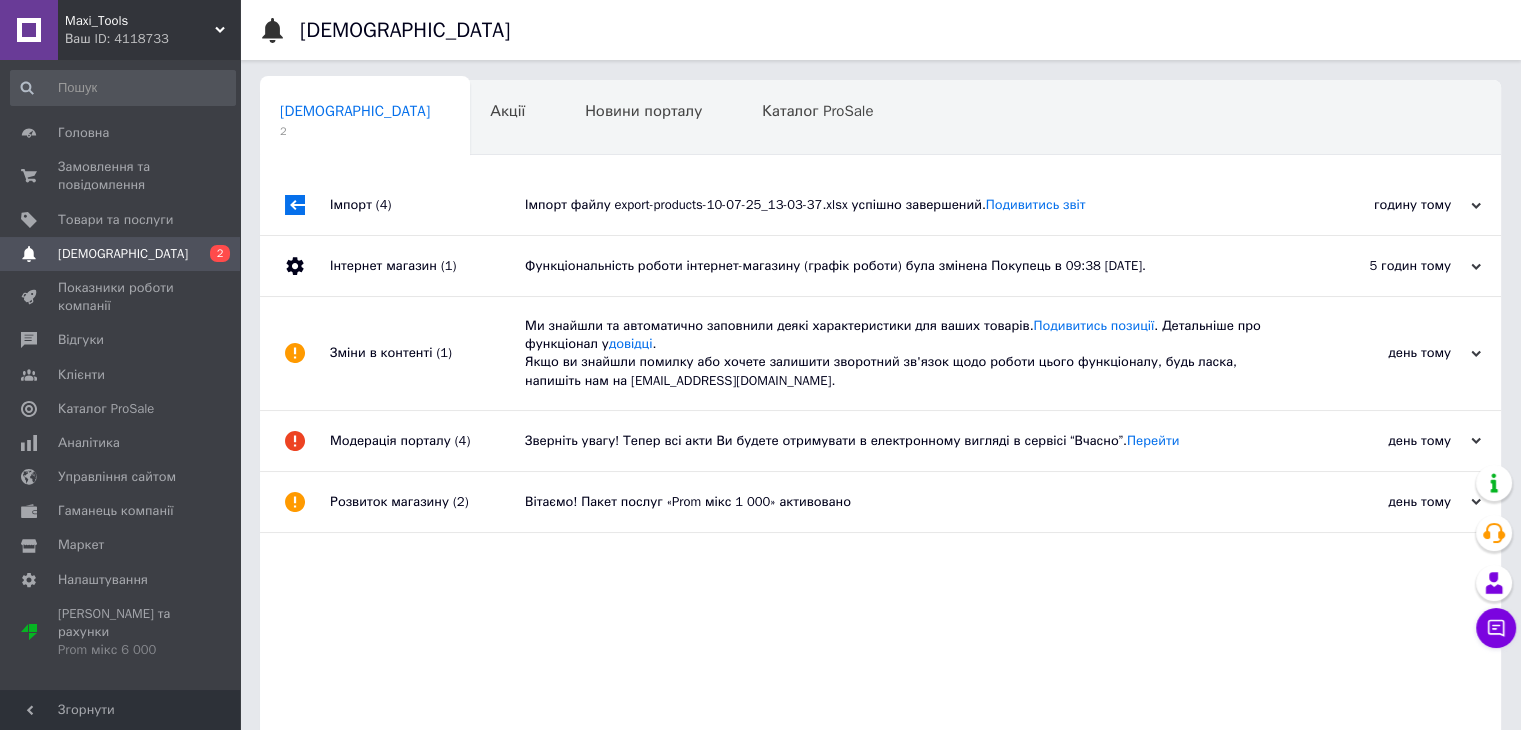 click on "Імпорт   (4)" at bounding box center (427, 205) 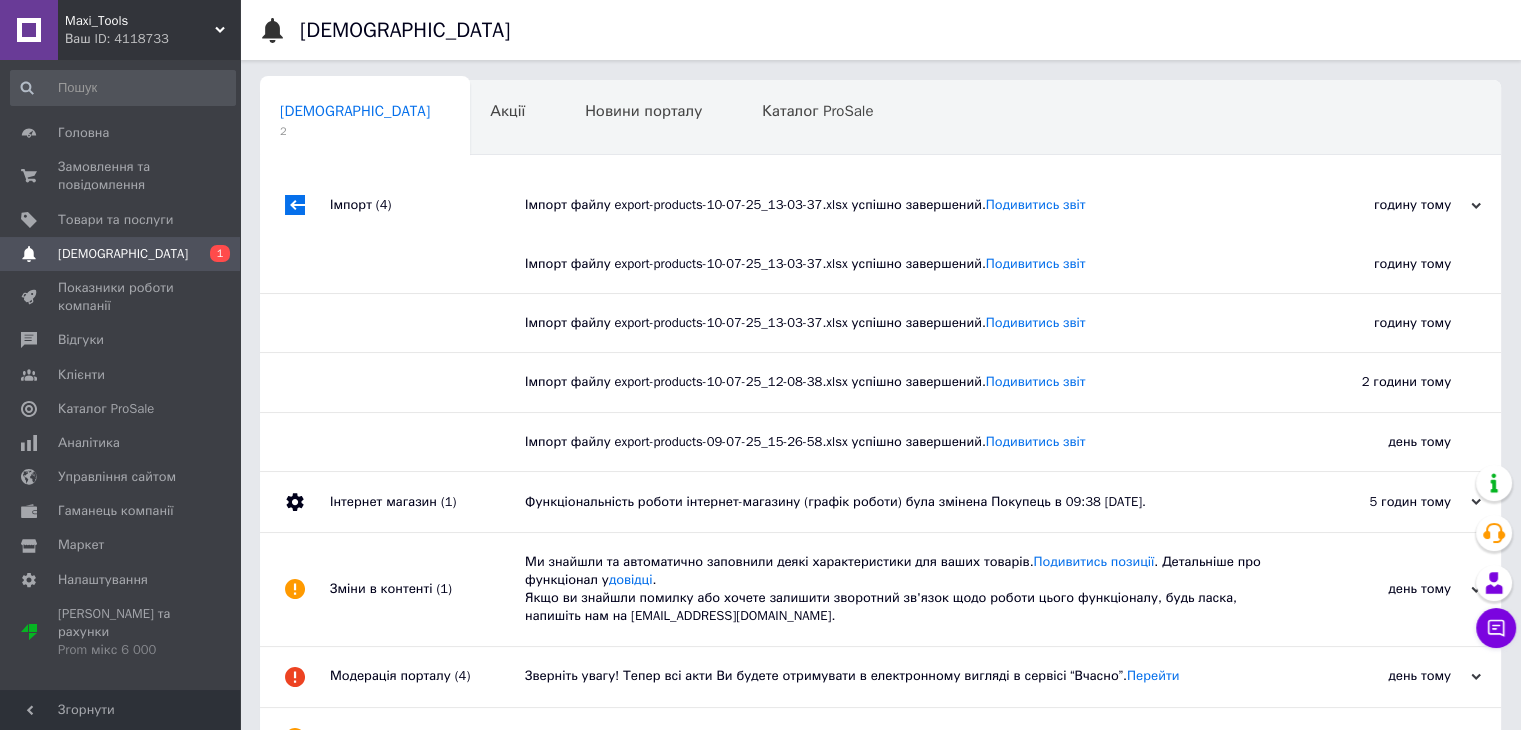 click on "Імпорт   (4)" at bounding box center (427, 205) 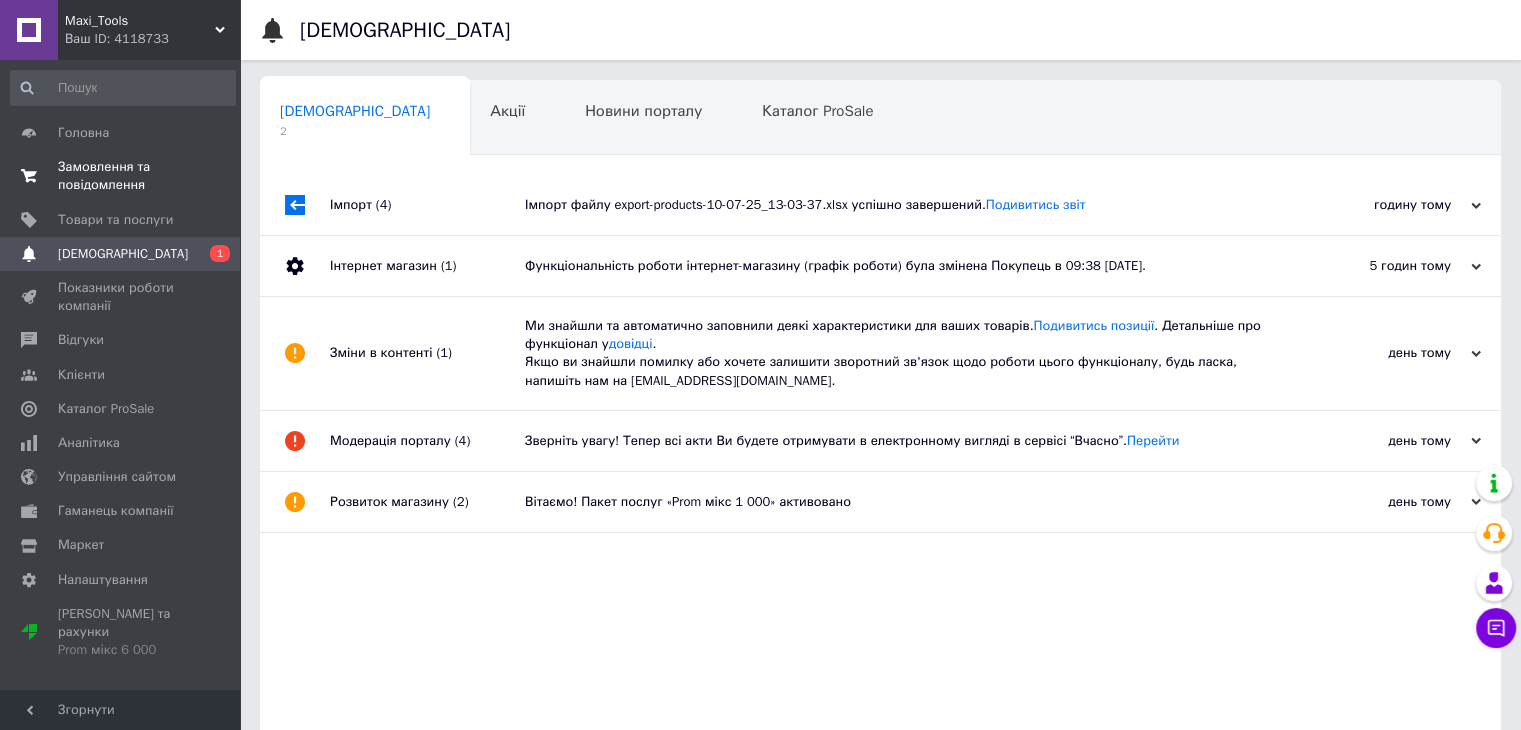 click on "Замовлення та повідомлення" at bounding box center [121, 176] 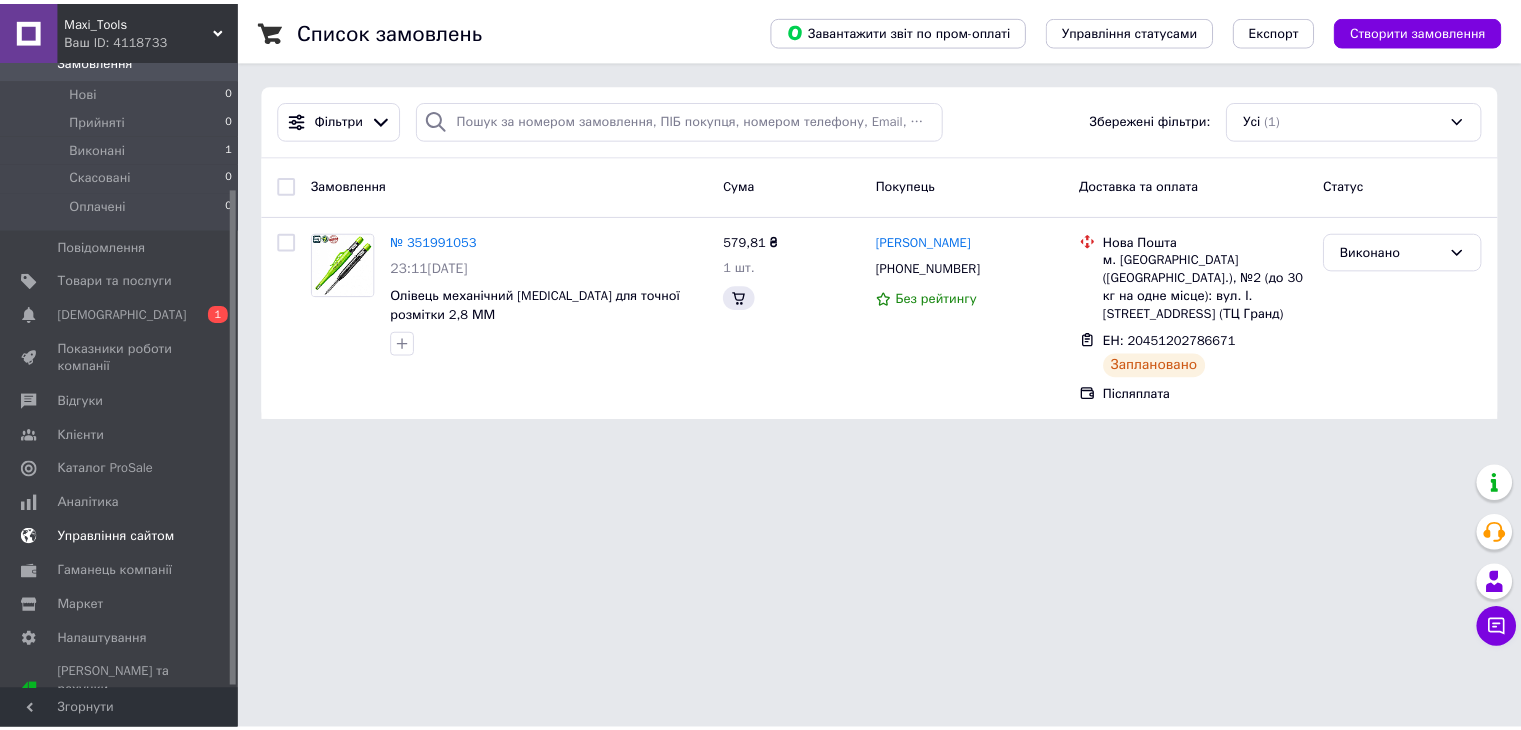 scroll, scrollTop: 160, scrollLeft: 0, axis: vertical 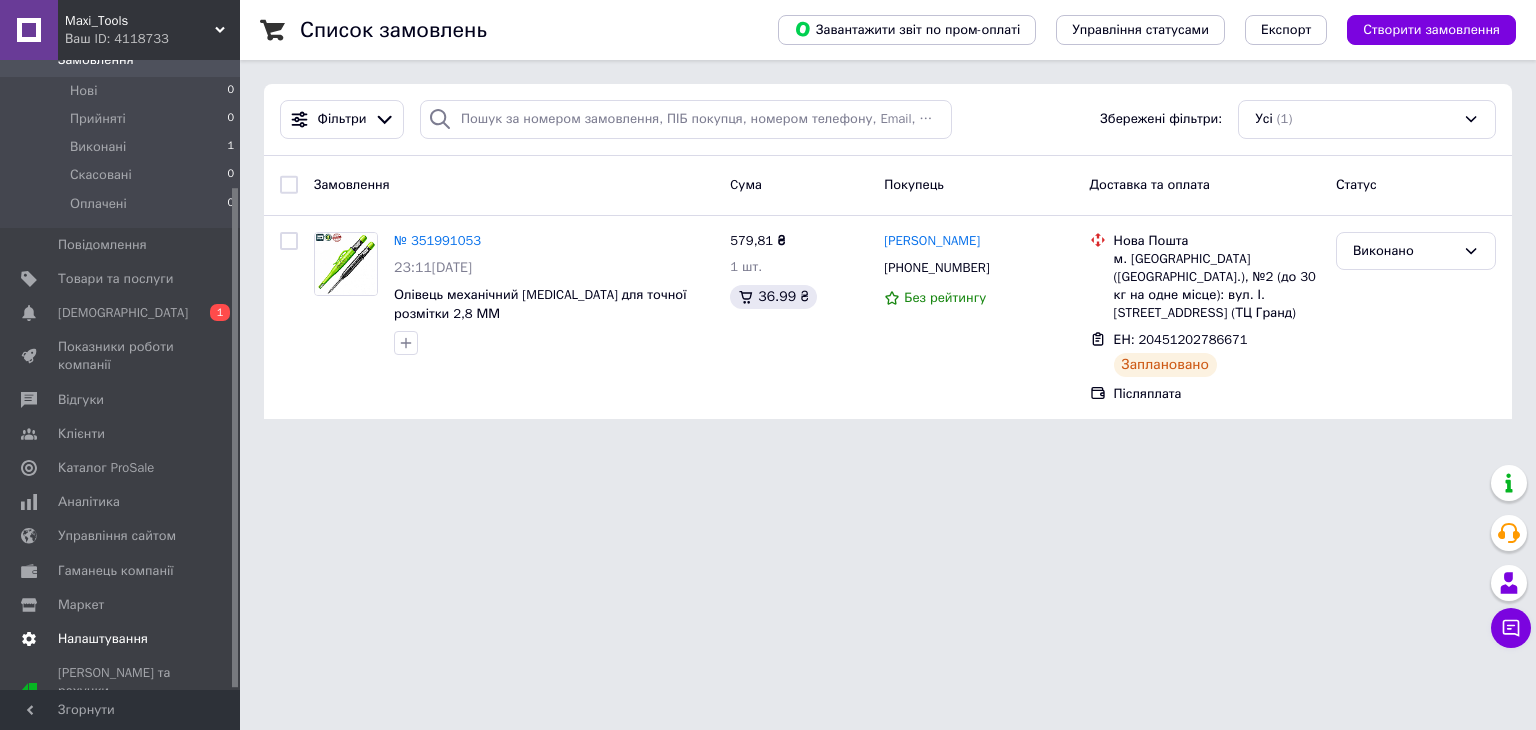 click on "Налаштування" at bounding box center [103, 639] 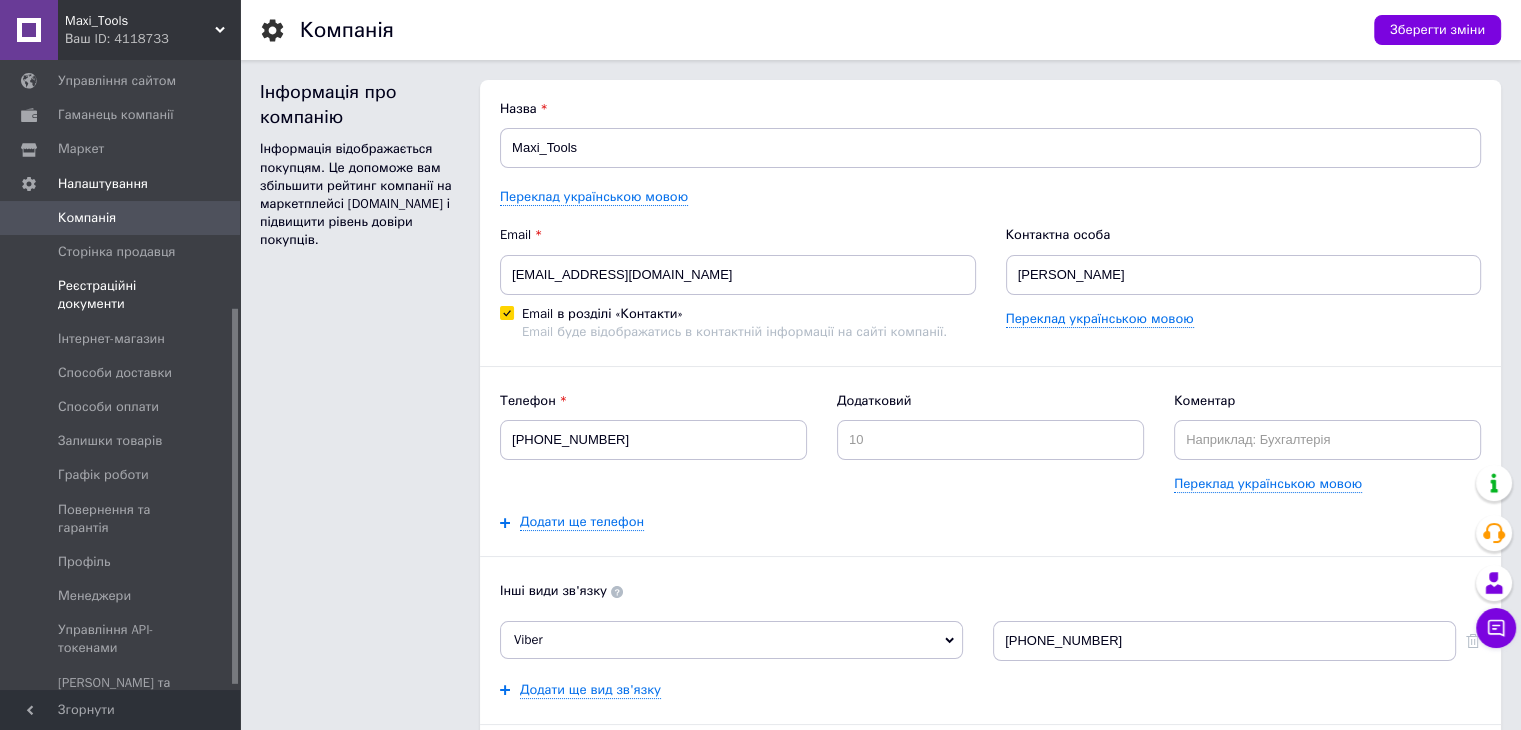 scroll, scrollTop: 424, scrollLeft: 0, axis: vertical 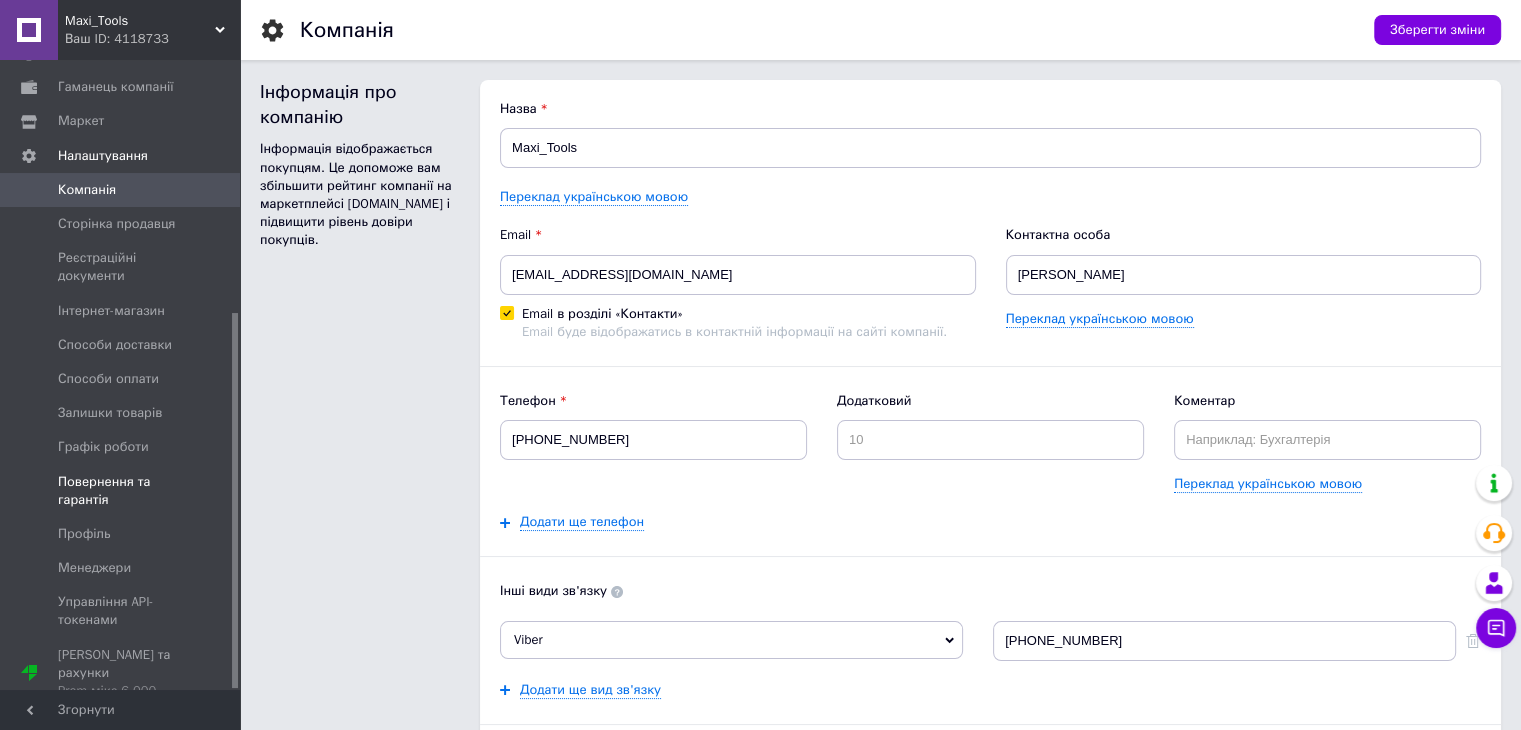 click on "Повернення та гарантія" at bounding box center [121, 491] 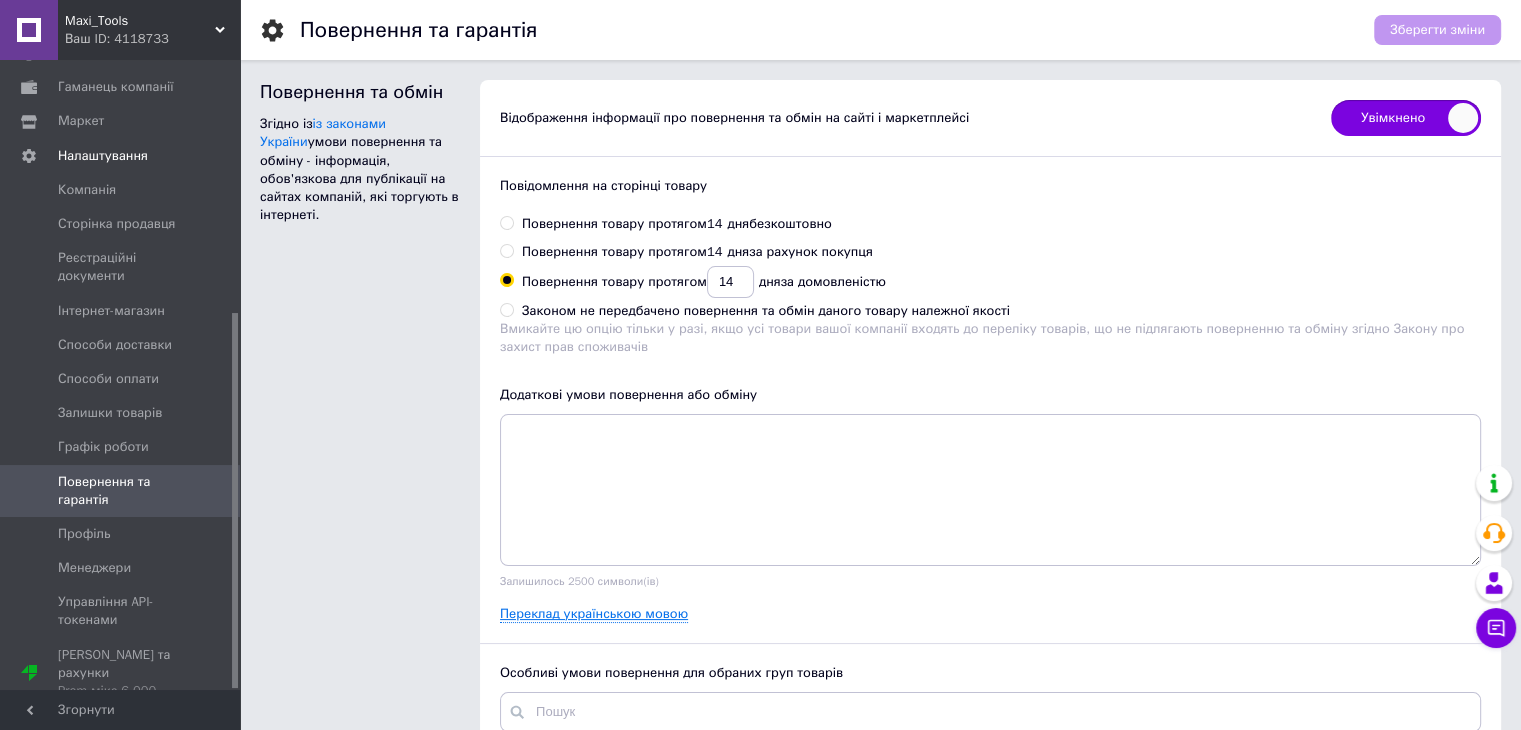 click on "Переклад українською мовою" at bounding box center (594, 614) 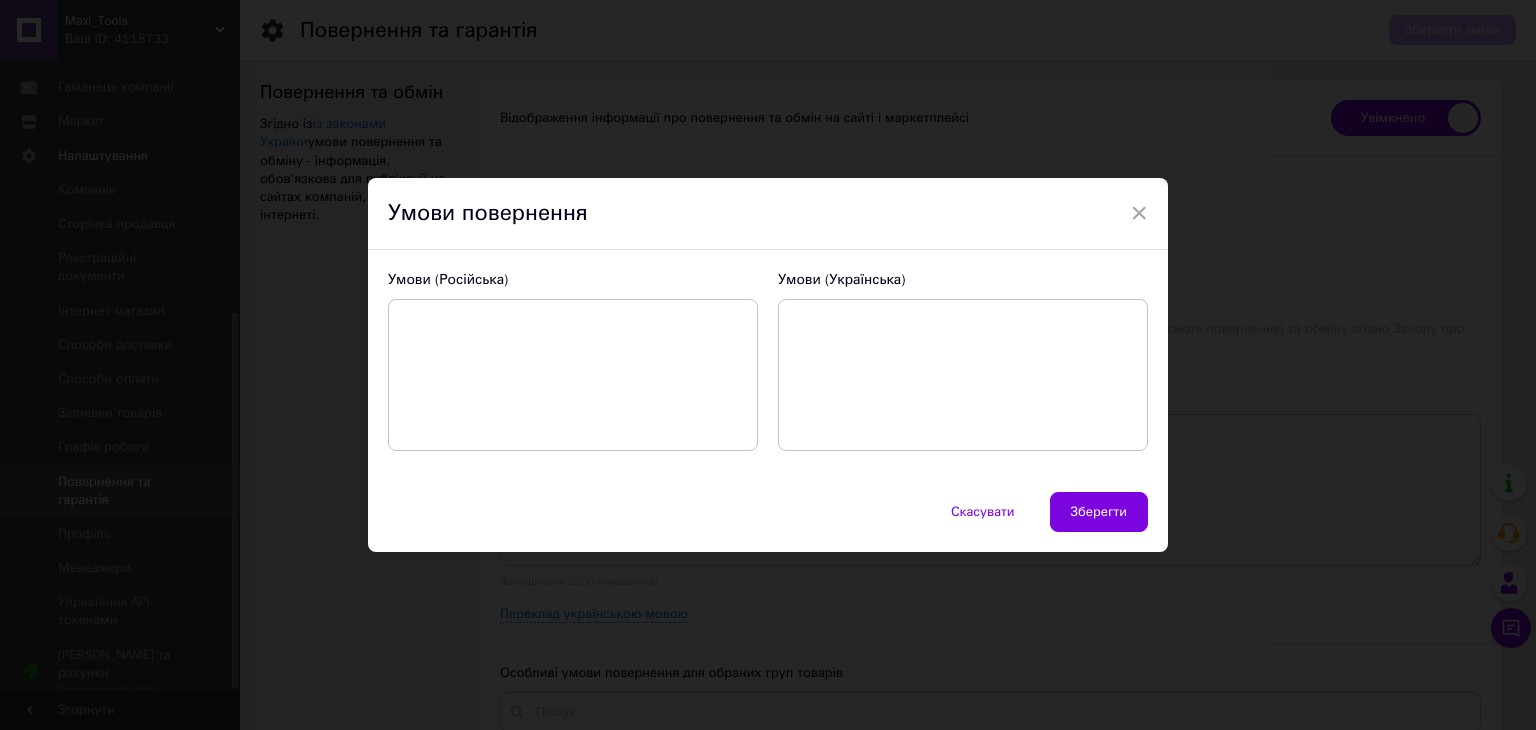 click on "Умови (Українська)" at bounding box center [841, 279] 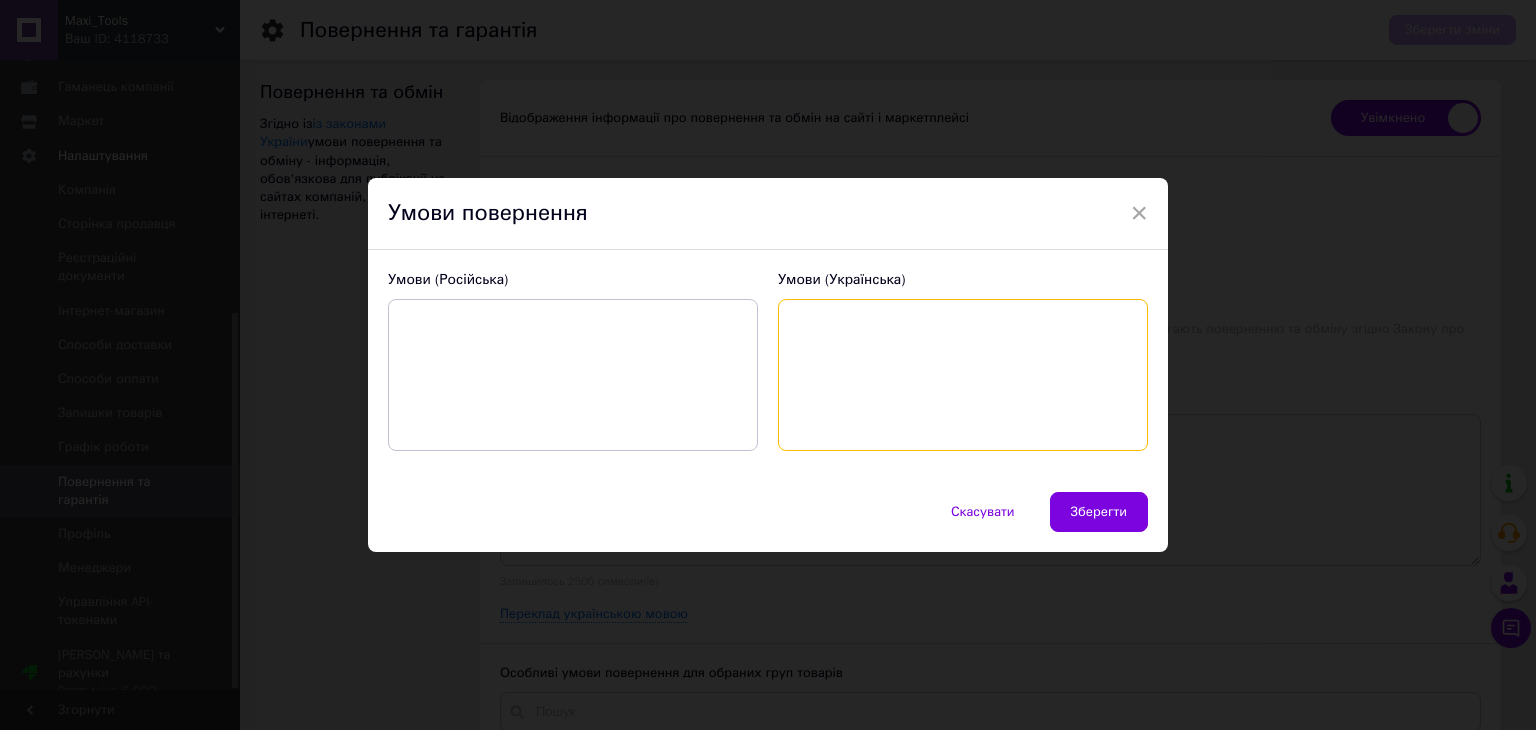 click at bounding box center [573, 375] 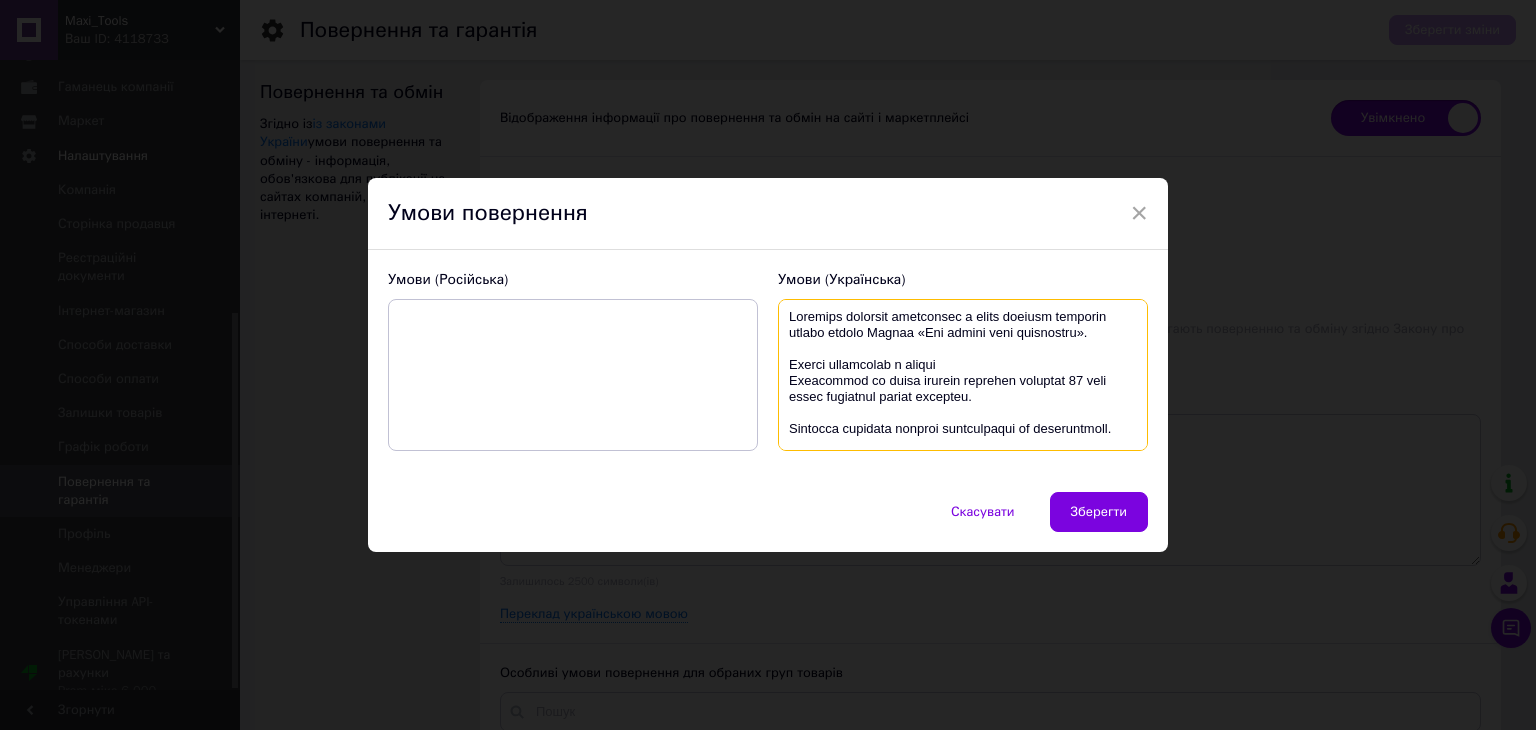 scroll, scrollTop: 0, scrollLeft: 0, axis: both 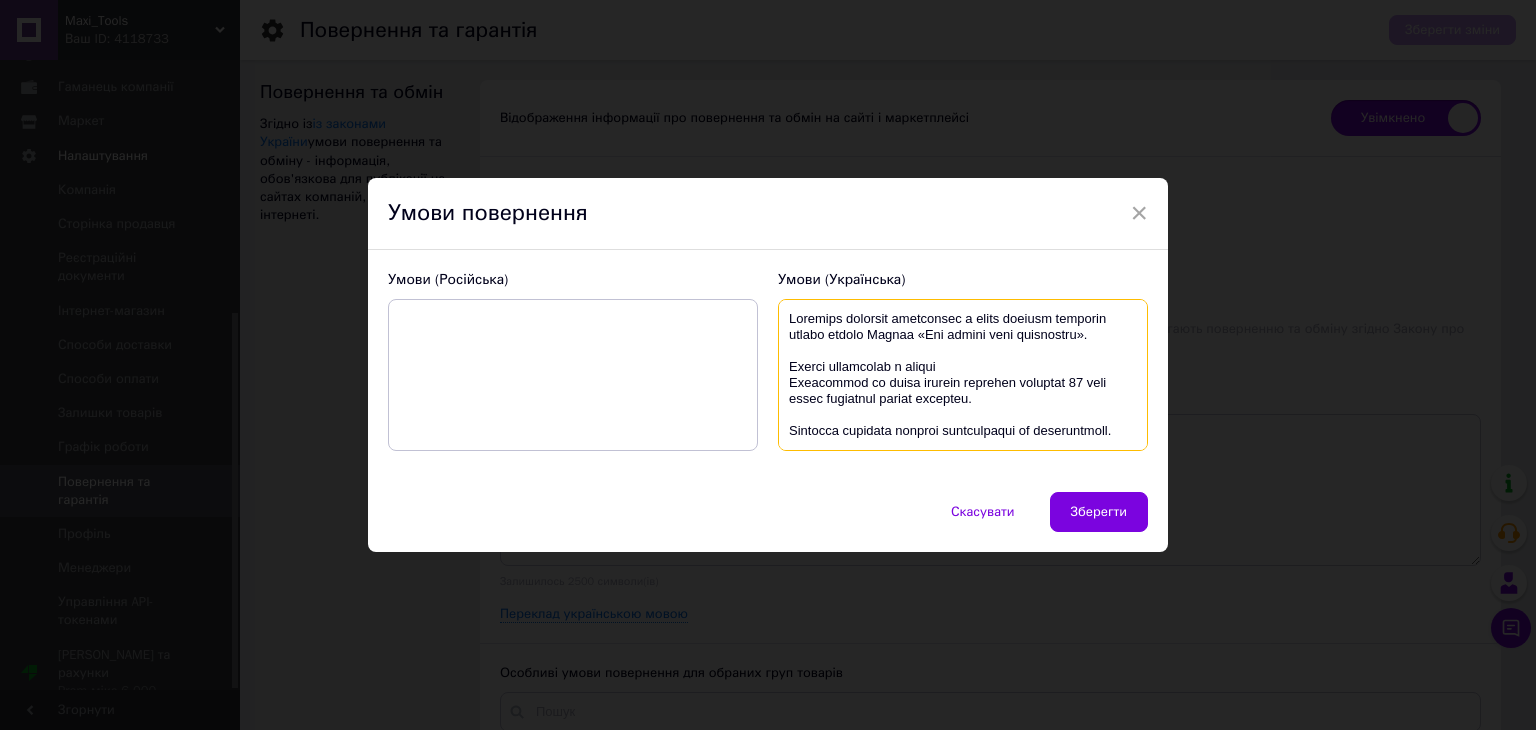 click at bounding box center [573, 375] 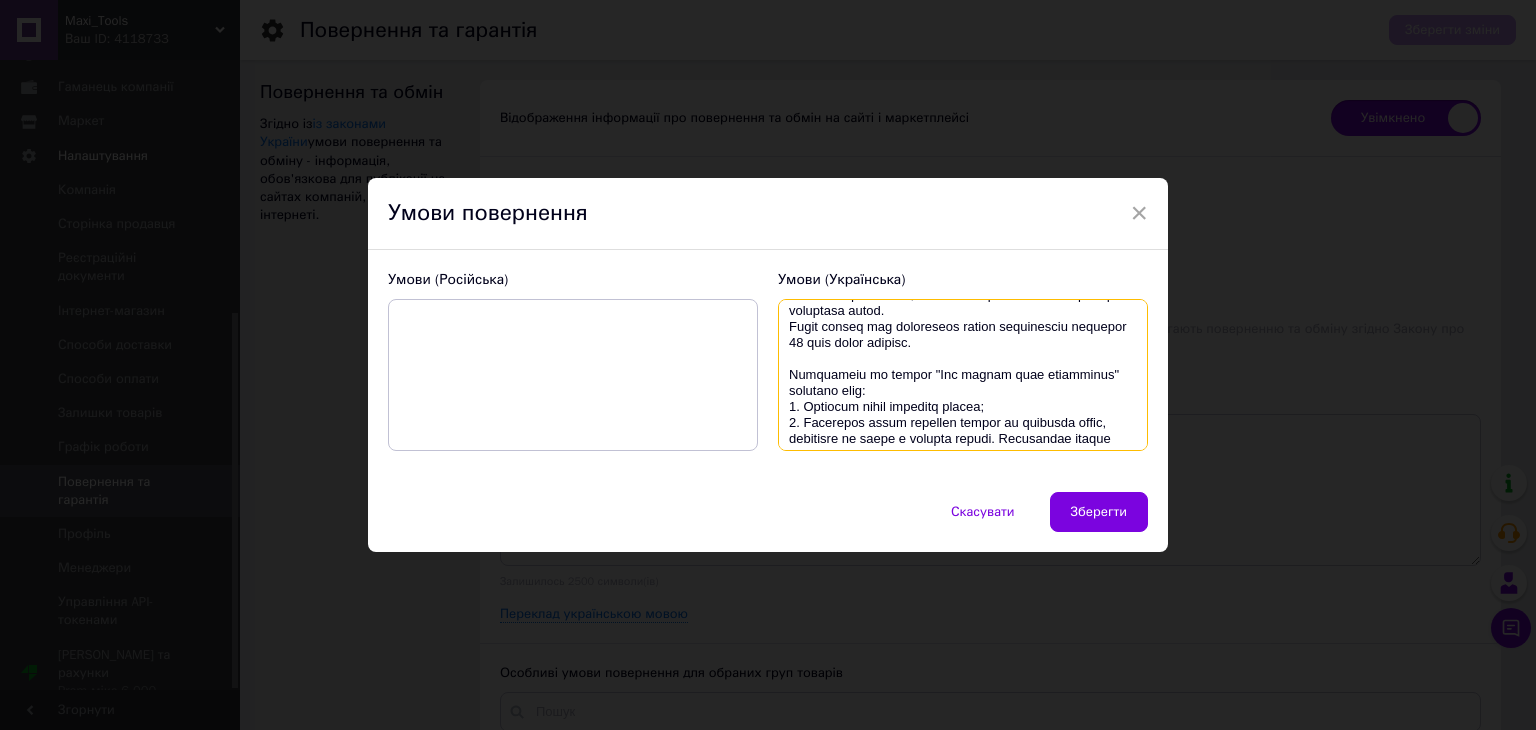 scroll, scrollTop: 100, scrollLeft: 0, axis: vertical 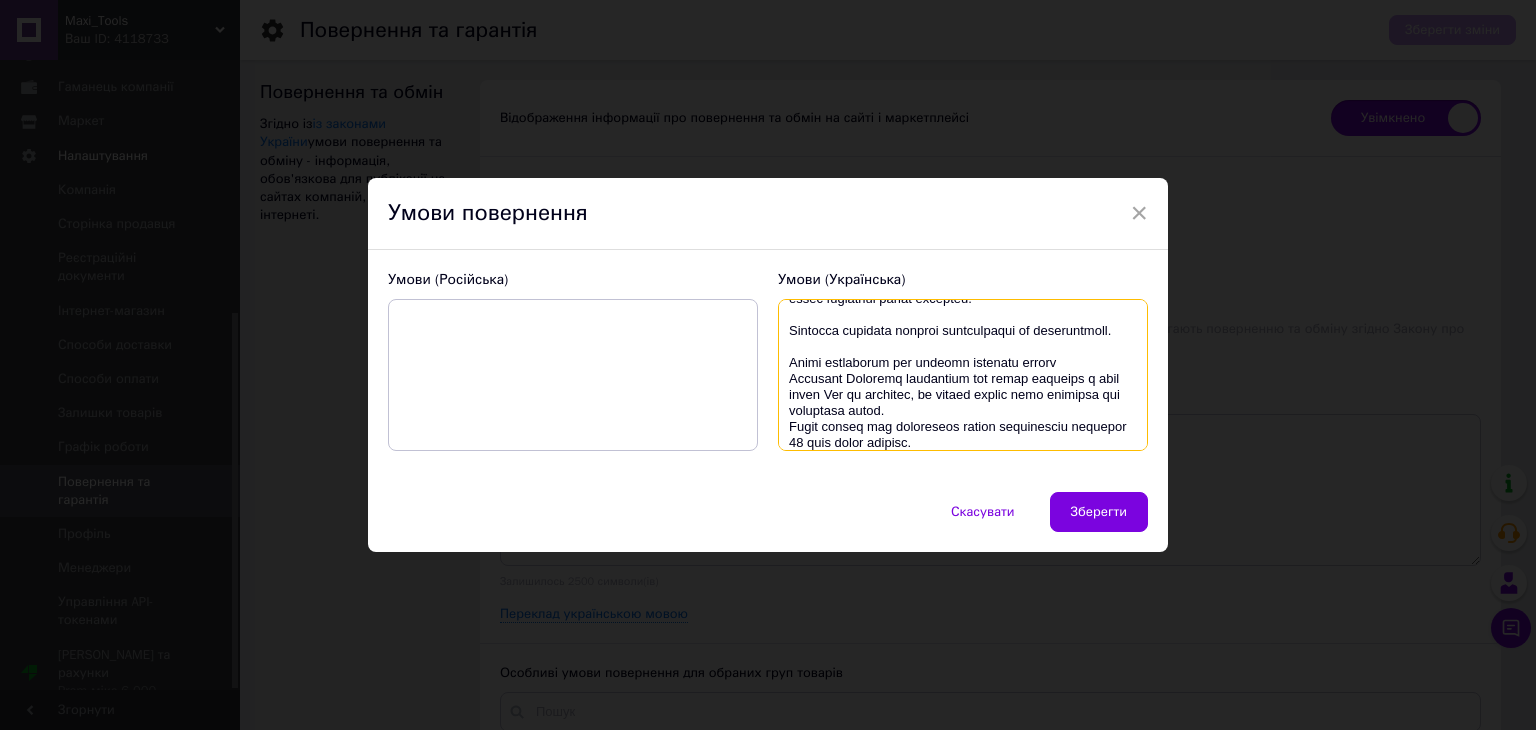 click at bounding box center (573, 375) 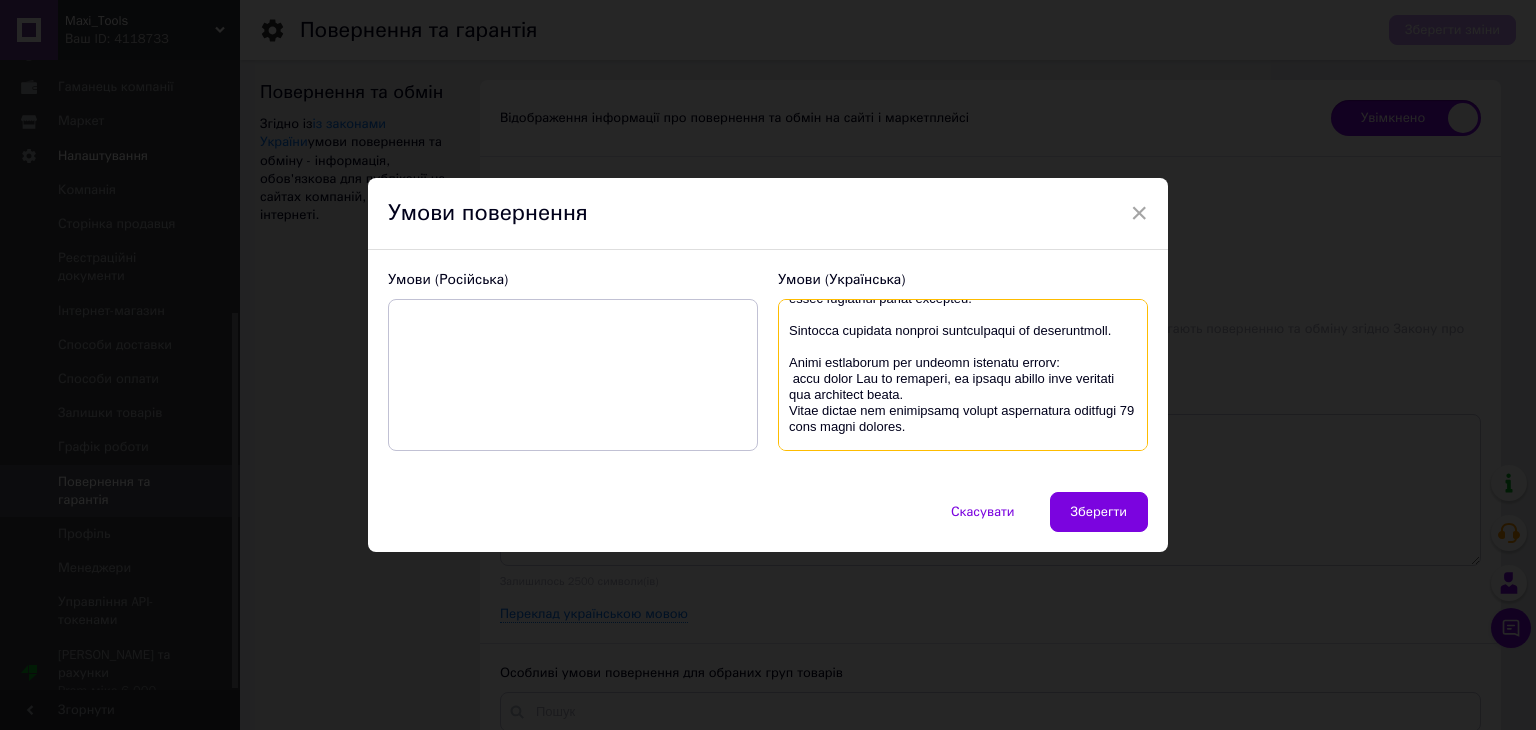 scroll, scrollTop: 200, scrollLeft: 0, axis: vertical 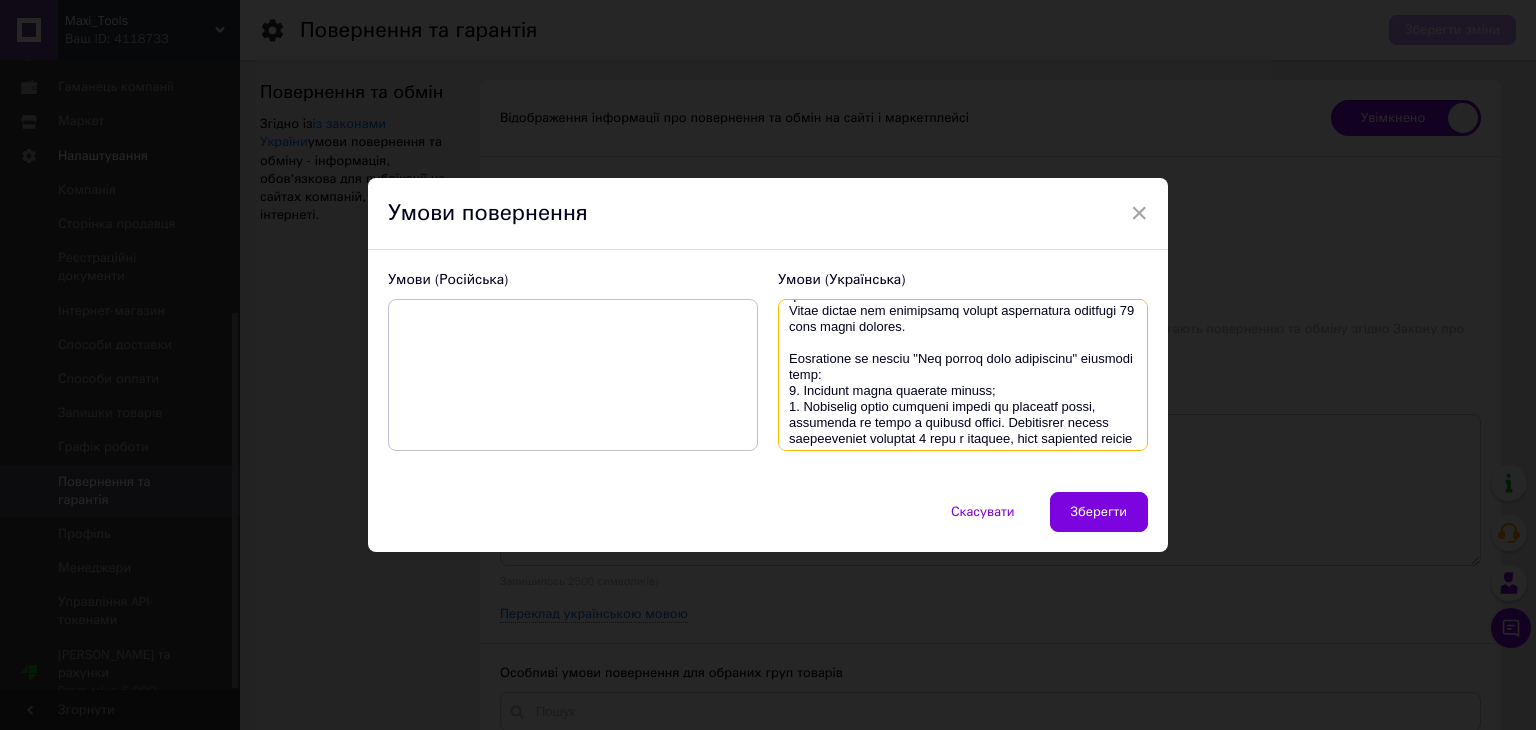 drag, startPoint x: 982, startPoint y: 357, endPoint x: 782, endPoint y: 341, distance: 200.63898 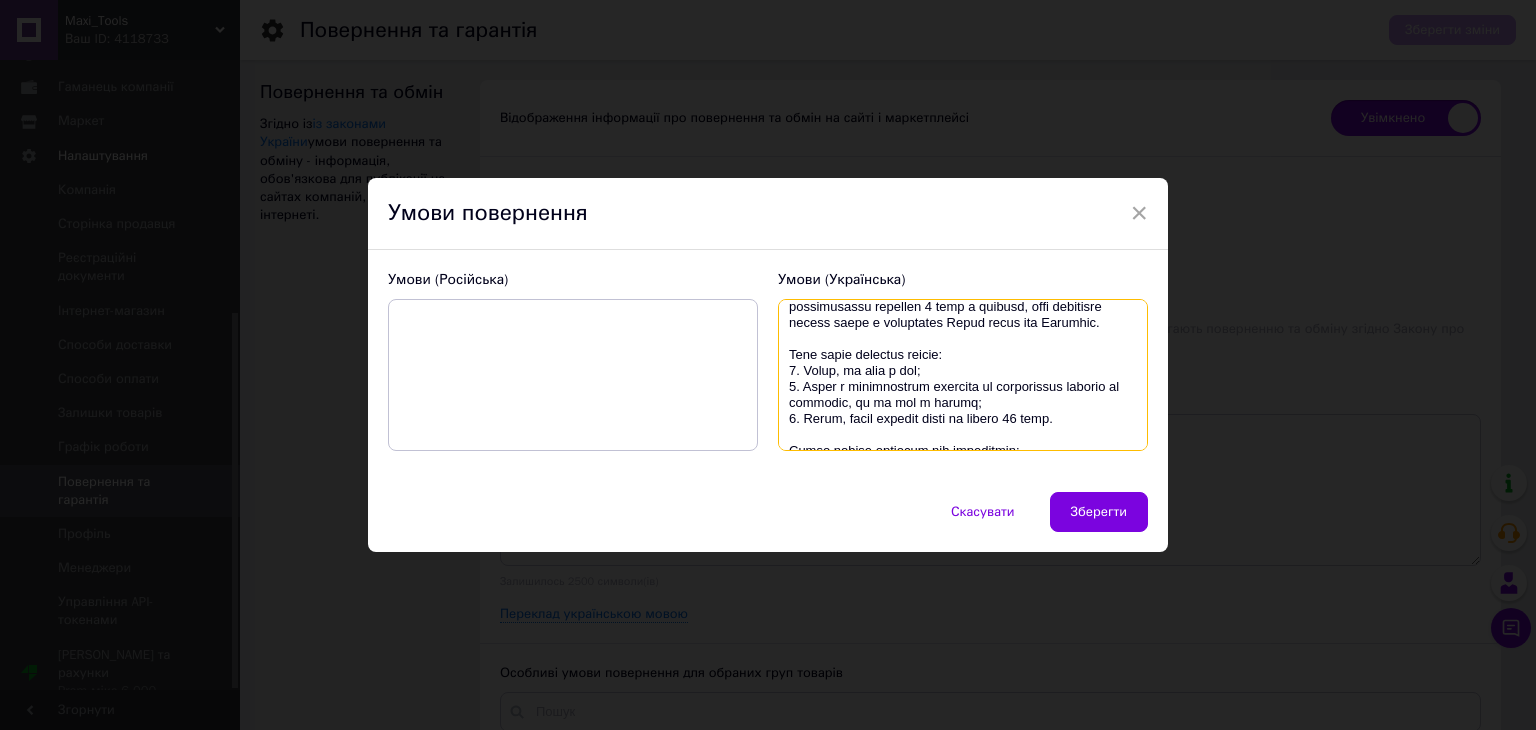 scroll, scrollTop: 400, scrollLeft: 0, axis: vertical 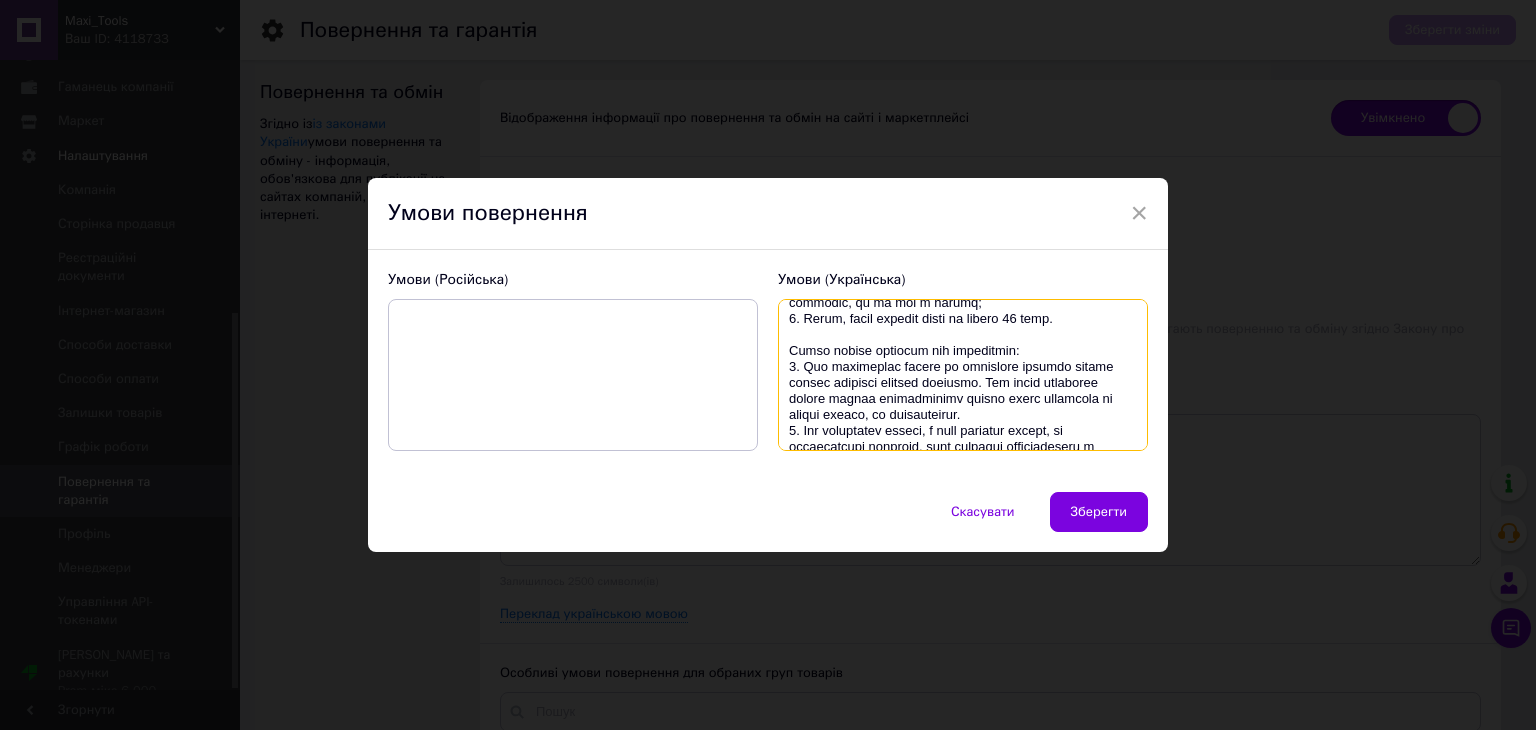 drag, startPoint x: 956, startPoint y: 318, endPoint x: 795, endPoint y: 316, distance: 161.01242 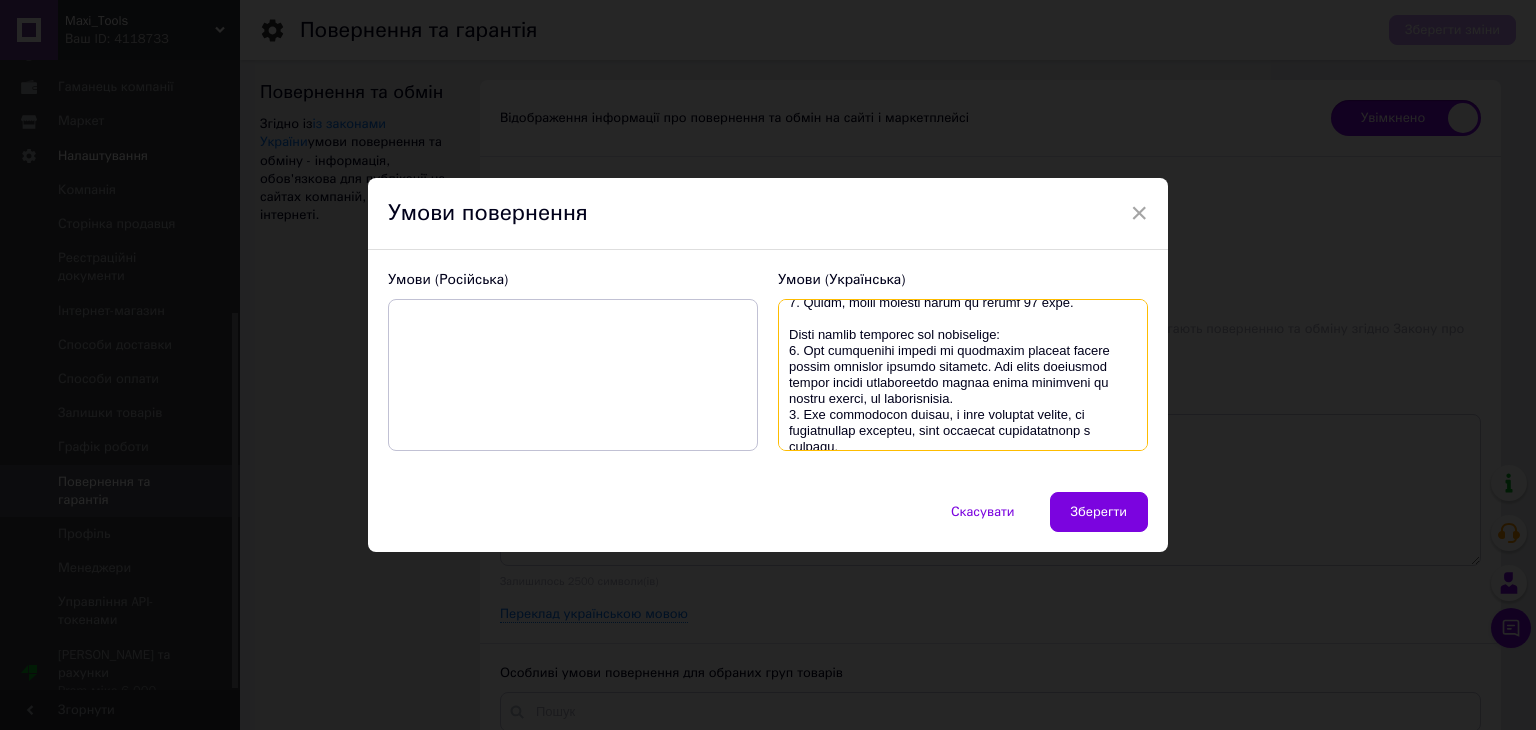 scroll, scrollTop: 440, scrollLeft: 0, axis: vertical 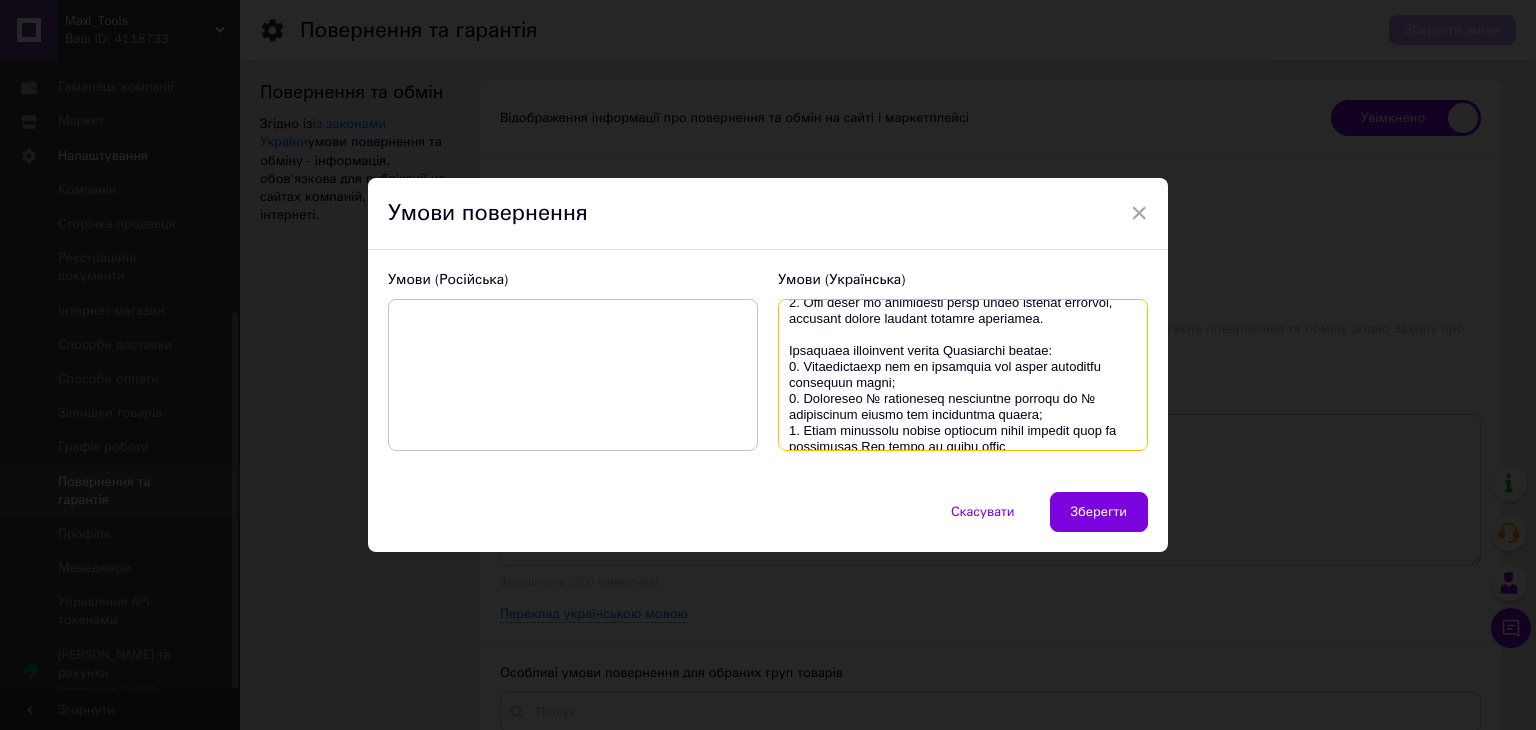 drag, startPoint x: 858, startPoint y: 382, endPoint x: 784, endPoint y: 354, distance: 79.12016 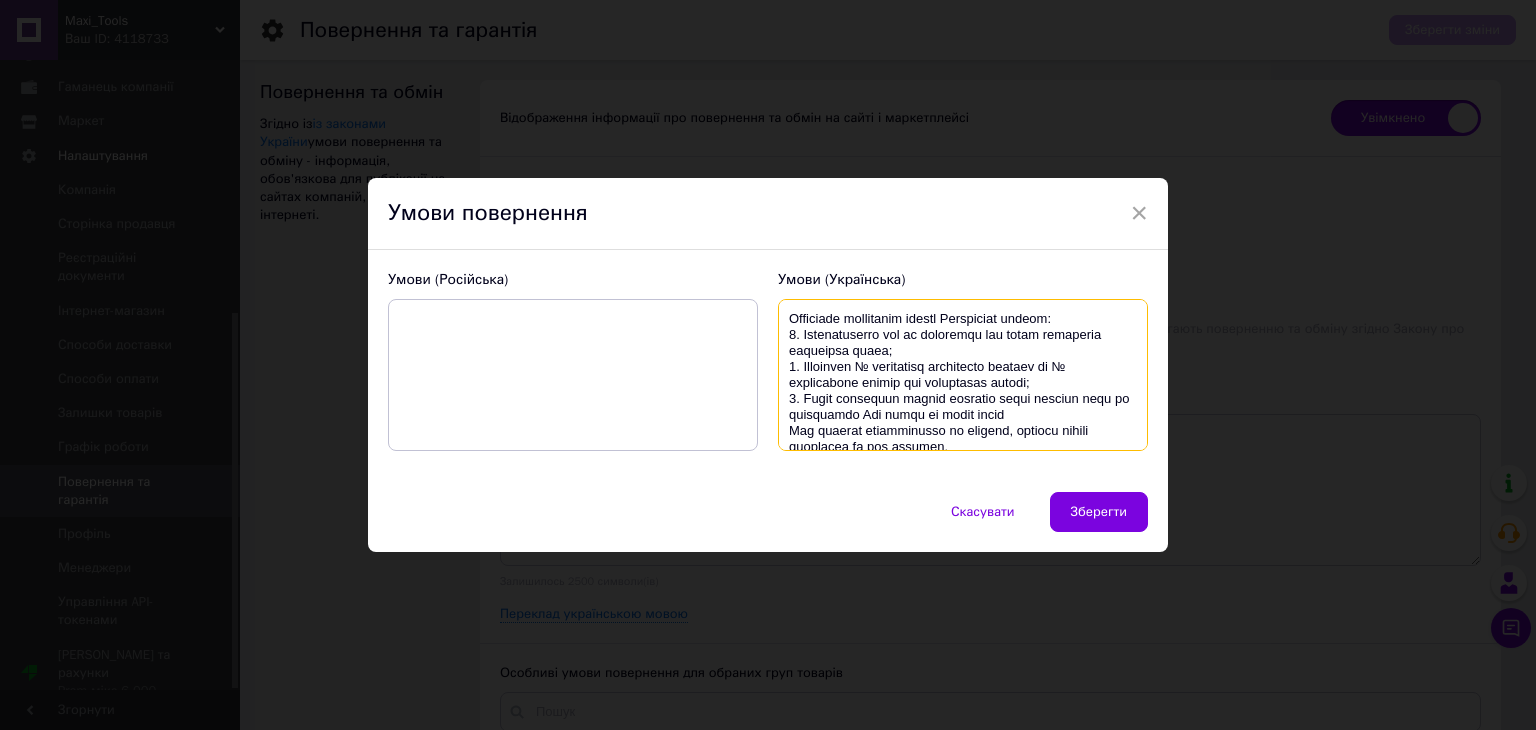 scroll, scrollTop: 600, scrollLeft: 0, axis: vertical 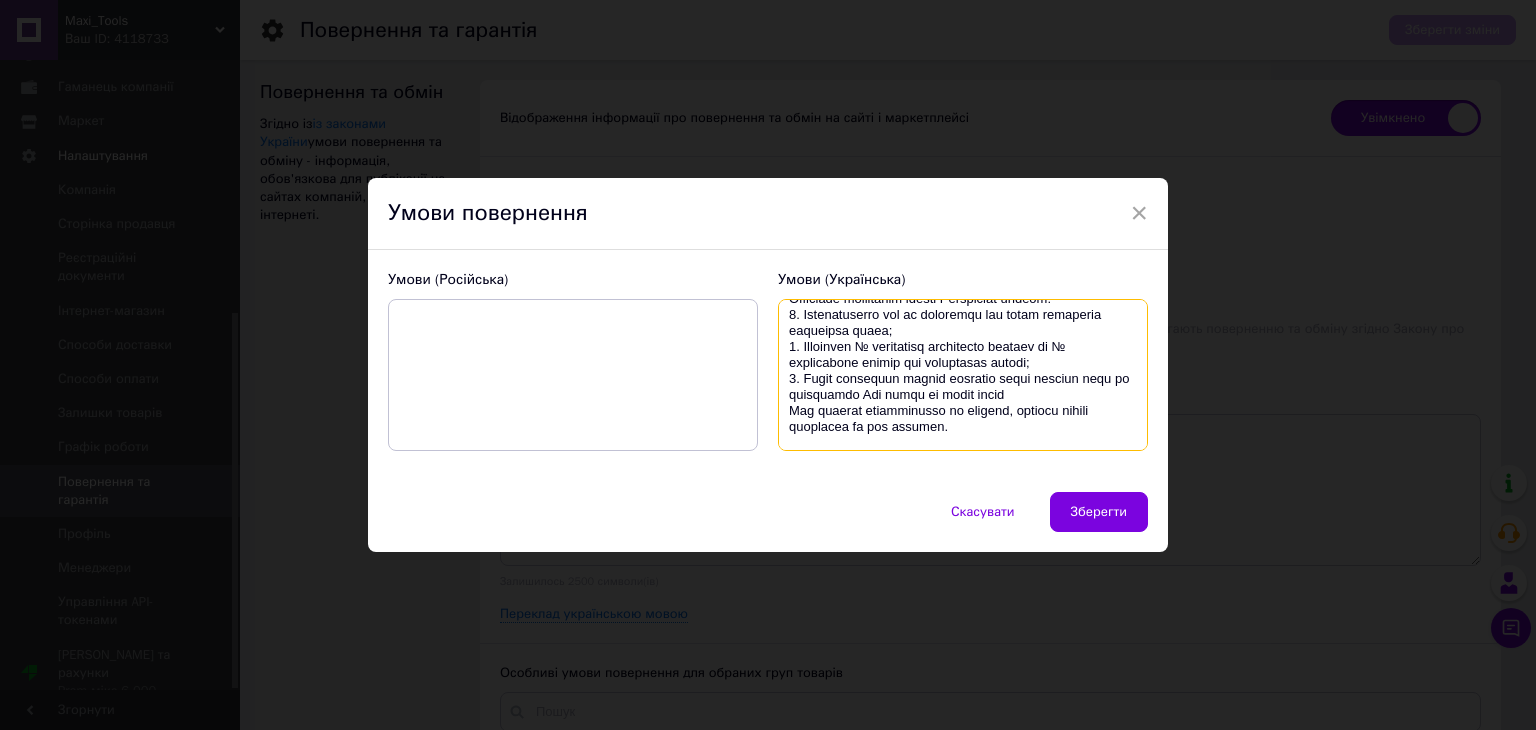 drag, startPoint x: 963, startPoint y: 377, endPoint x: 777, endPoint y: 348, distance: 188.24718 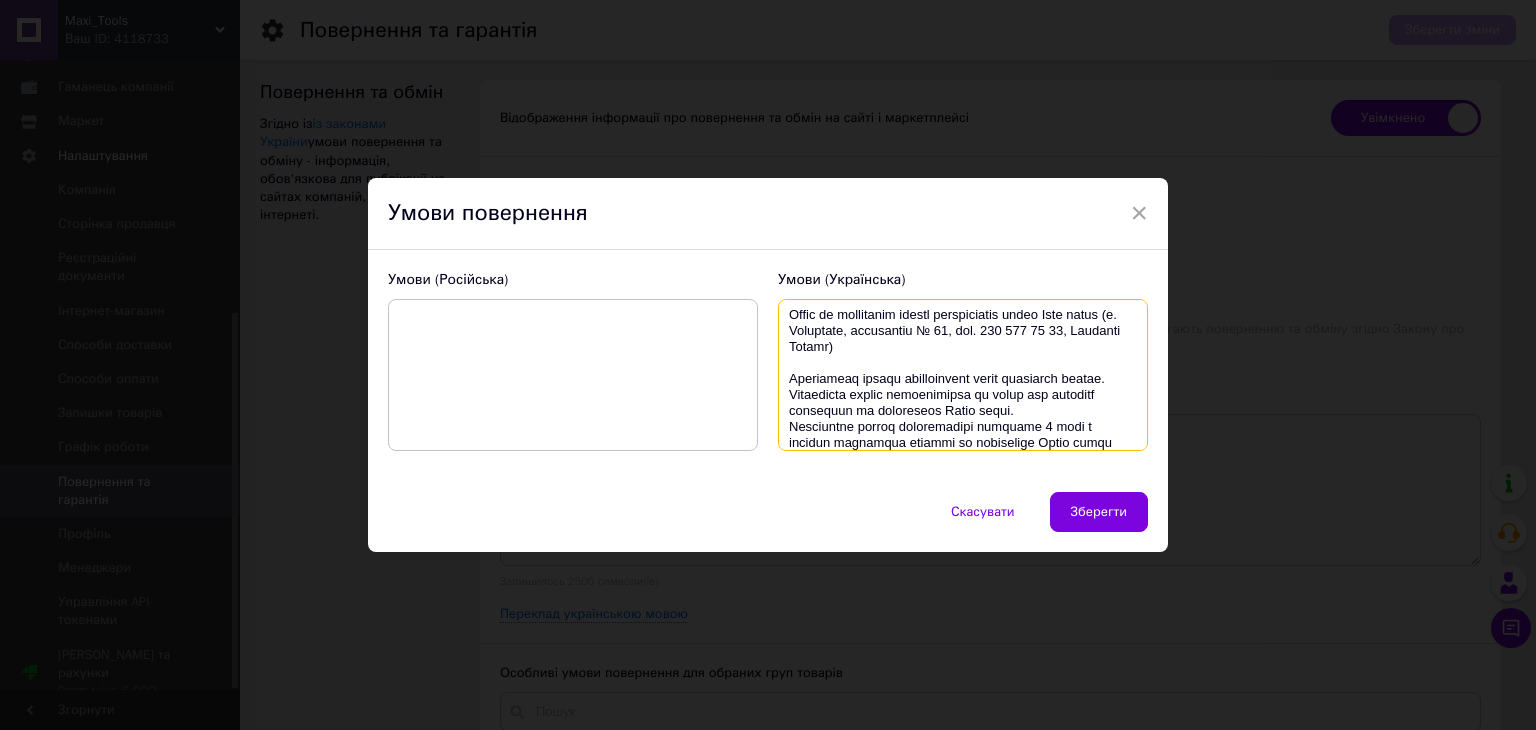 drag, startPoint x: 944, startPoint y: 409, endPoint x: 824, endPoint y: 381, distance: 123.22337 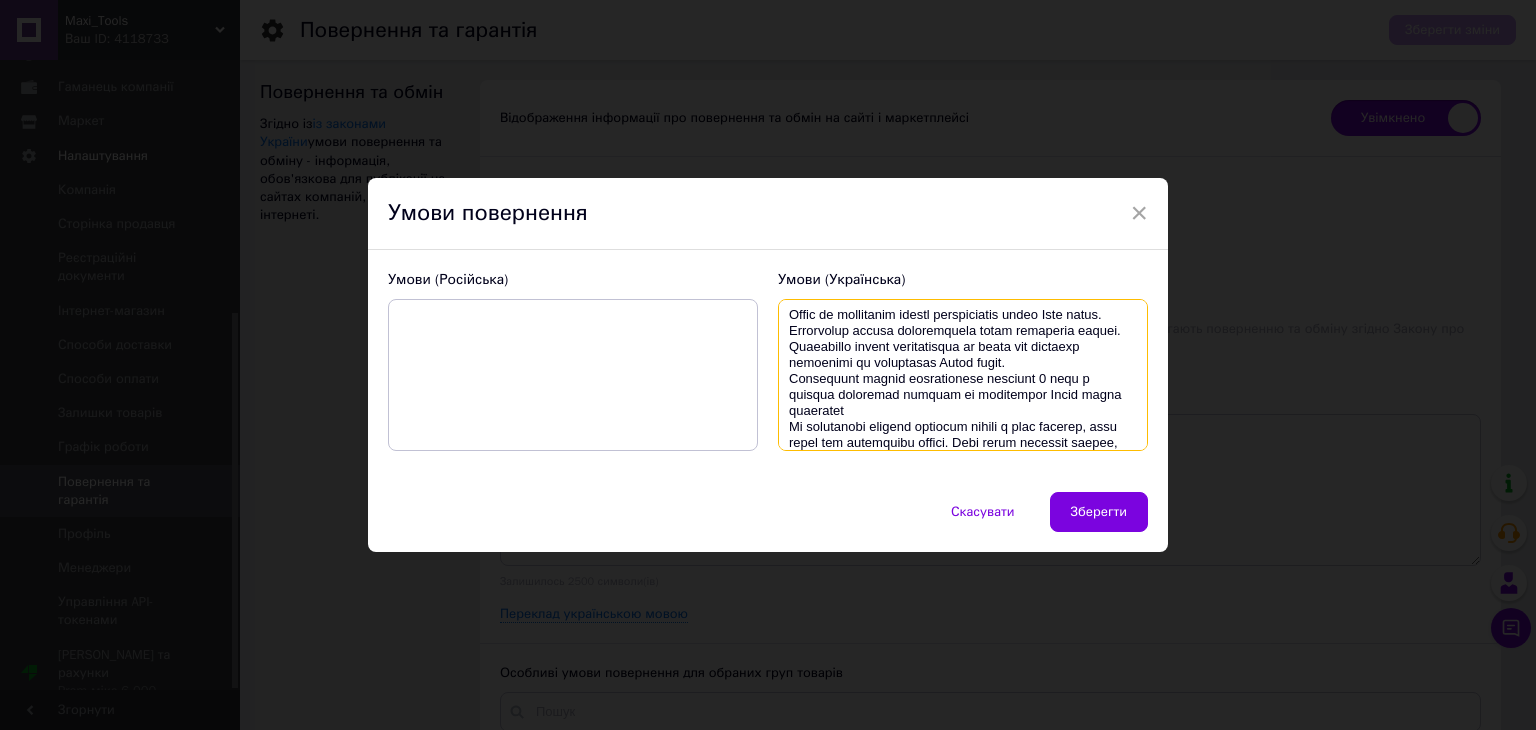 scroll, scrollTop: 680, scrollLeft: 0, axis: vertical 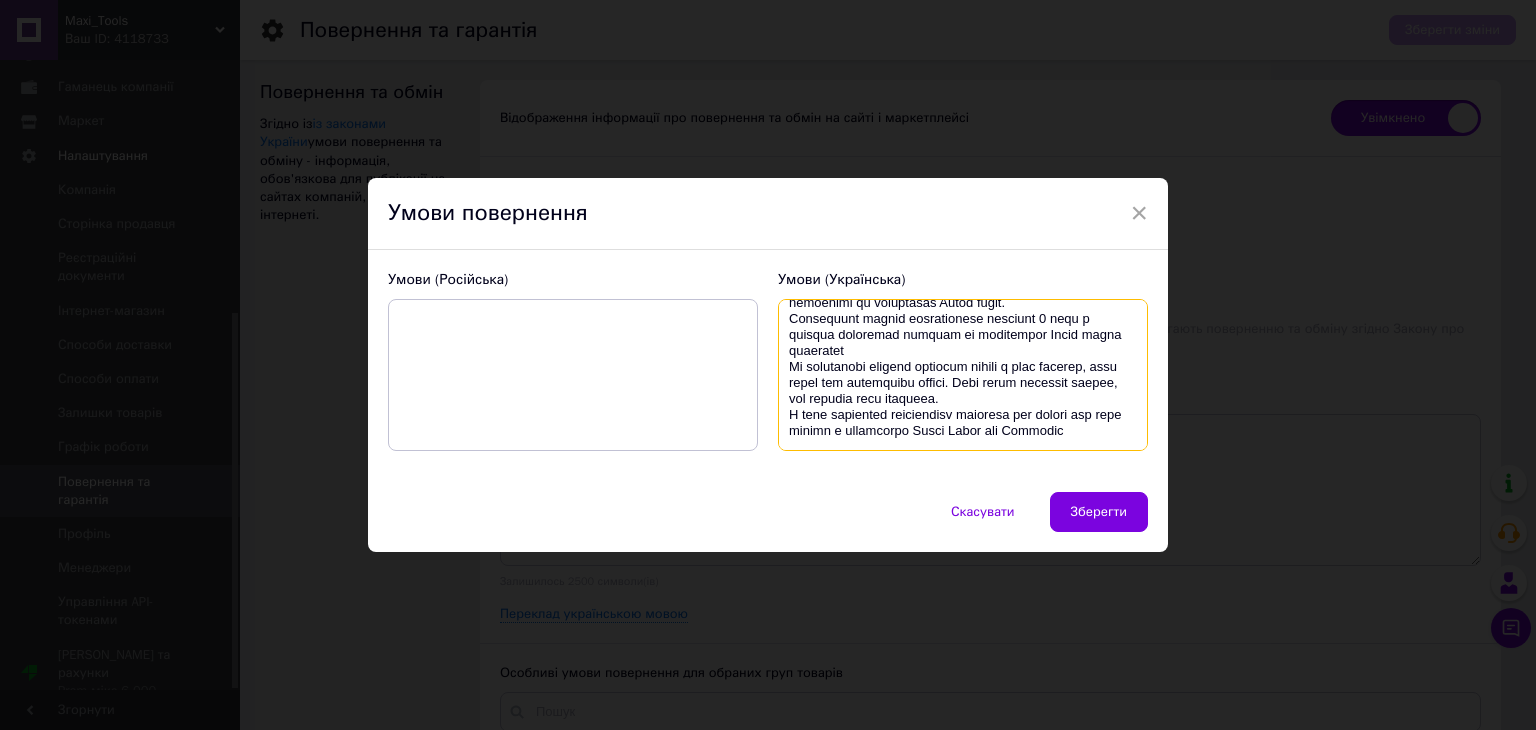 drag, startPoint x: 1081, startPoint y: 338, endPoint x: 1036, endPoint y: 330, distance: 45.705578 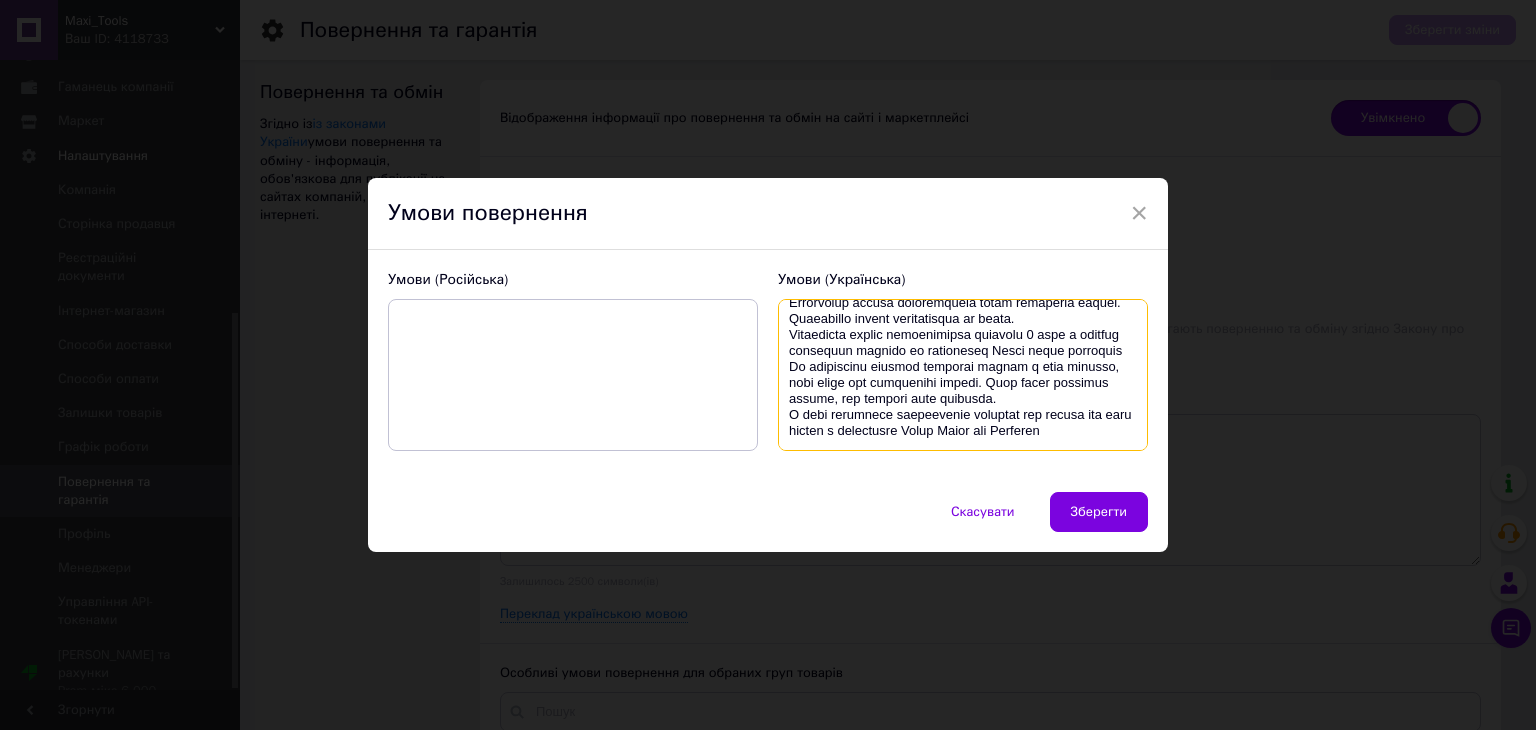 scroll, scrollTop: 720, scrollLeft: 0, axis: vertical 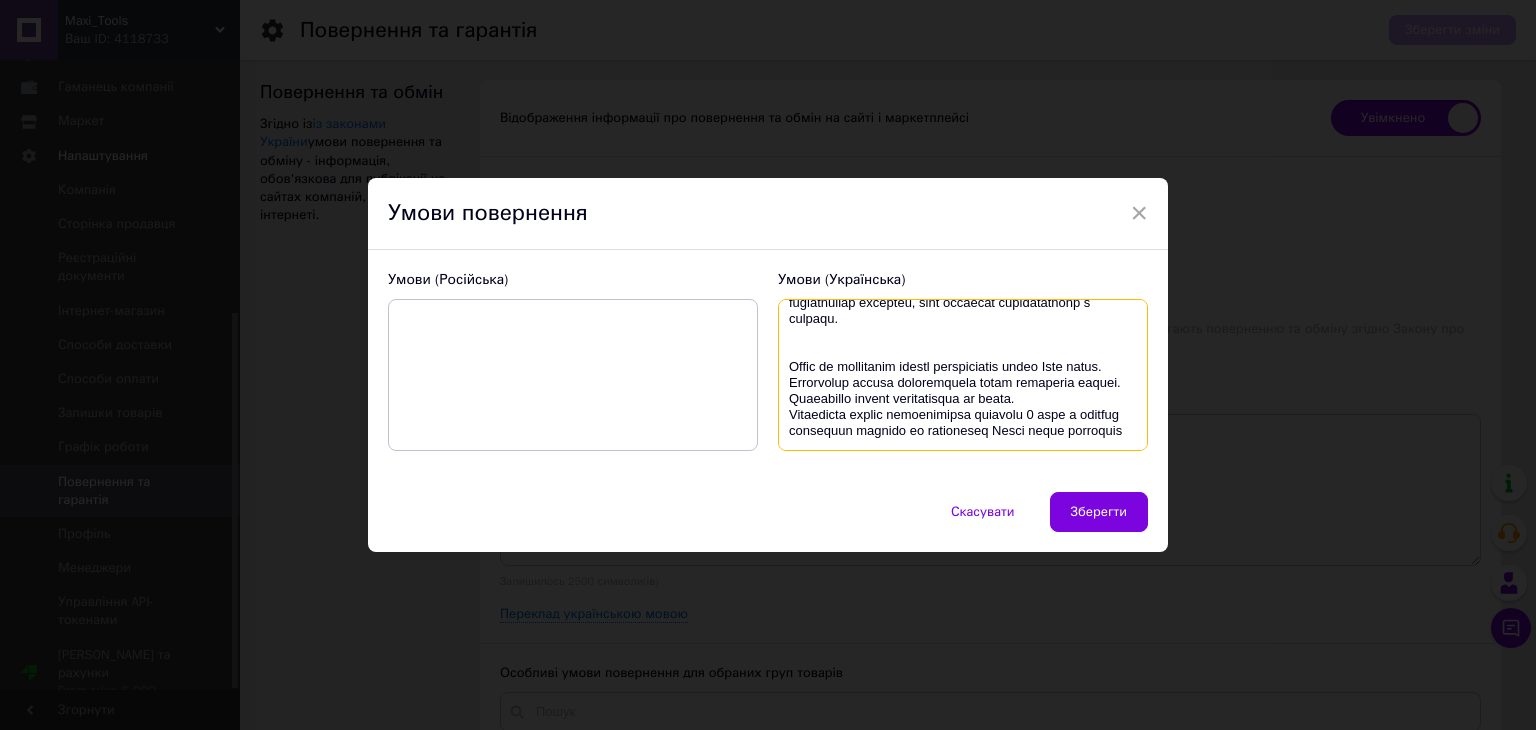 click at bounding box center [573, 375] 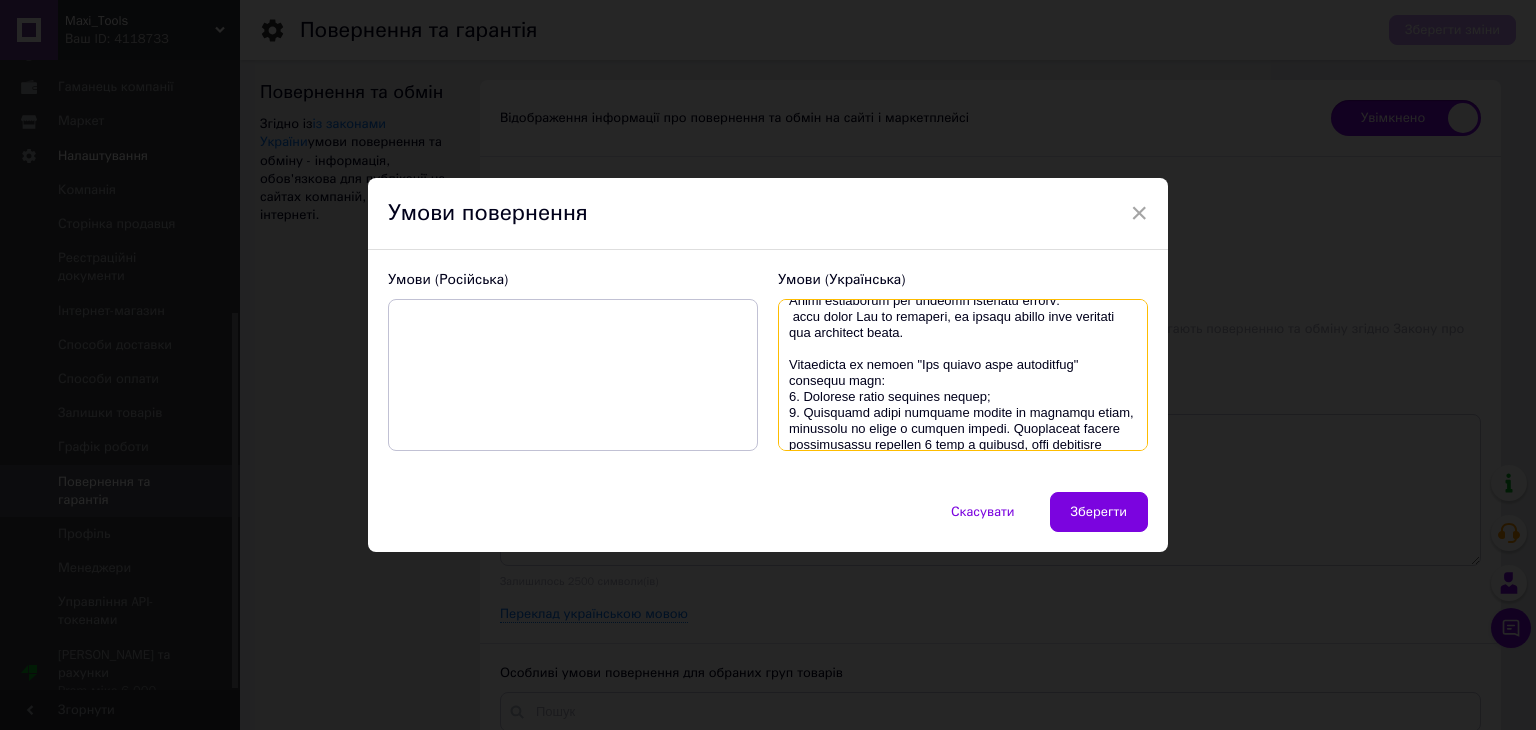 scroll, scrollTop: 0, scrollLeft: 0, axis: both 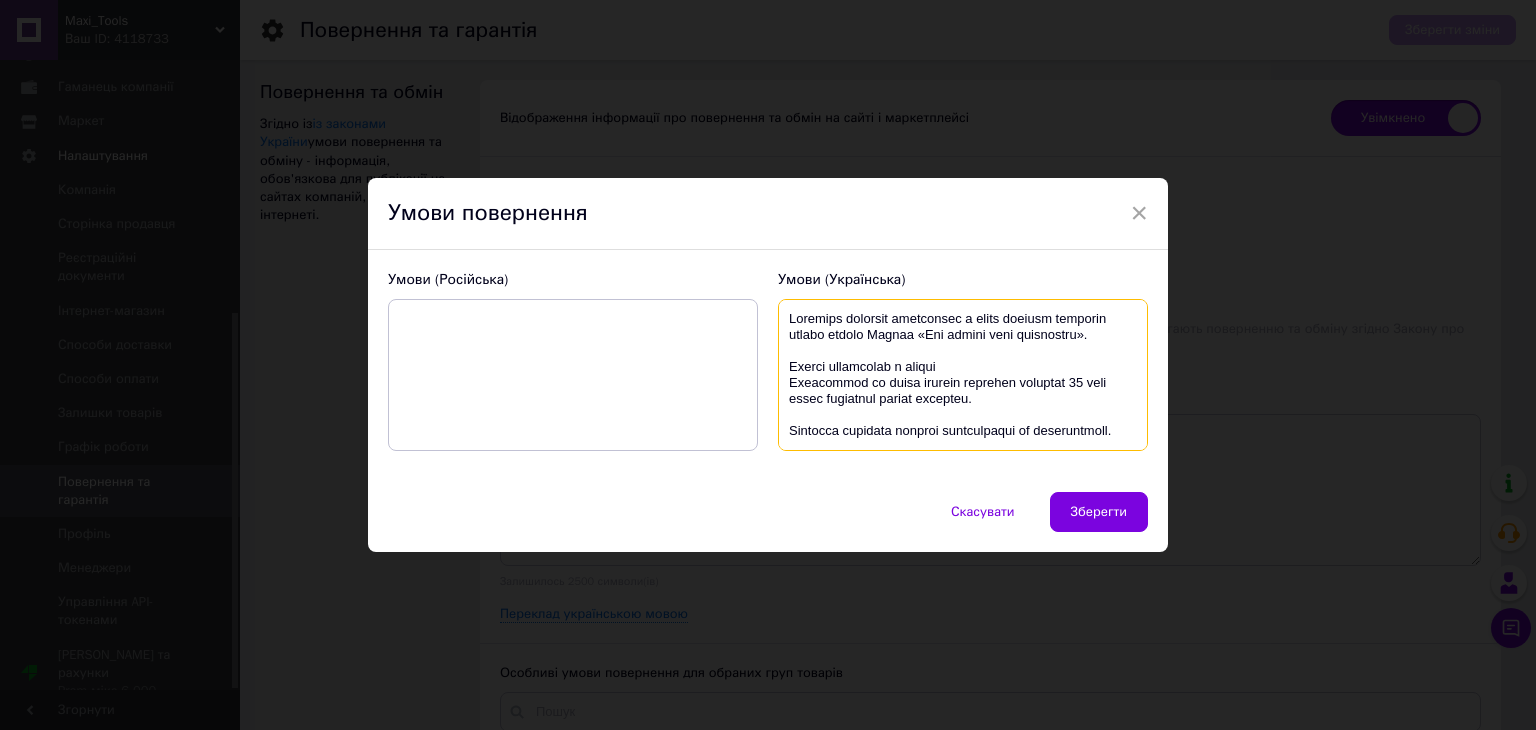 drag, startPoint x: 905, startPoint y: 419, endPoint x: 701, endPoint y: 229, distance: 278.7759 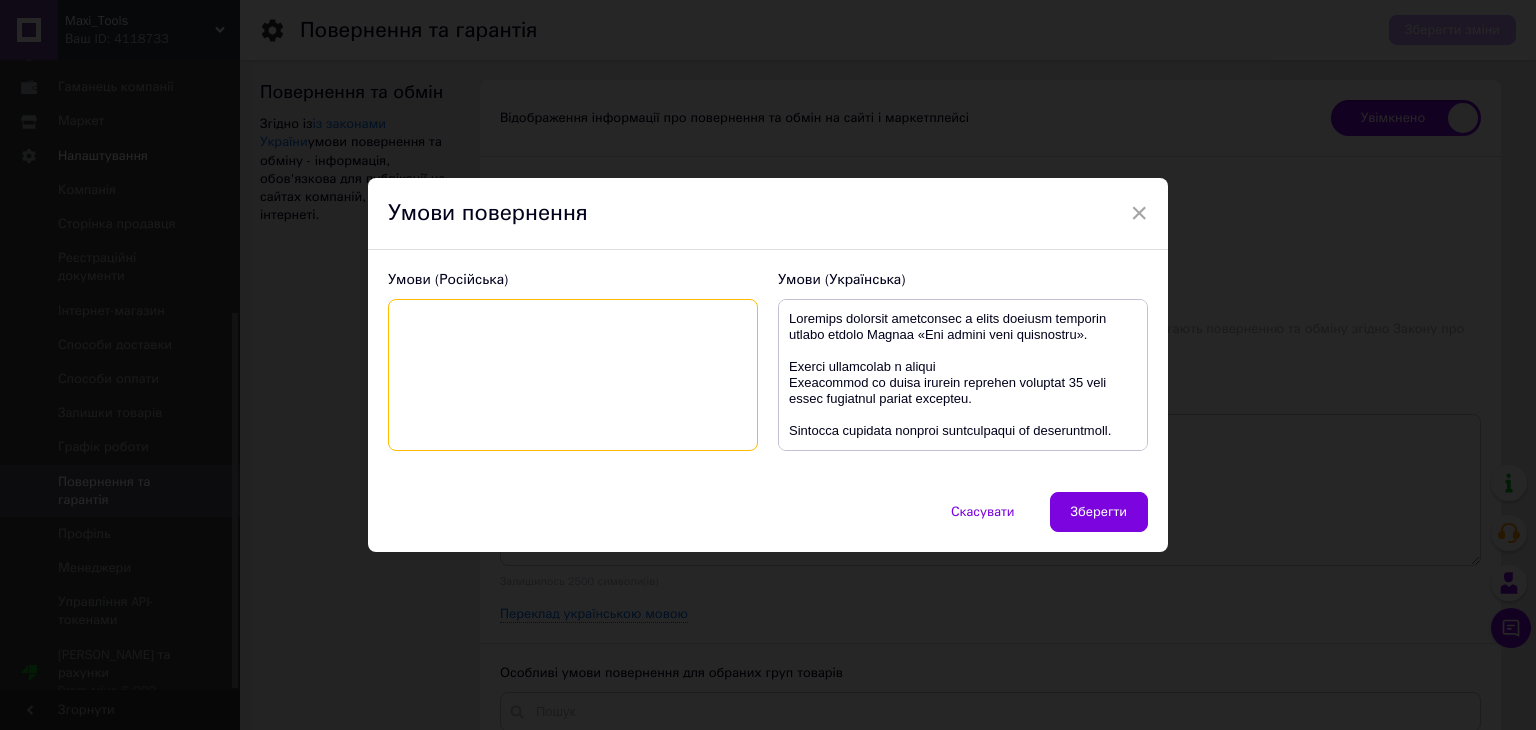 click at bounding box center [573, 375] 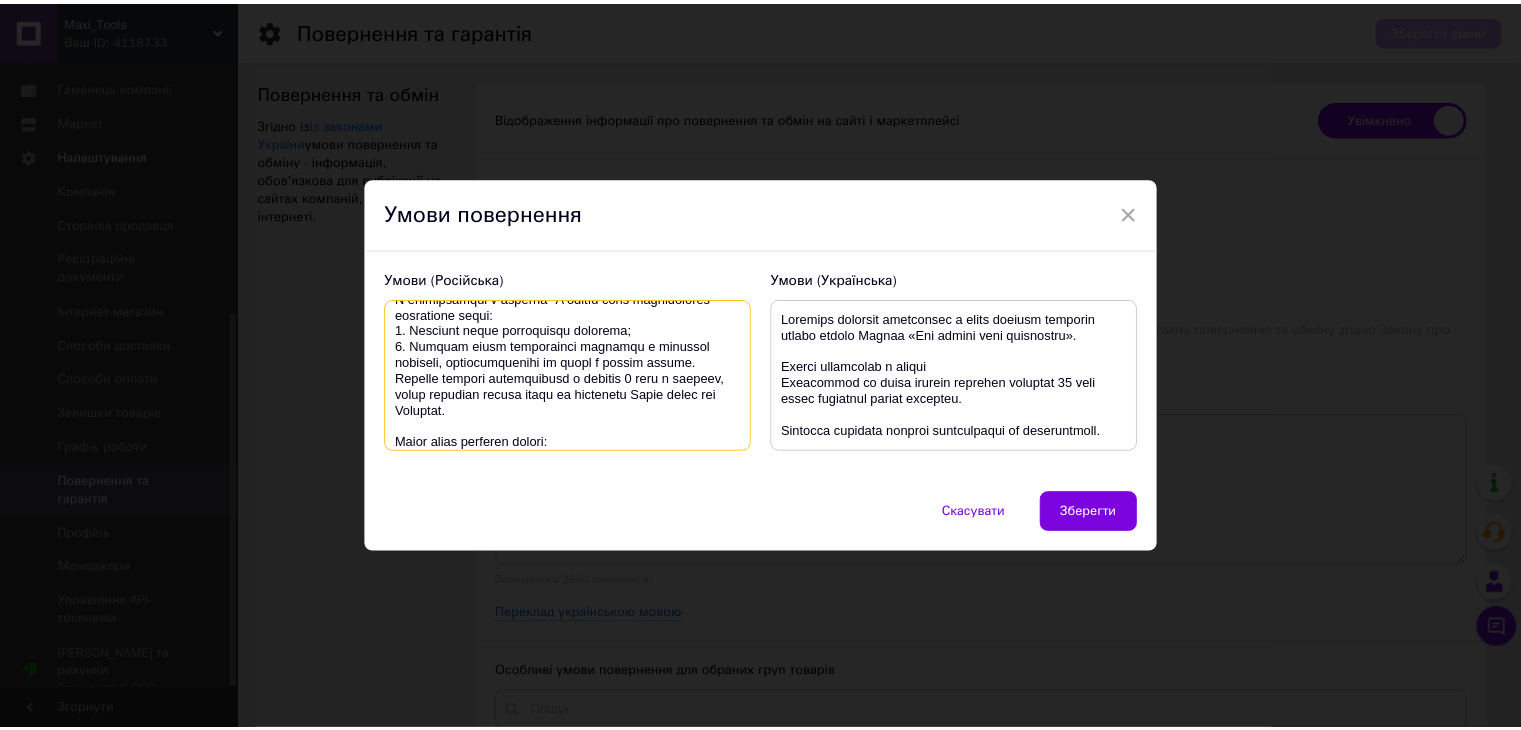 scroll, scrollTop: 0, scrollLeft: 0, axis: both 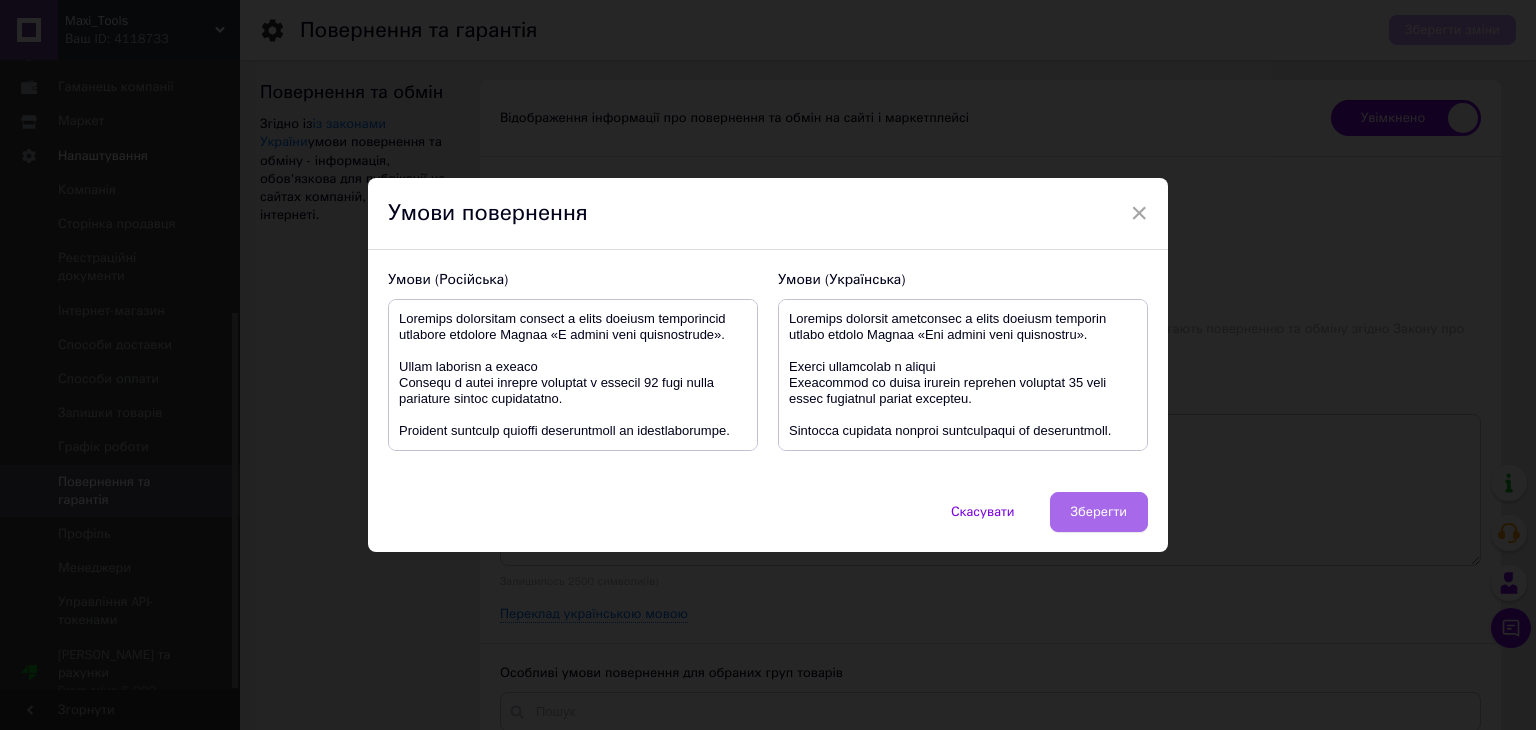 click on "Зберегти" at bounding box center (1099, 512) 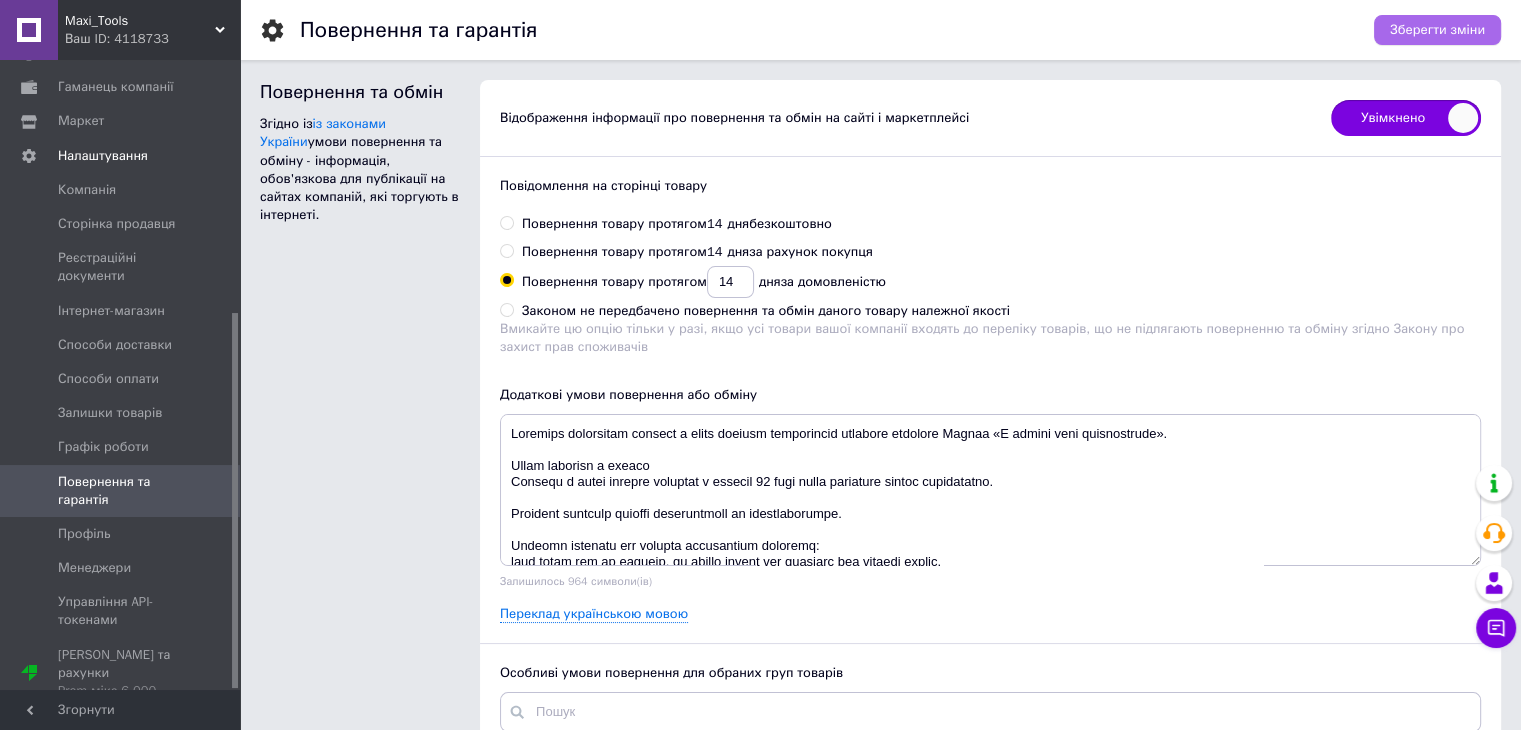 click on "Зберегти зміни" at bounding box center [1437, 30] 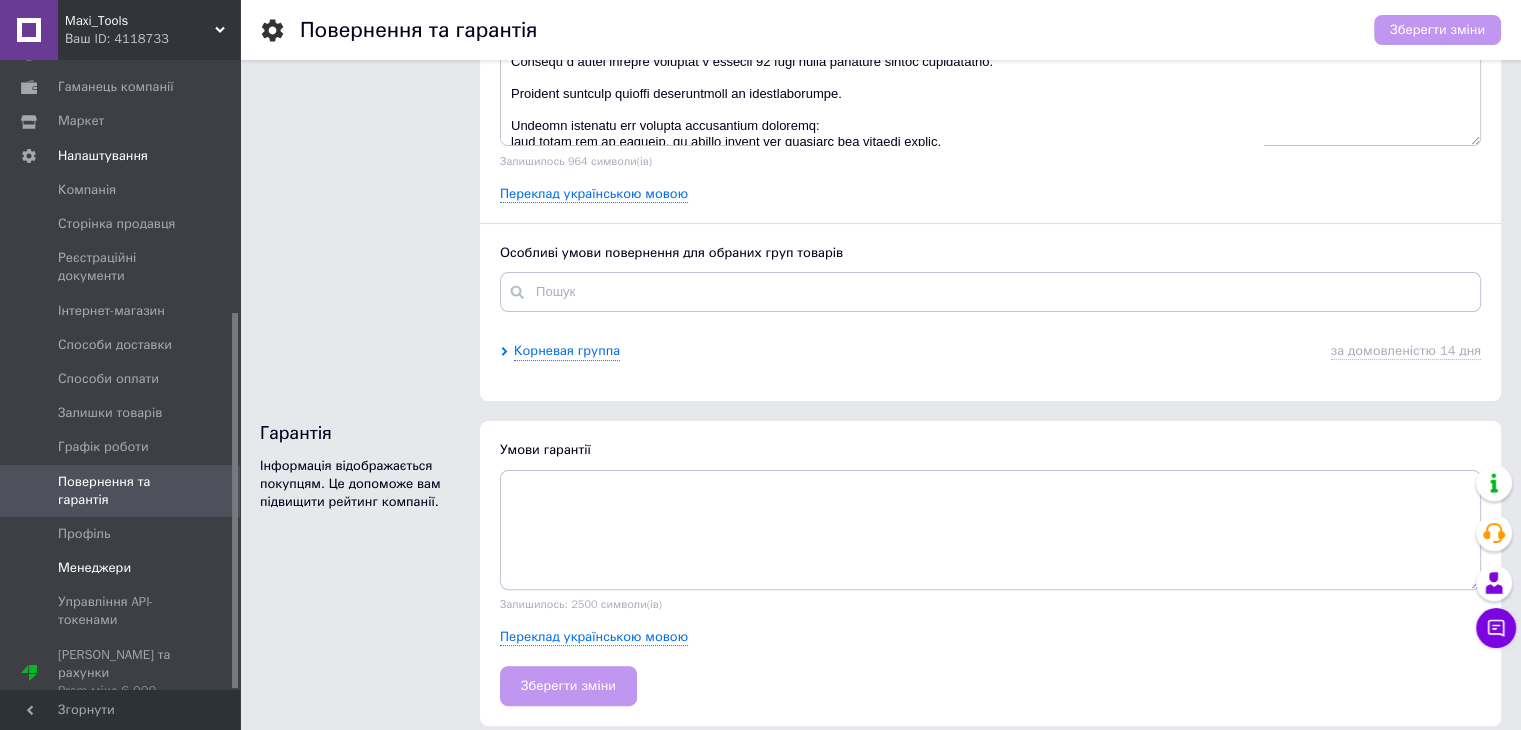 scroll, scrollTop: 432, scrollLeft: 0, axis: vertical 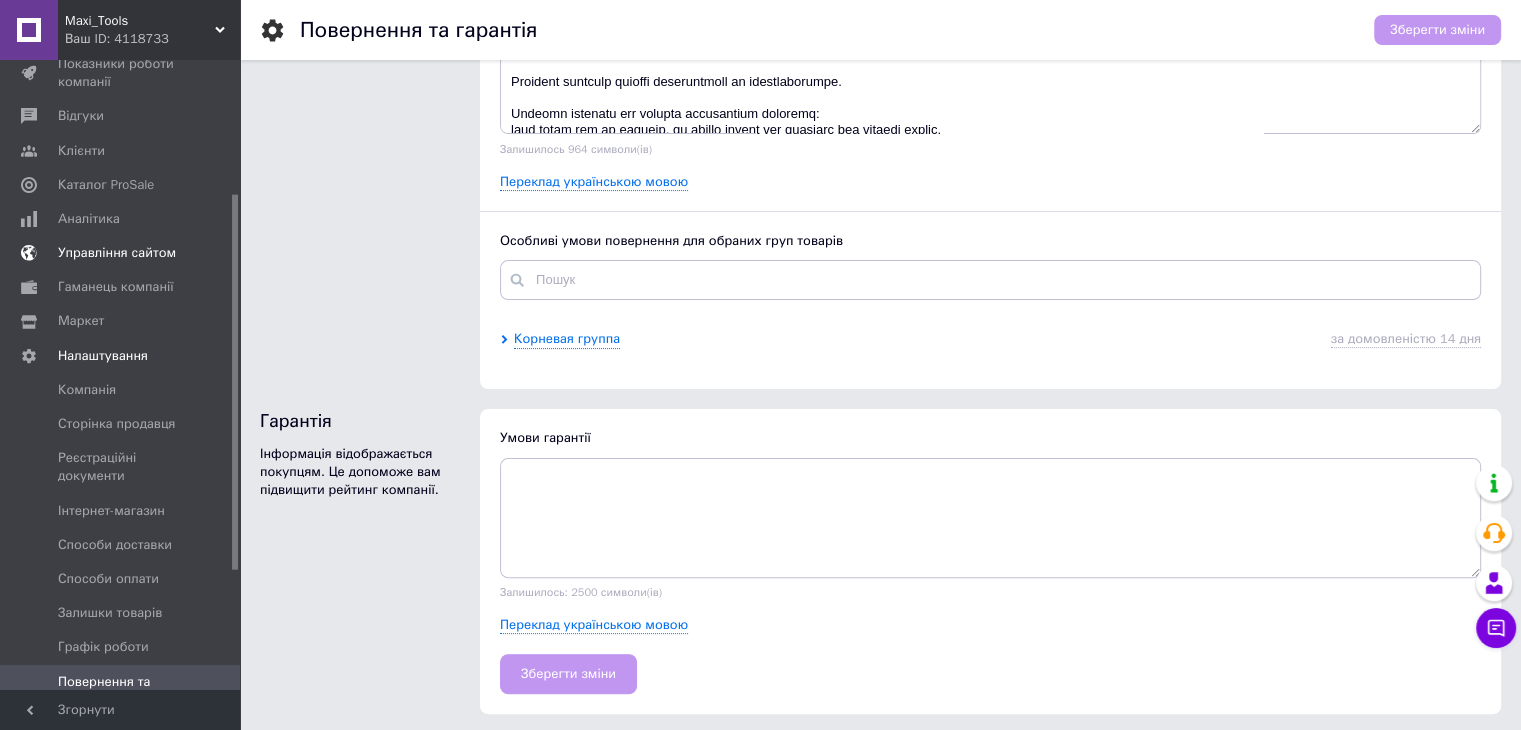 click on "Управління сайтом" at bounding box center (117, 253) 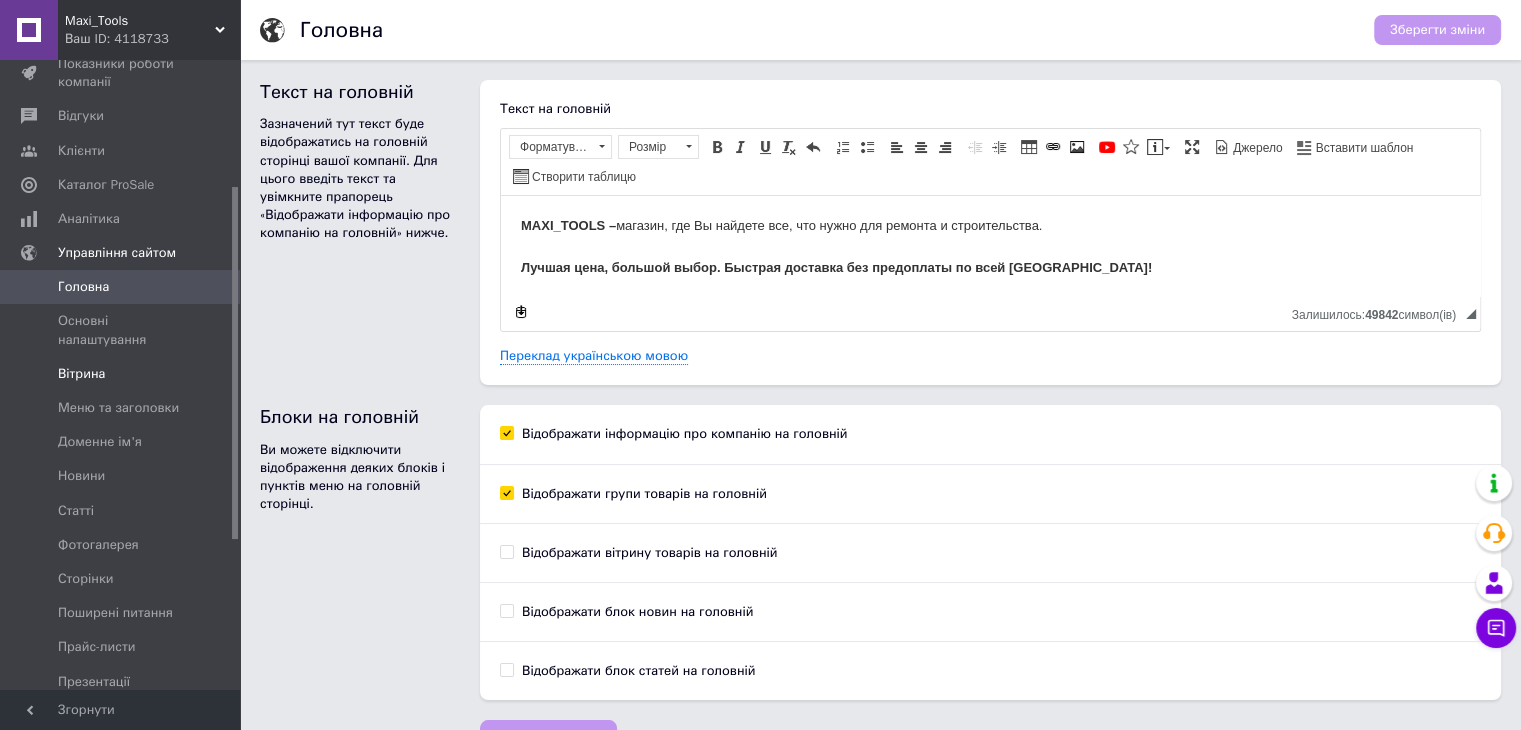 scroll, scrollTop: 0, scrollLeft: 0, axis: both 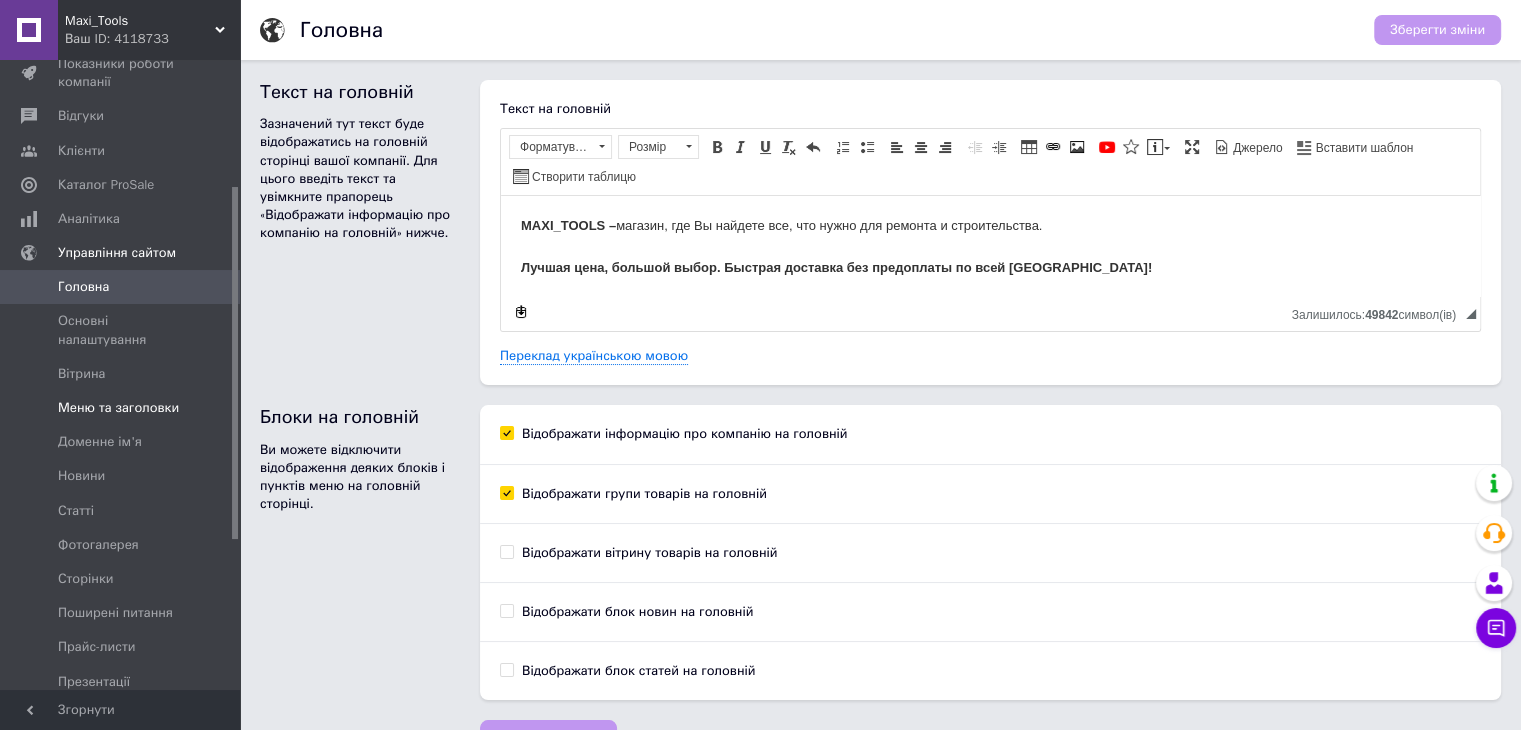 click on "Меню та заголовки" at bounding box center (118, 408) 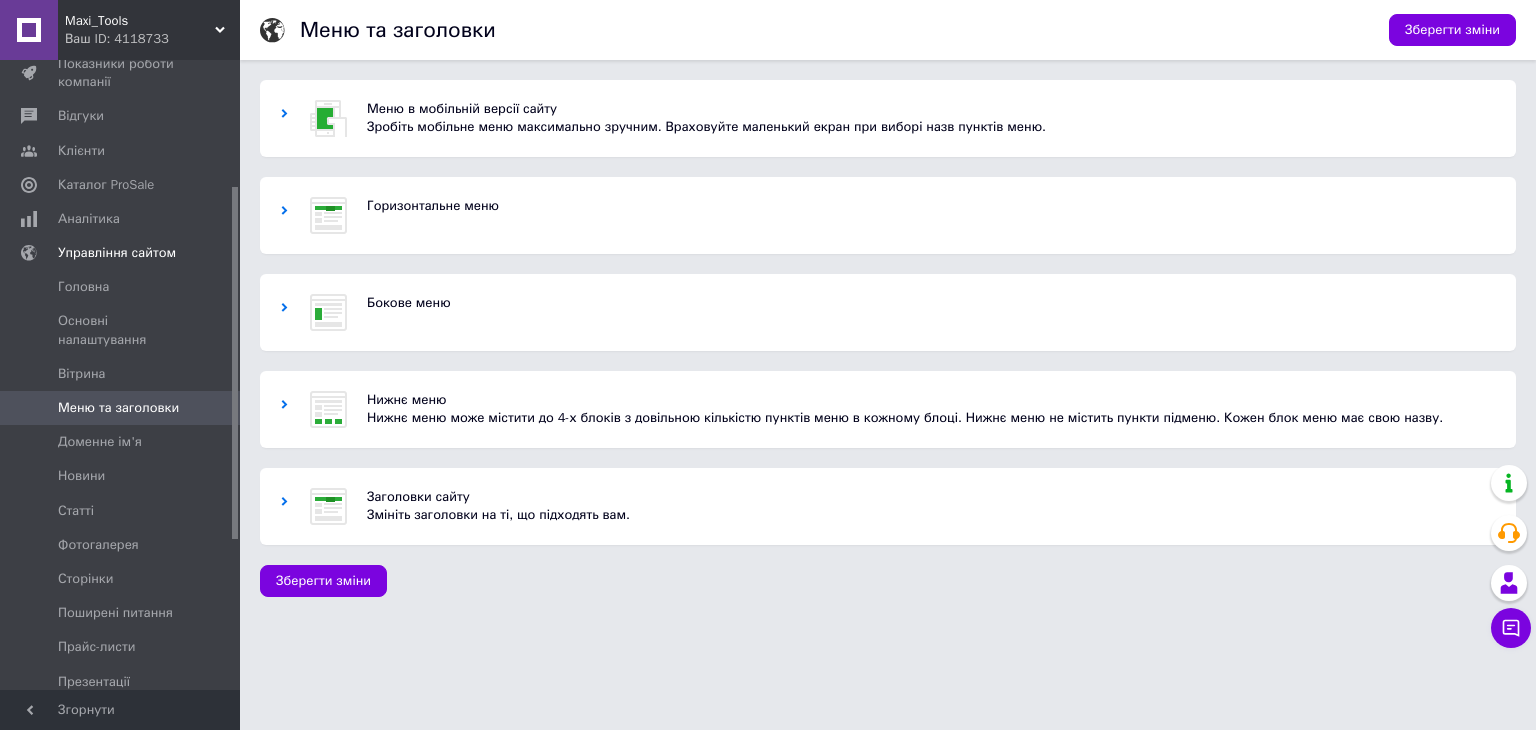 click on "Горизонтальне меню" at bounding box center [931, 206] 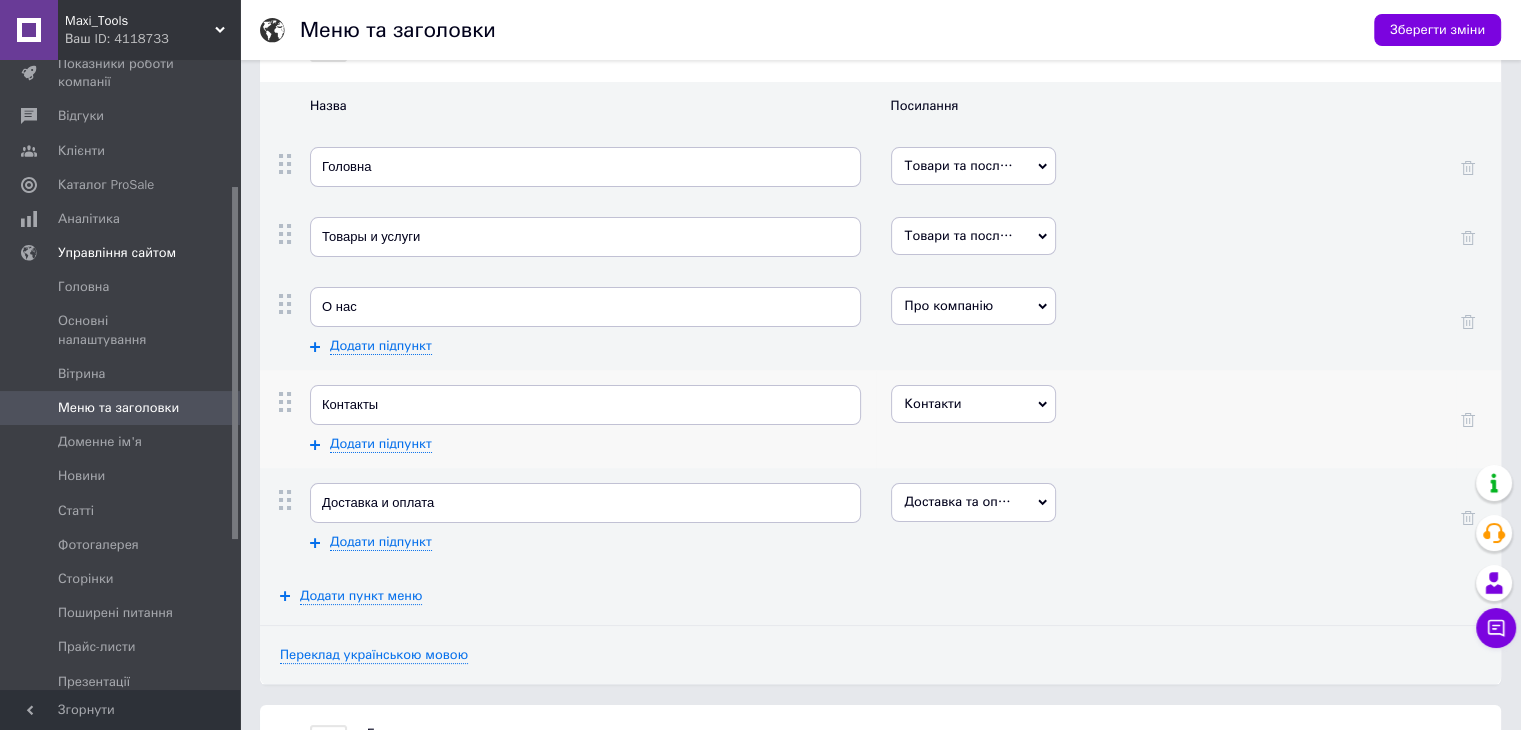 scroll, scrollTop: 200, scrollLeft: 0, axis: vertical 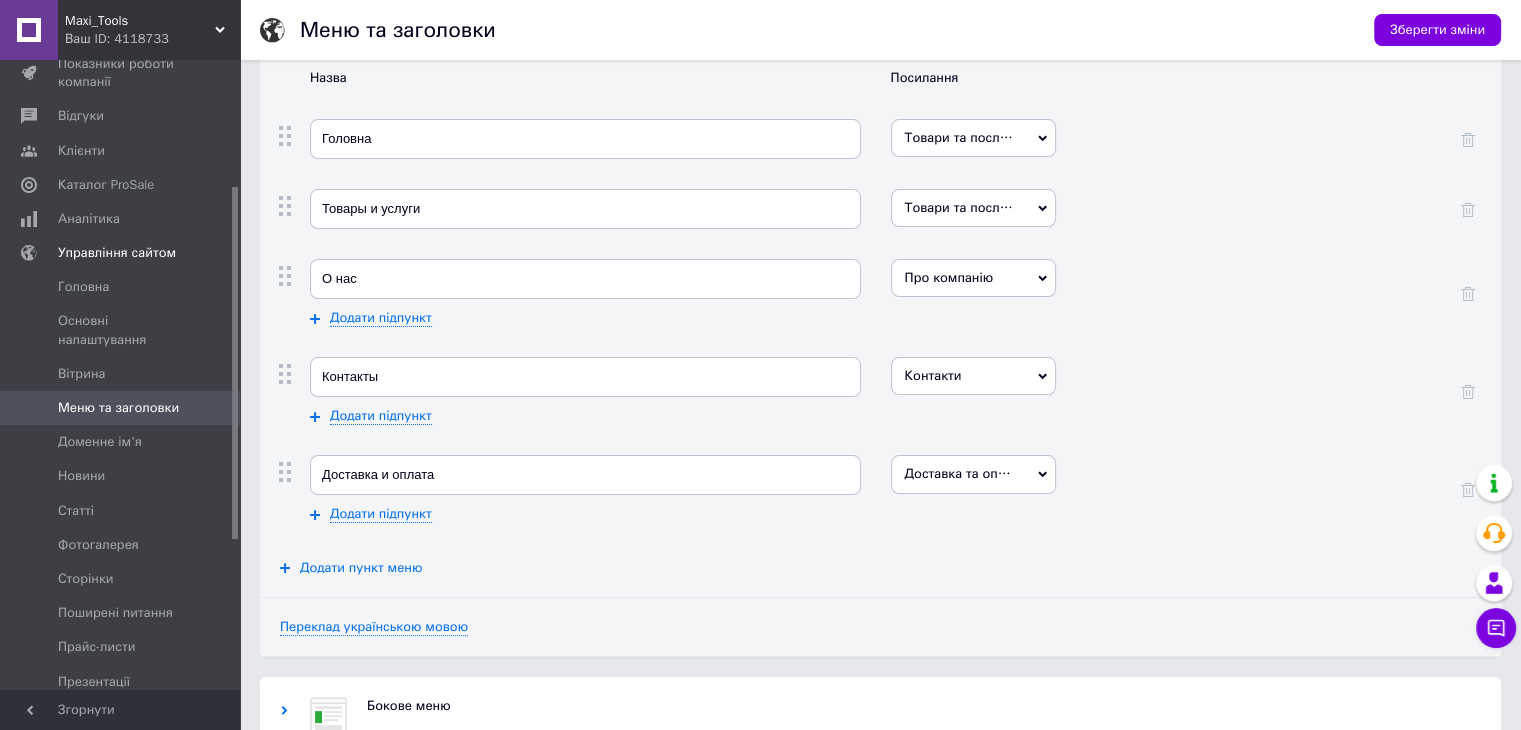 click on "Додати пункт меню" at bounding box center (361, 568) 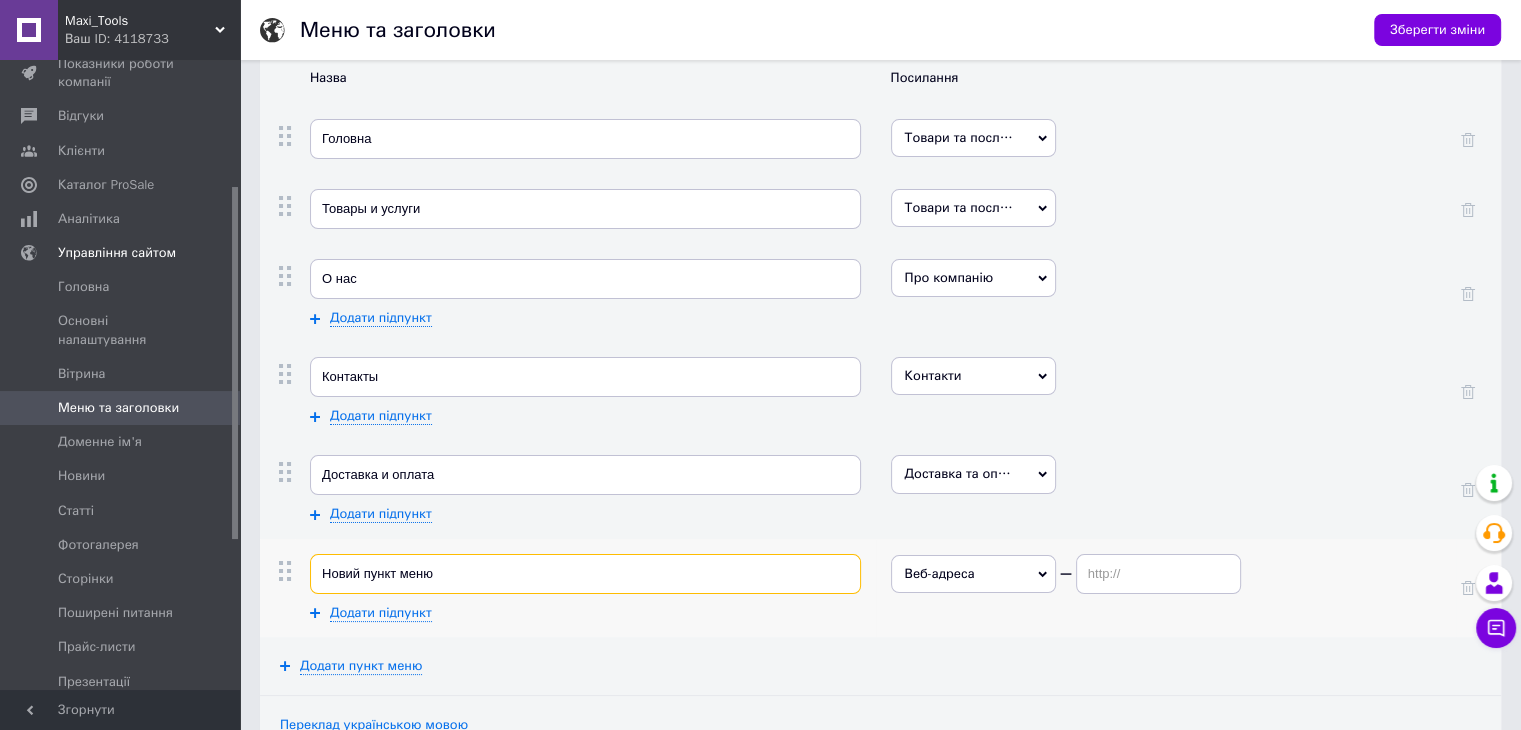 click on "Новий пункт меню" at bounding box center (585, 574) 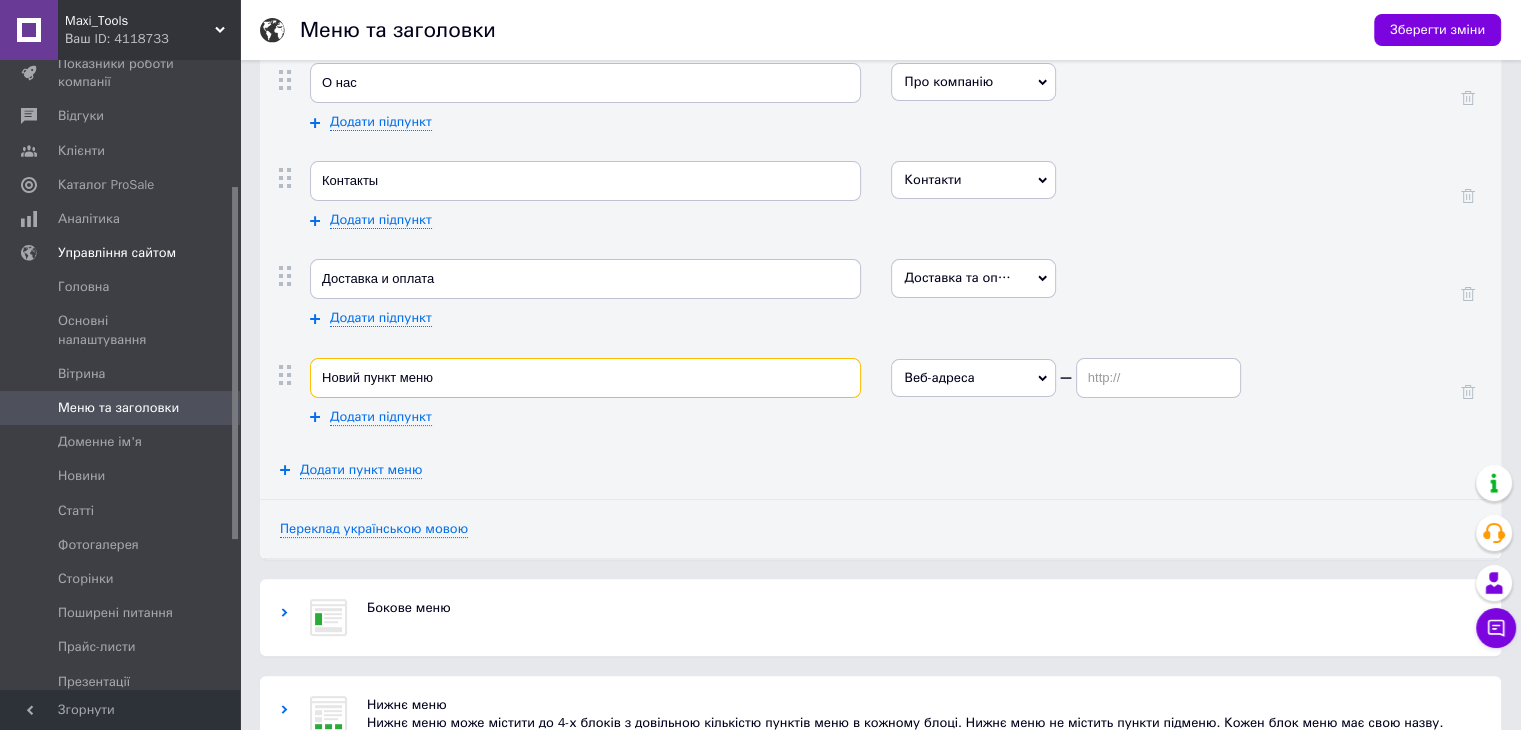 scroll, scrollTop: 400, scrollLeft: 0, axis: vertical 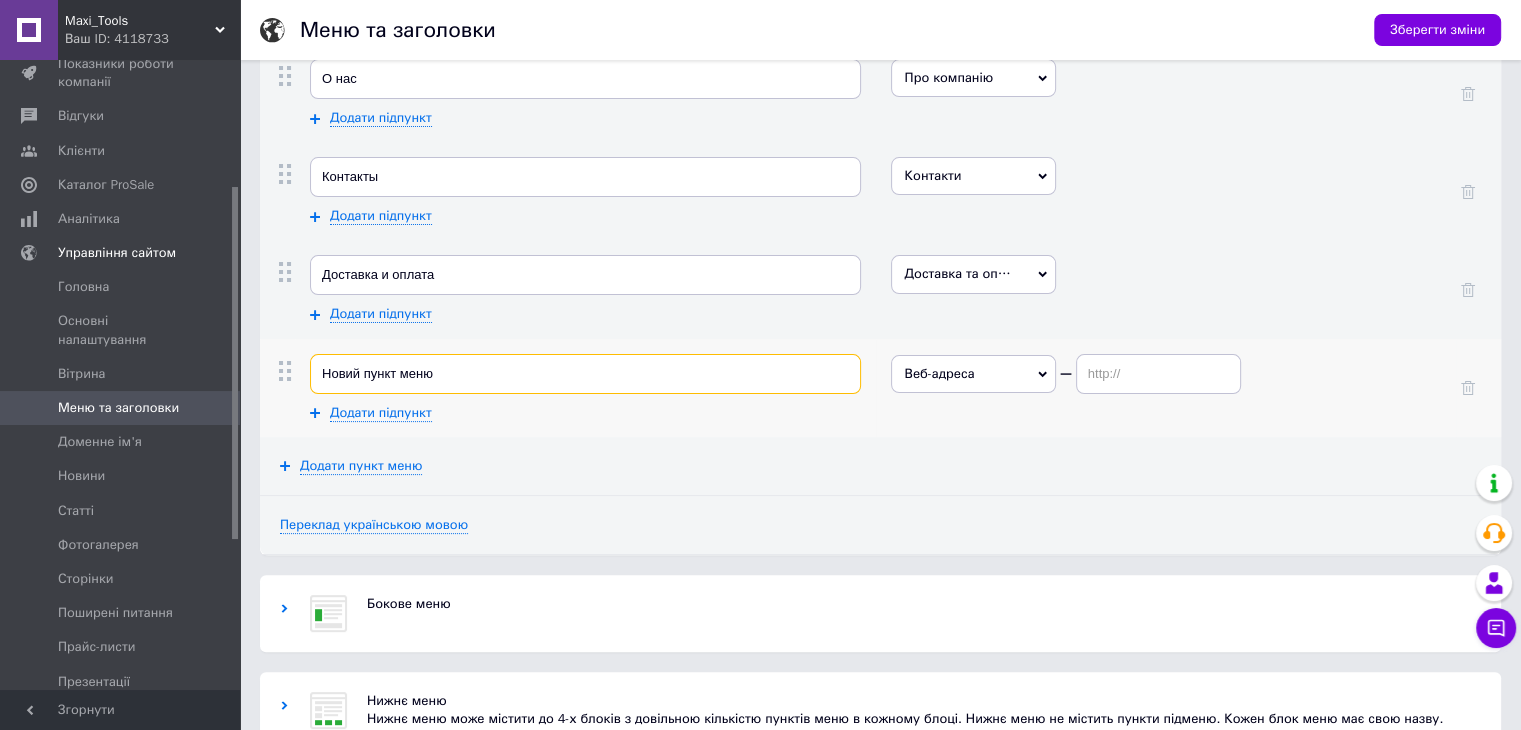 click on "Новий пункт меню" at bounding box center [585, 374] 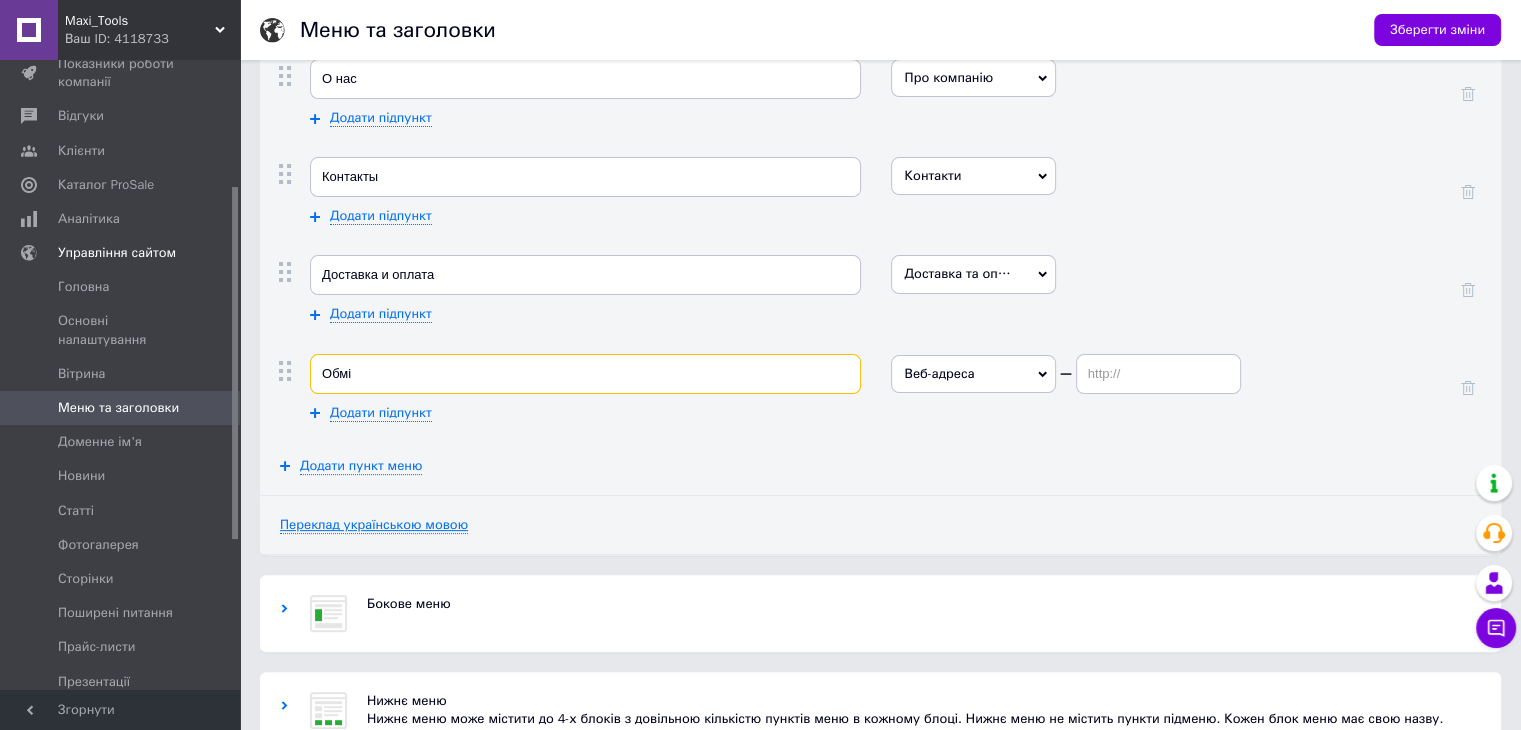 type on "Обмі" 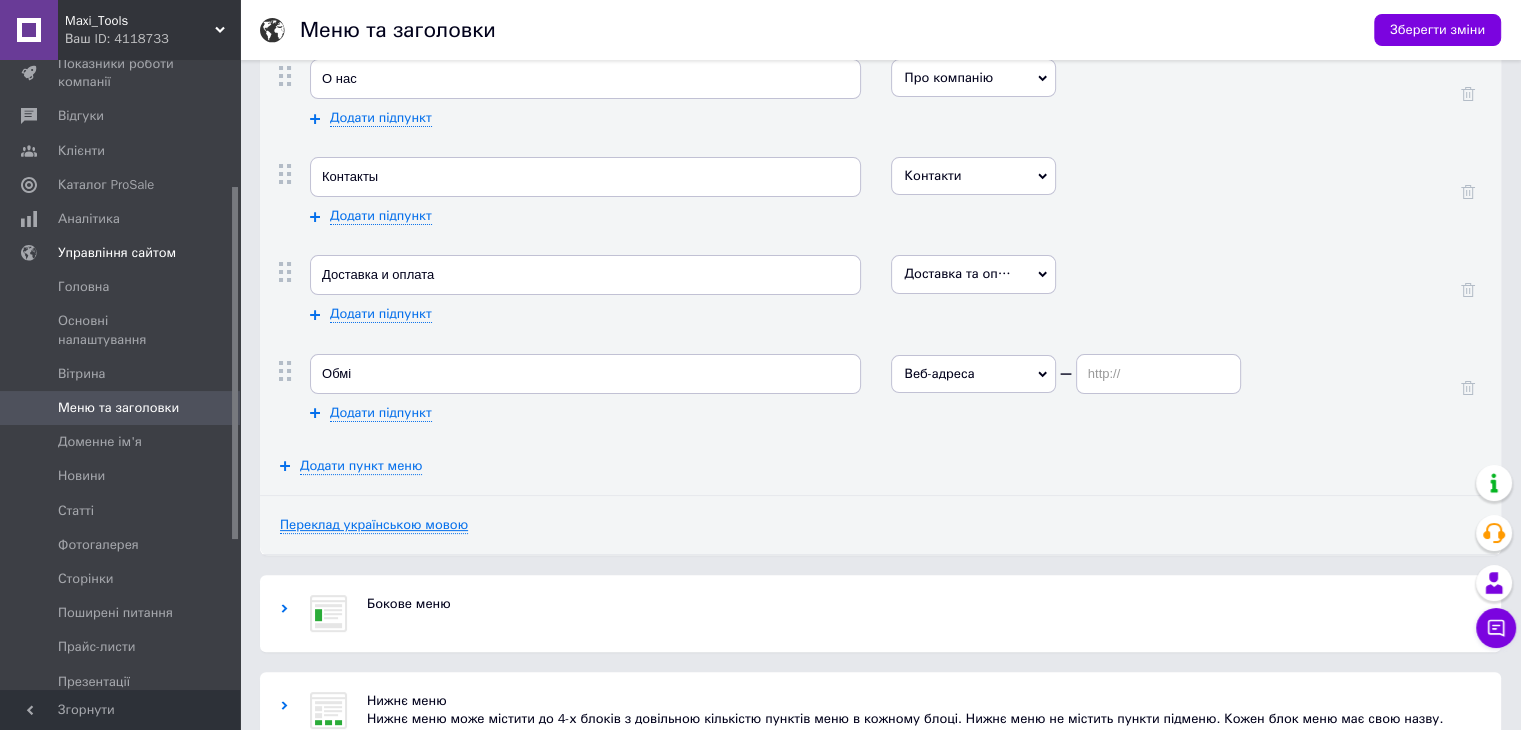 click on "Переклад українською мовою" at bounding box center (374, 525) 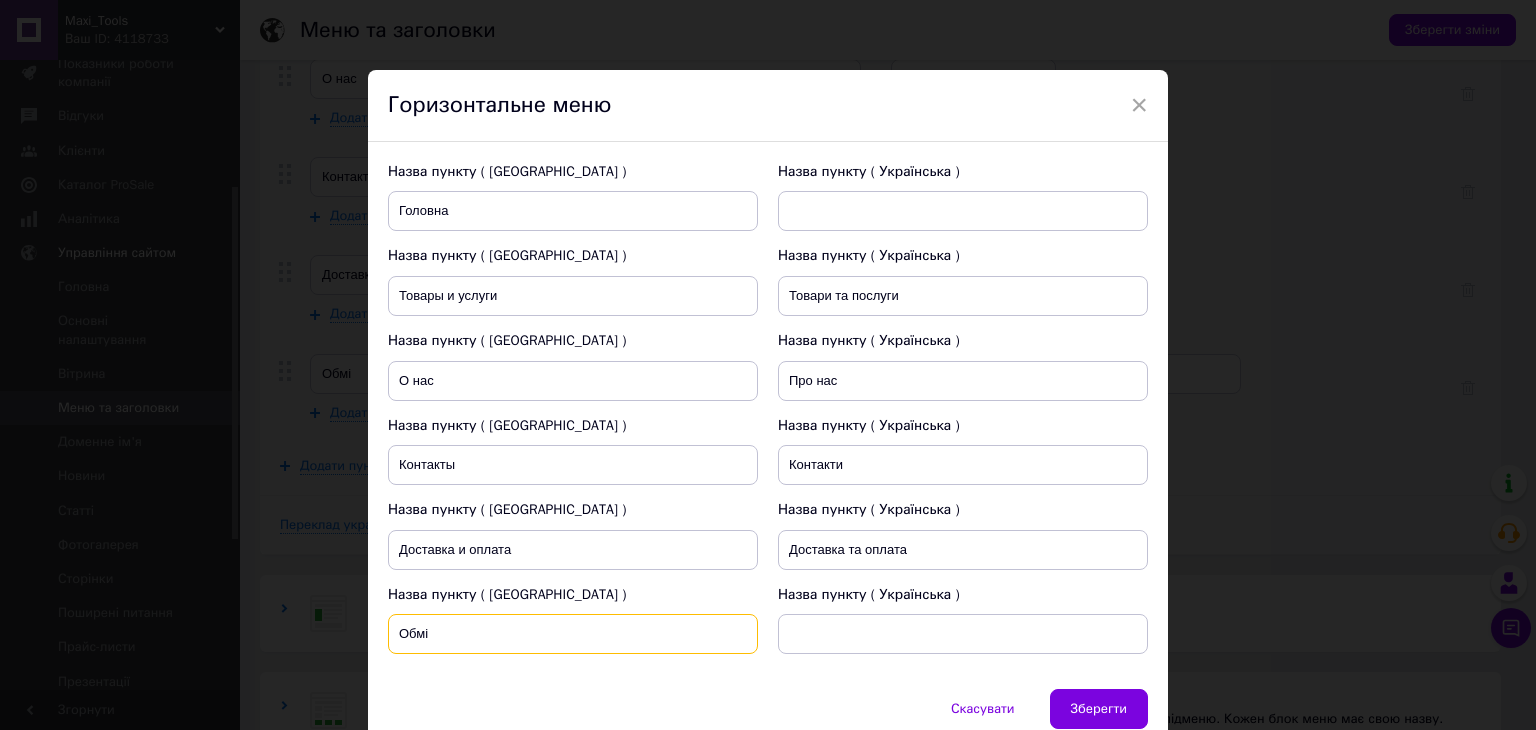 click on "Обмі" at bounding box center [573, 634] 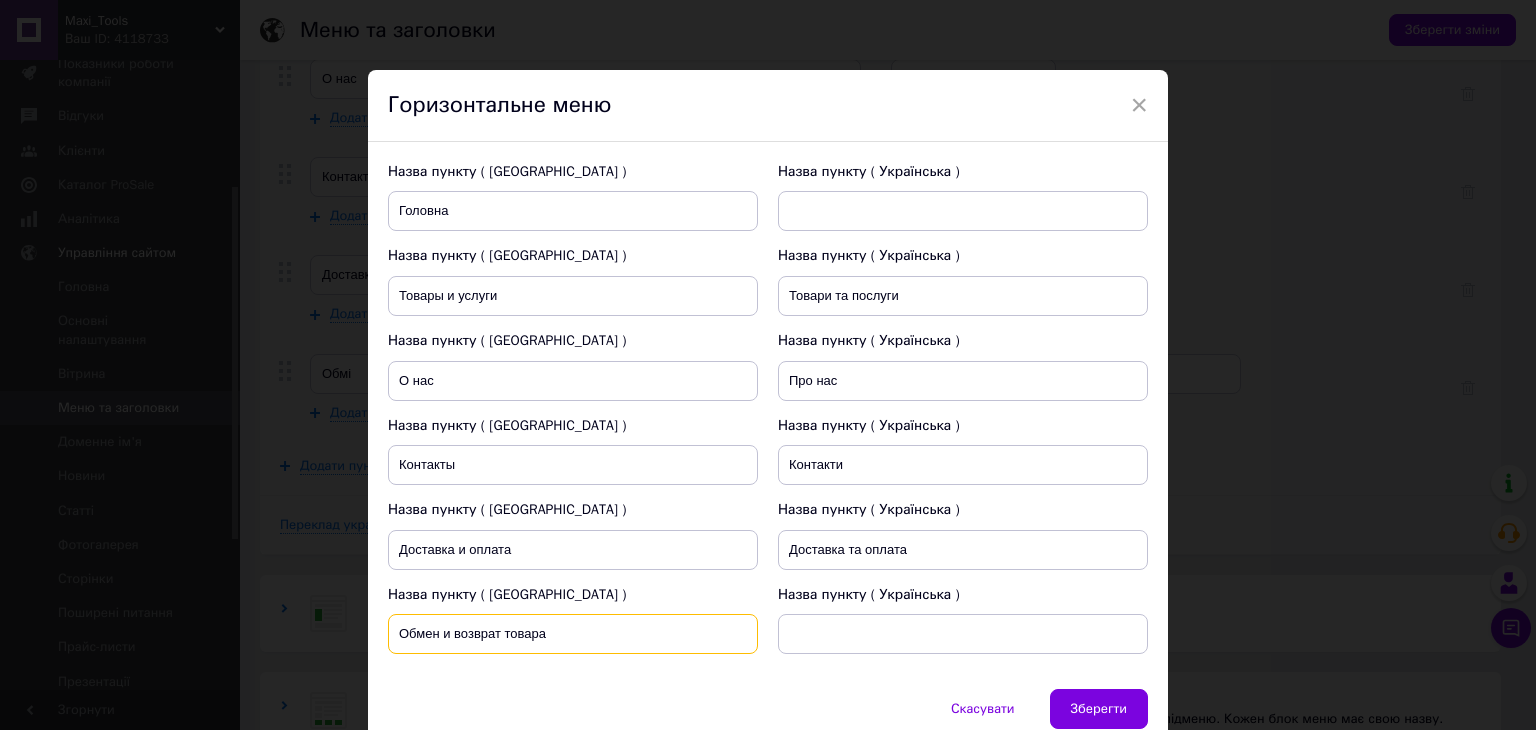 type on "Обмен и возврат товара" 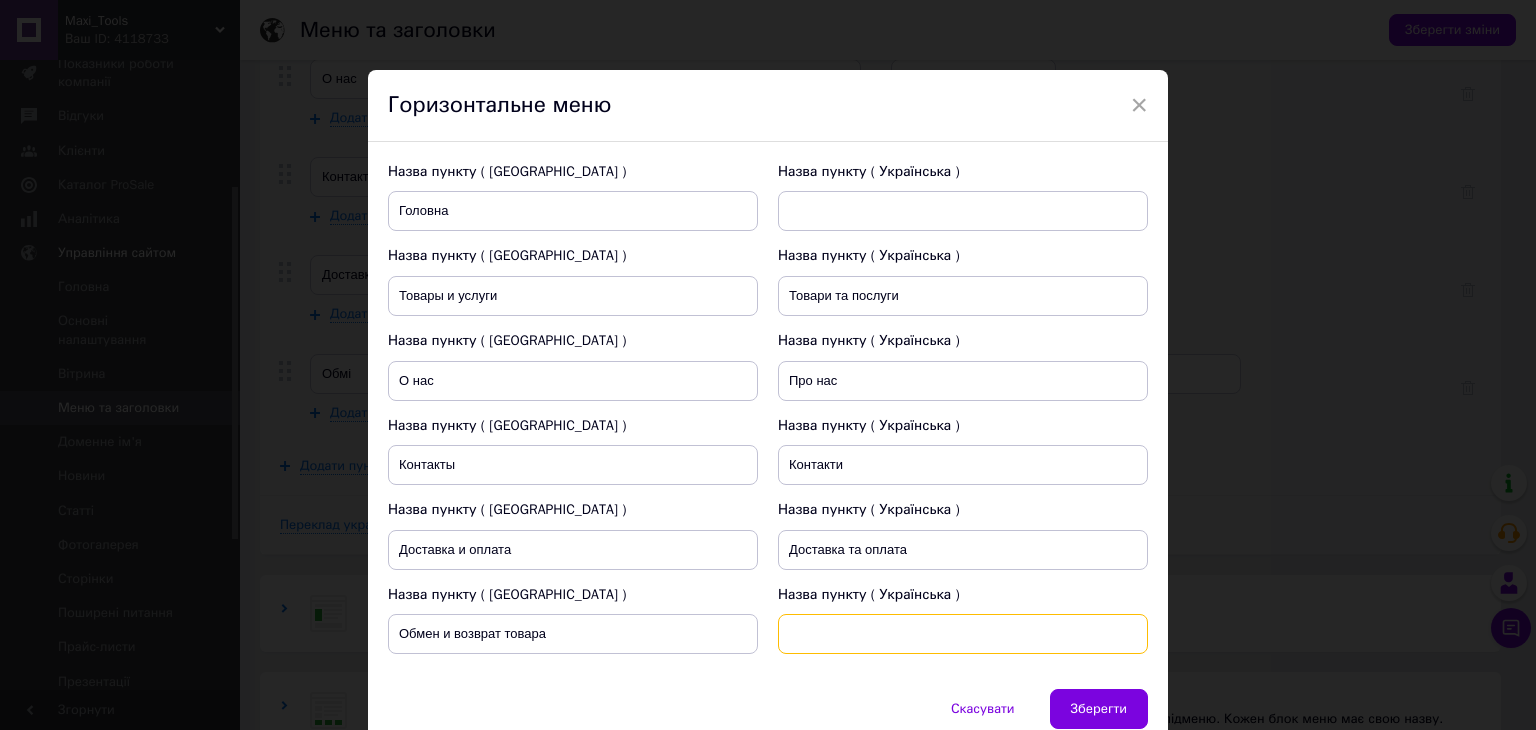 click at bounding box center (963, 634) 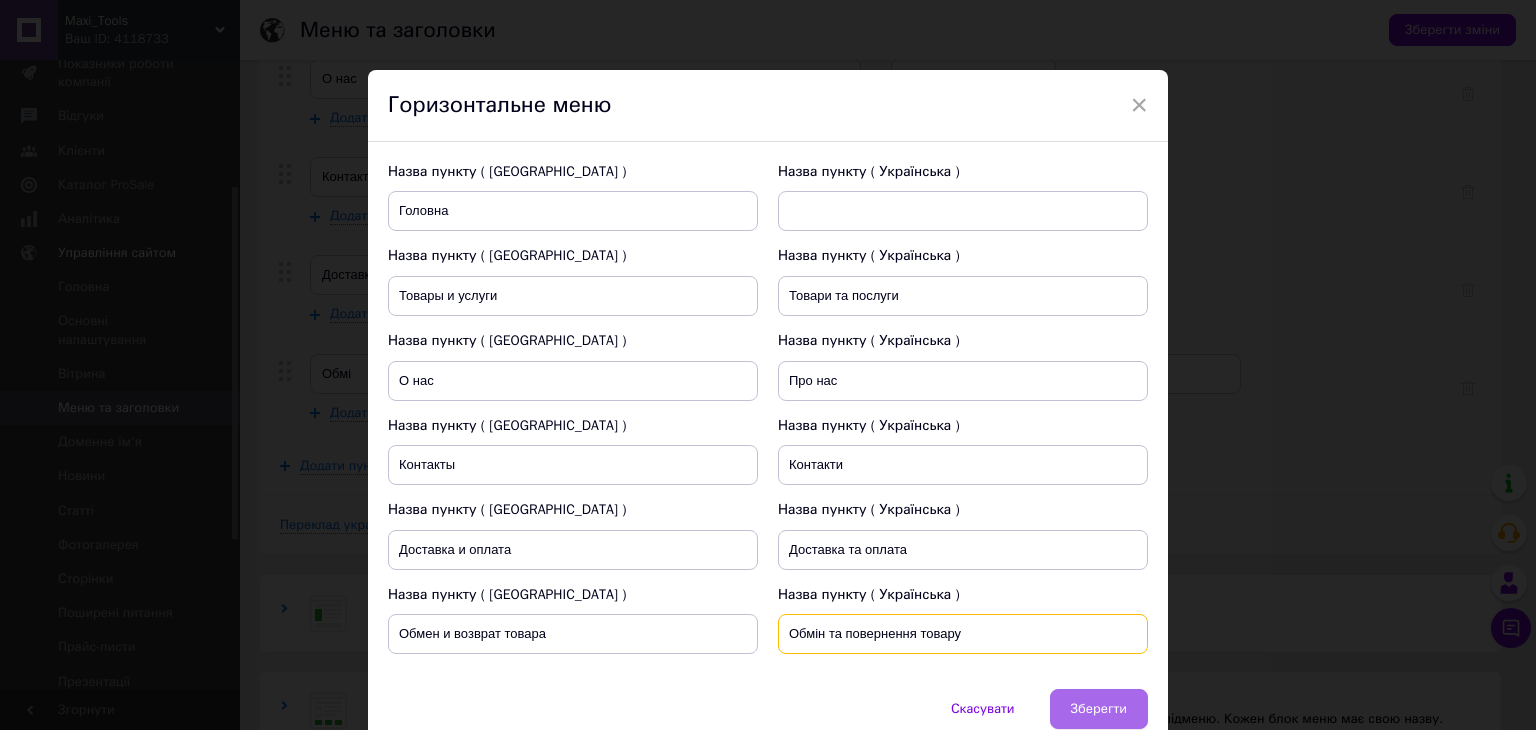 type on "Обмін та повернення товару" 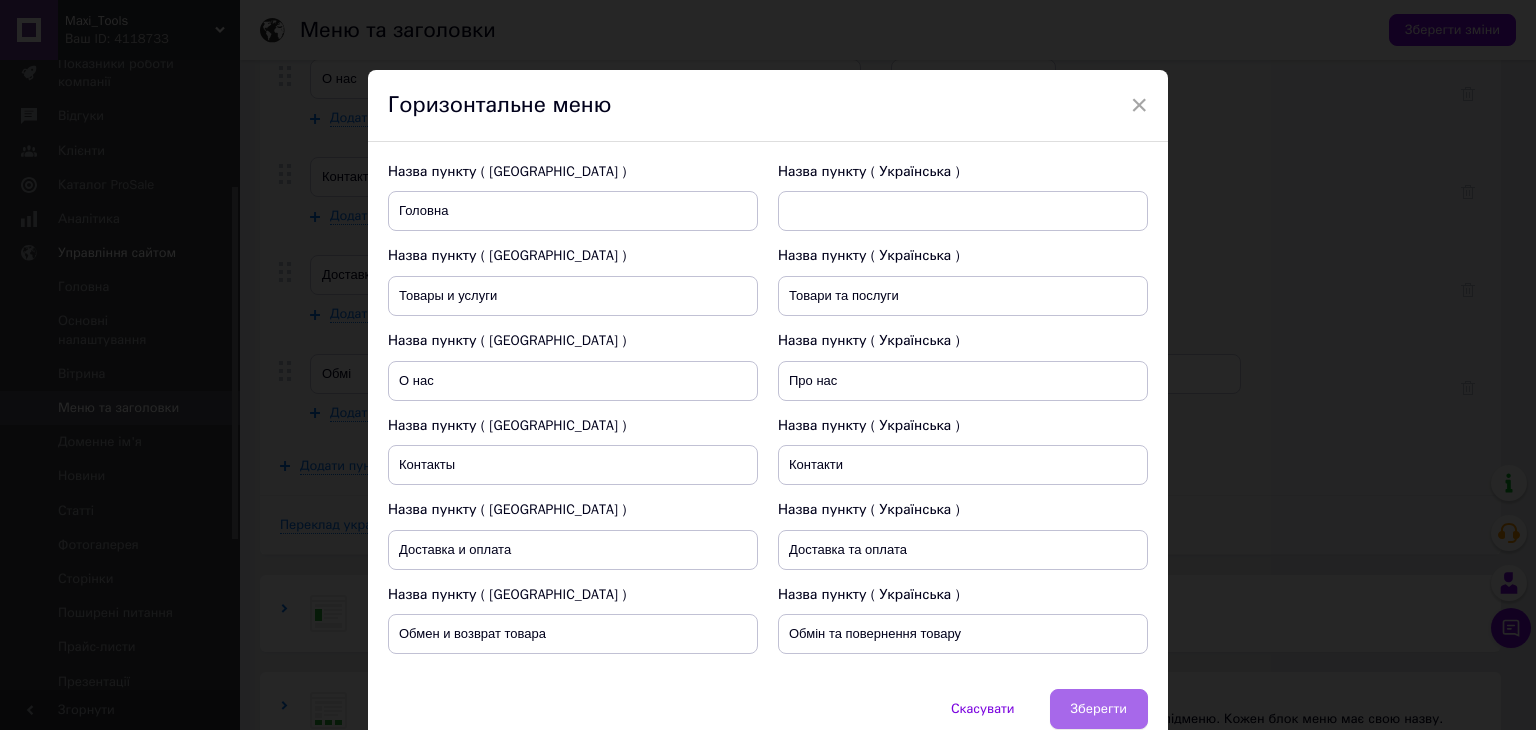 click on "Зберегти" at bounding box center [1099, 709] 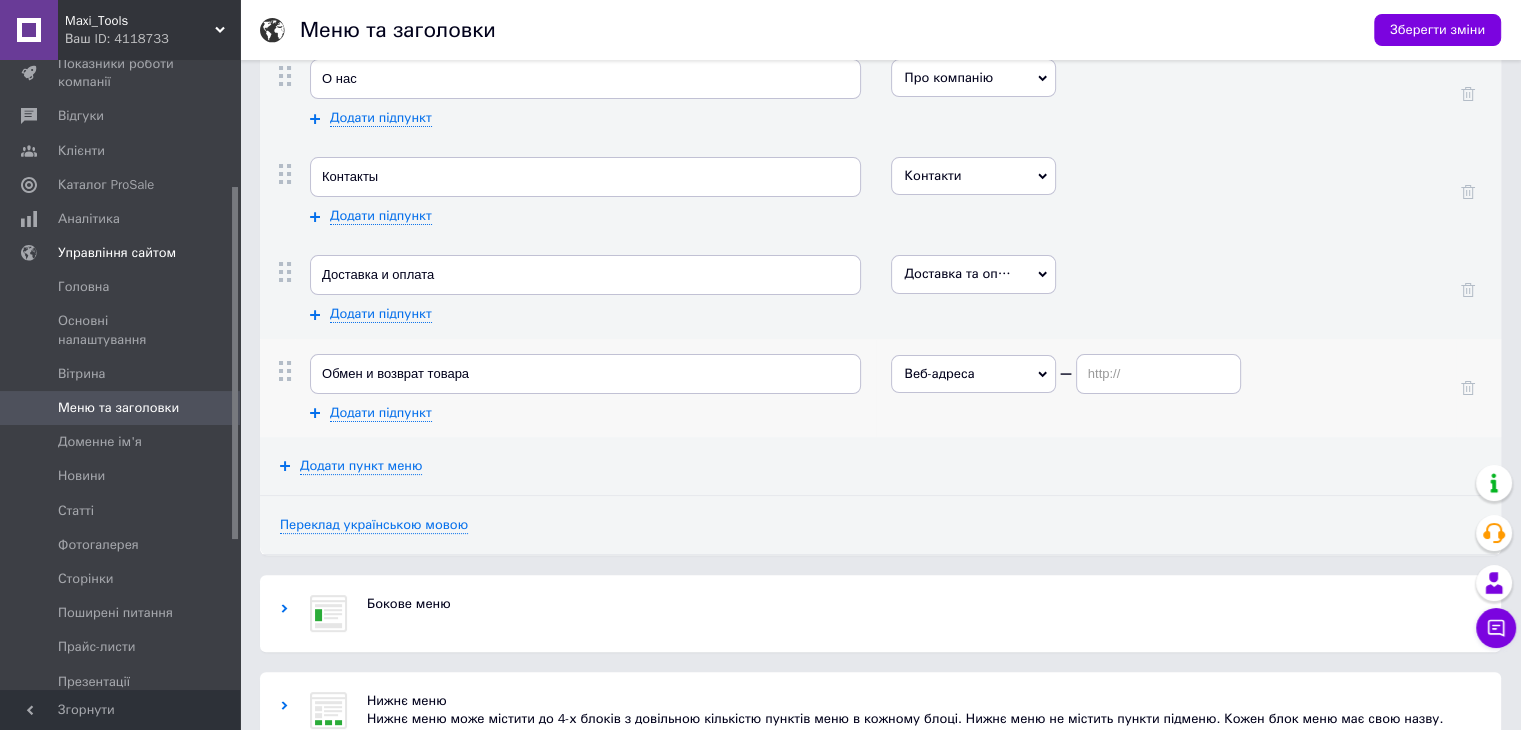 click on "Веб-адреса" at bounding box center (973, 374) 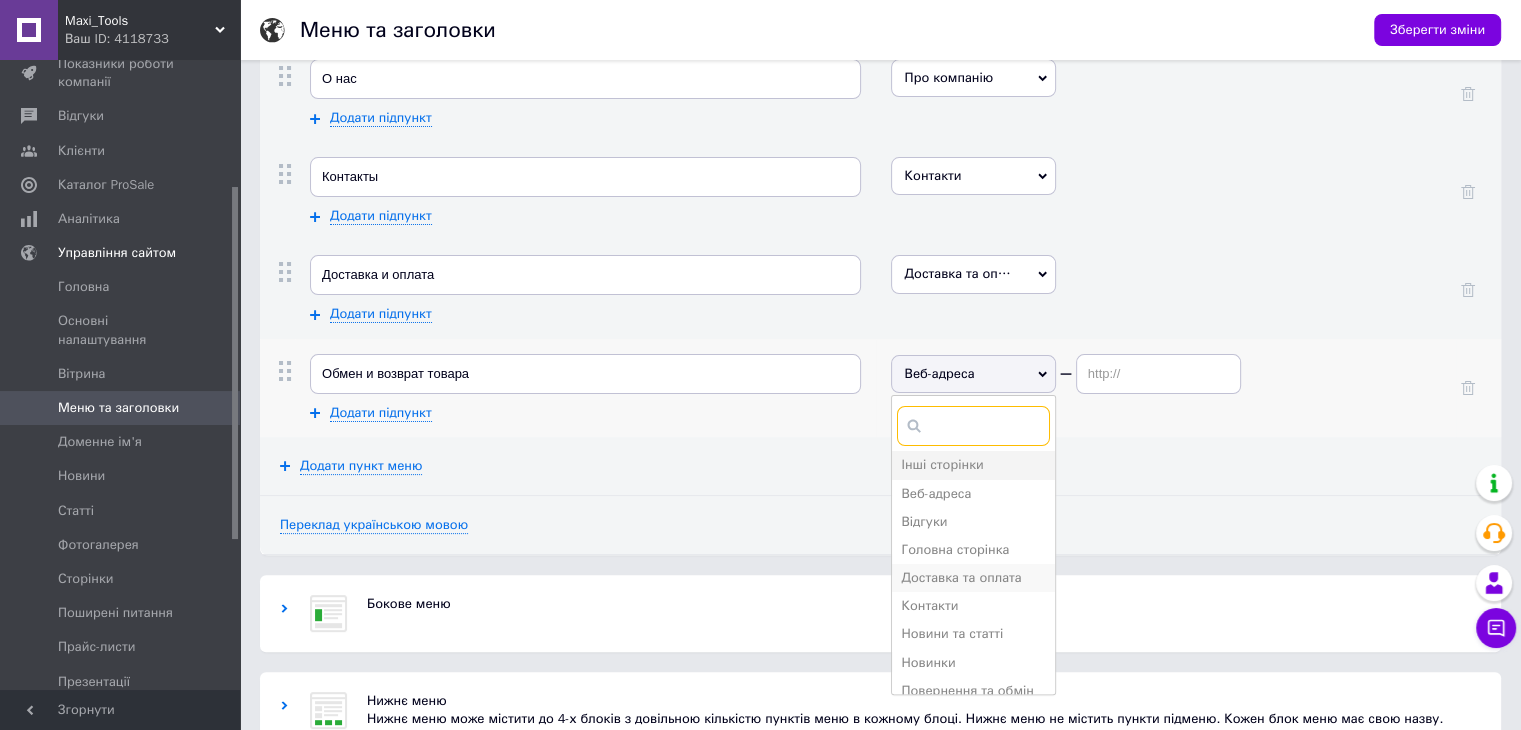 scroll, scrollTop: 100, scrollLeft: 0, axis: vertical 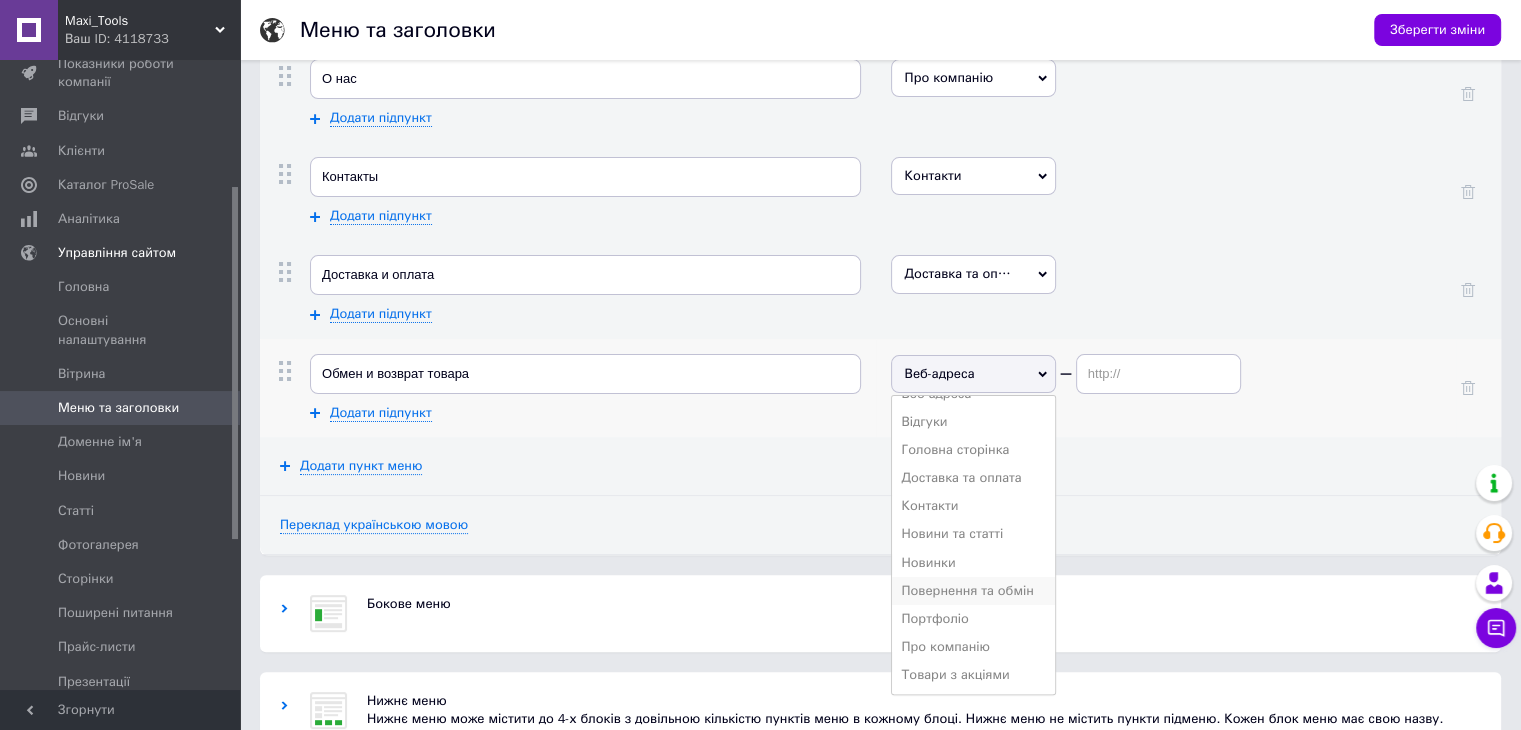 click on "Повернення та обмін" at bounding box center [968, 590] 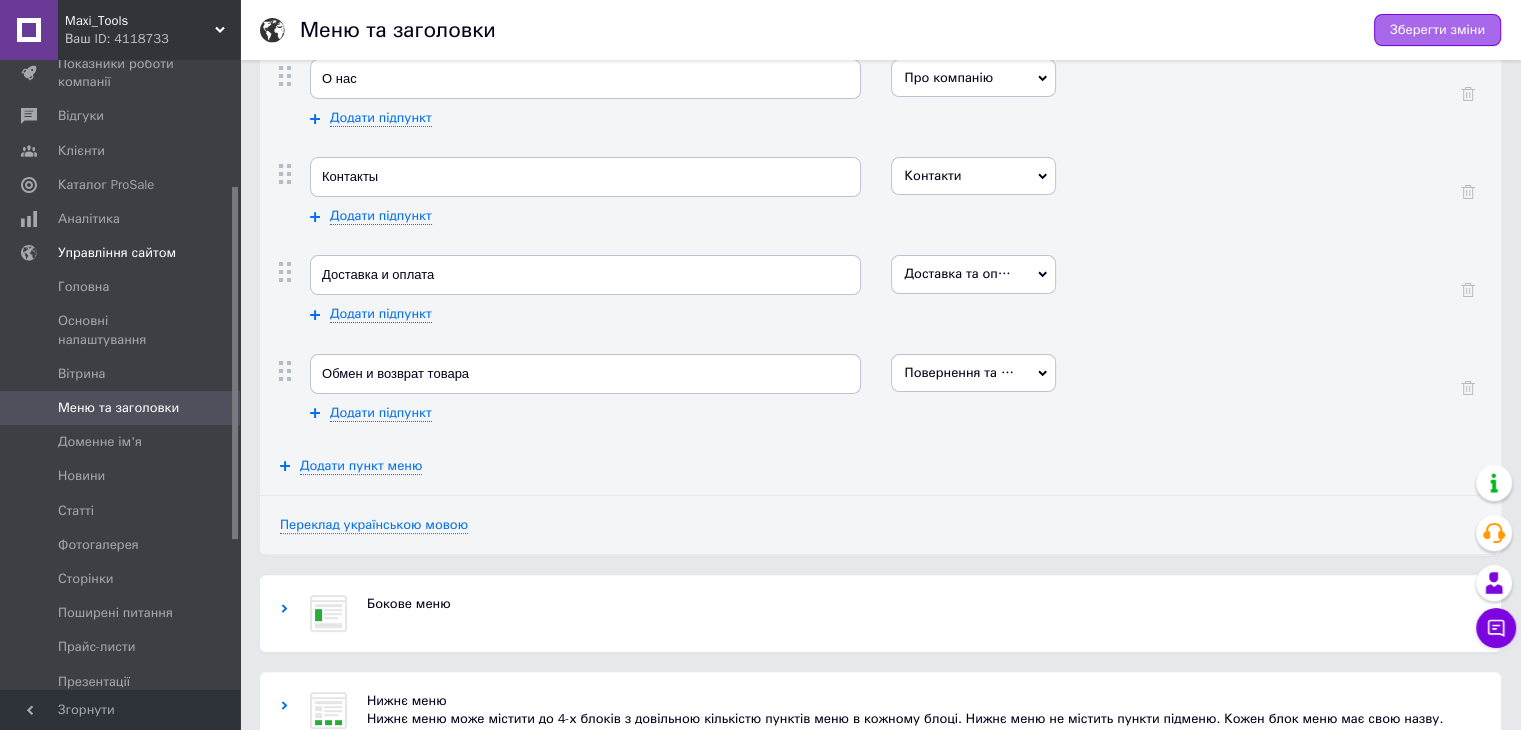 click on "Зберегти зміни" at bounding box center (1437, 30) 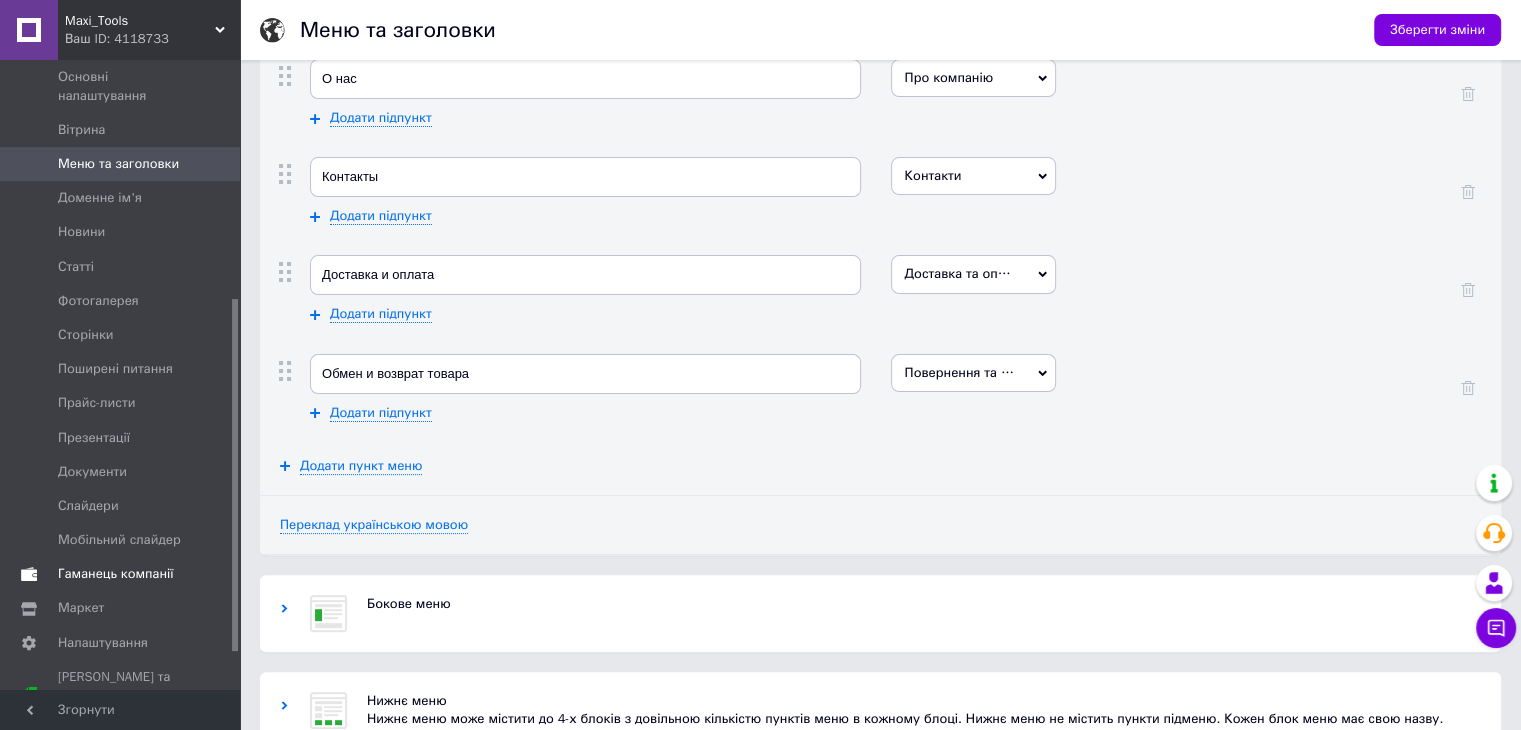 scroll, scrollTop: 490, scrollLeft: 0, axis: vertical 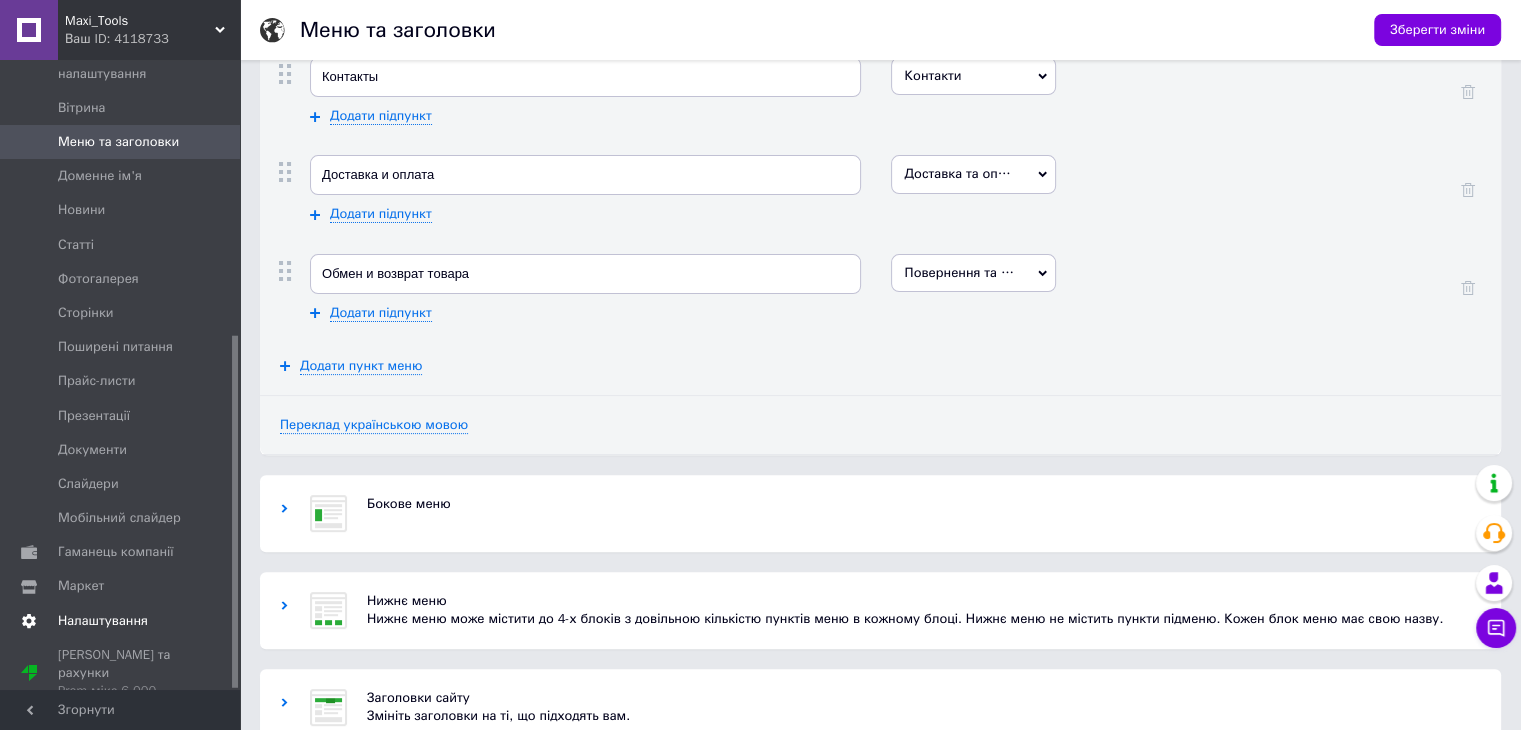click on "Налаштування" at bounding box center [103, 621] 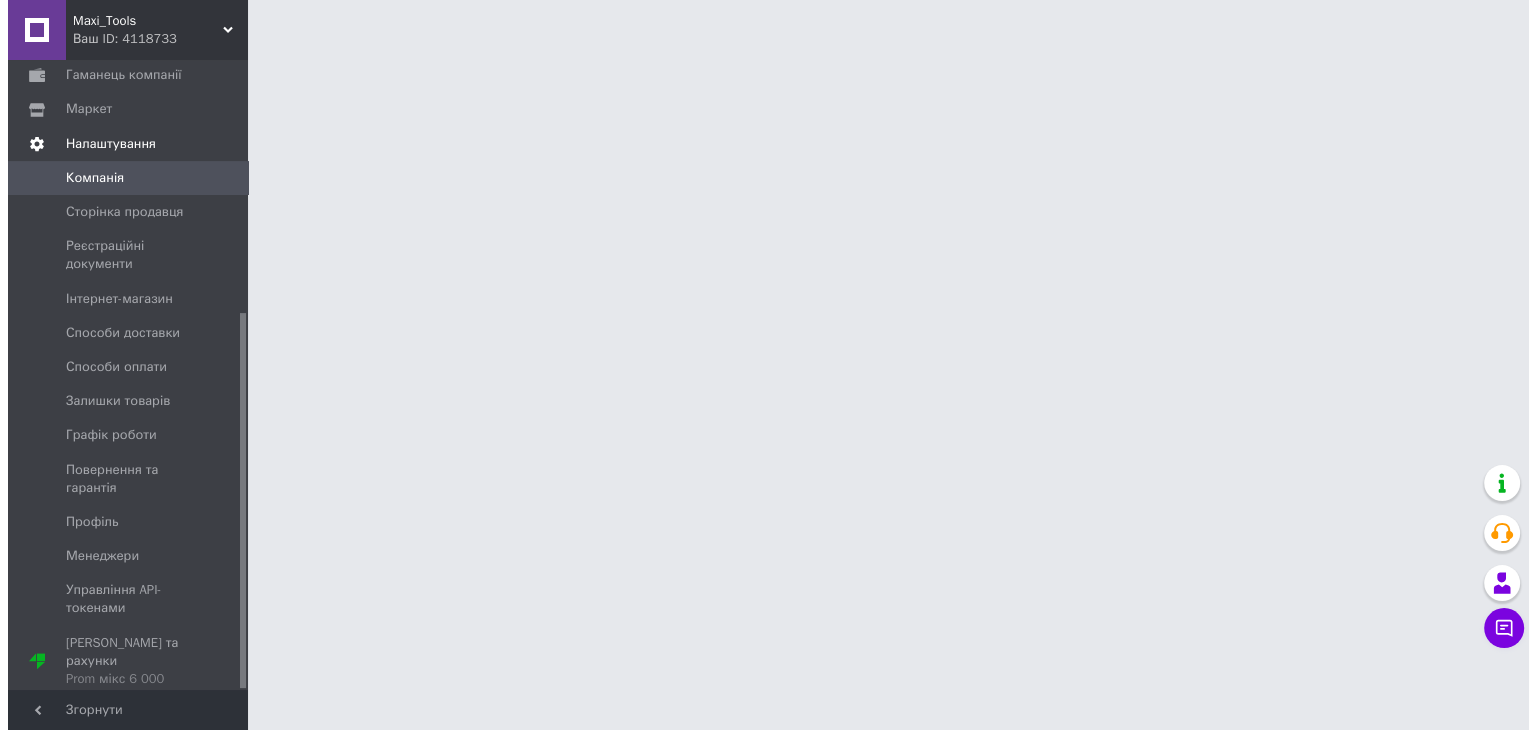 scroll, scrollTop: 0, scrollLeft: 0, axis: both 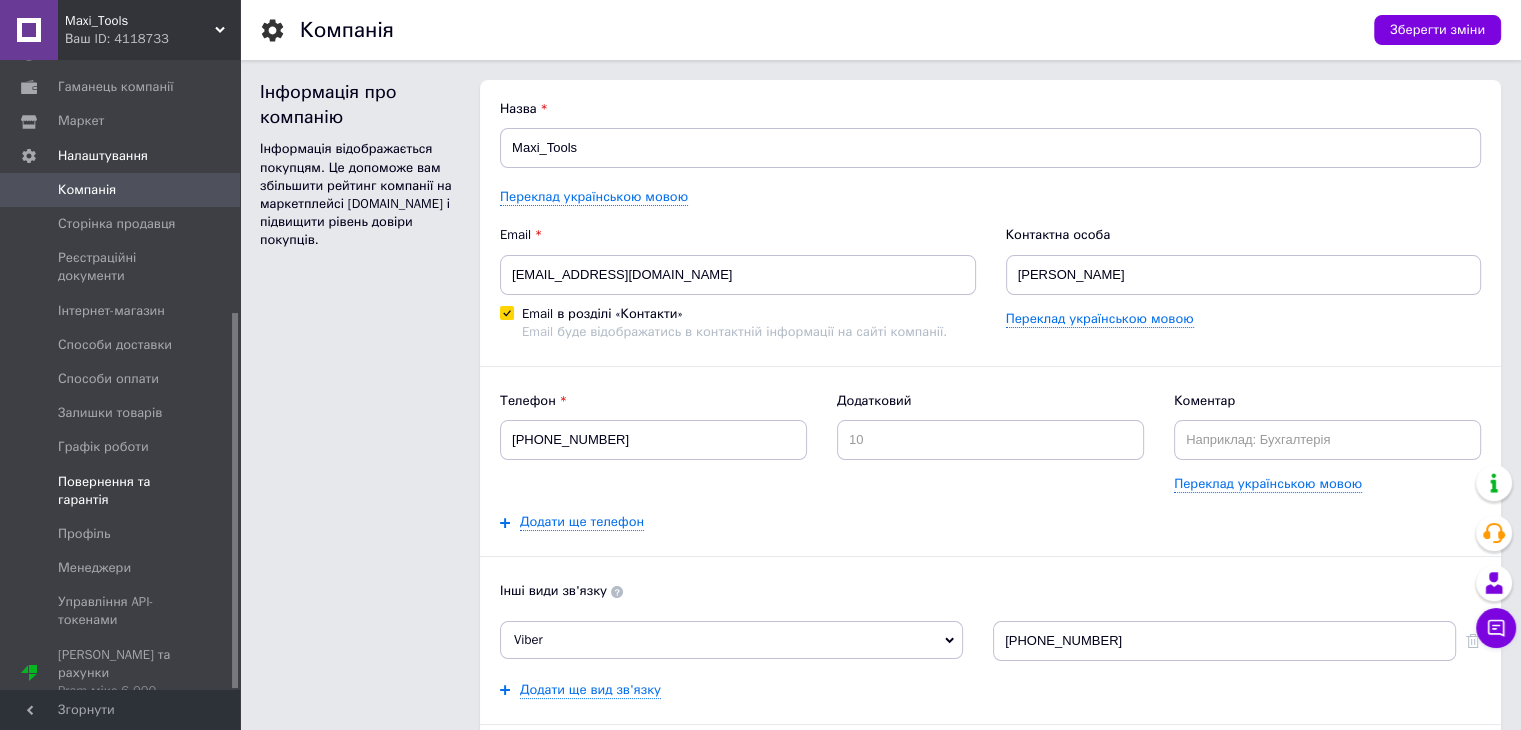click on "Повернення та гарантія" at bounding box center [121, 491] 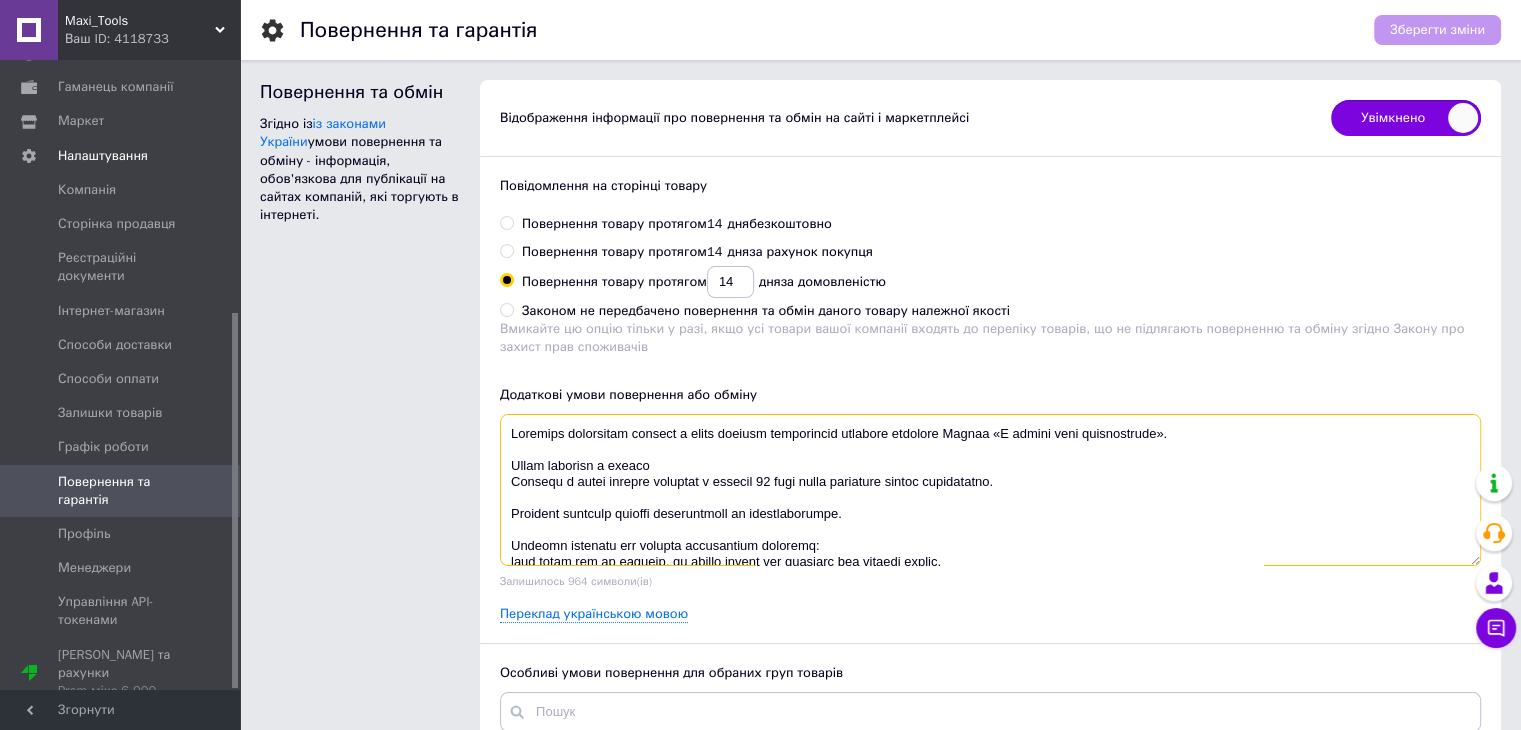 click at bounding box center (990, 490) 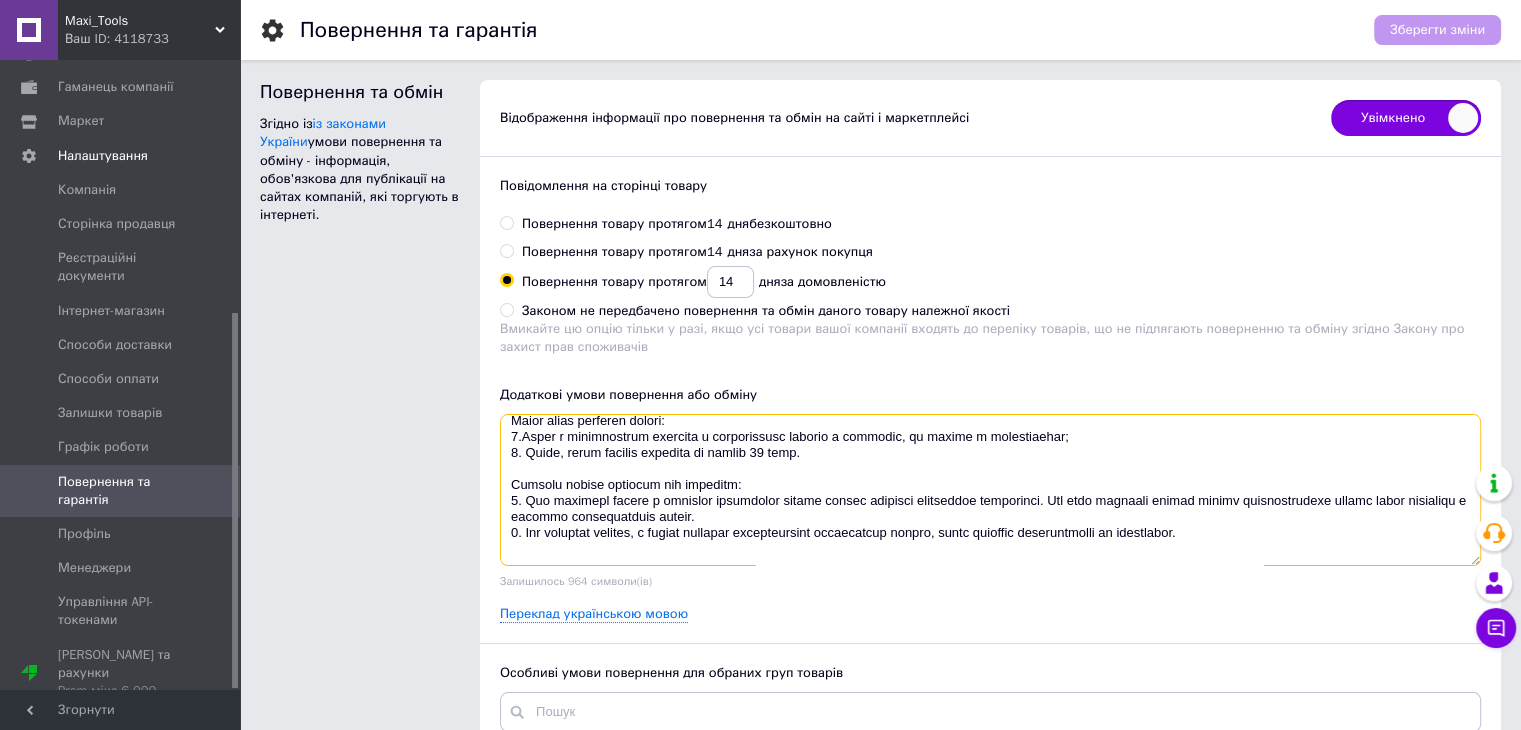 scroll, scrollTop: 300, scrollLeft: 0, axis: vertical 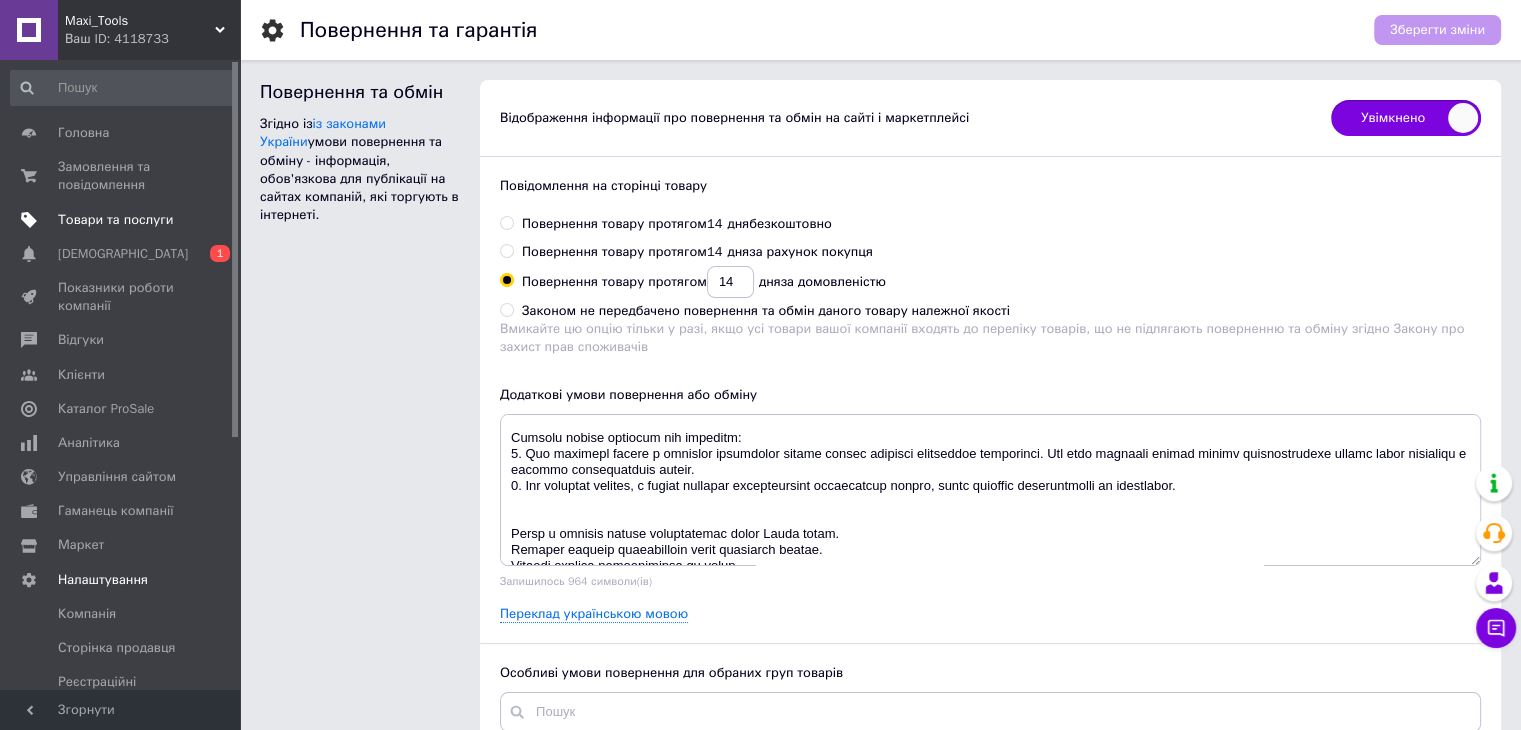 click on "Товари та послуги" at bounding box center [115, 220] 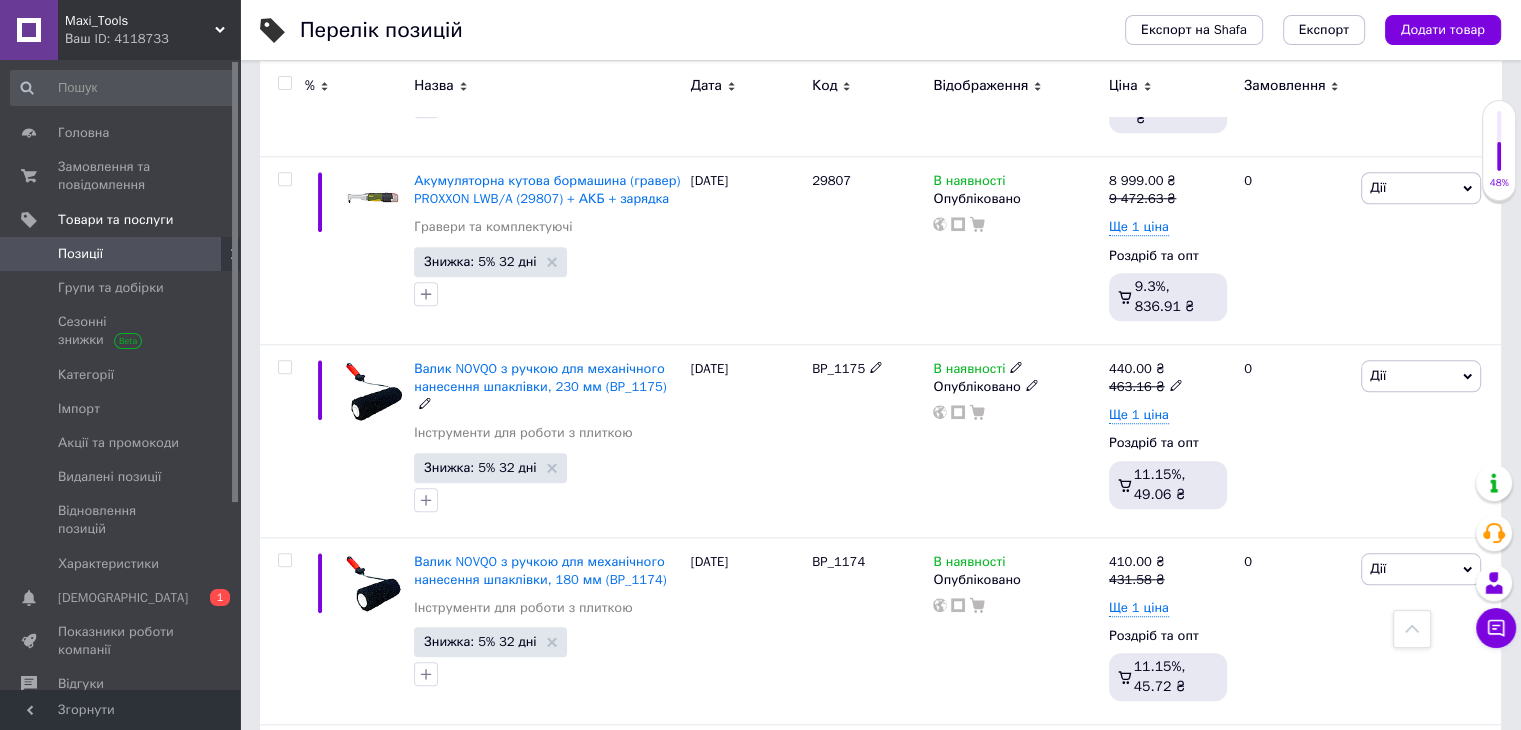 scroll, scrollTop: 2400, scrollLeft: 0, axis: vertical 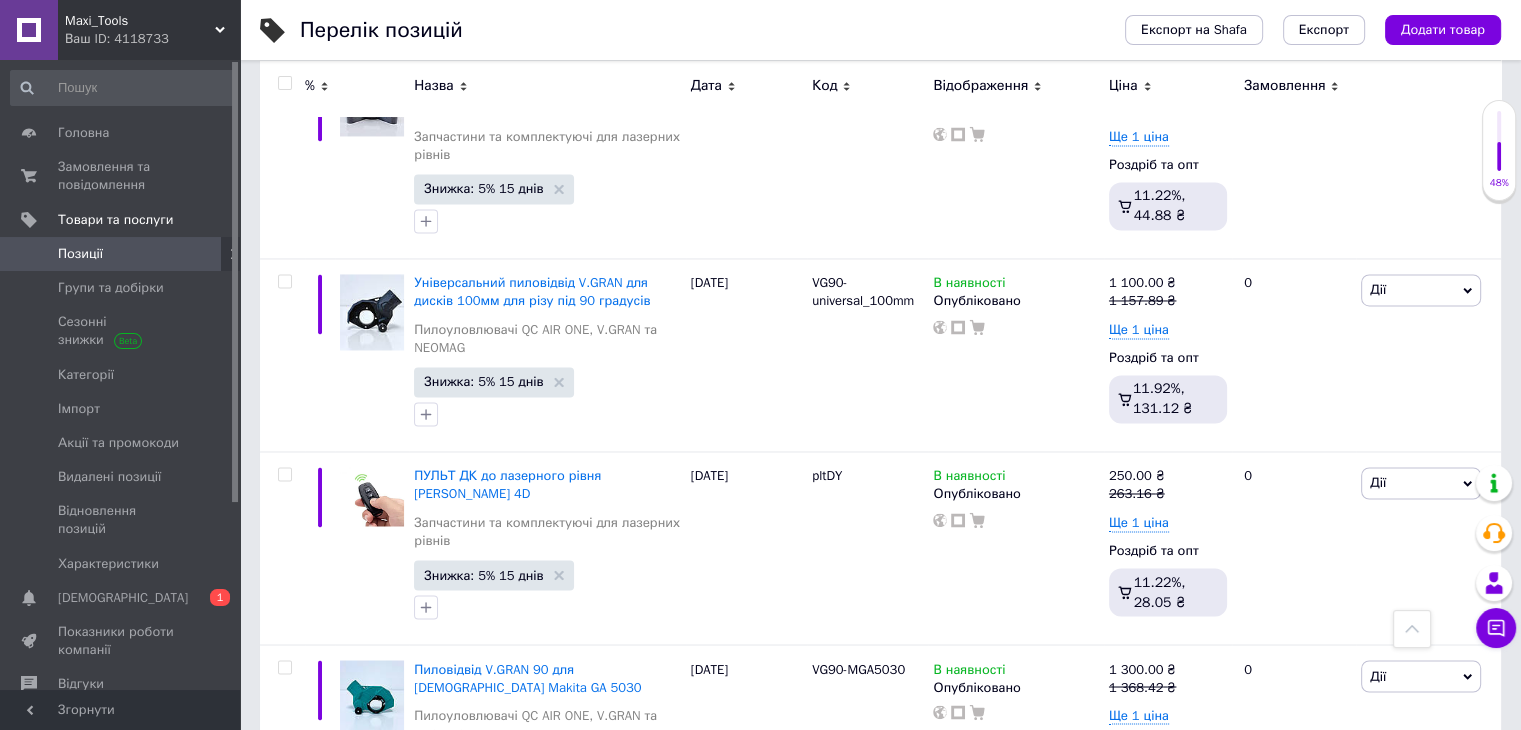 click on "30" at bounding box center (461, 878) 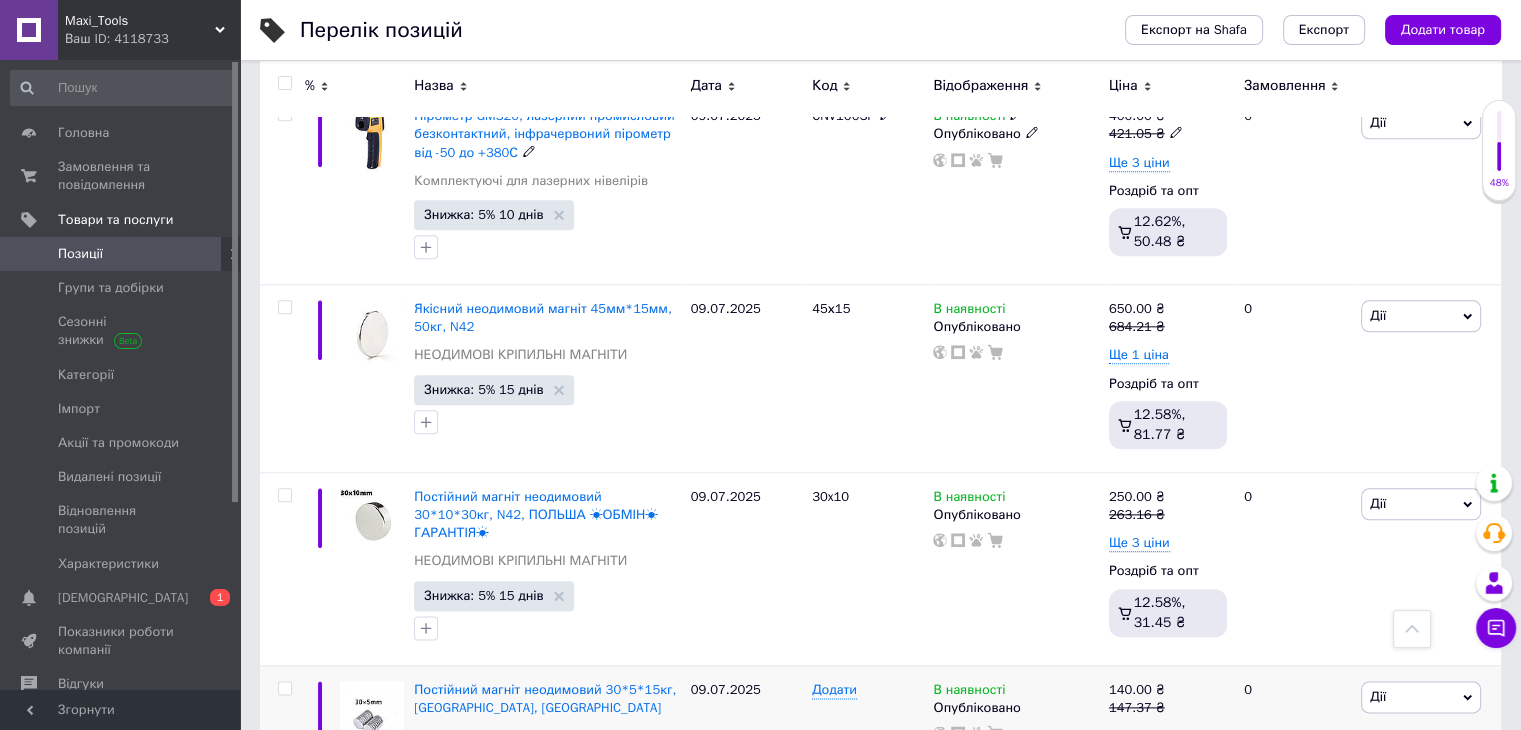 scroll, scrollTop: 2451, scrollLeft: 0, axis: vertical 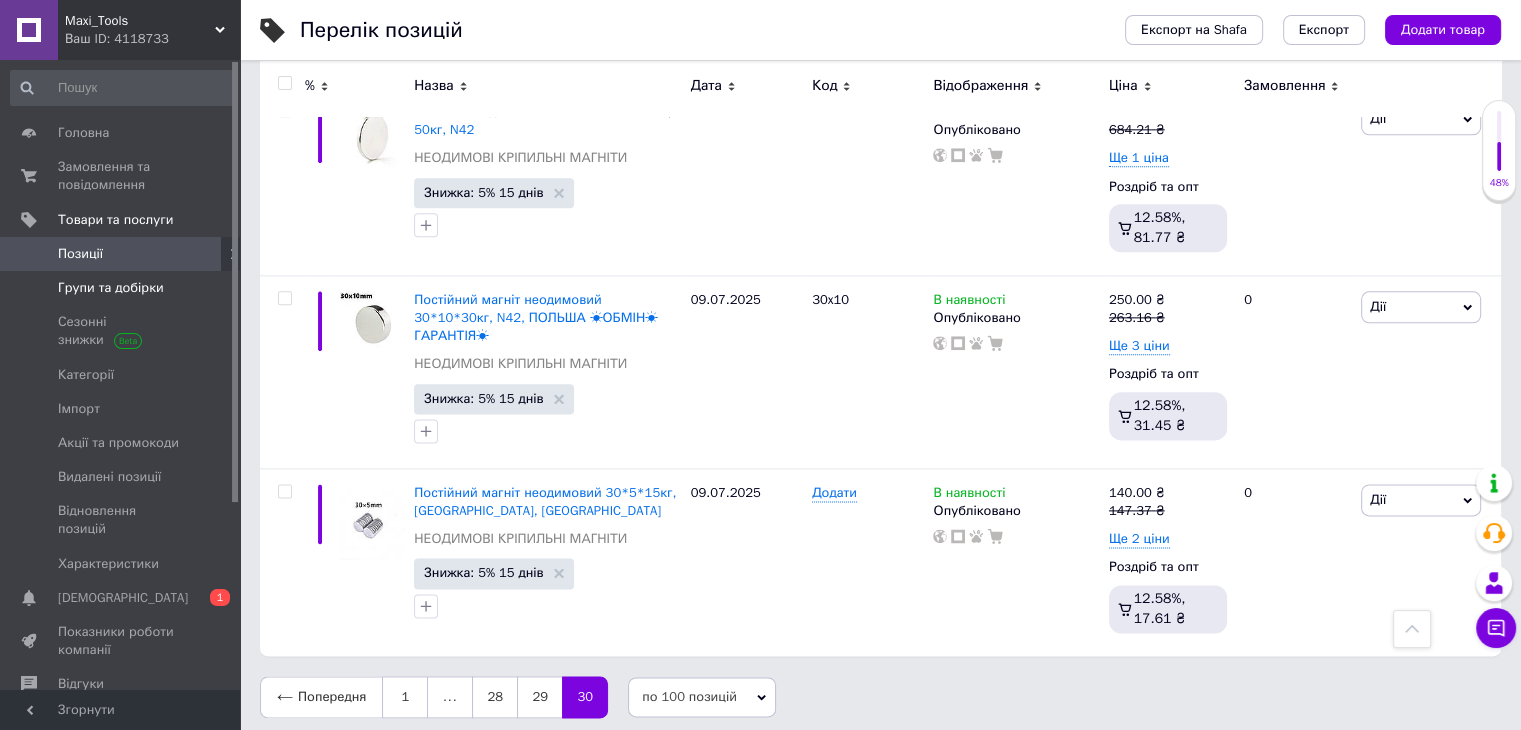 click on "Групи та добірки" at bounding box center [111, 288] 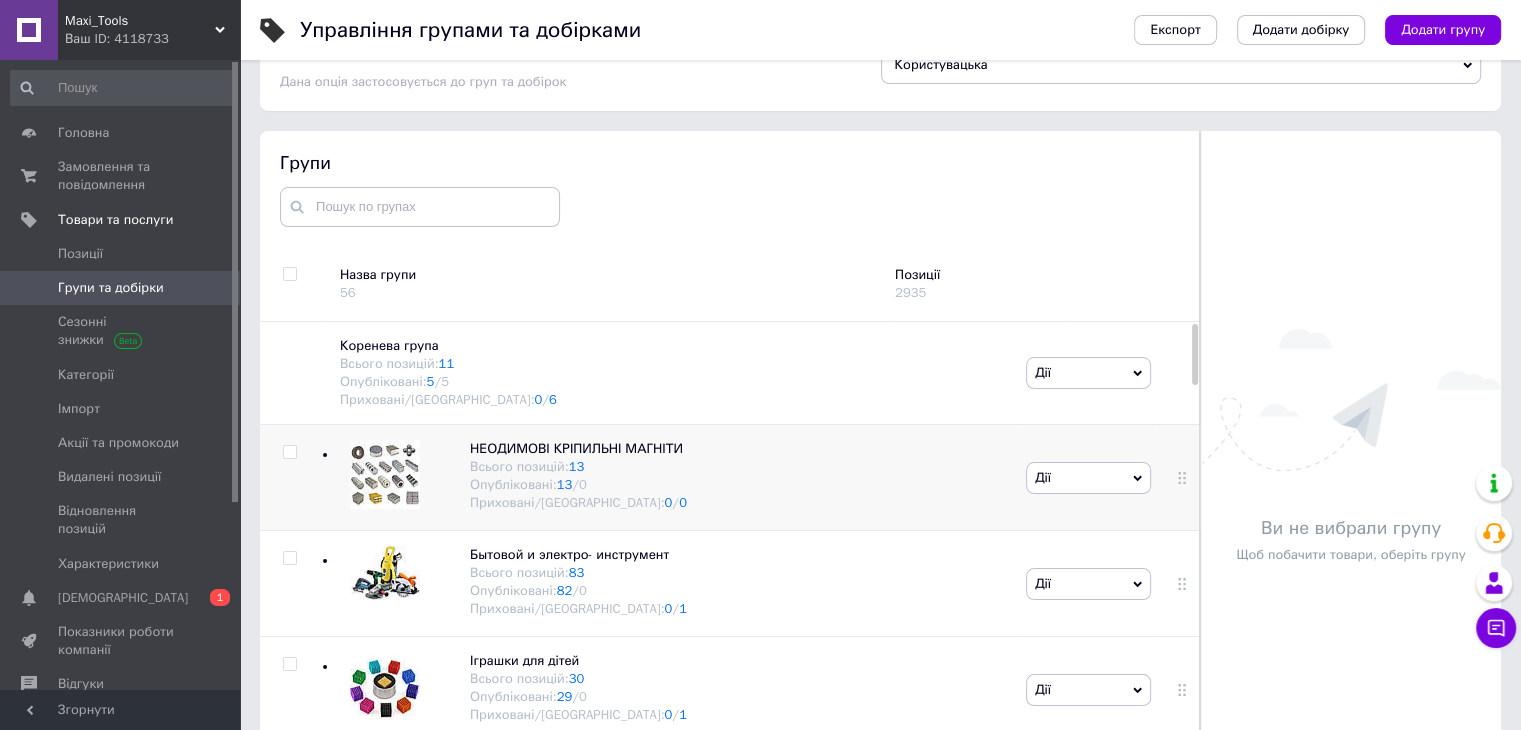 scroll, scrollTop: 113, scrollLeft: 0, axis: vertical 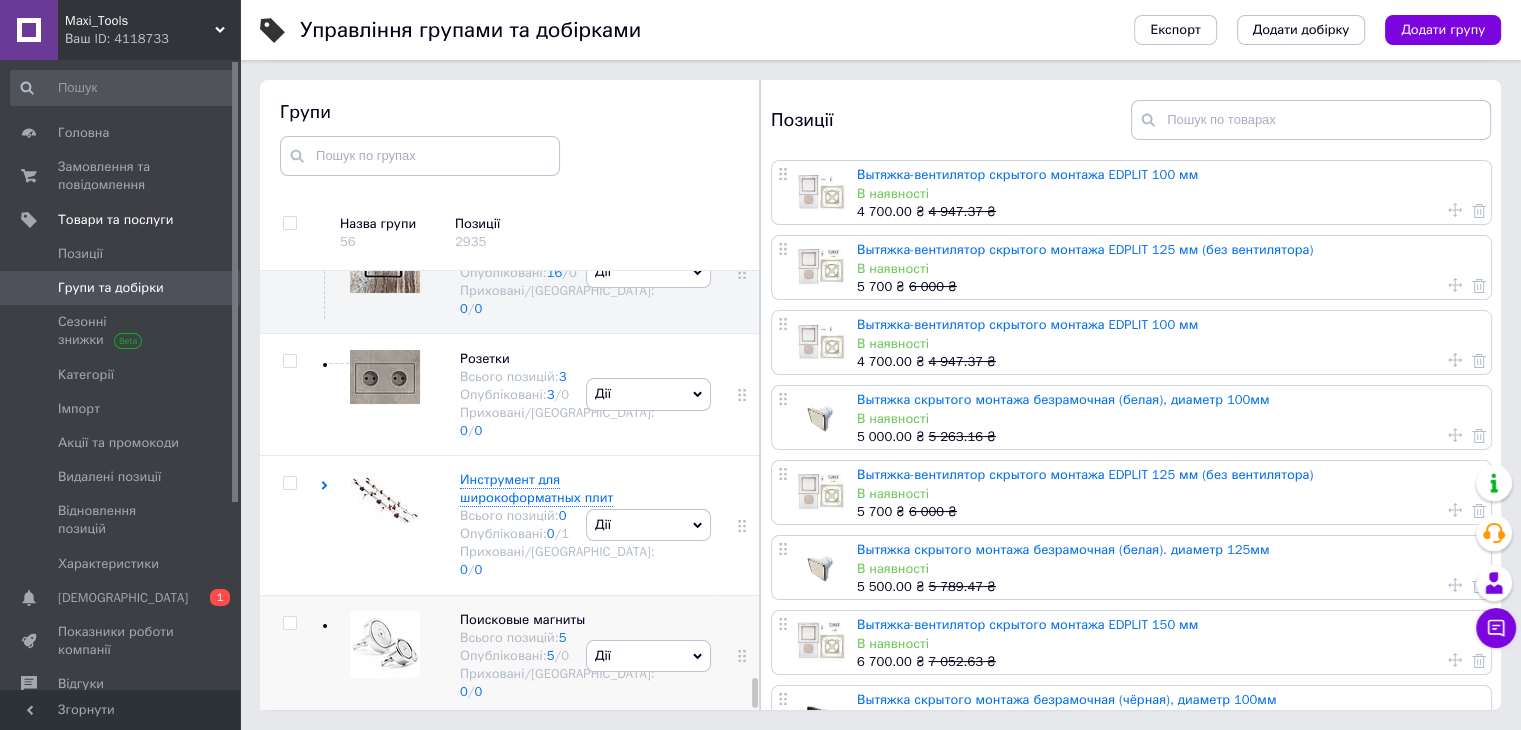 click at bounding box center (385, 644) 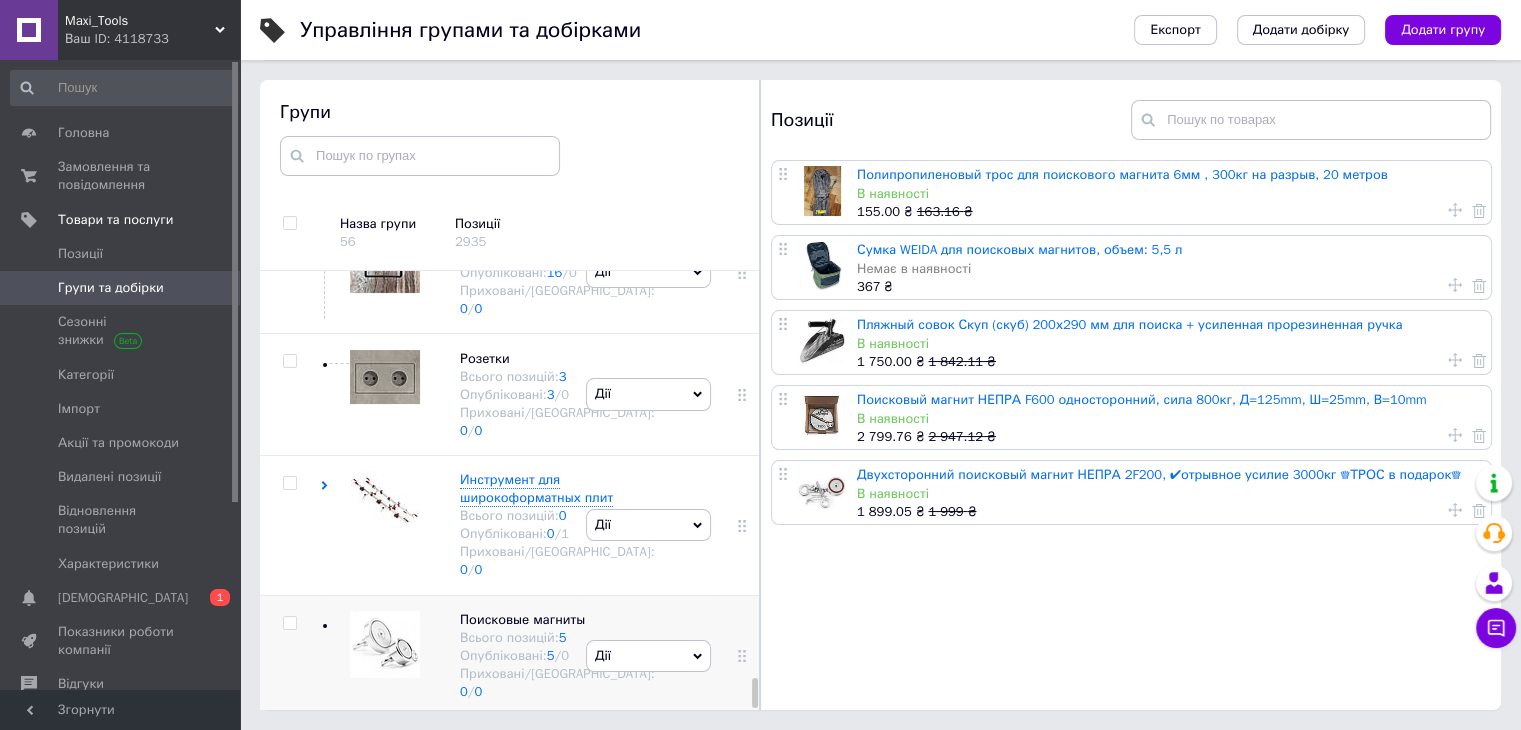 click on "Дії" at bounding box center (648, 656) 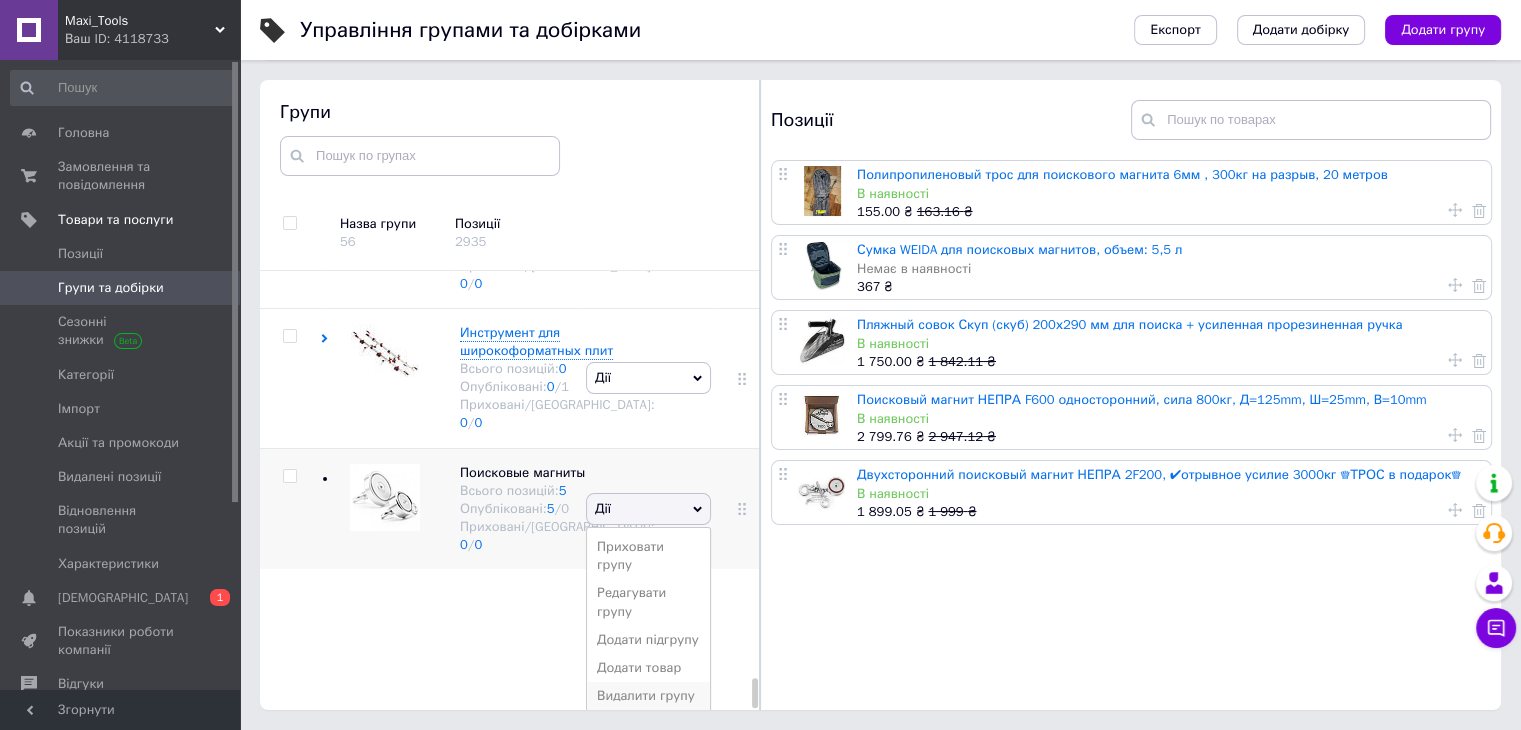click on "Видалити групу" at bounding box center [648, 696] 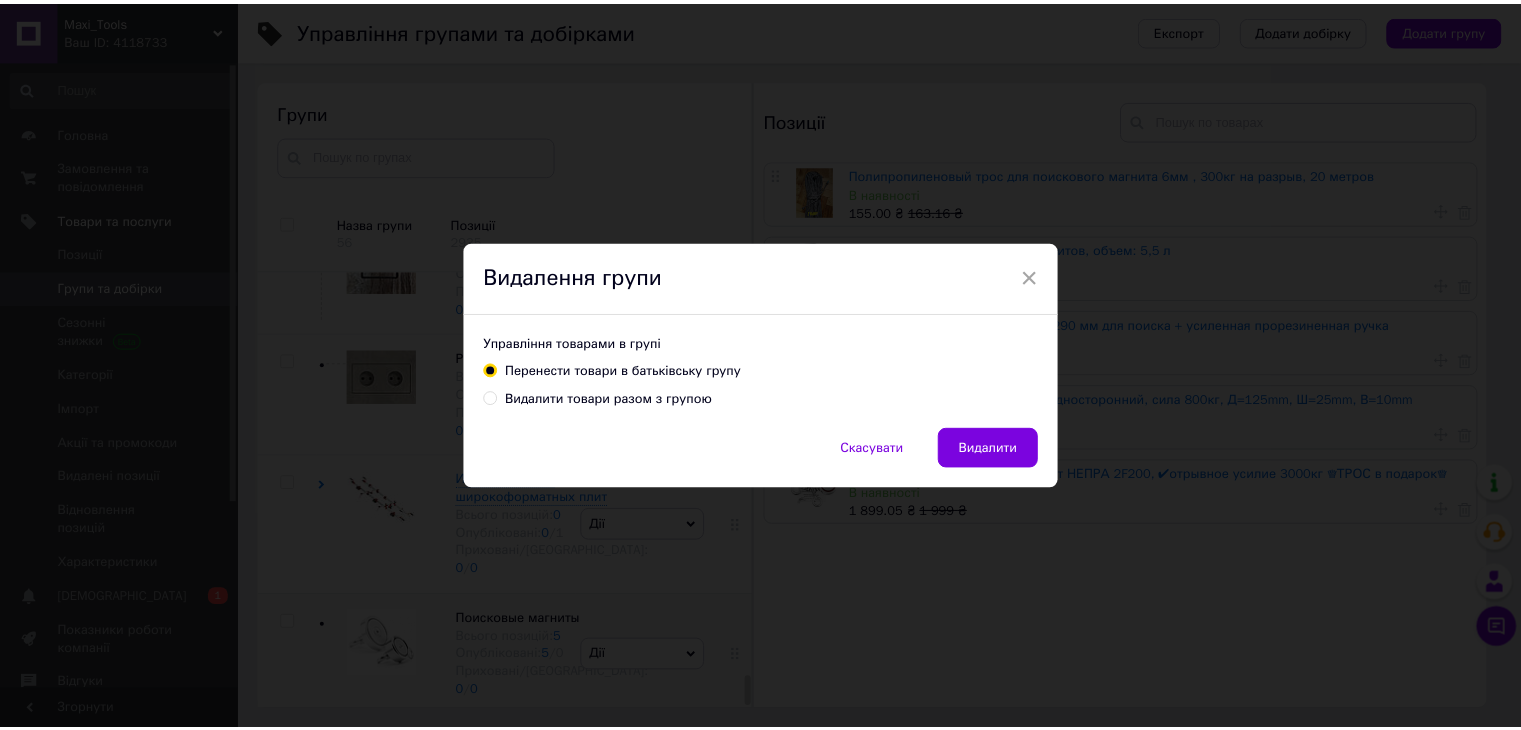 scroll, scrollTop: 6816, scrollLeft: 0, axis: vertical 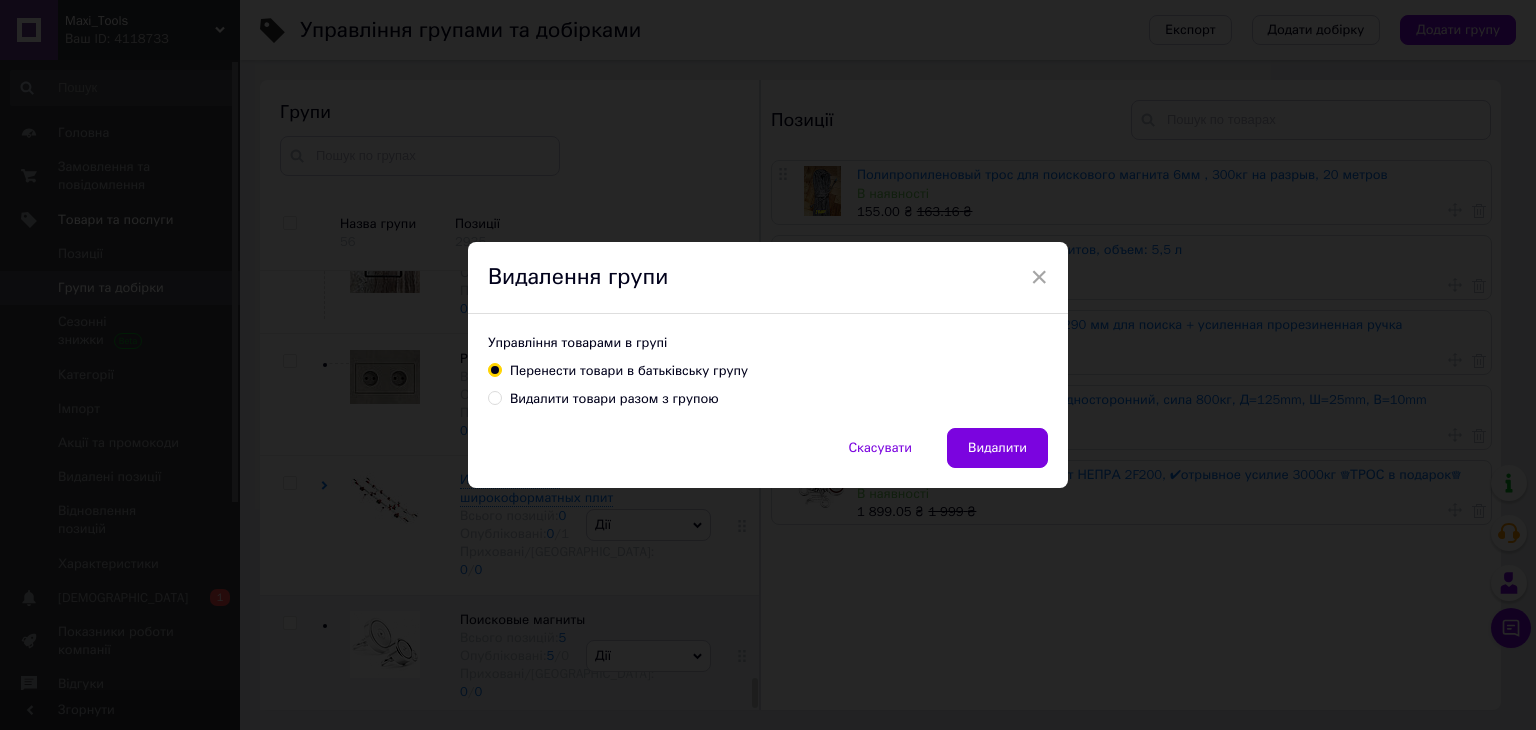 click on "Видалити товари разом з групою" at bounding box center (614, 399) 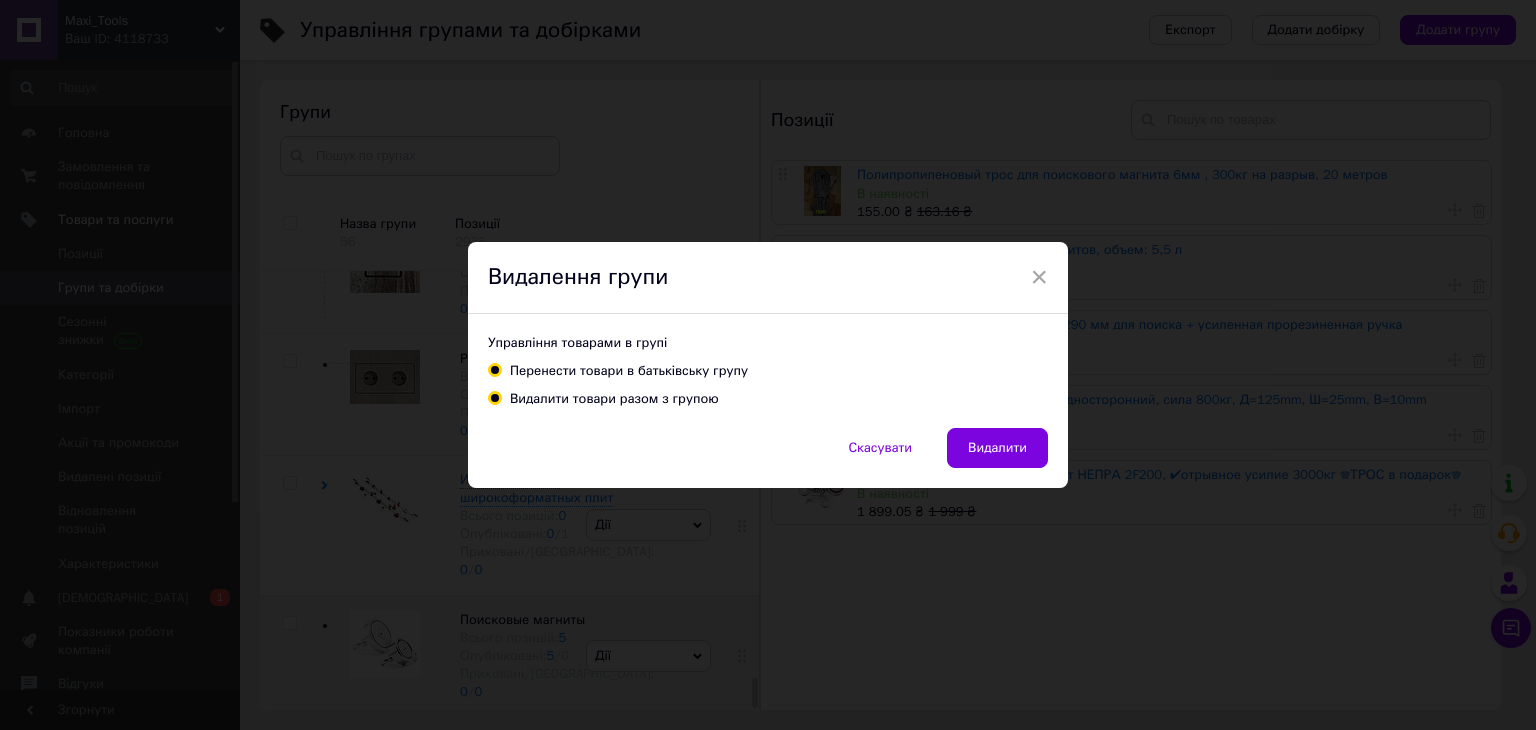 radio on "true" 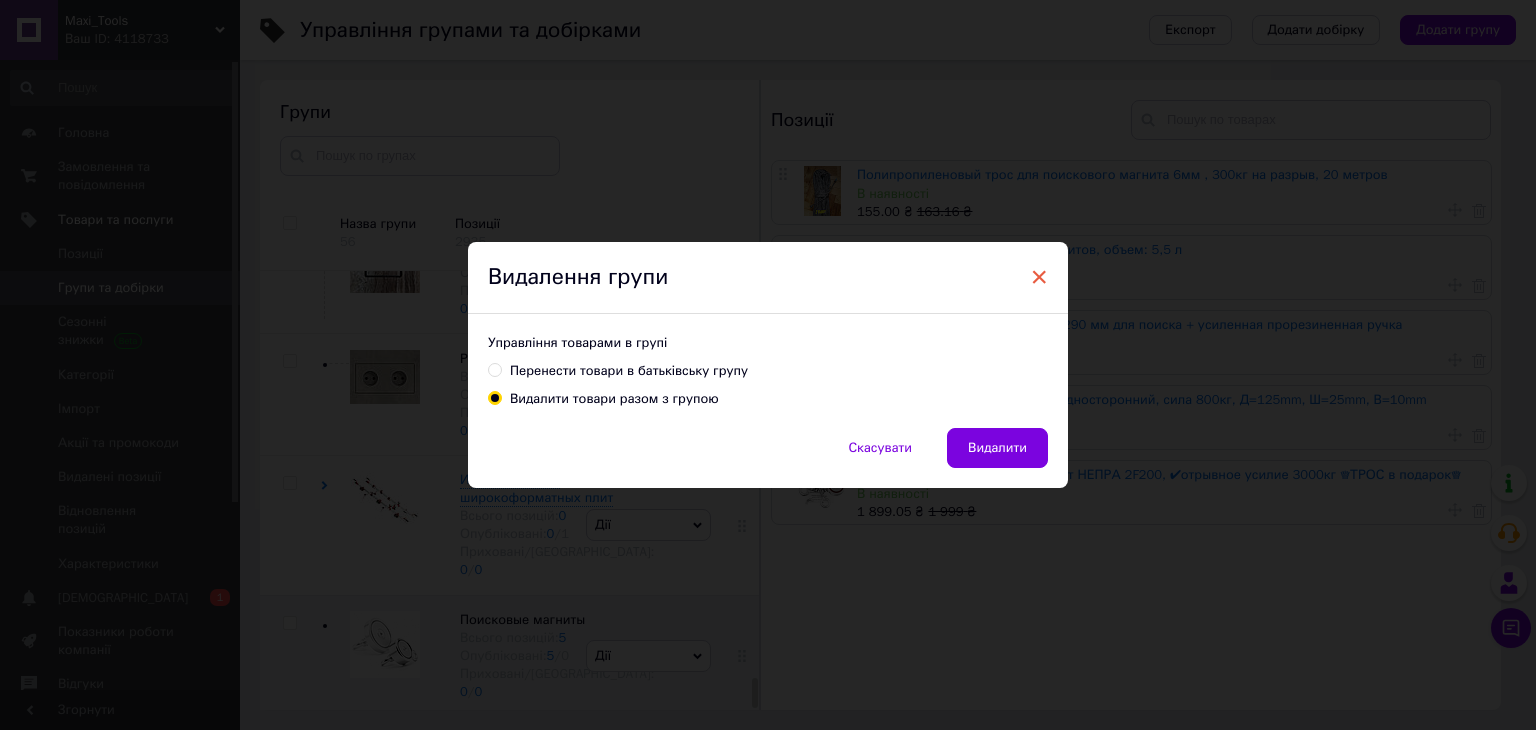 click on "×" at bounding box center [1039, 277] 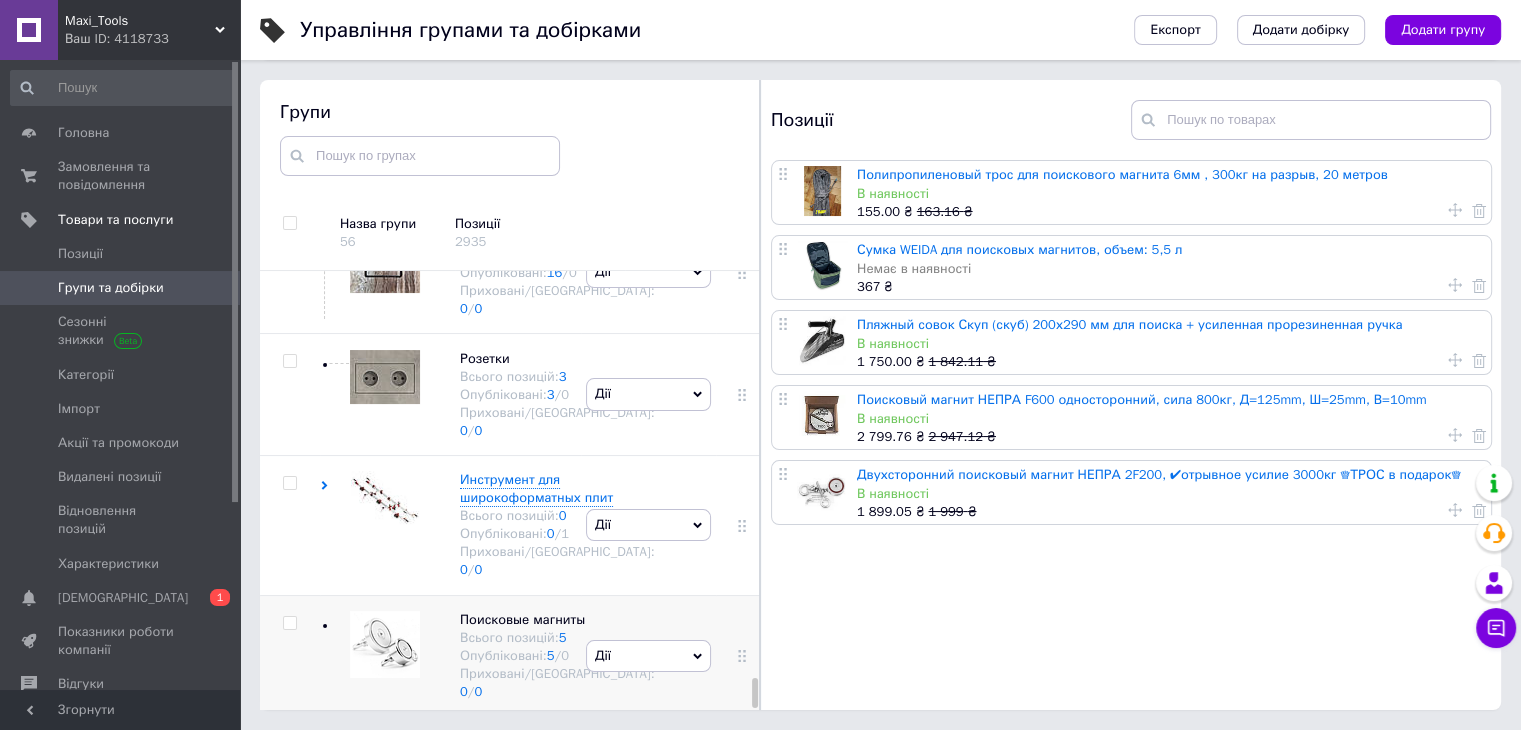 click on "Дії" at bounding box center [648, 656] 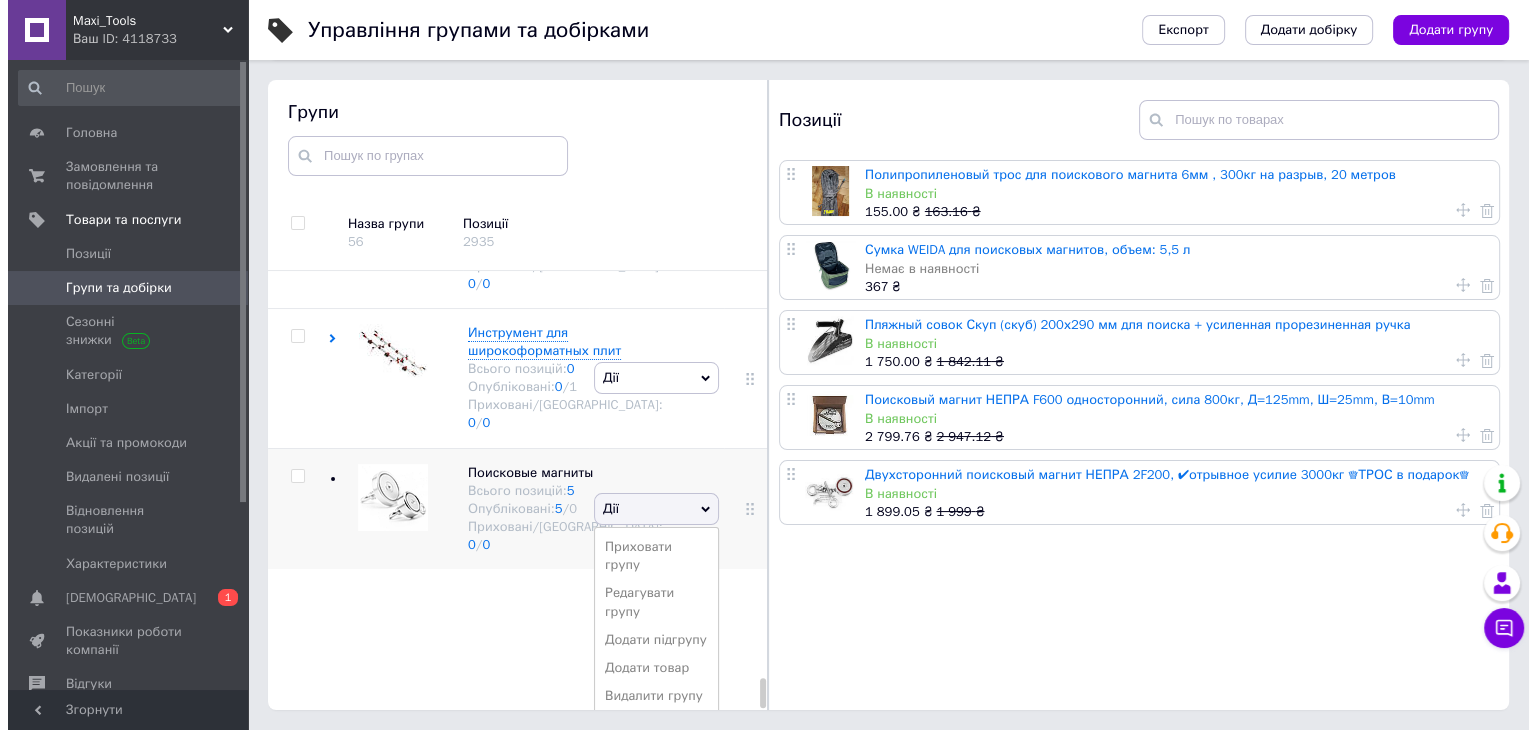 scroll, scrollTop: 6901, scrollLeft: 0, axis: vertical 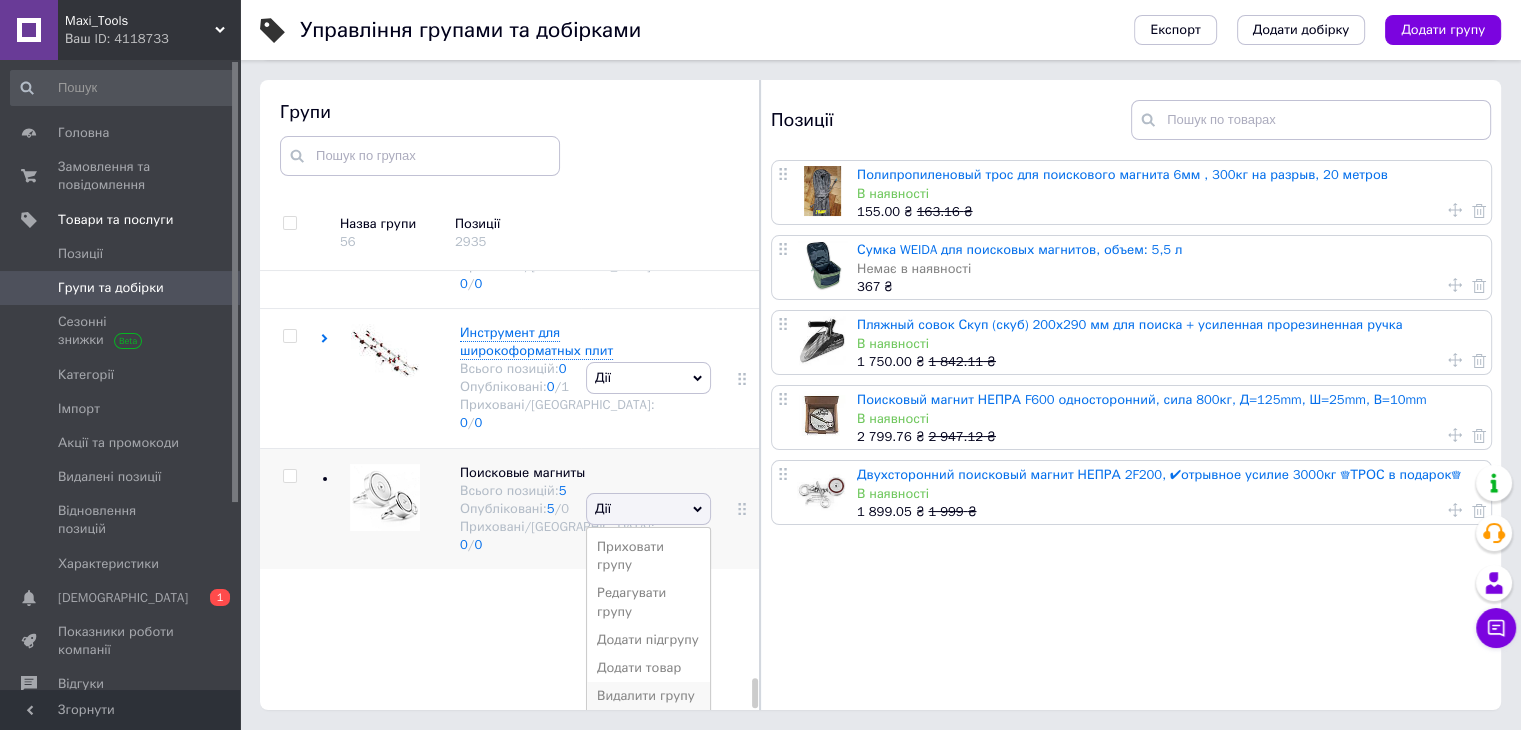 click on "Видалити групу" at bounding box center [648, 696] 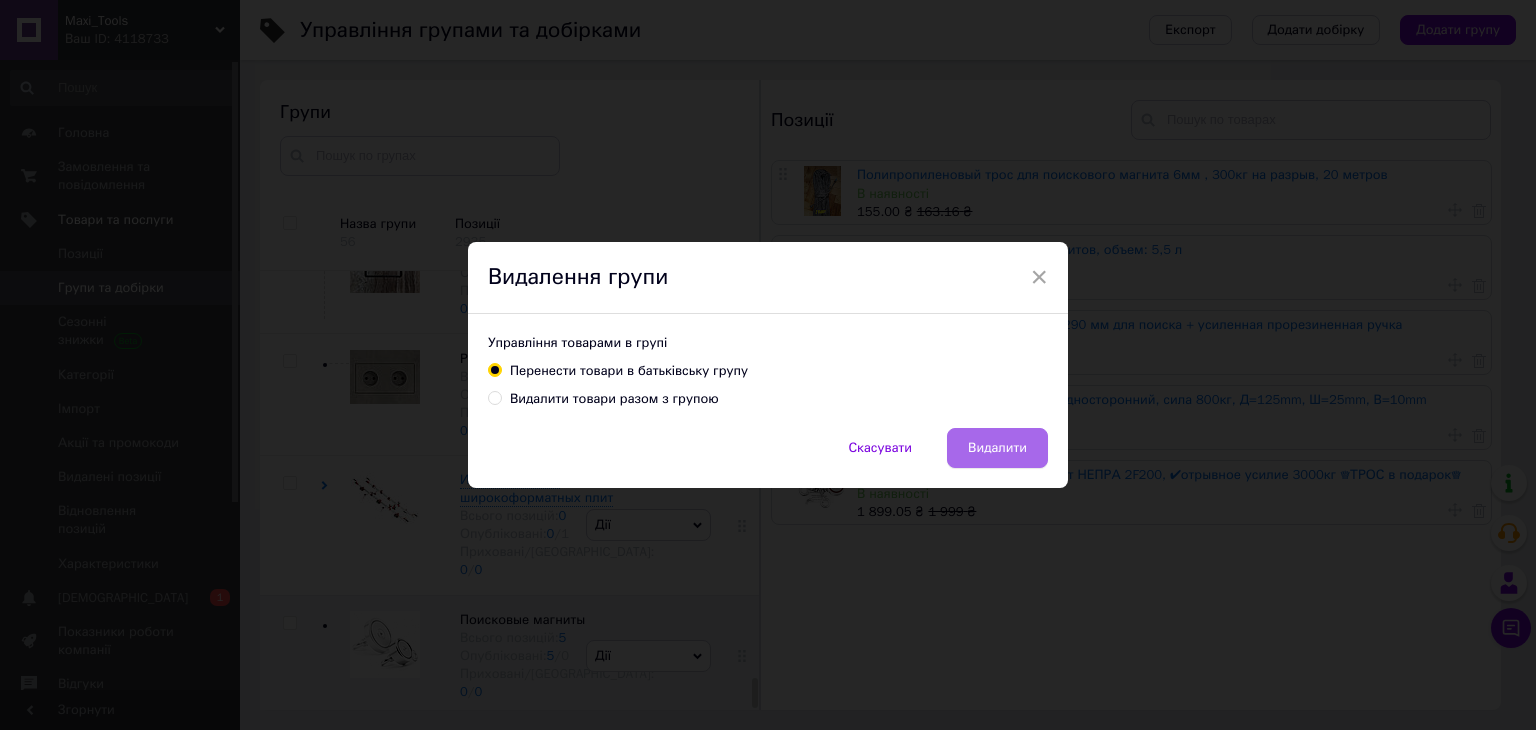 click on "Видалити" at bounding box center [997, 448] 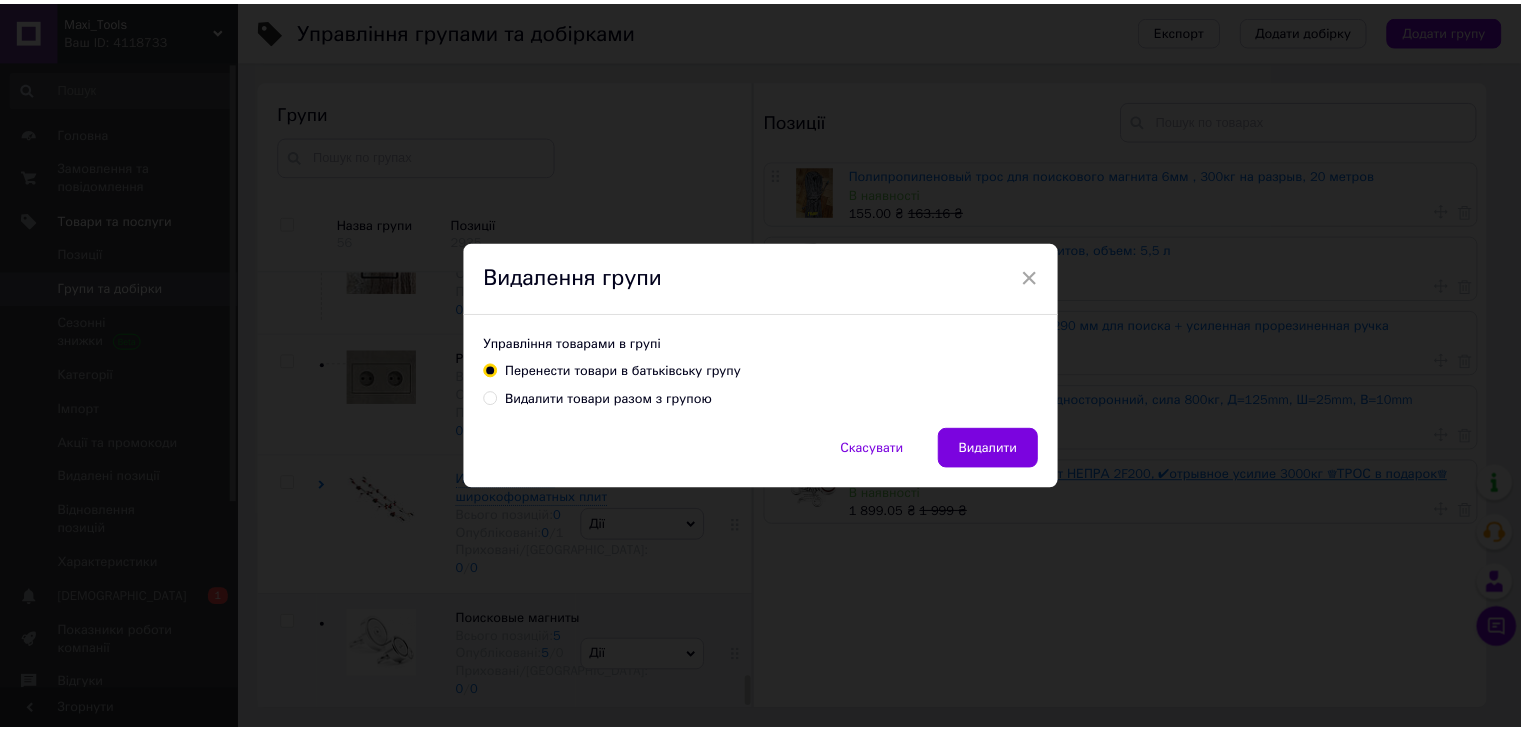 scroll, scrollTop: 6644, scrollLeft: 0, axis: vertical 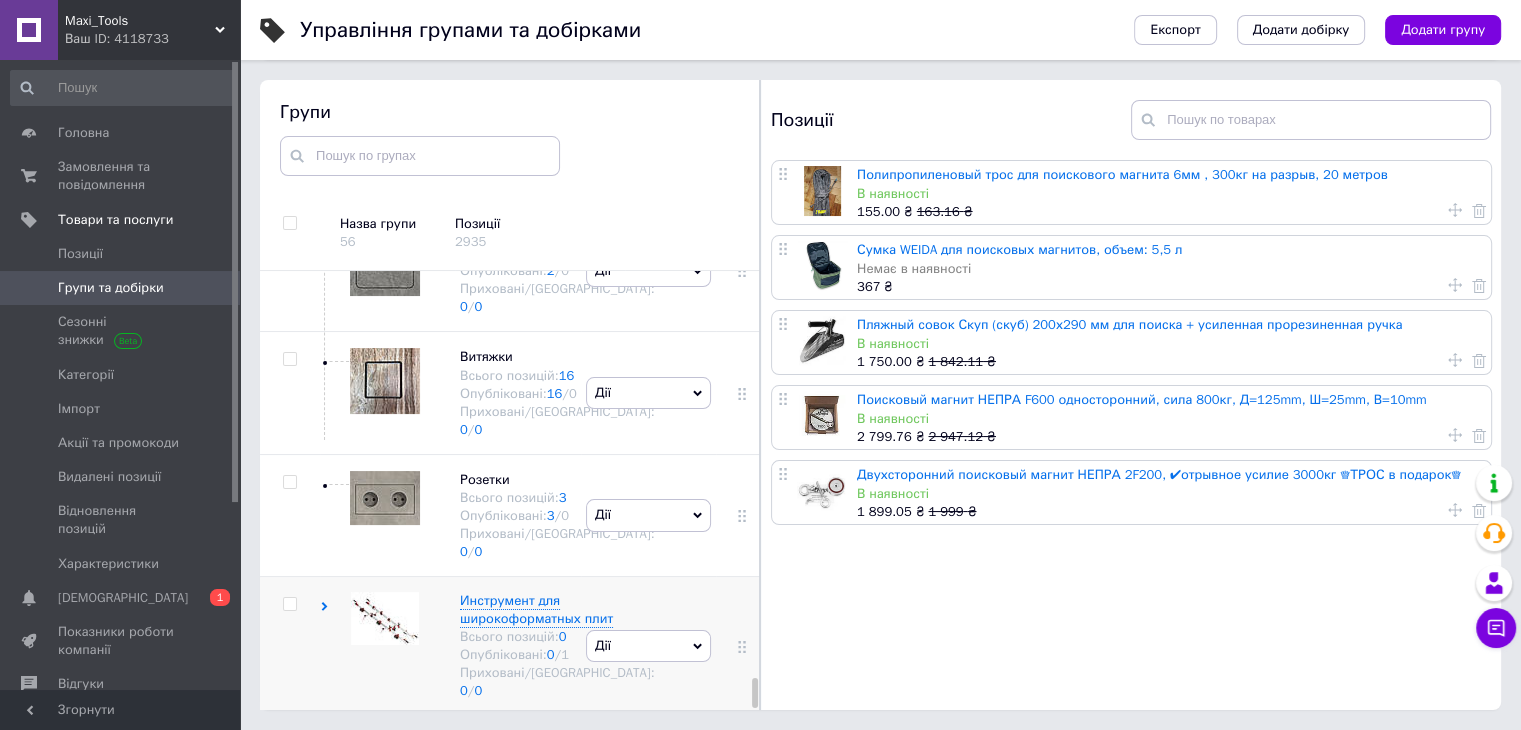 click at bounding box center [385, 629] 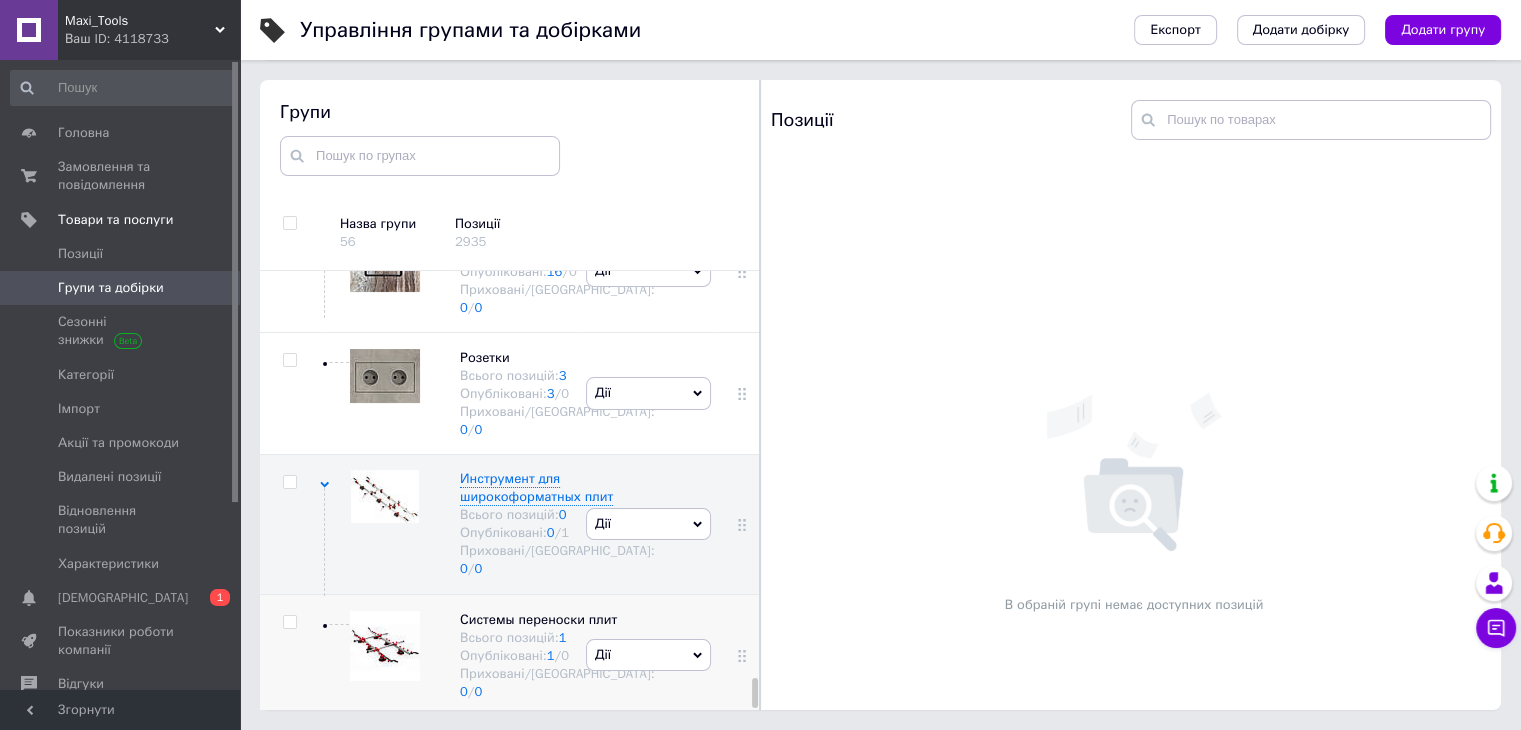 scroll, scrollTop: 6818, scrollLeft: 0, axis: vertical 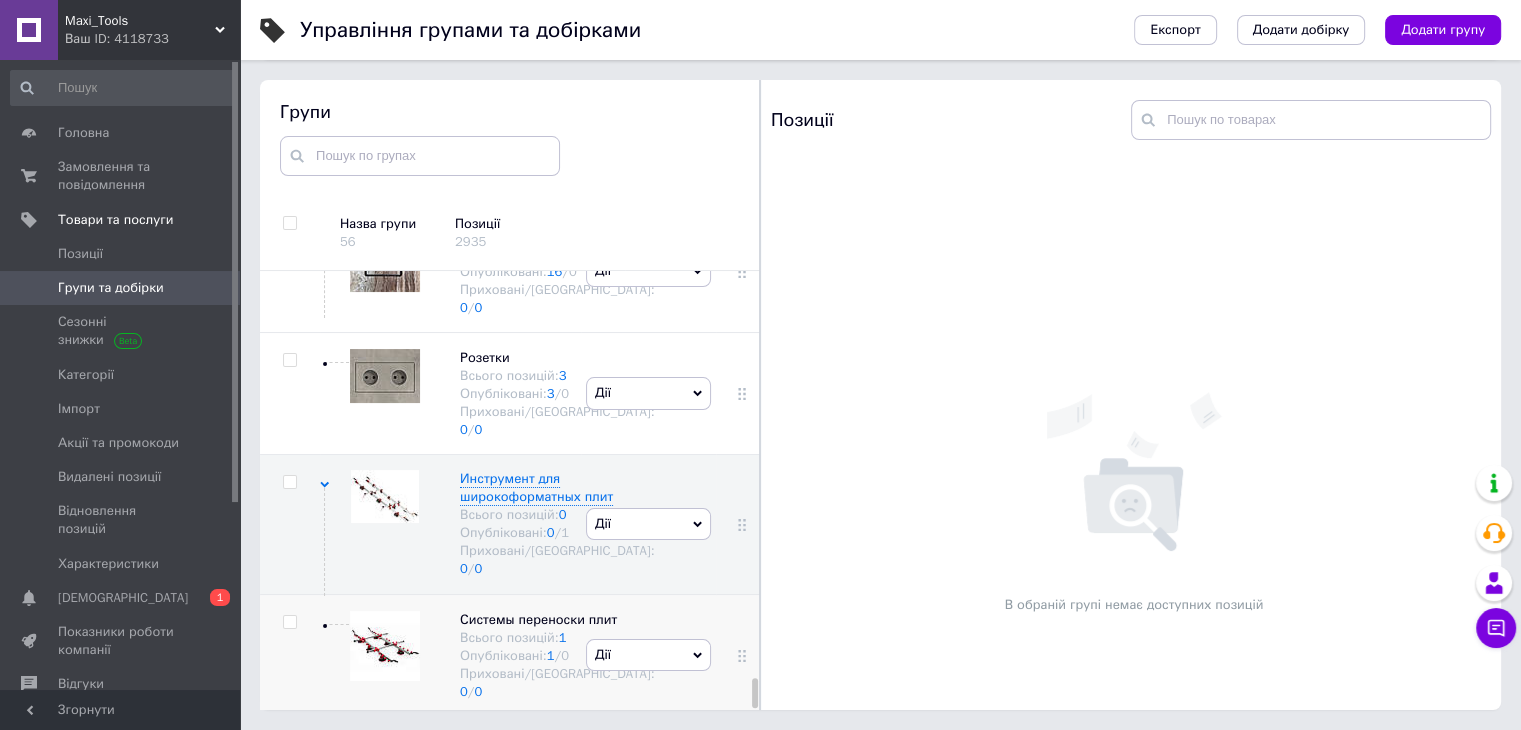 click on "Системы переноски плит Всього позицій:  1 Опубліковані:  1  /  0 Приховані/Видалені:  0  /  0" at bounding box center (537, 656) 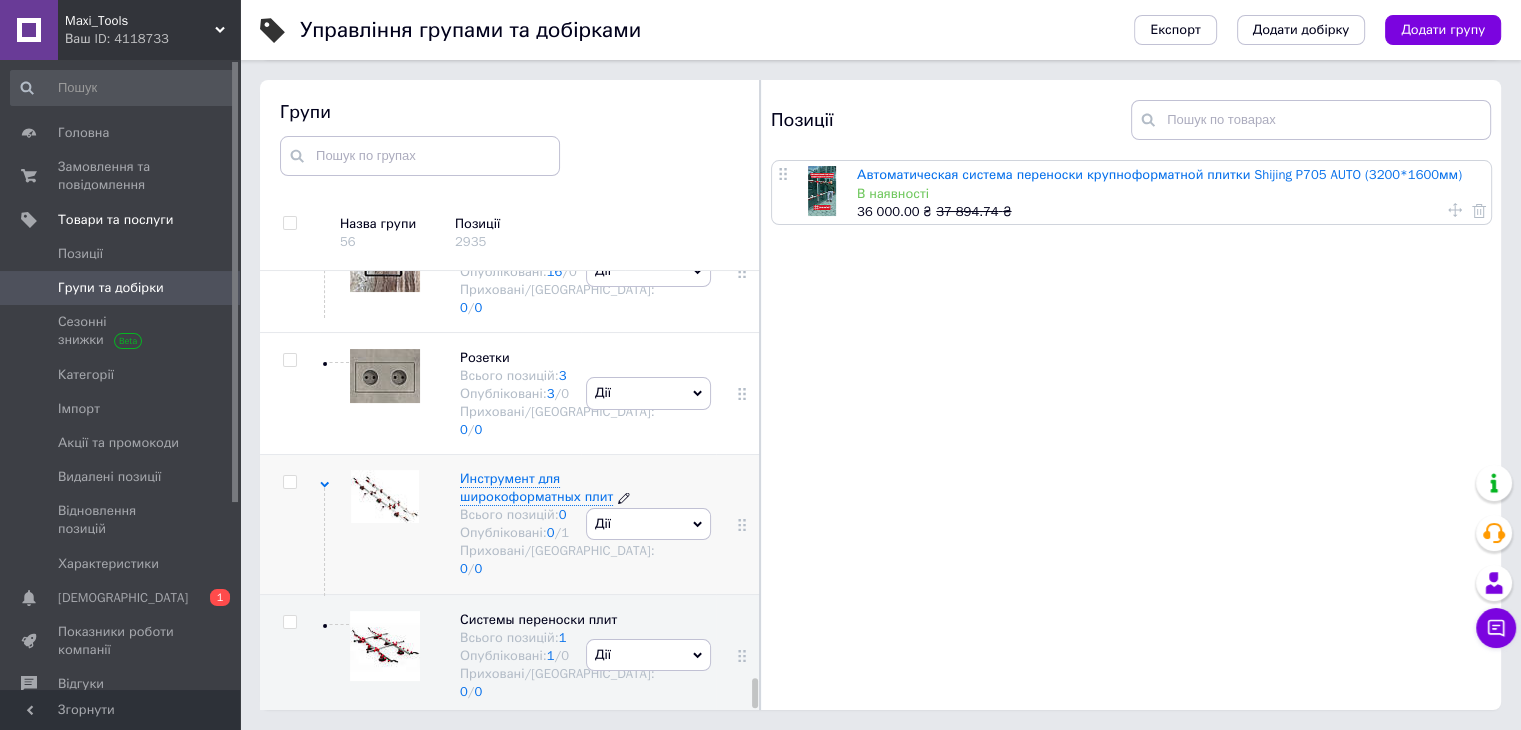 scroll, scrollTop: 6818, scrollLeft: 0, axis: vertical 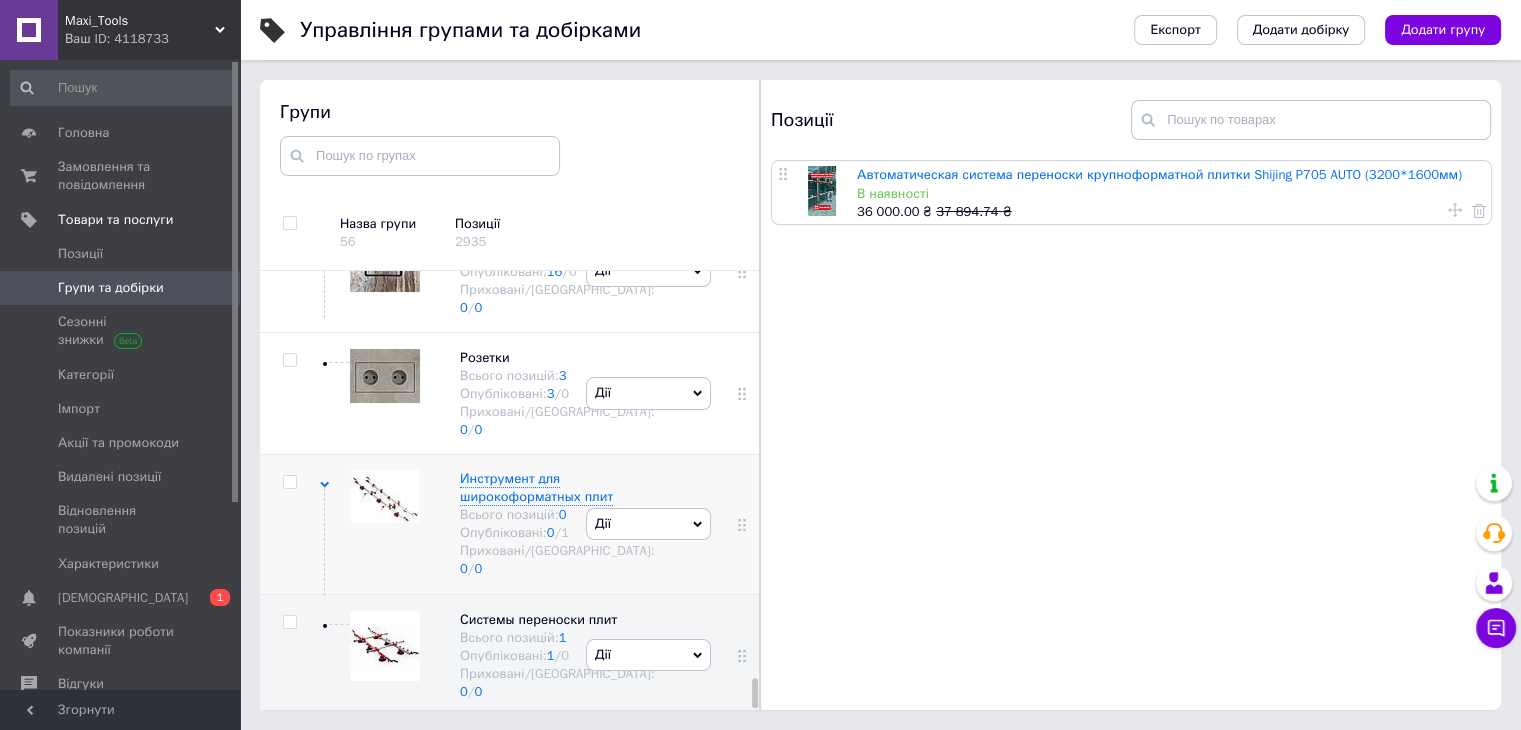 click on "Дії" at bounding box center (648, 524) 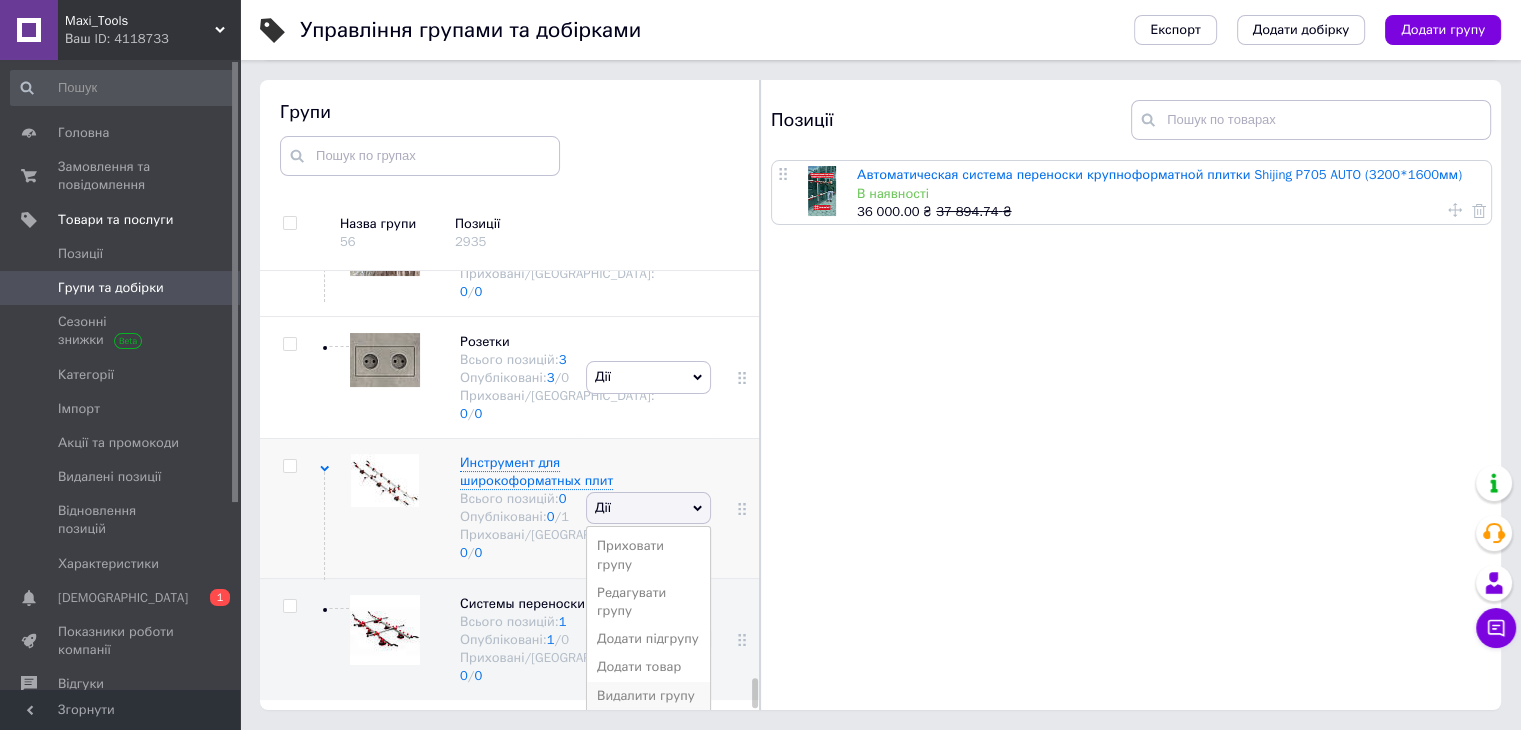 click on "Видалити групу" at bounding box center (648, 696) 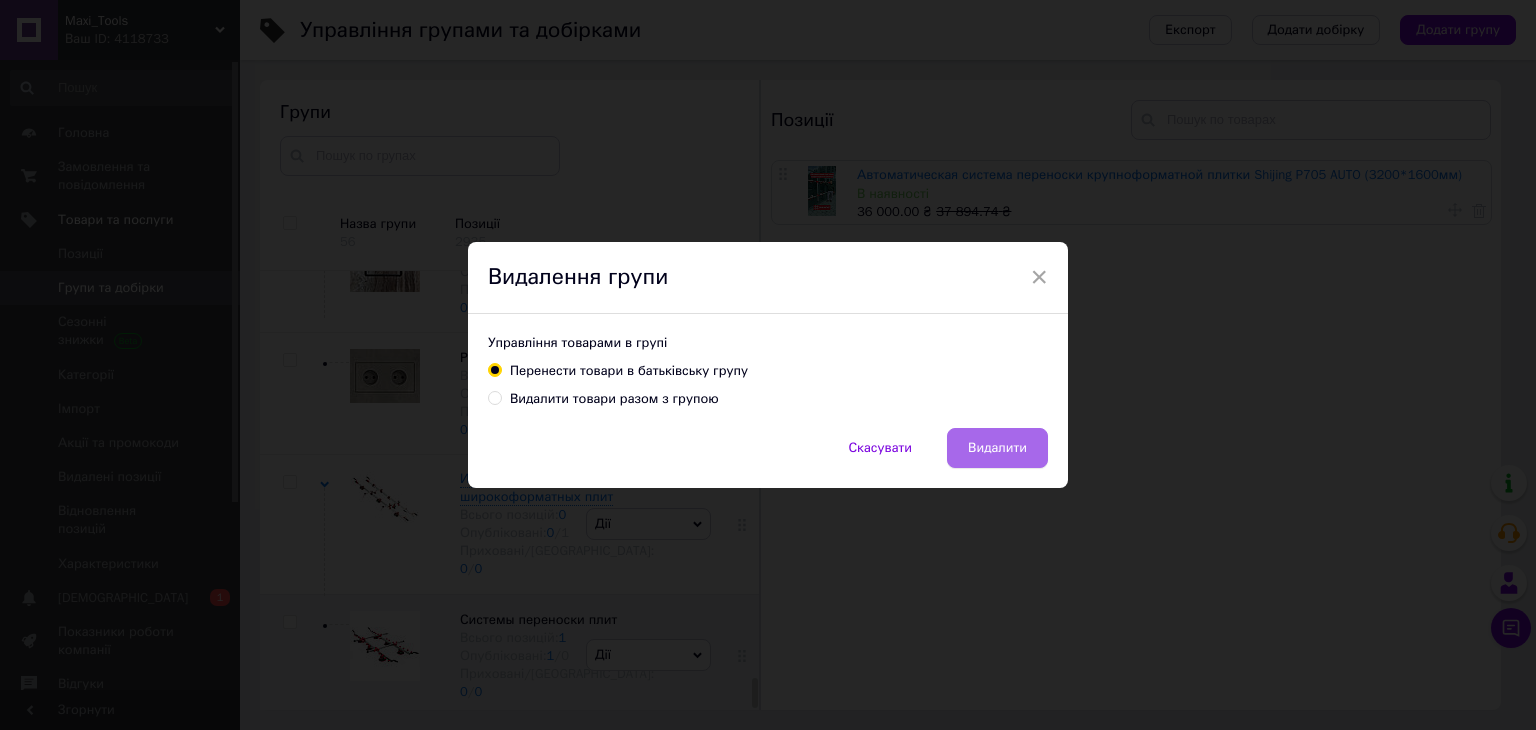 click on "Видалити" at bounding box center [997, 448] 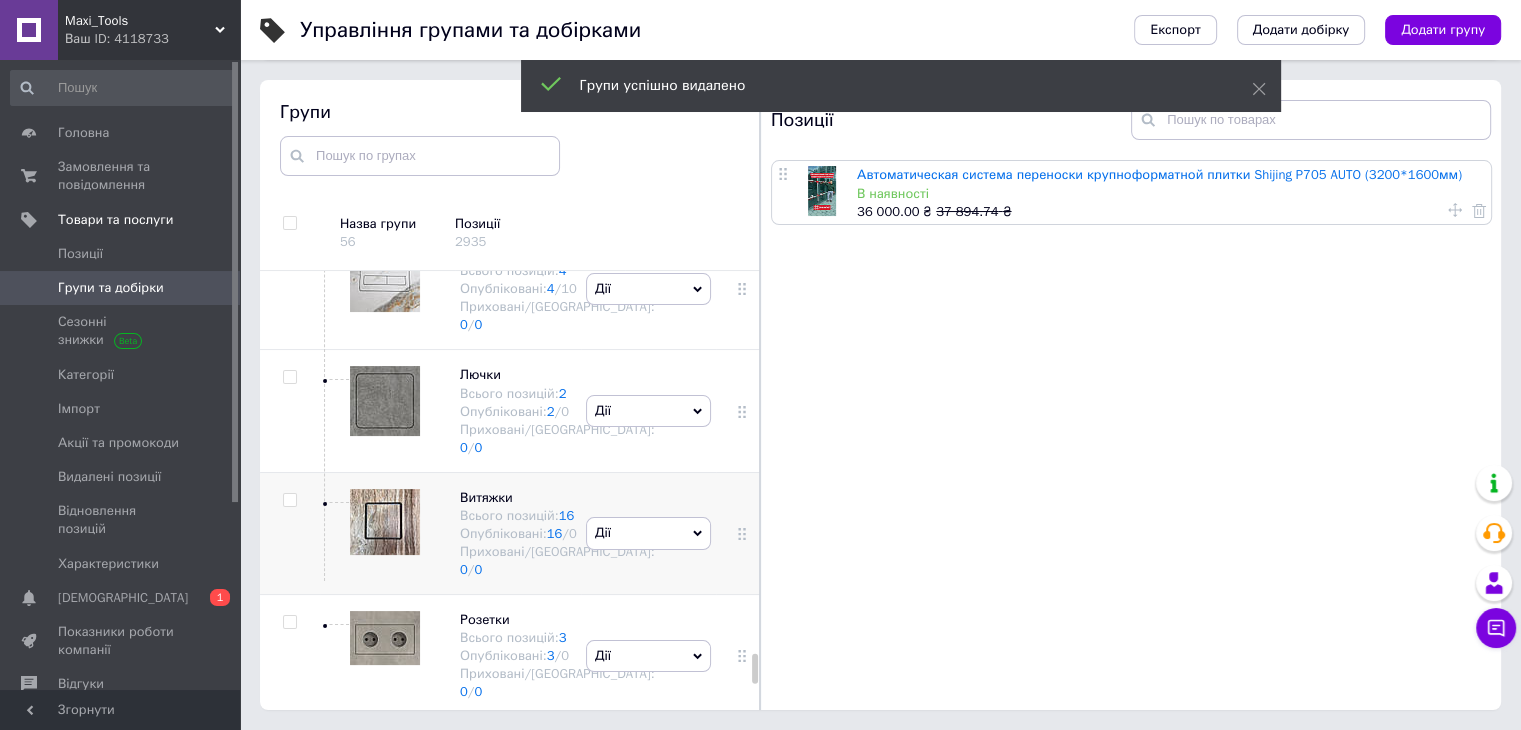 scroll, scrollTop: 6260, scrollLeft: 0, axis: vertical 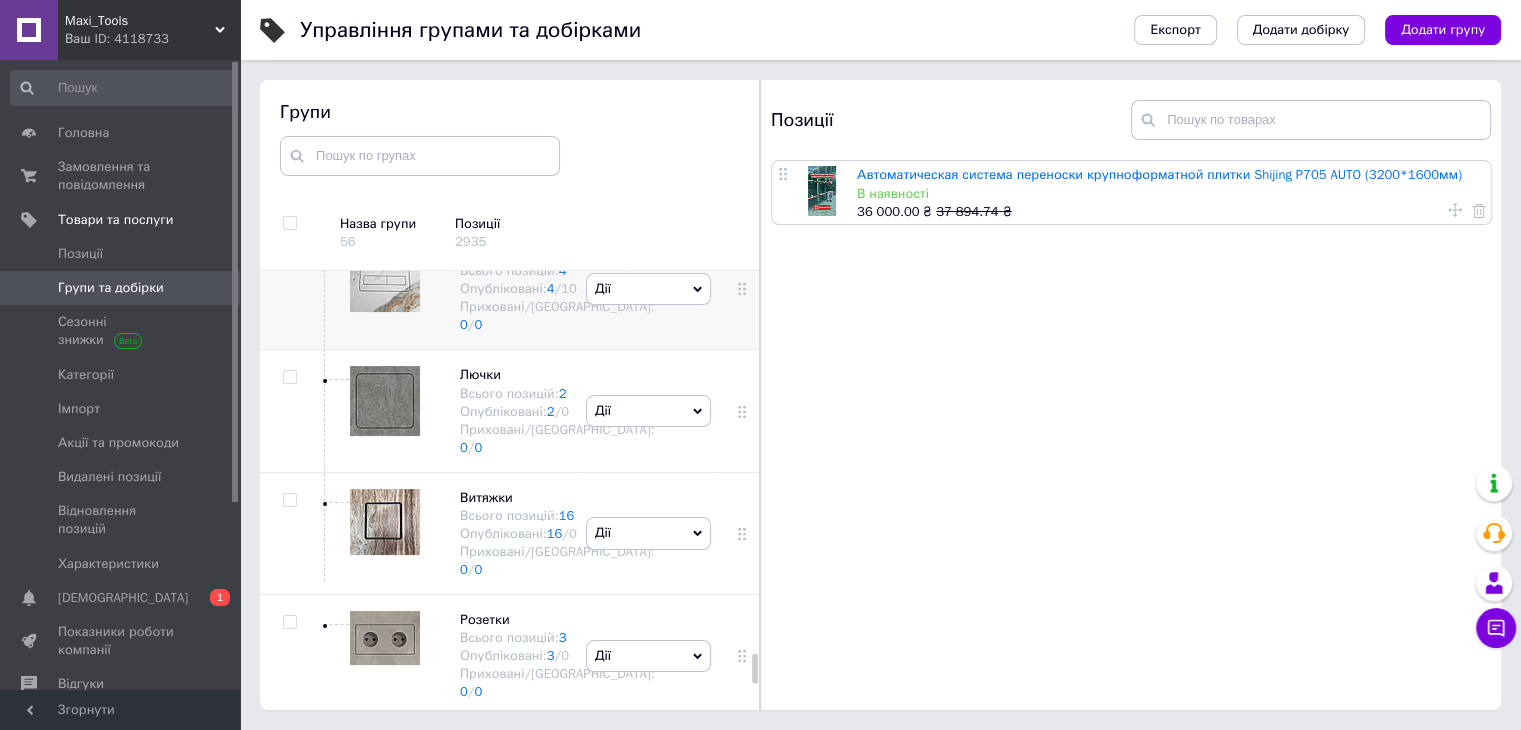 click 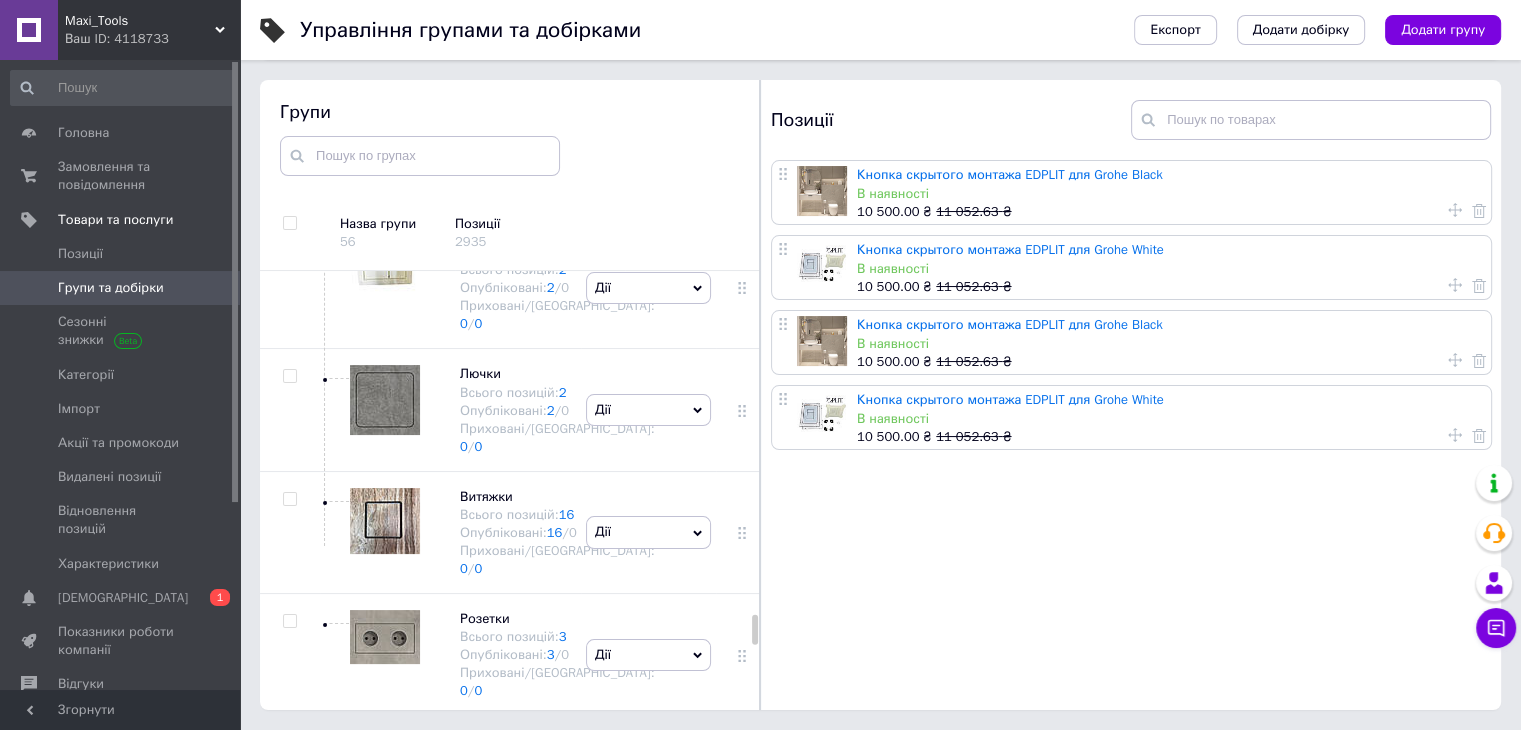scroll, scrollTop: 6060, scrollLeft: 0, axis: vertical 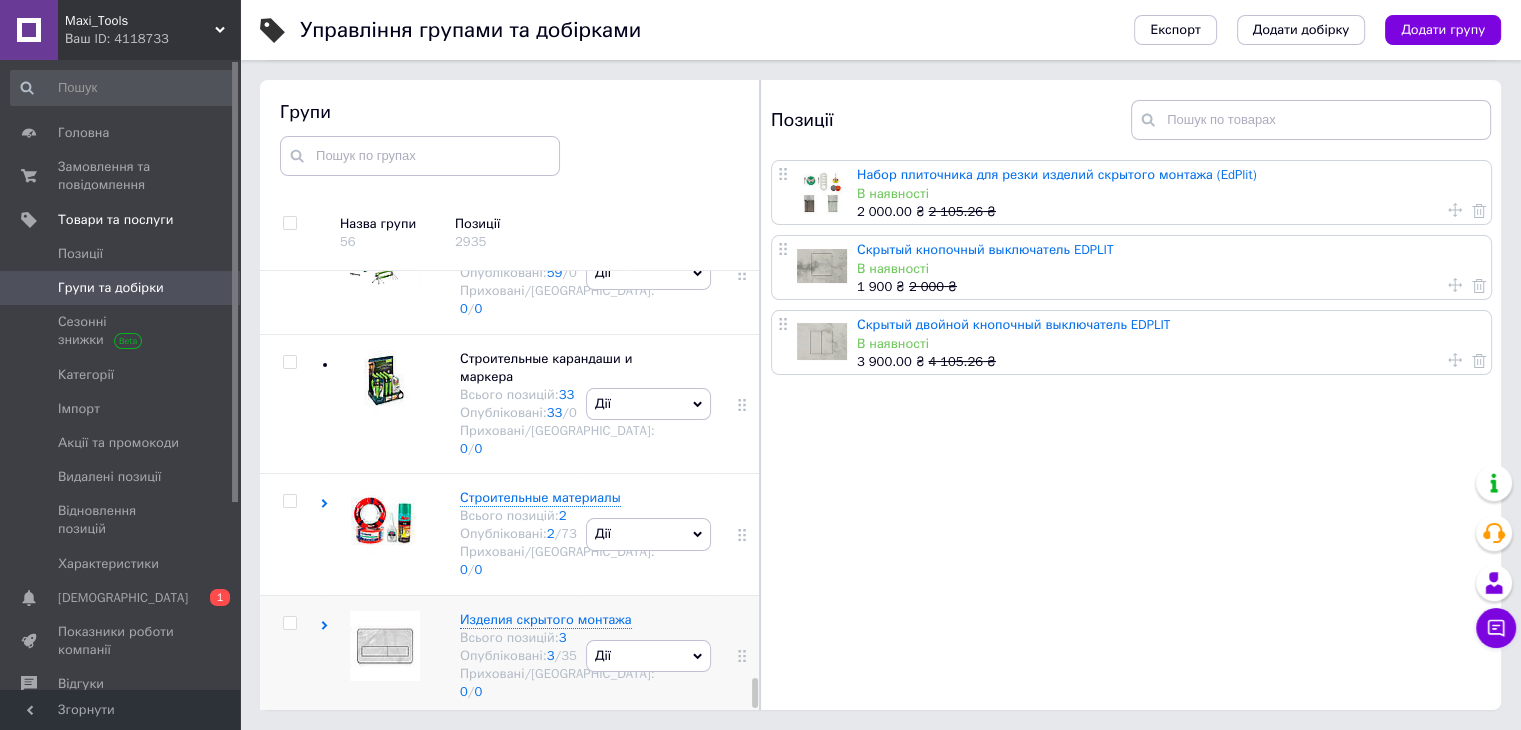 click at bounding box center [385, 646] 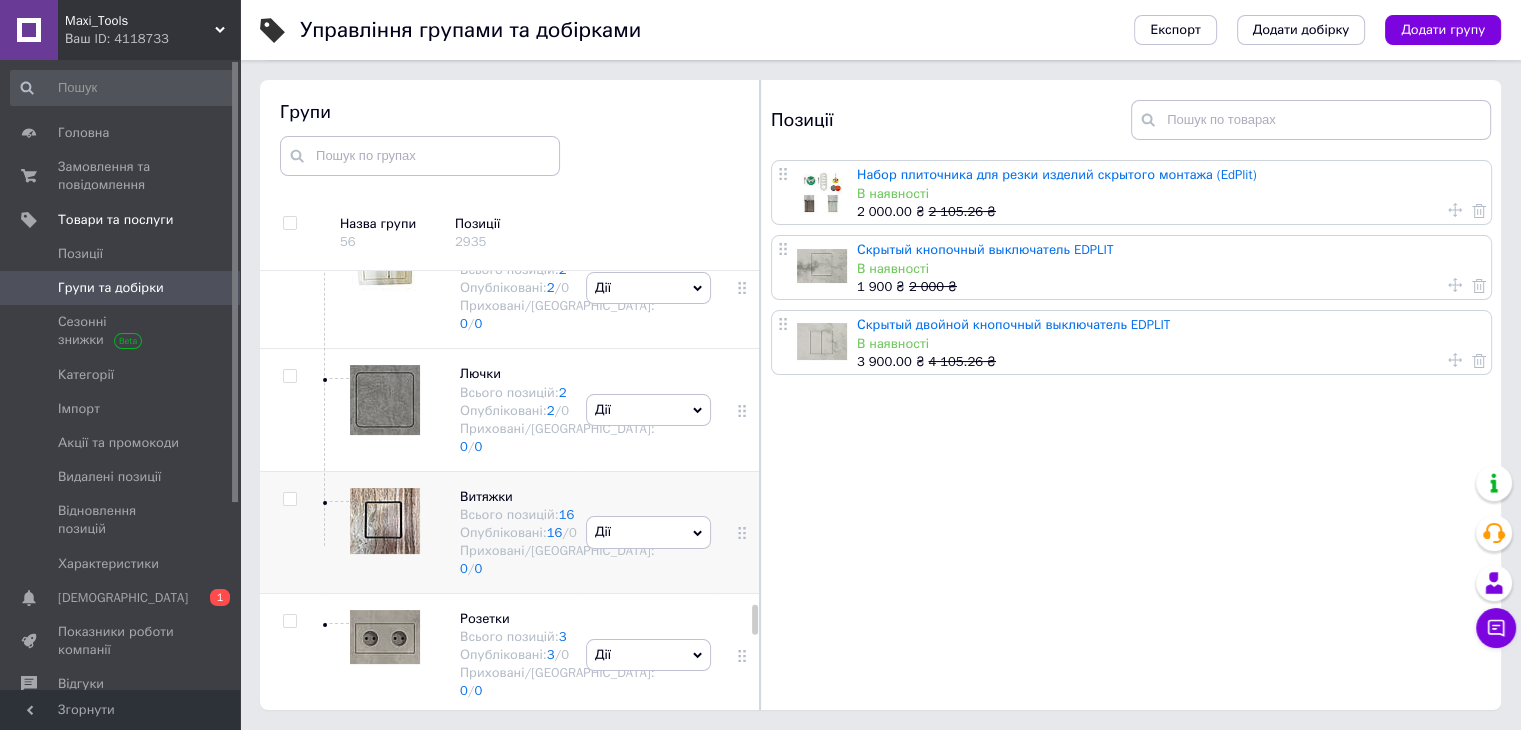 scroll, scrollTop: 5884, scrollLeft: 0, axis: vertical 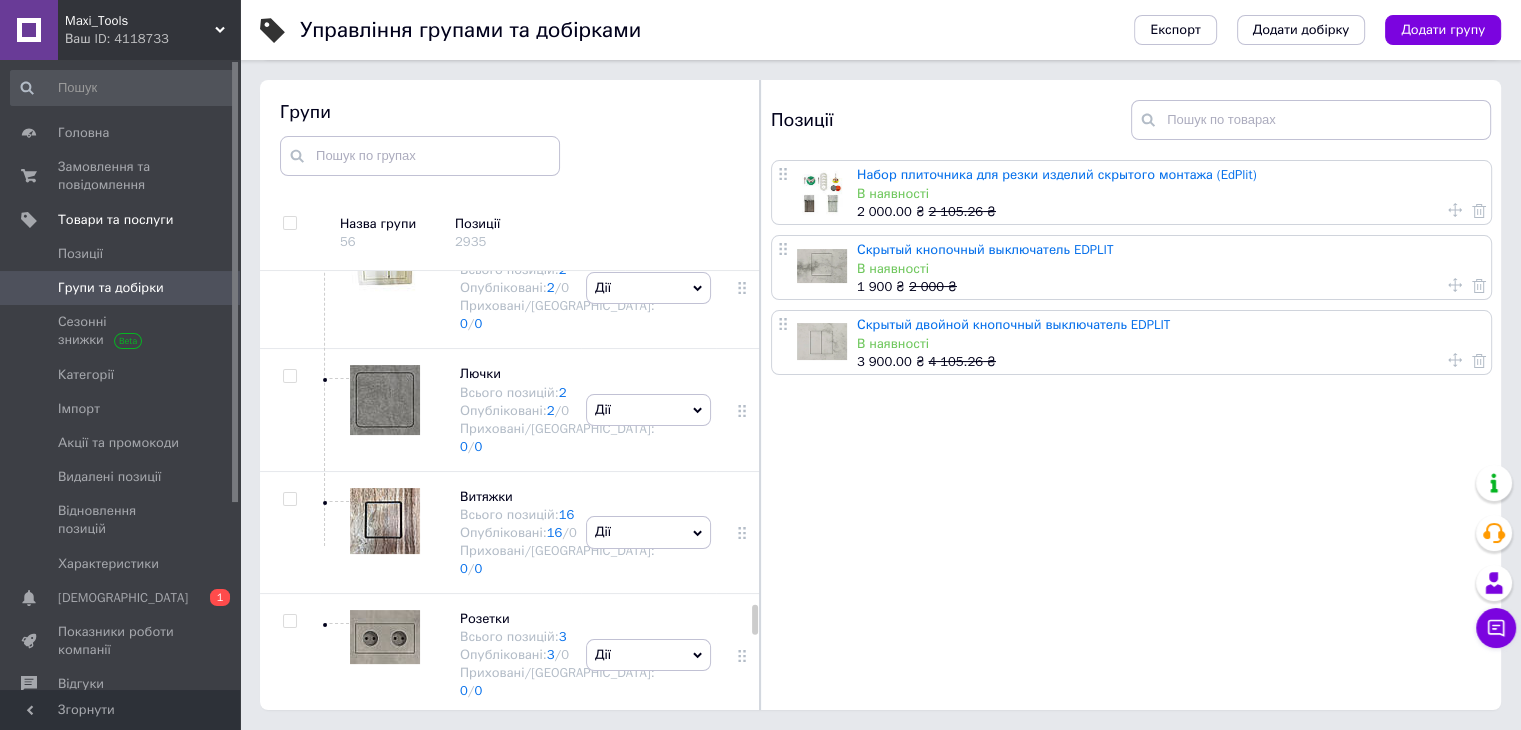click at bounding box center (385, -335) 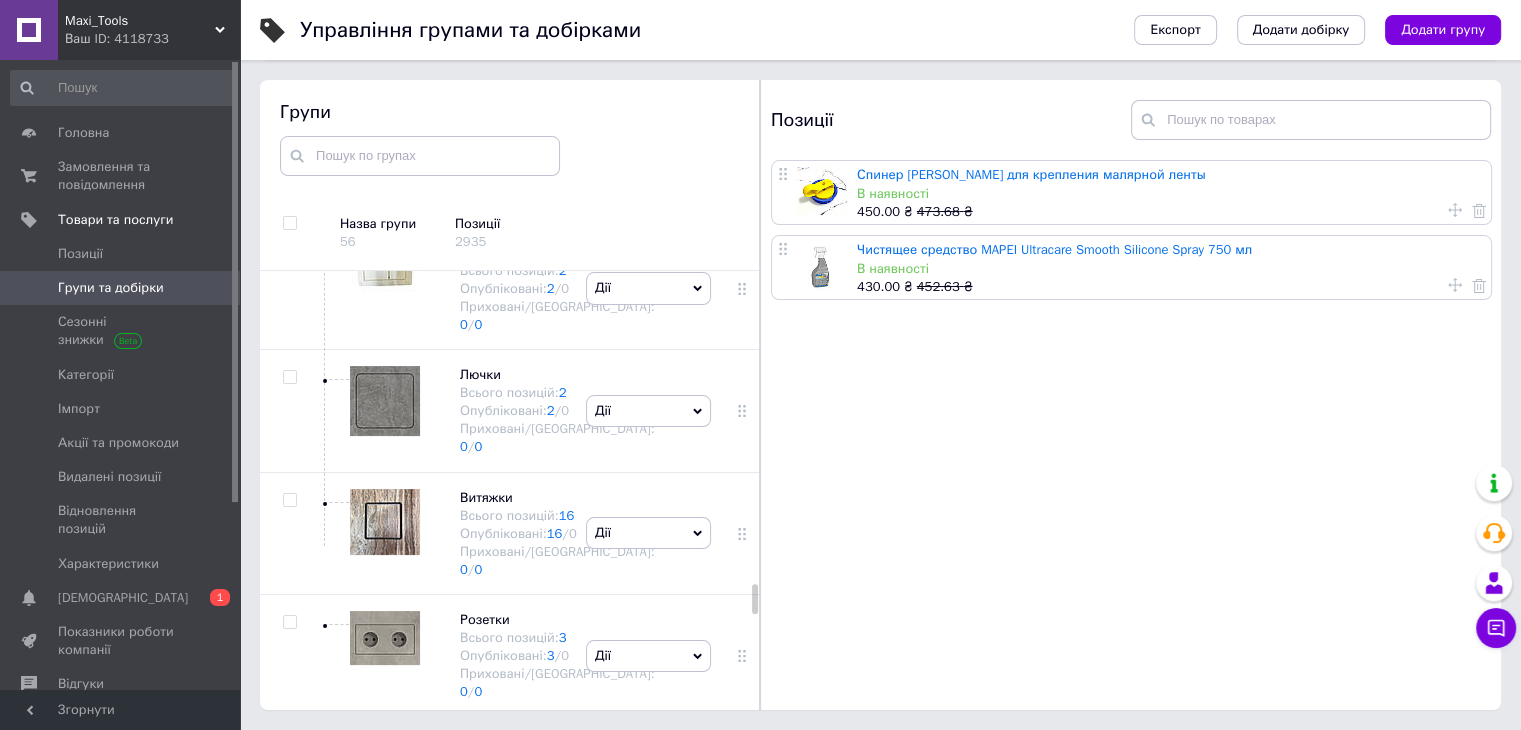 scroll, scrollTop: 6084, scrollLeft: 0, axis: vertical 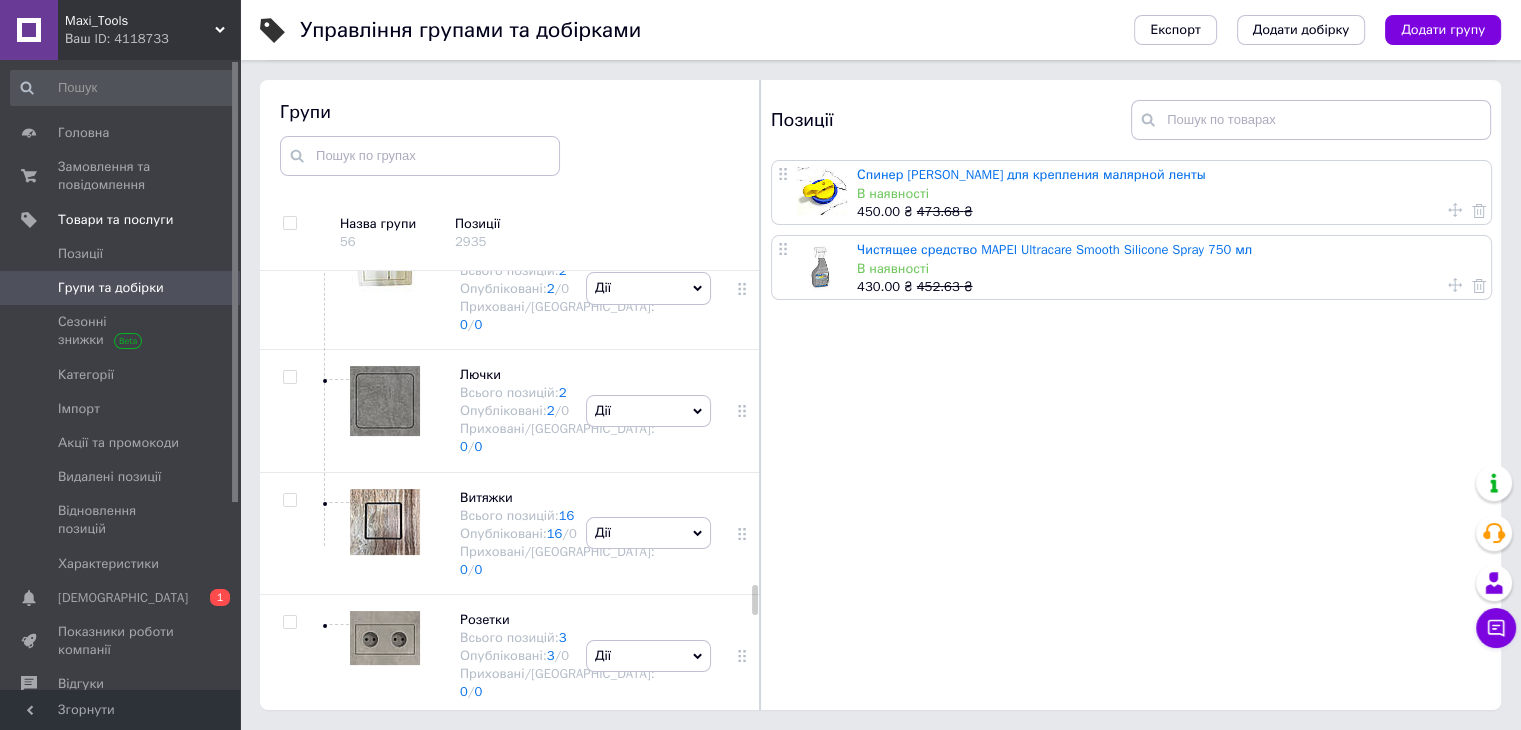 click at bounding box center (385, -728) 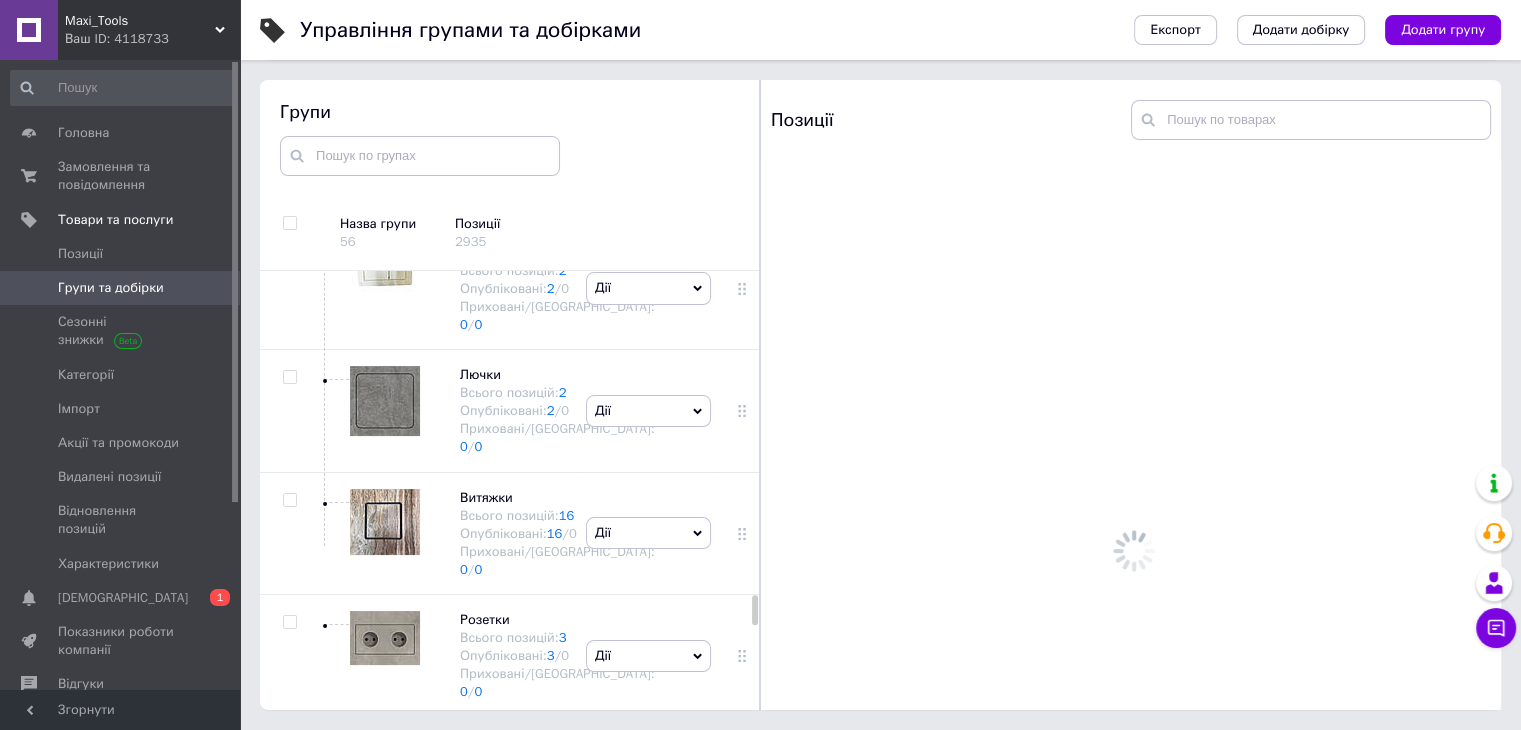 scroll, scrollTop: 6284, scrollLeft: 0, axis: vertical 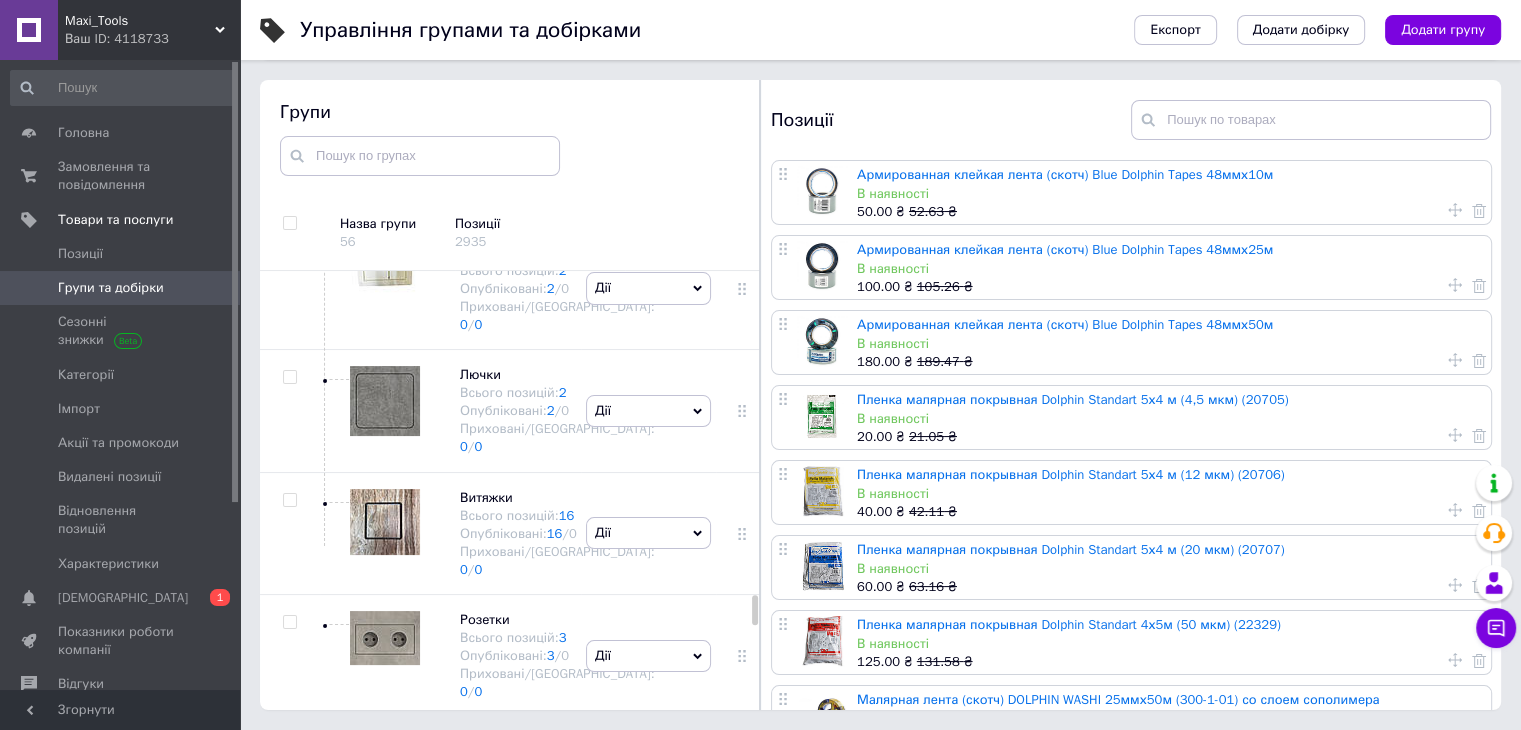 click at bounding box center (385, -598) 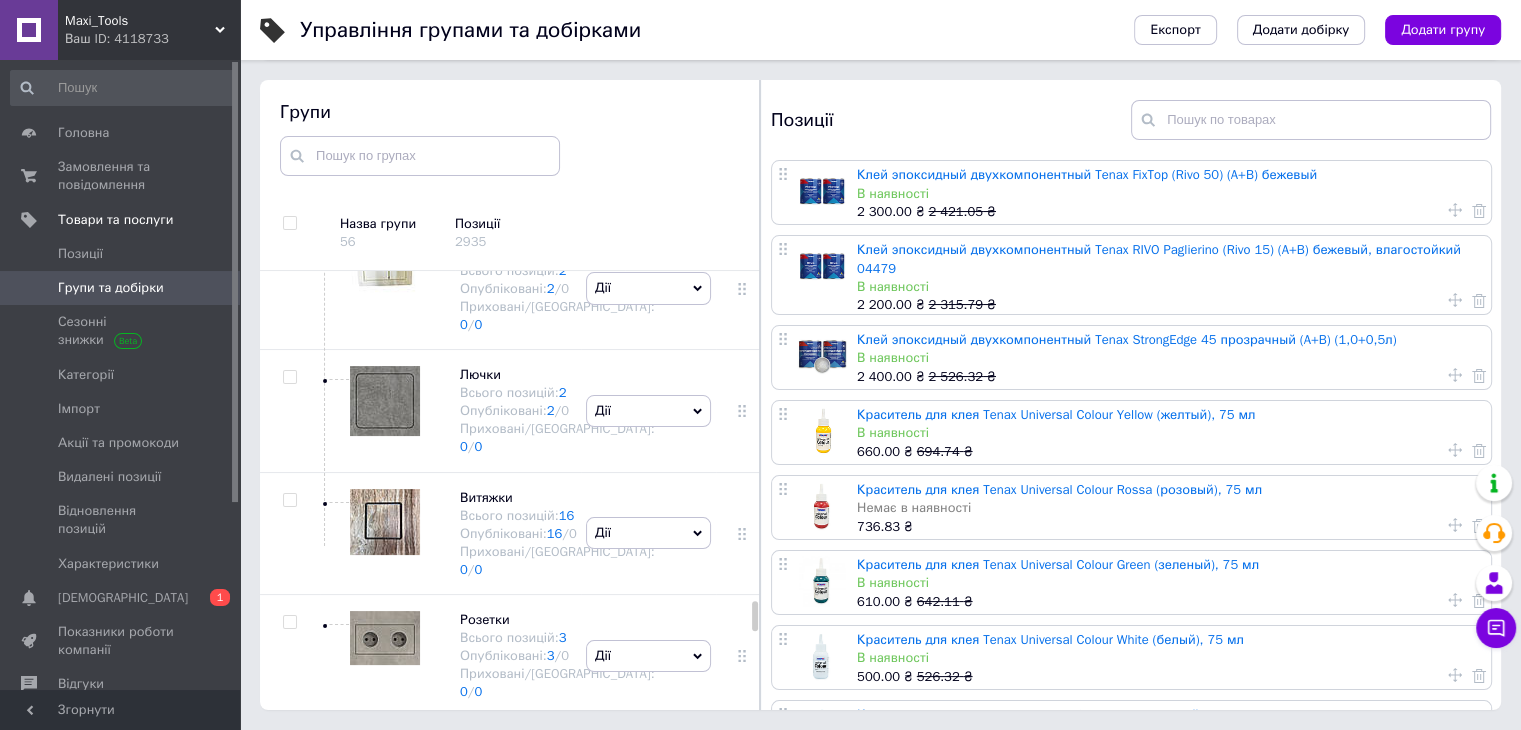 scroll, scrollTop: 6484, scrollLeft: 0, axis: vertical 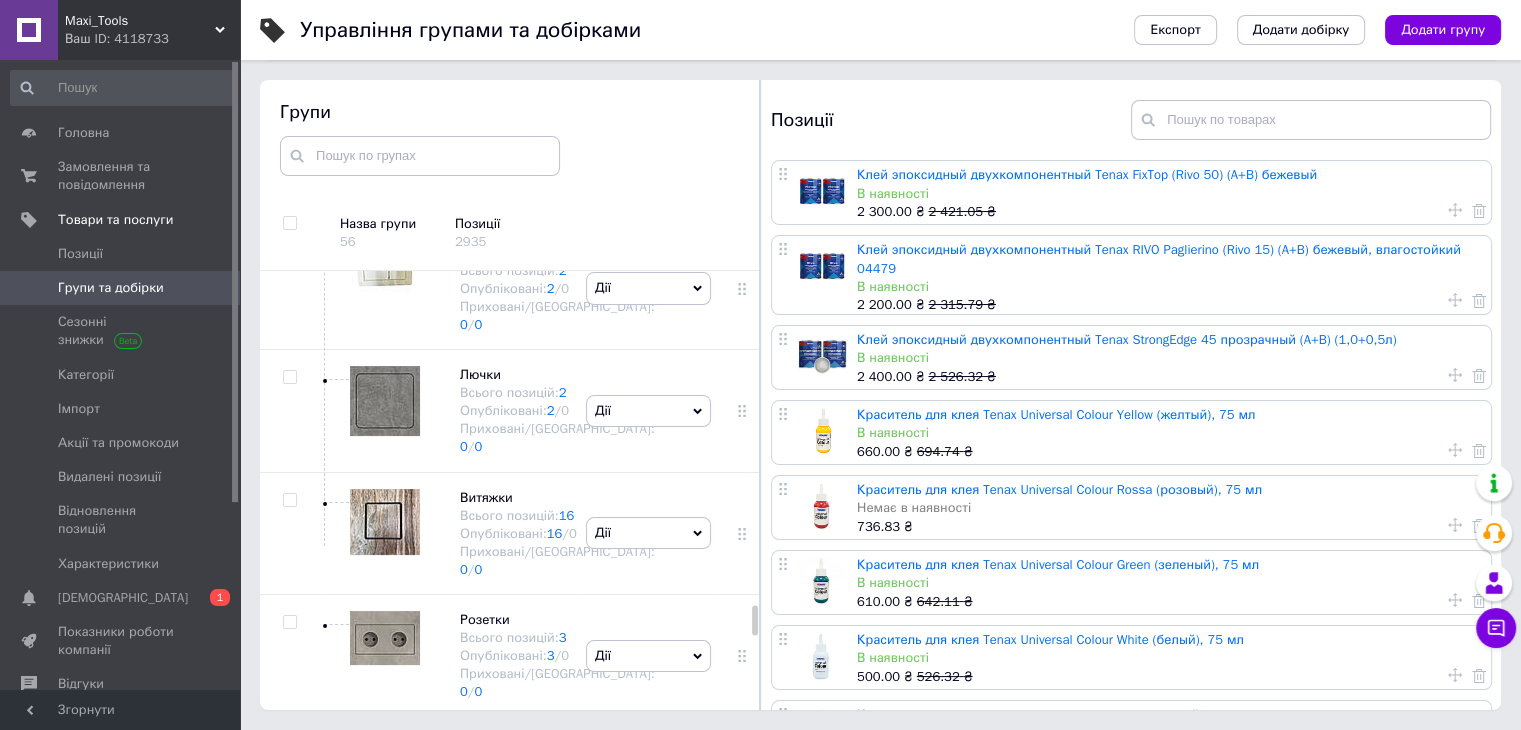 click at bounding box center [385, -457] 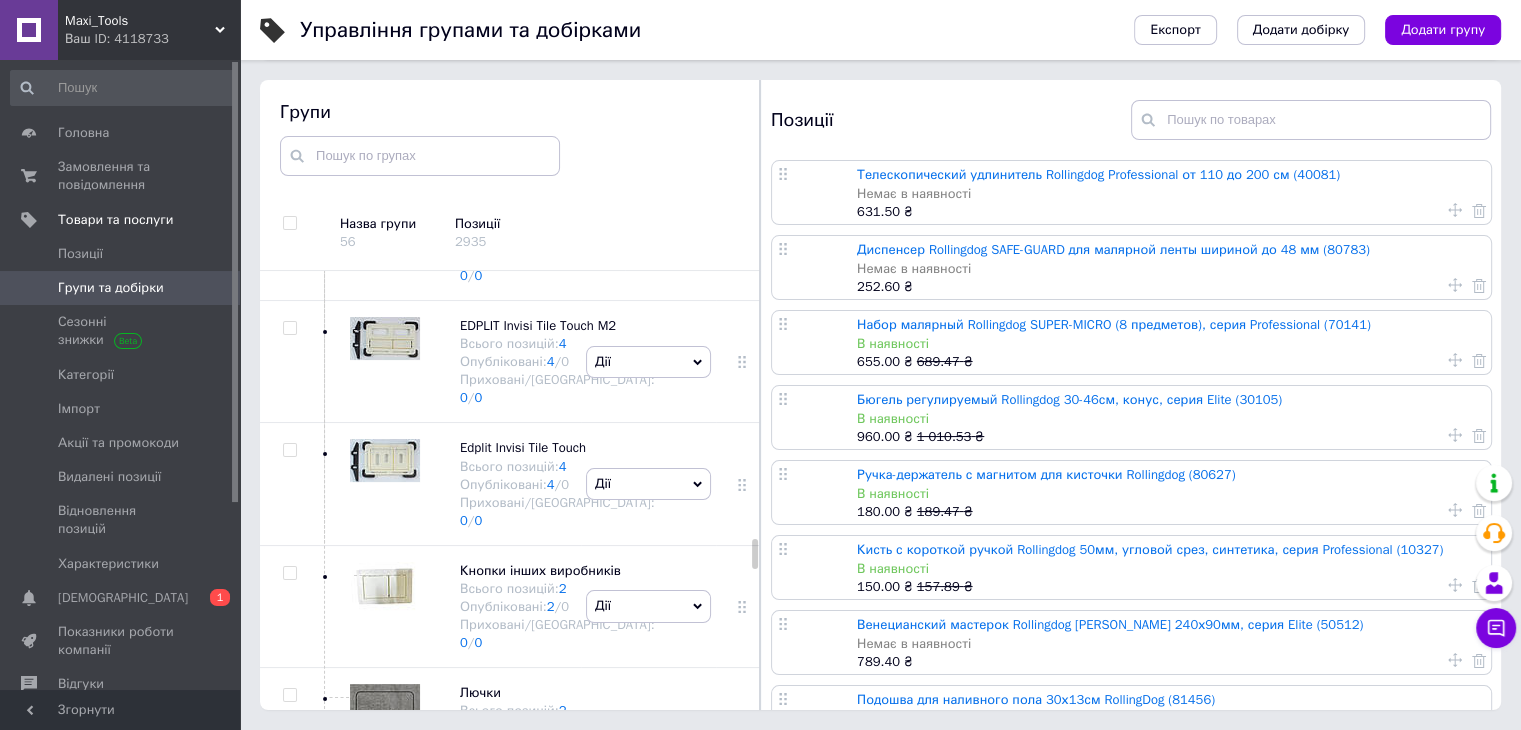 scroll, scrollTop: 5184, scrollLeft: 0, axis: vertical 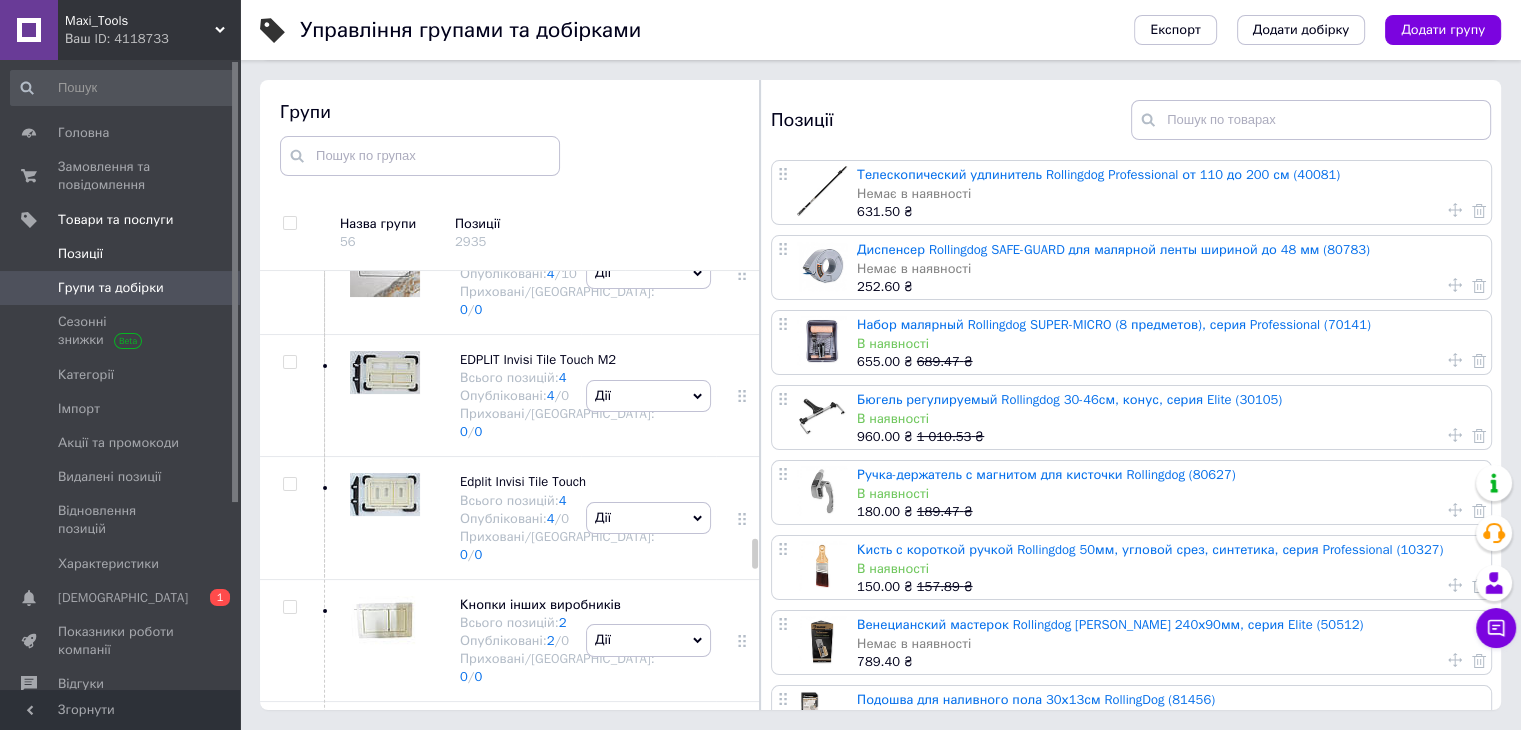 click on "Позиції" at bounding box center (121, 254) 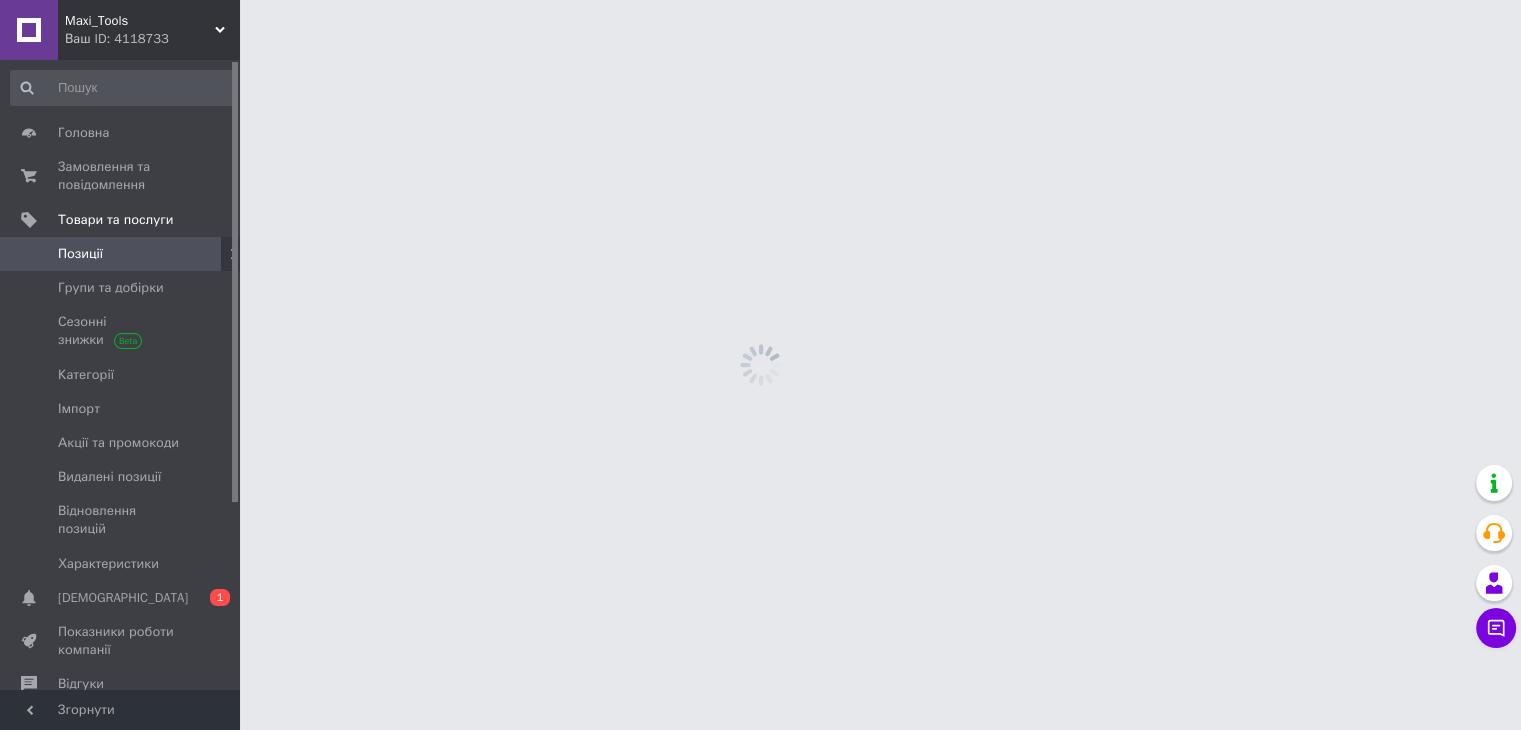scroll, scrollTop: 0, scrollLeft: 0, axis: both 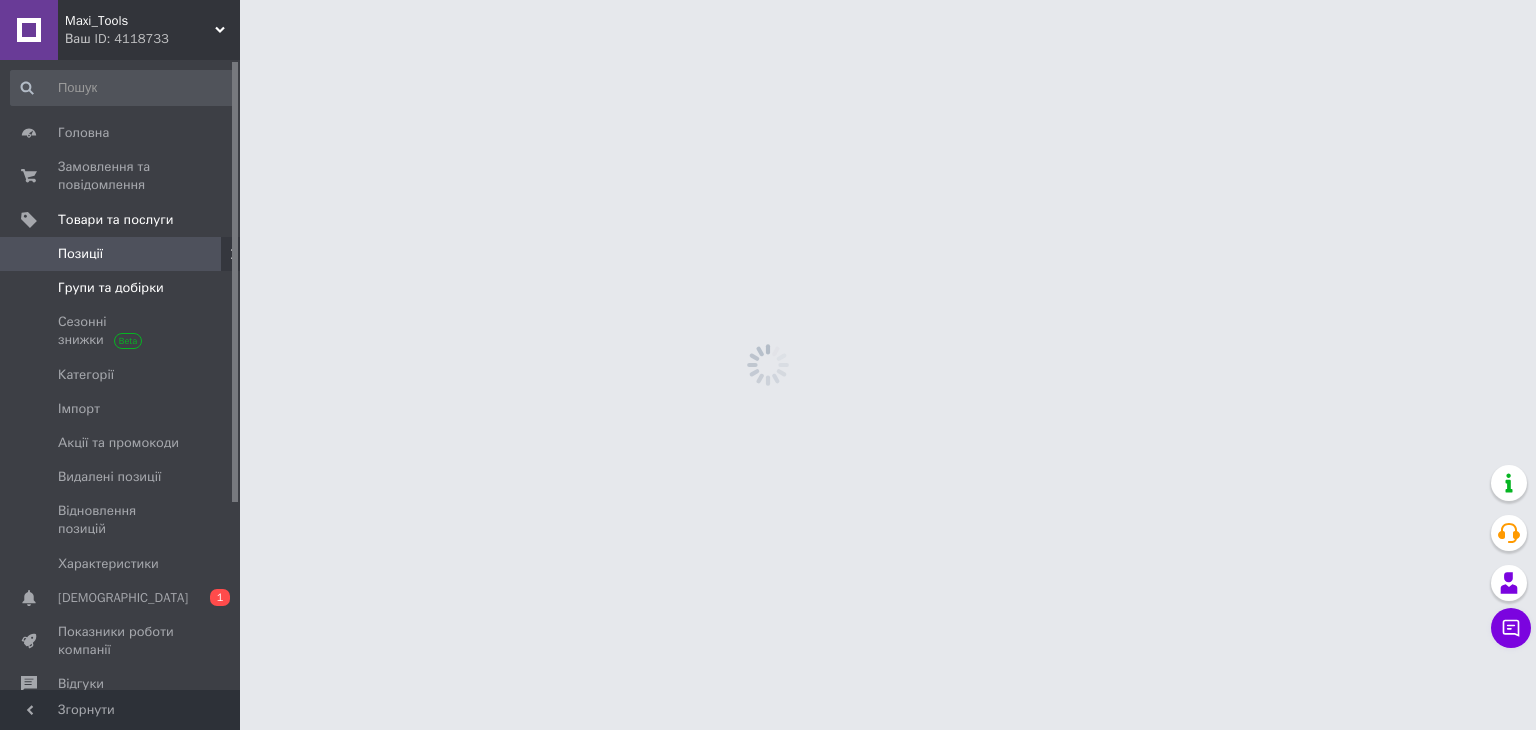 click on "Групи та добірки" at bounding box center [111, 288] 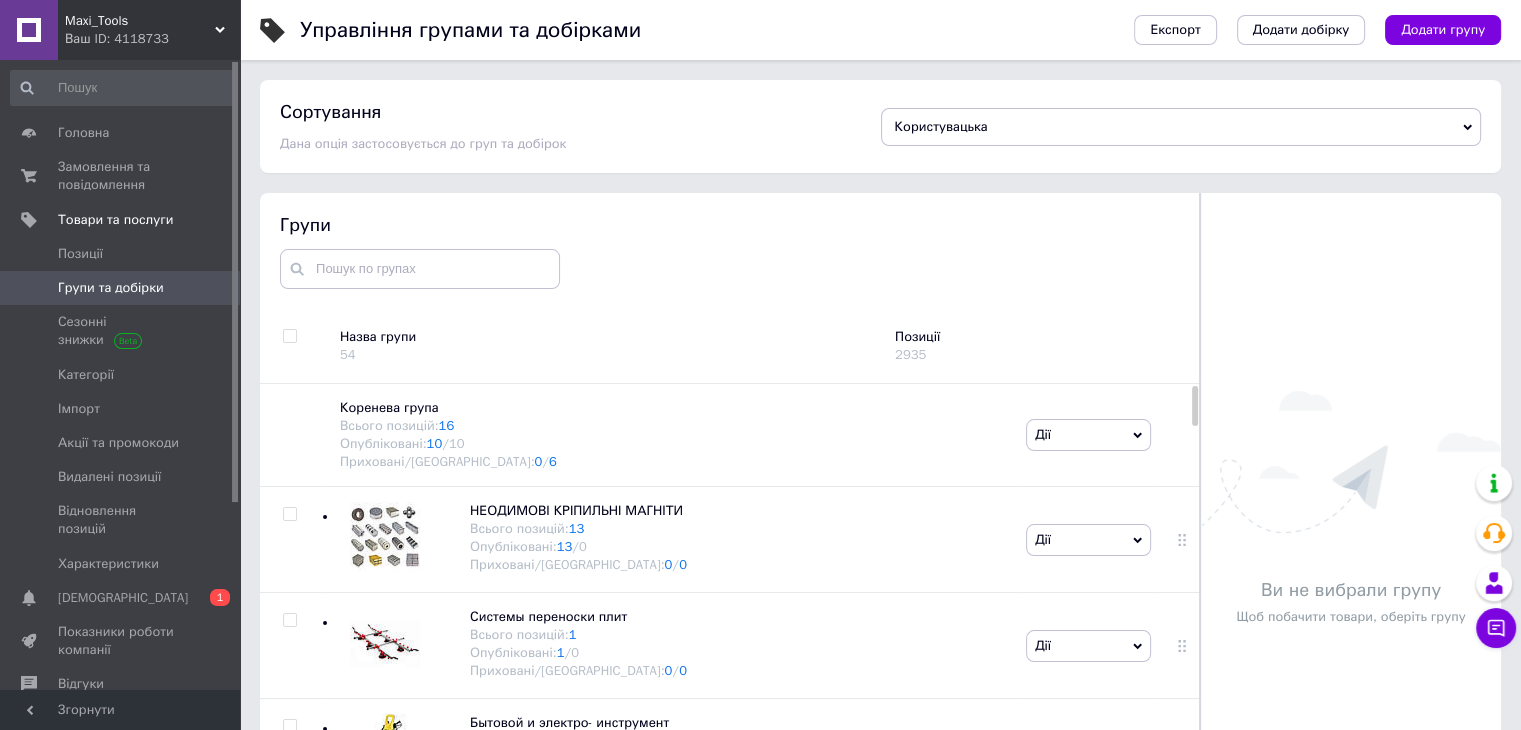 scroll, scrollTop: 73, scrollLeft: 0, axis: vertical 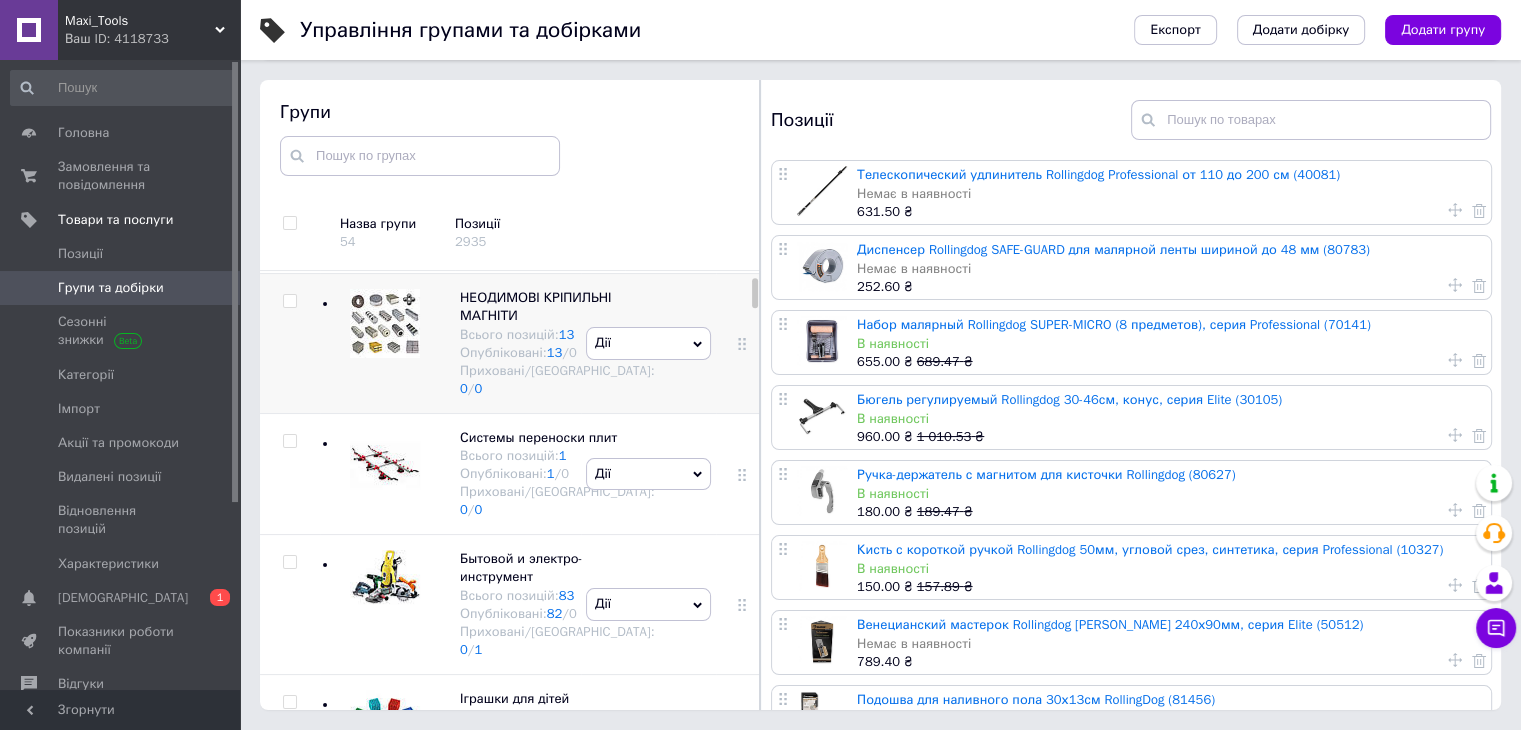 click at bounding box center [385, 323] 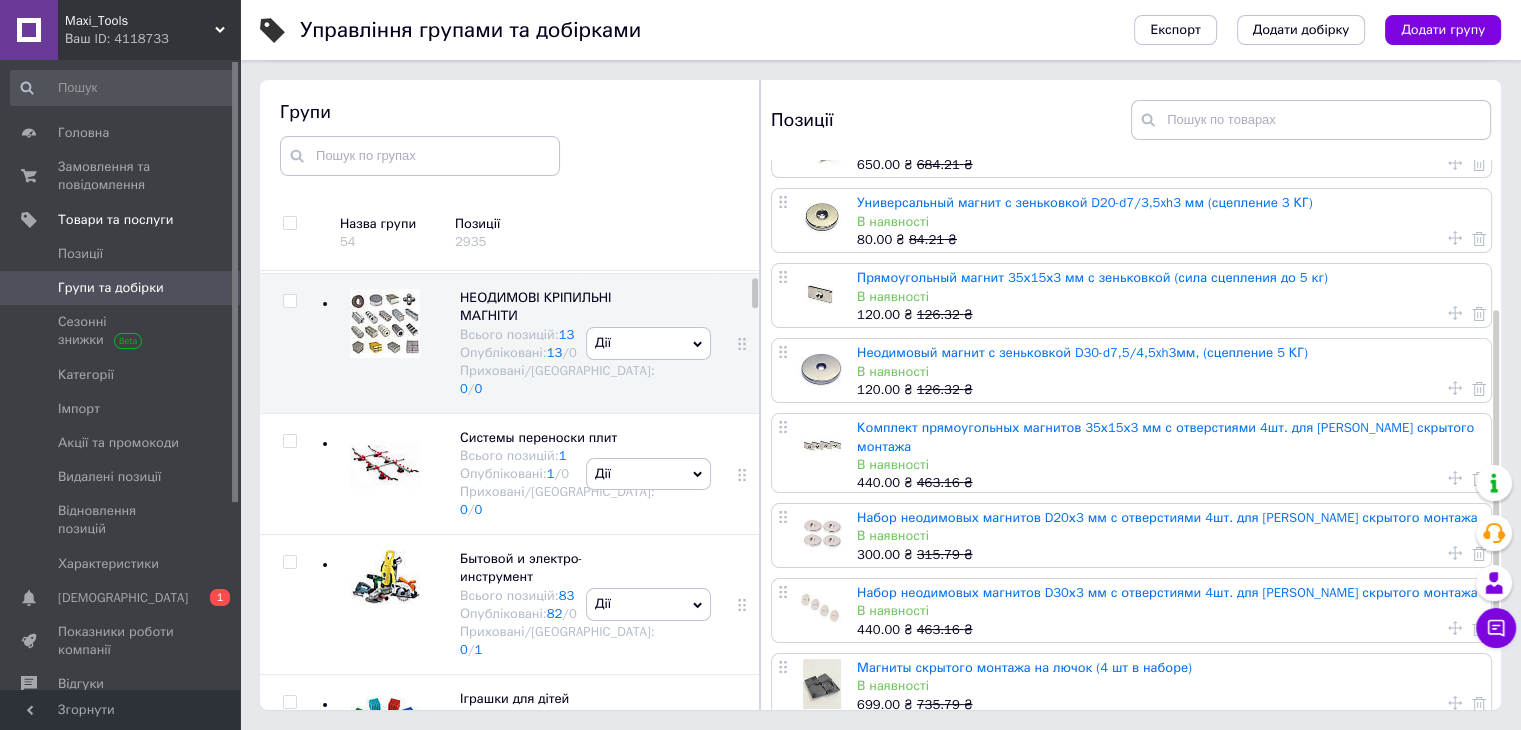 scroll, scrollTop: 444, scrollLeft: 0, axis: vertical 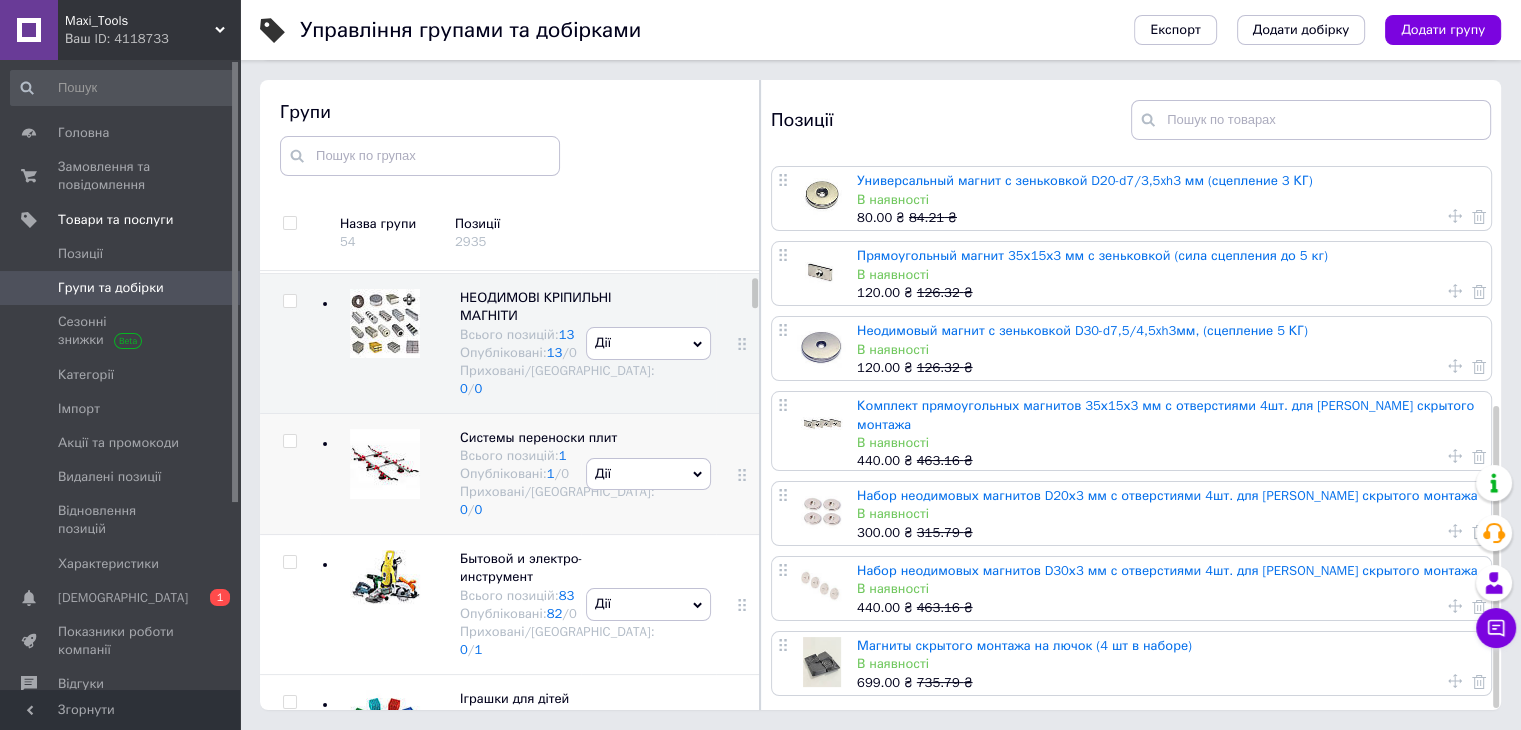 click at bounding box center [385, 464] 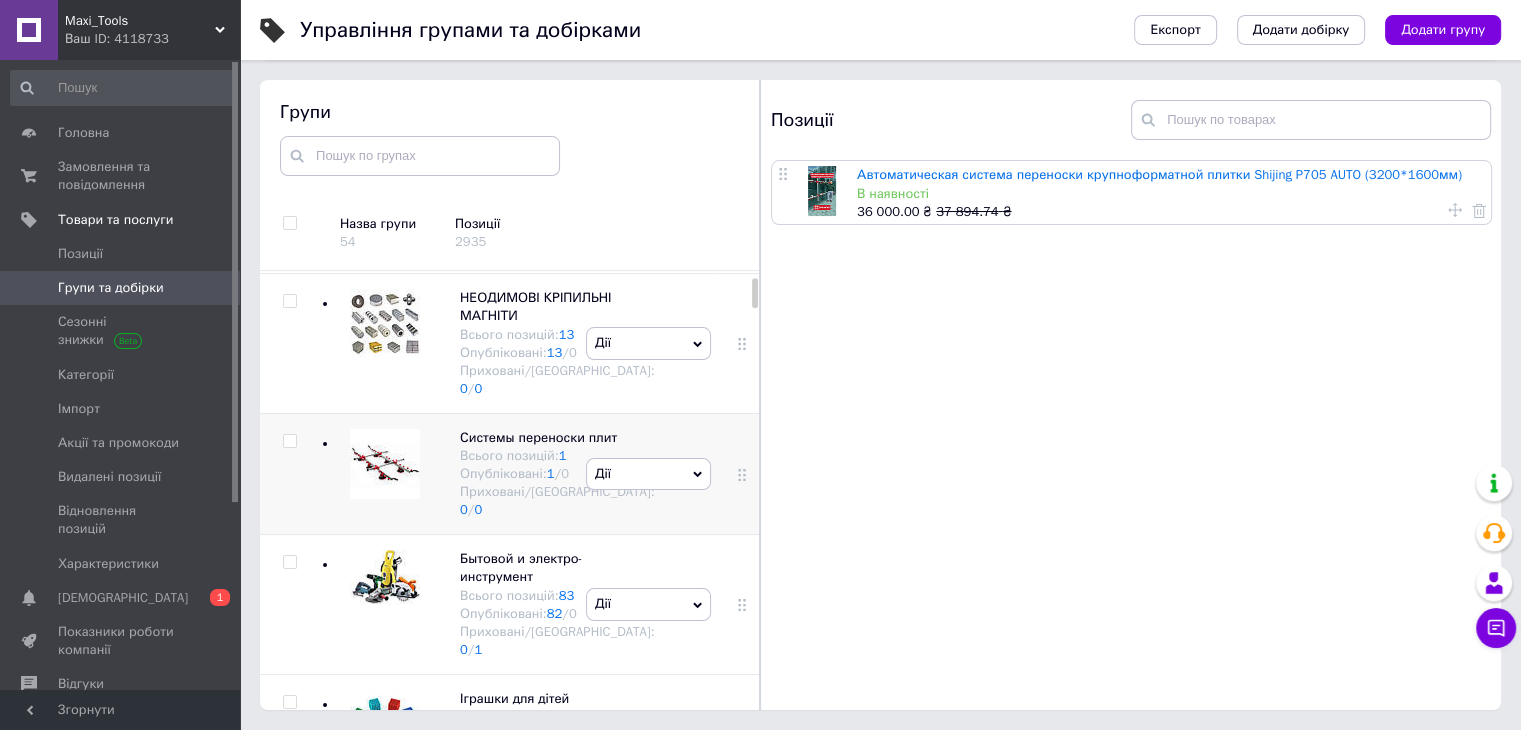 click on "Дії" at bounding box center (648, 474) 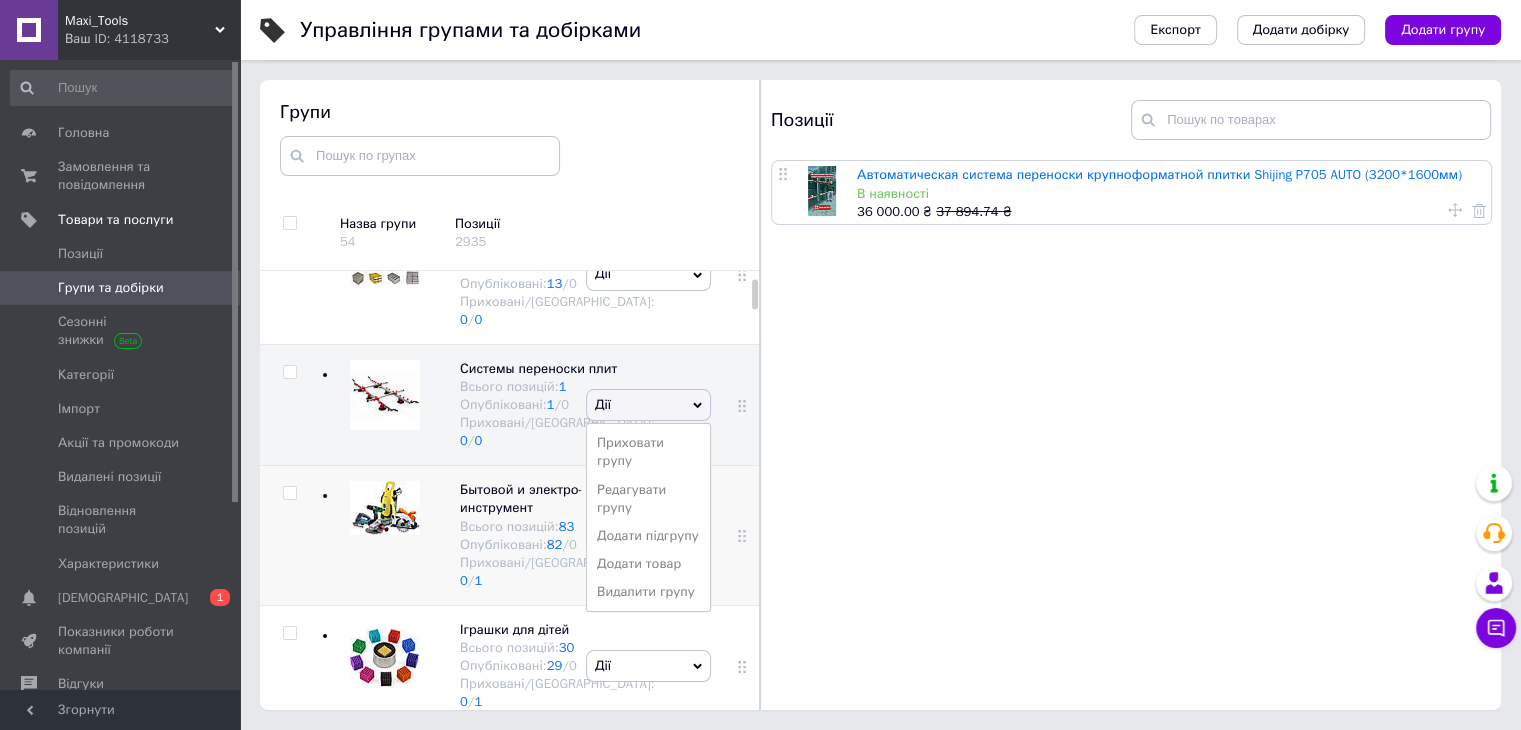 scroll, scrollTop: 200, scrollLeft: 0, axis: vertical 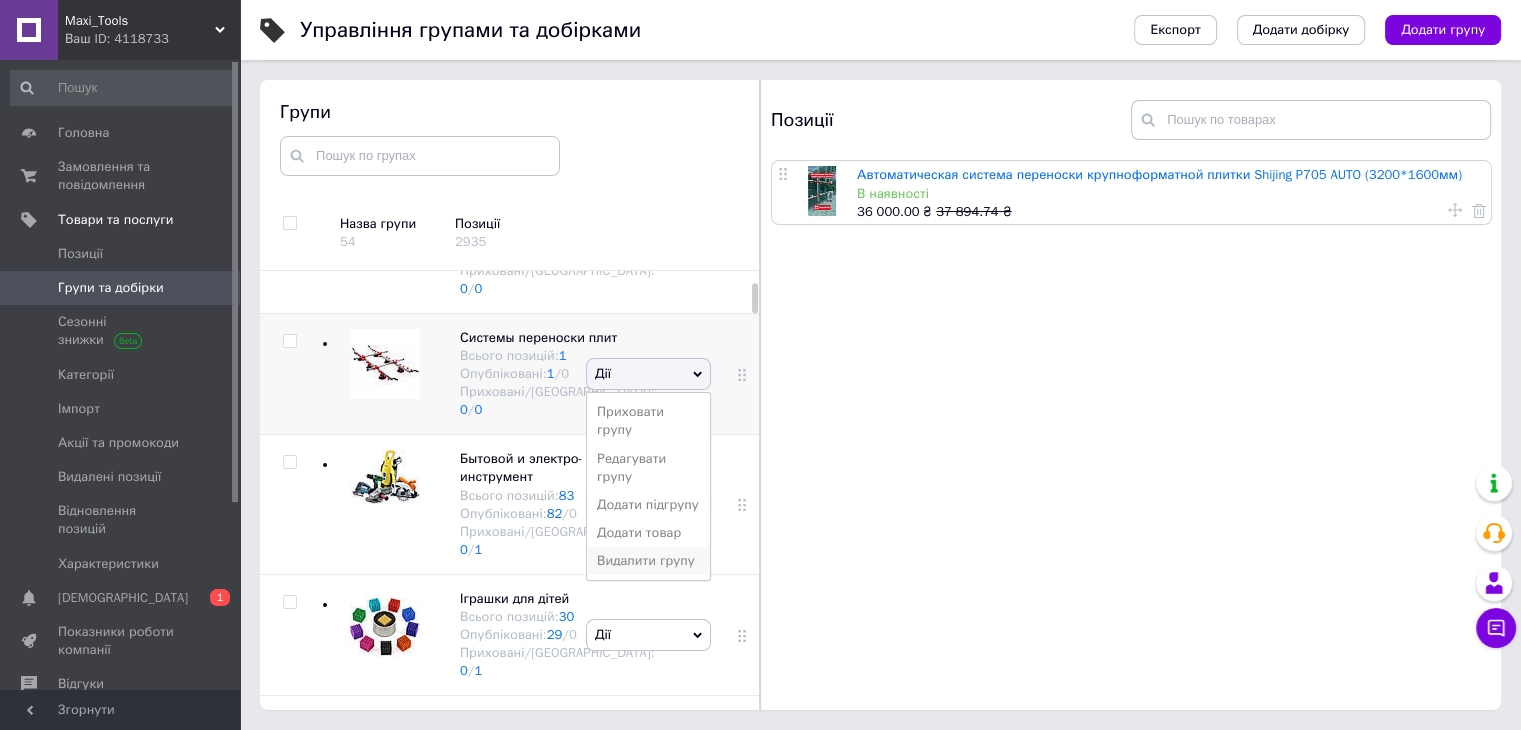click on "Видалити групу" at bounding box center [648, 561] 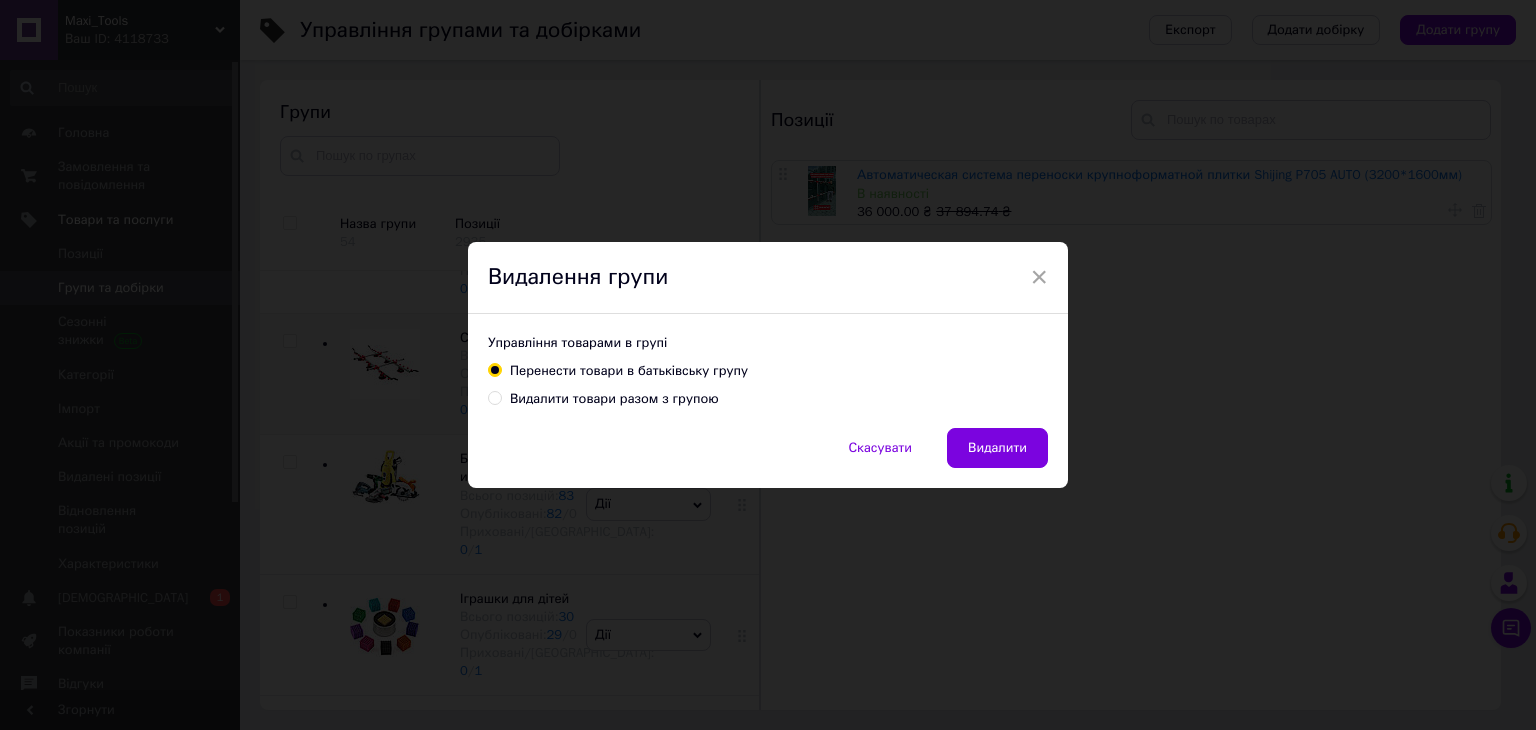 click on "Видалити" at bounding box center (997, 448) 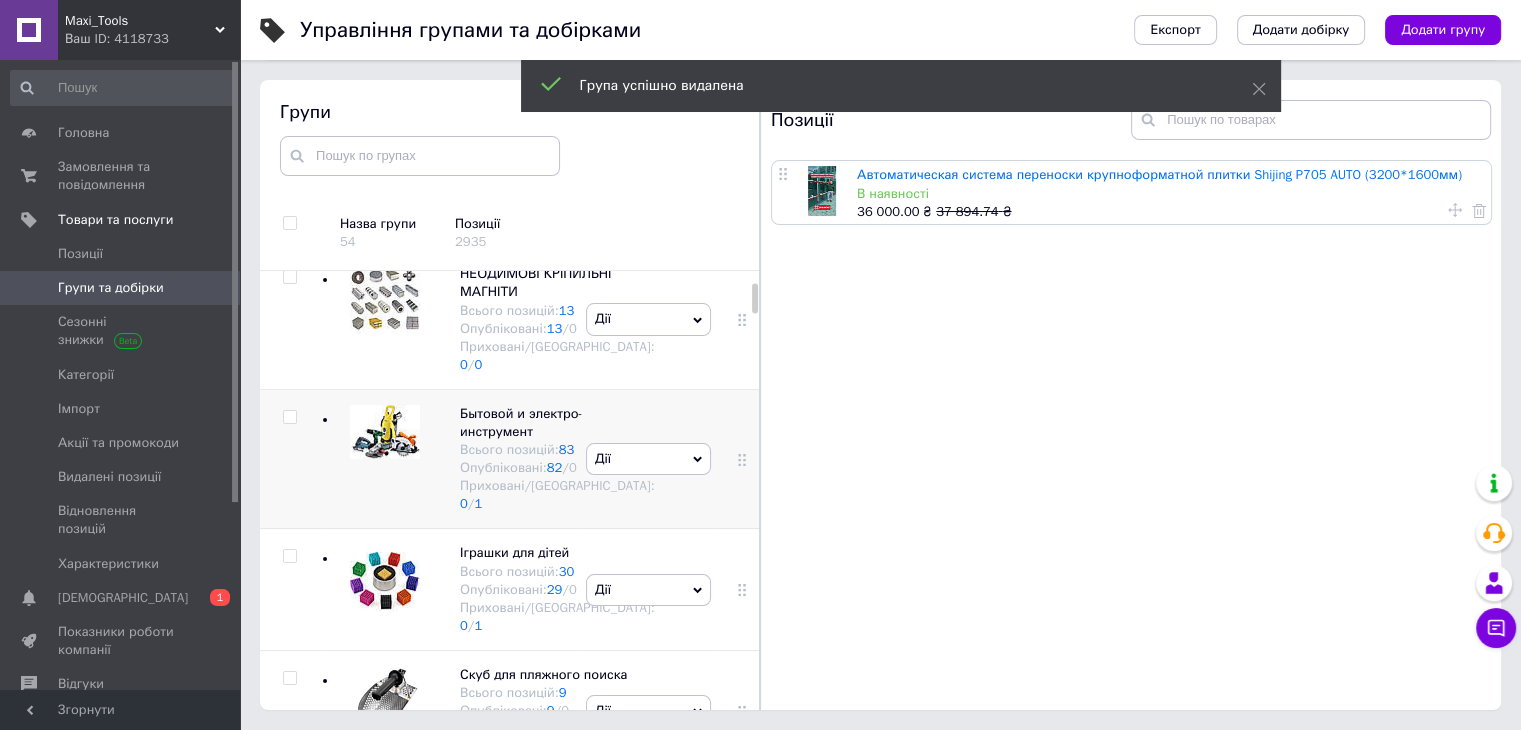 scroll, scrollTop: 200, scrollLeft: 0, axis: vertical 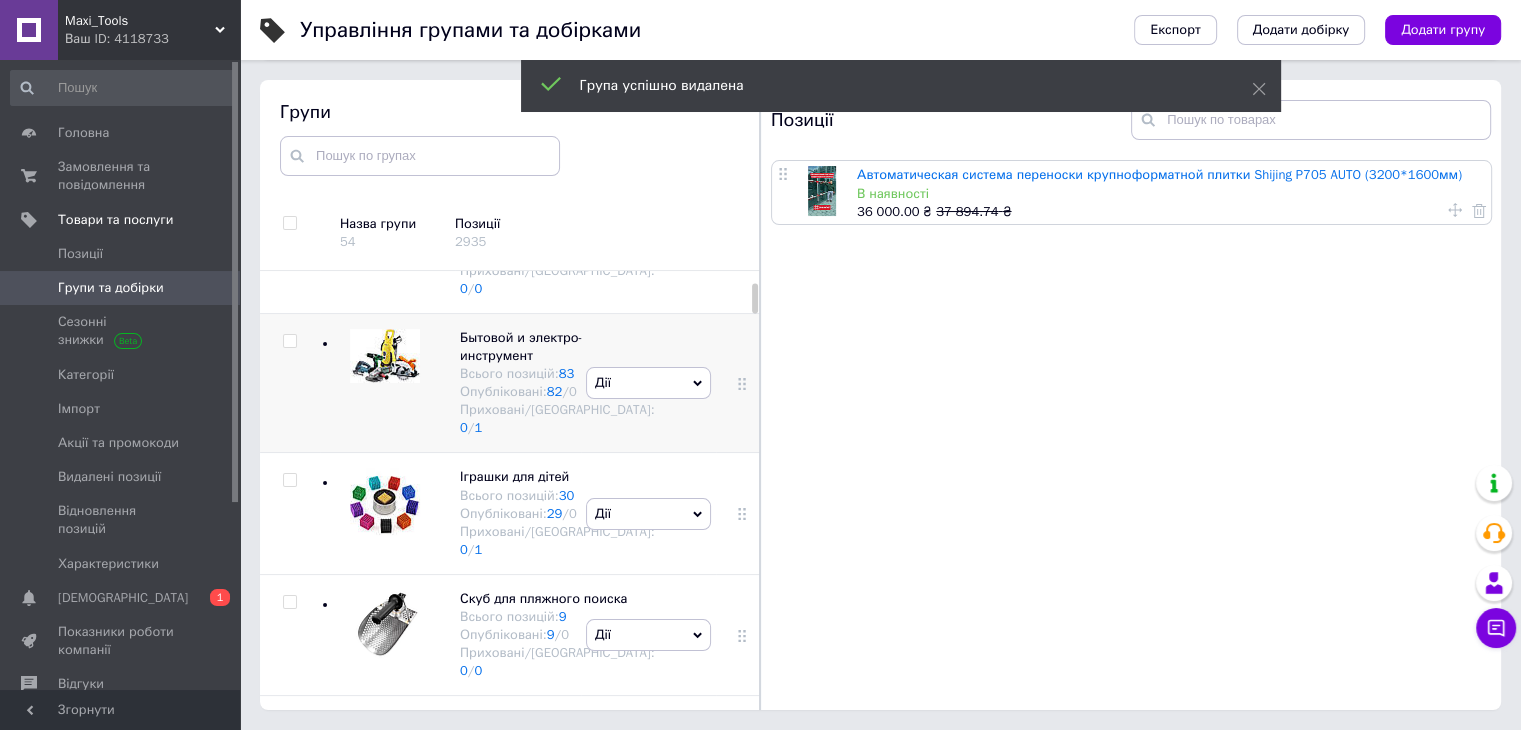 click at bounding box center [385, 366] 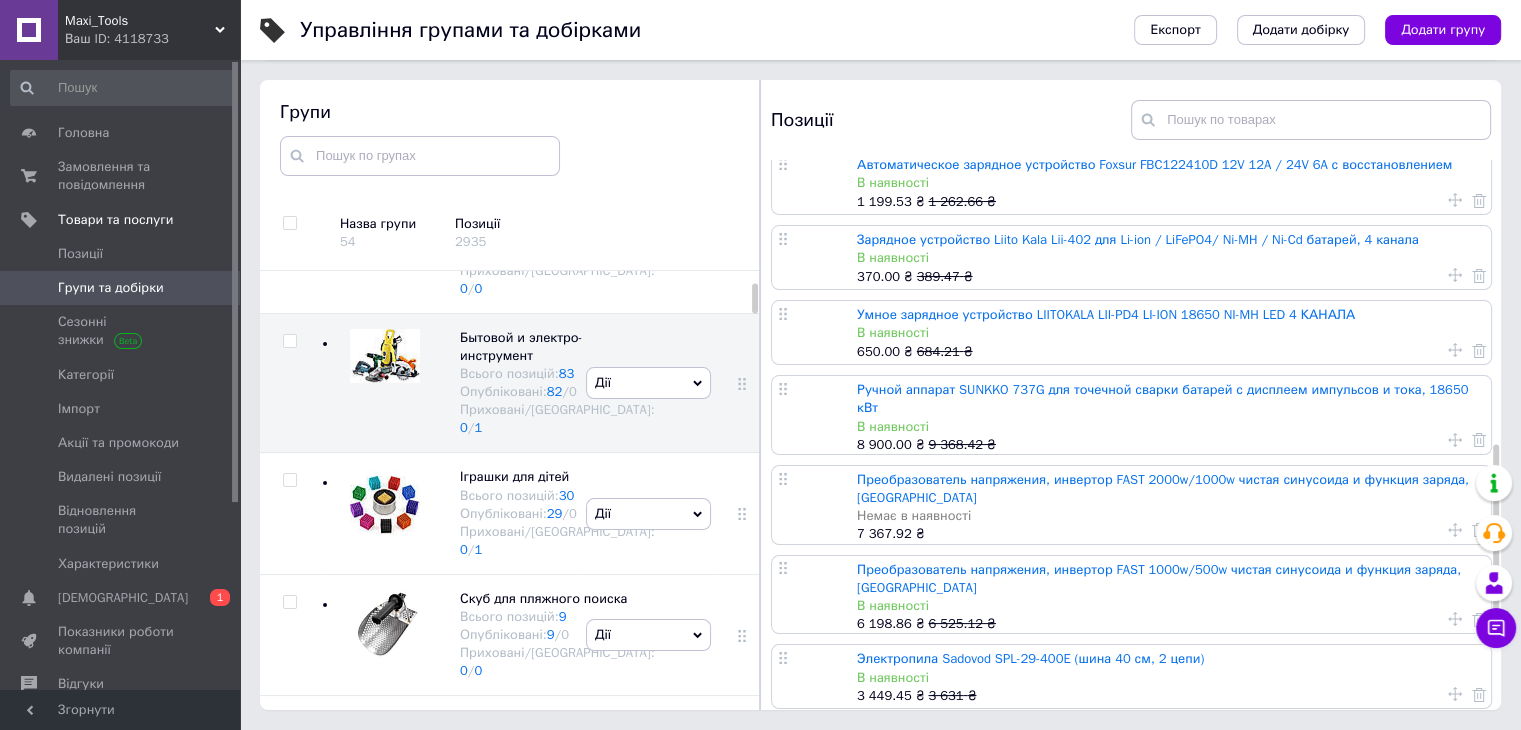 scroll, scrollTop: 1084, scrollLeft: 0, axis: vertical 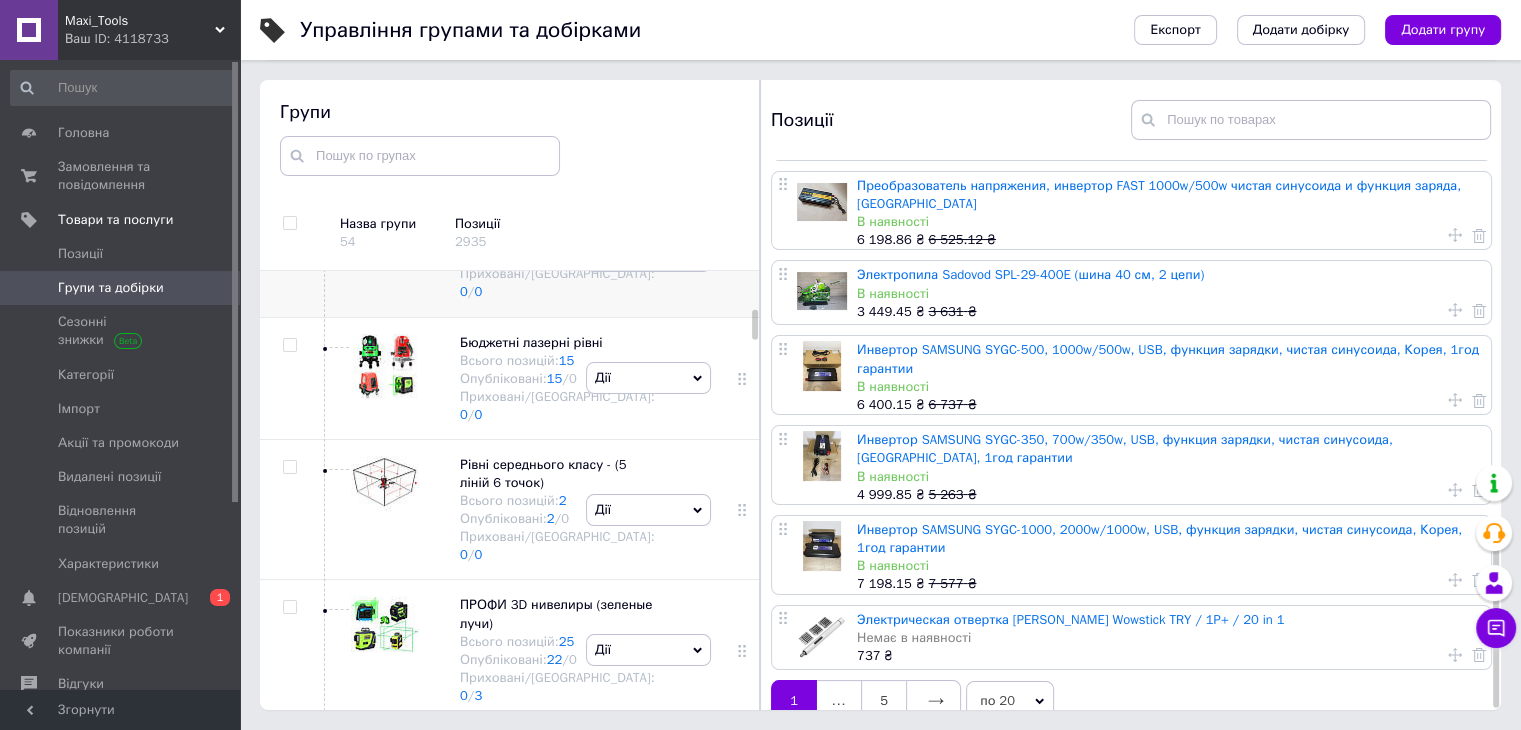 click at bounding box center (289, 223) 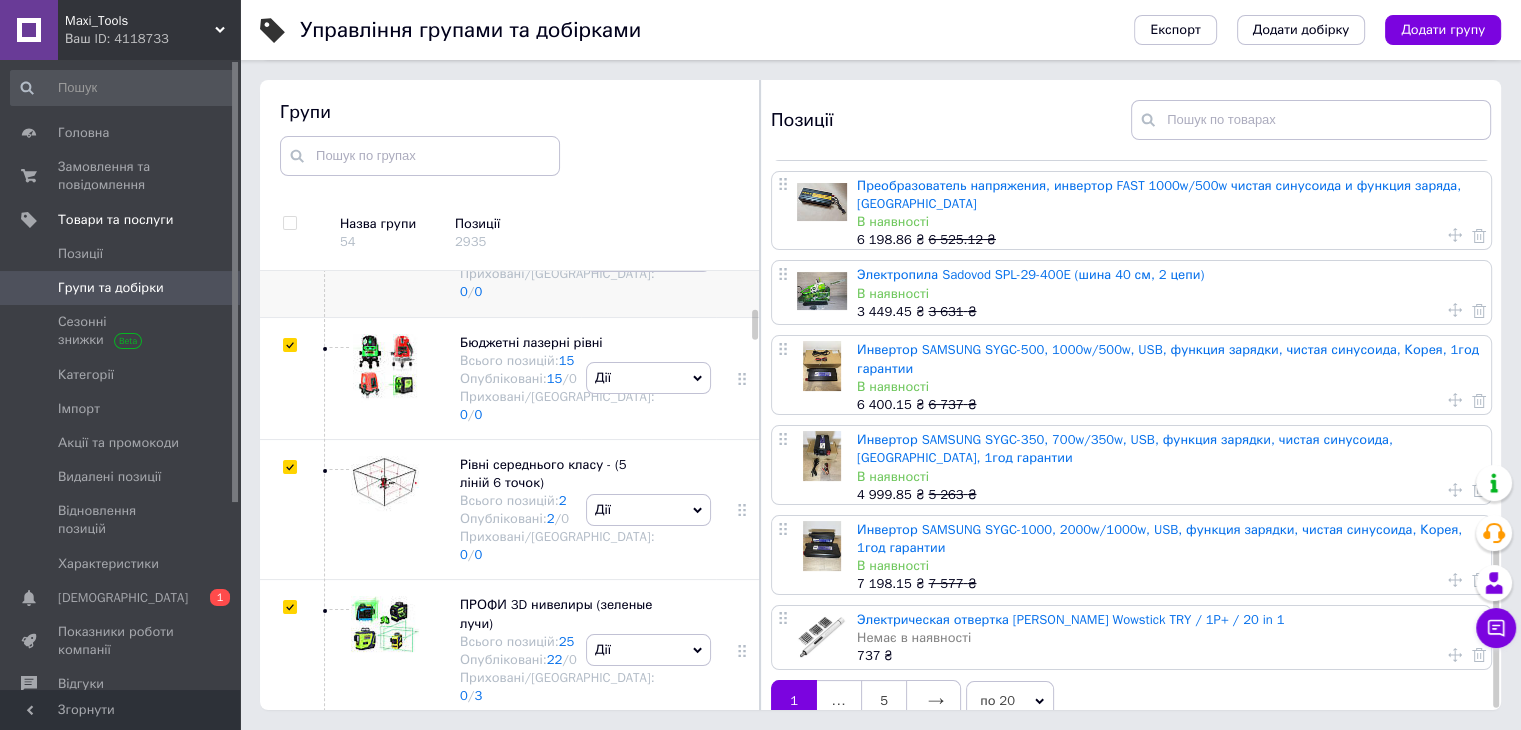 checkbox on "true" 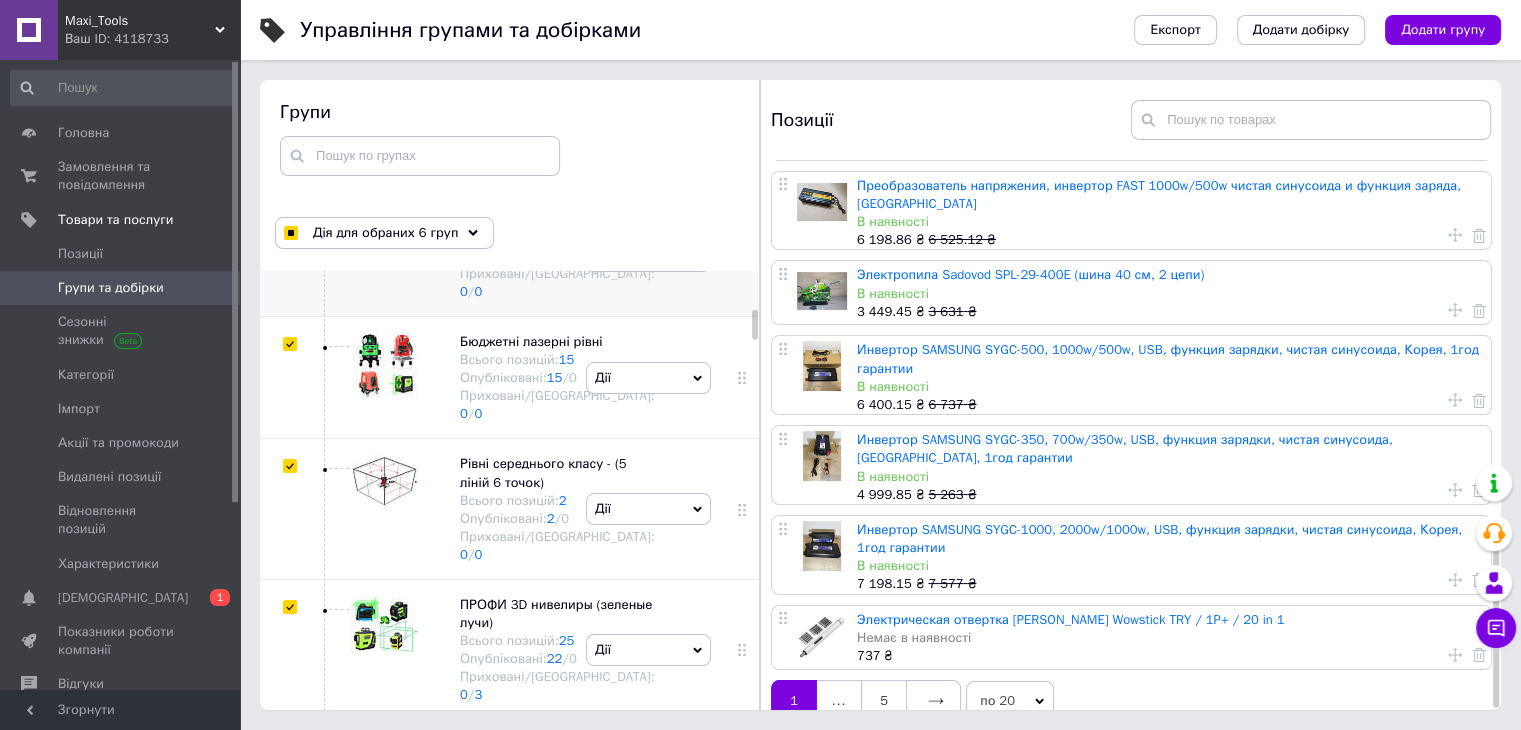 scroll, scrollTop: 0, scrollLeft: 0, axis: both 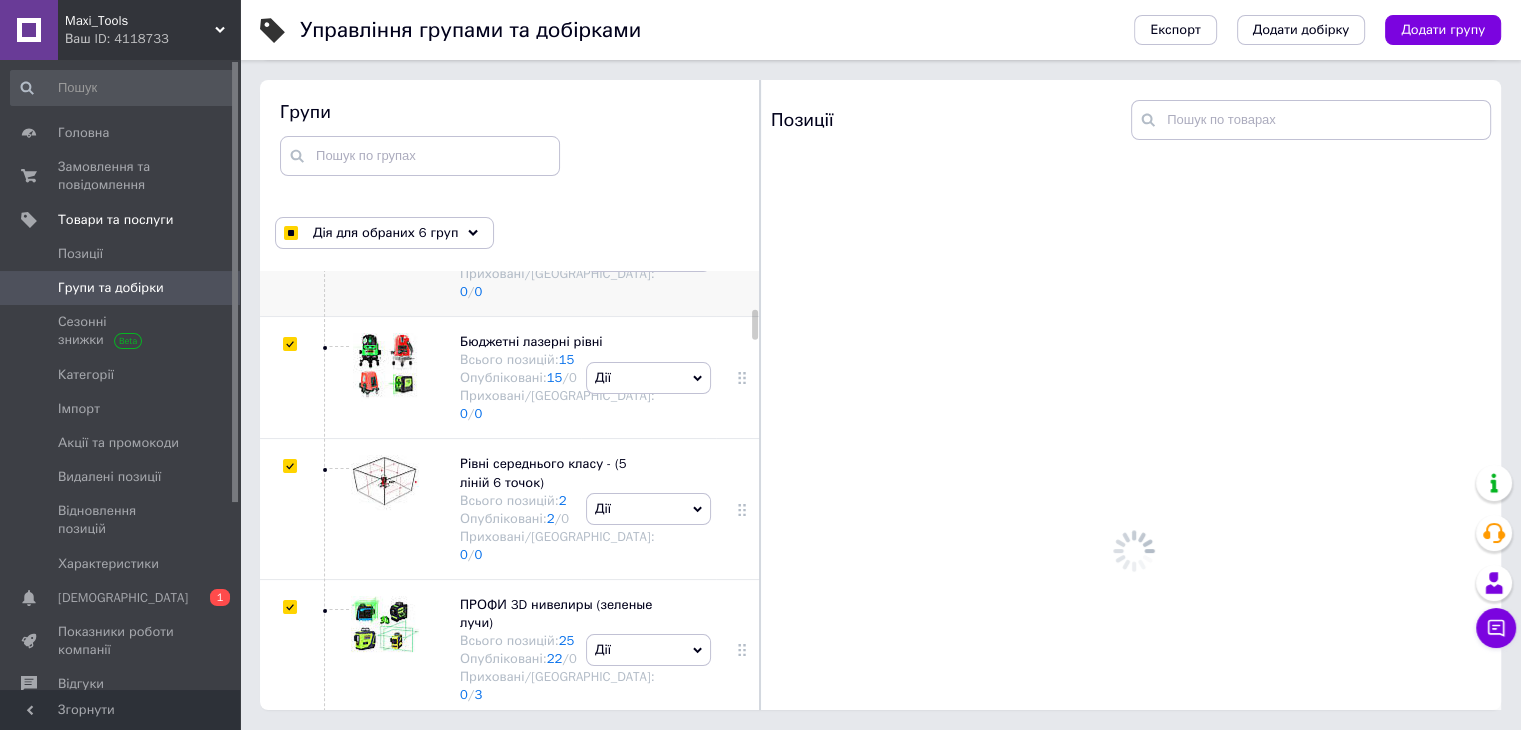 click at bounding box center [289, 223] 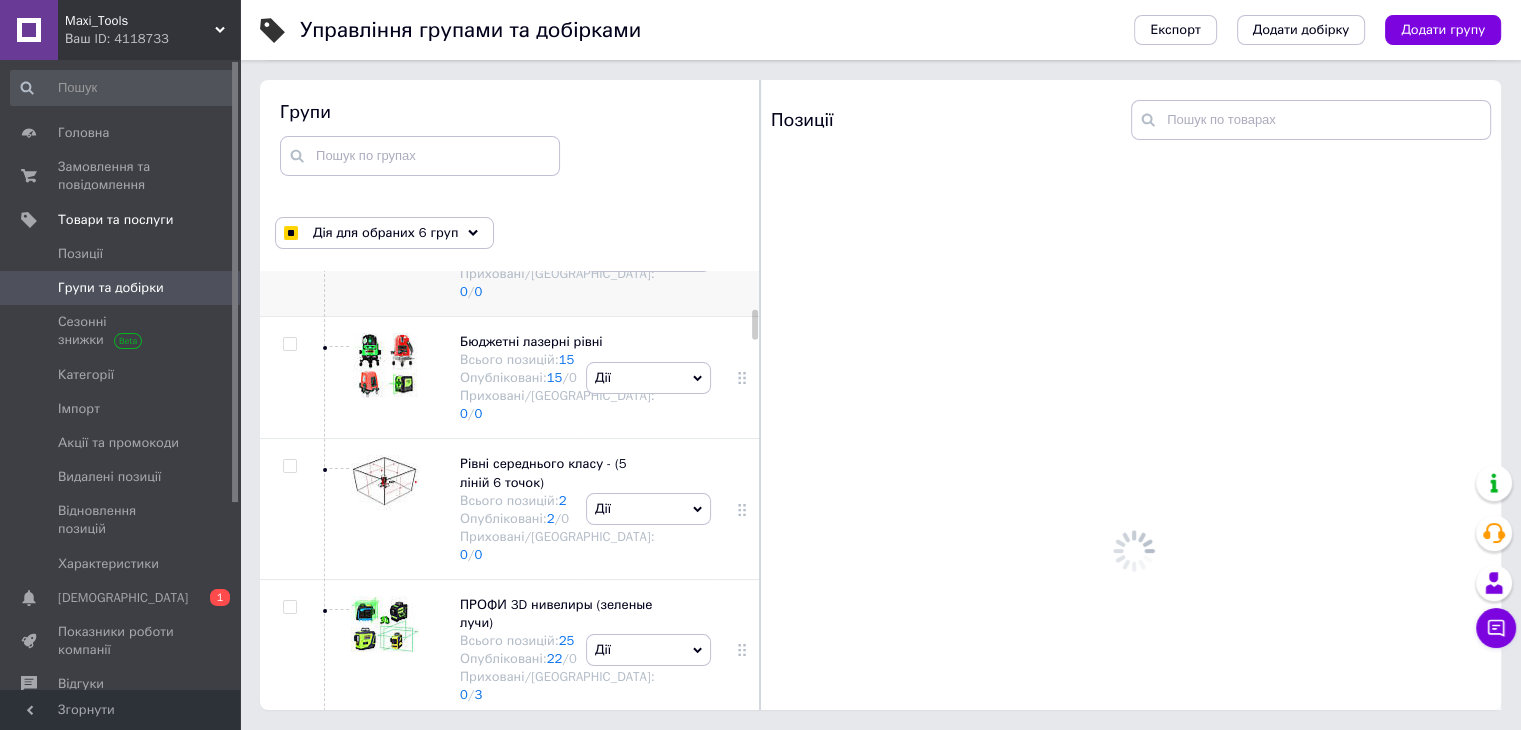 checkbox on "false" 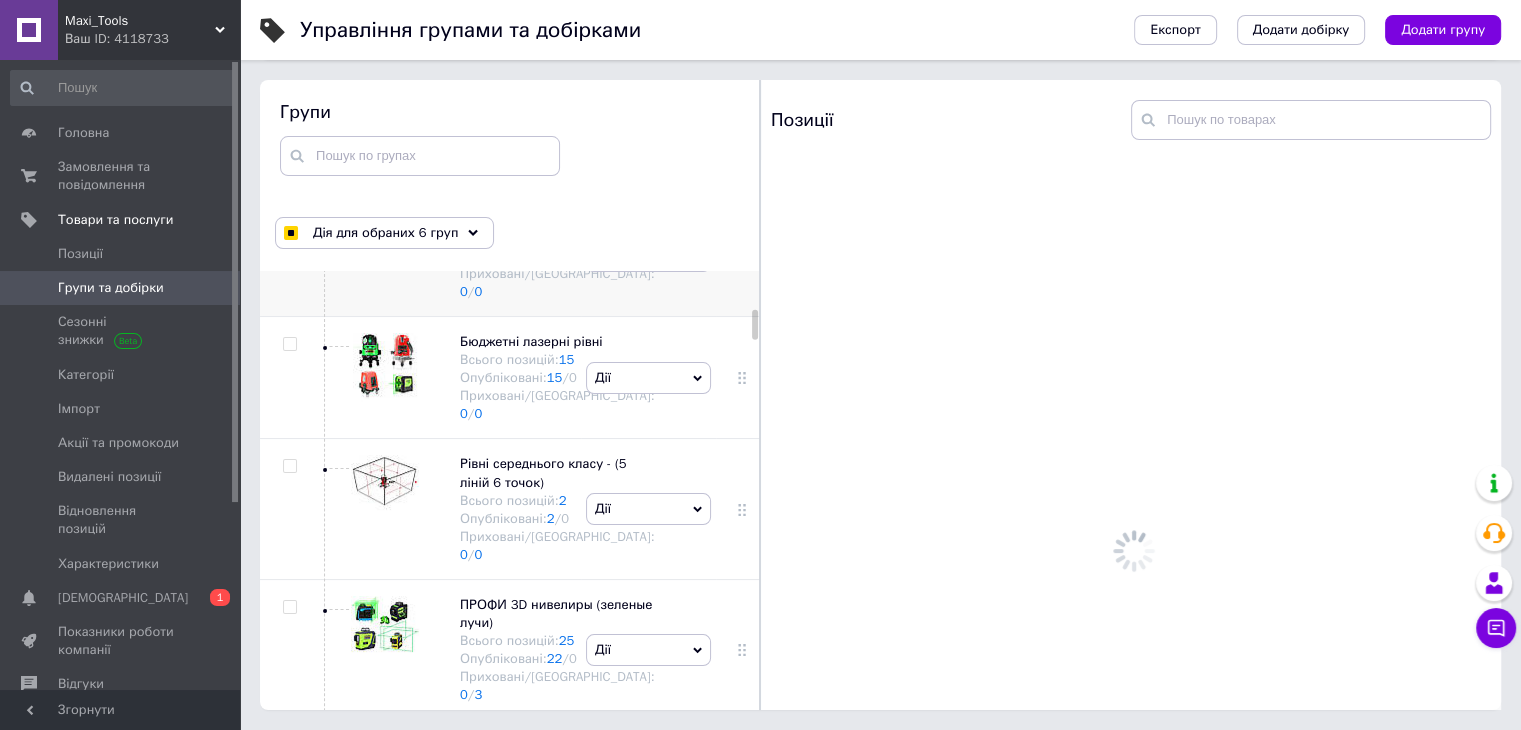 checkbox on "false" 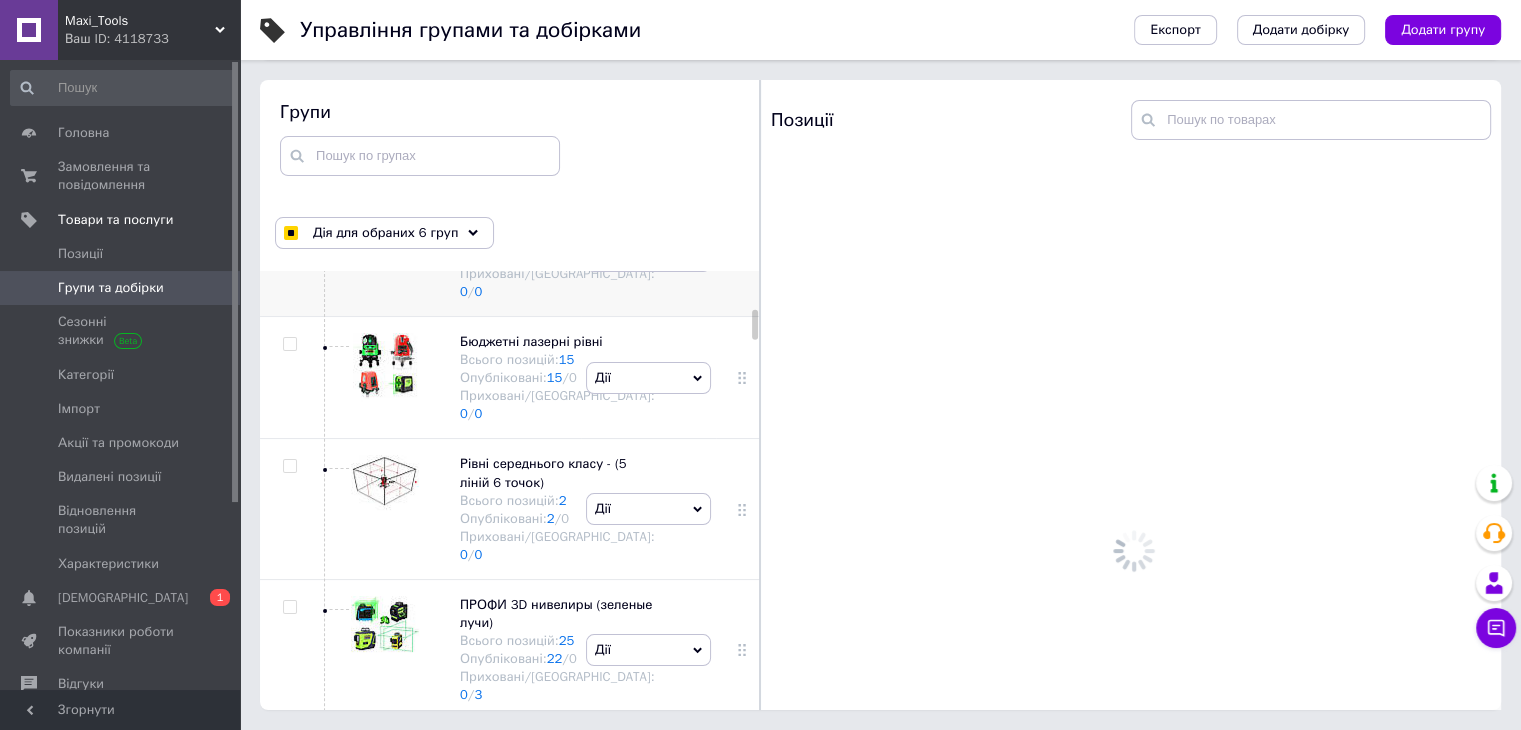 checkbox on "false" 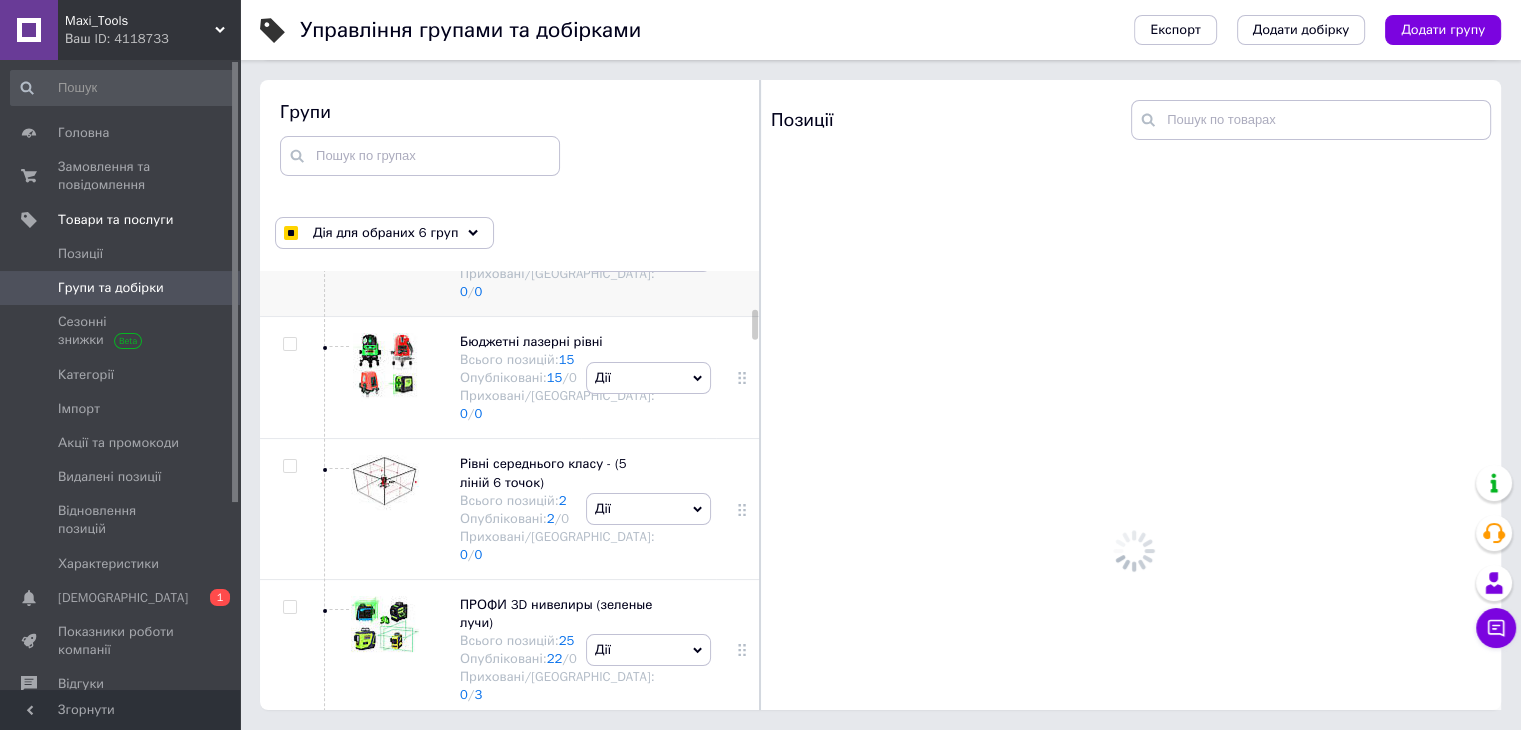 checkbox on "false" 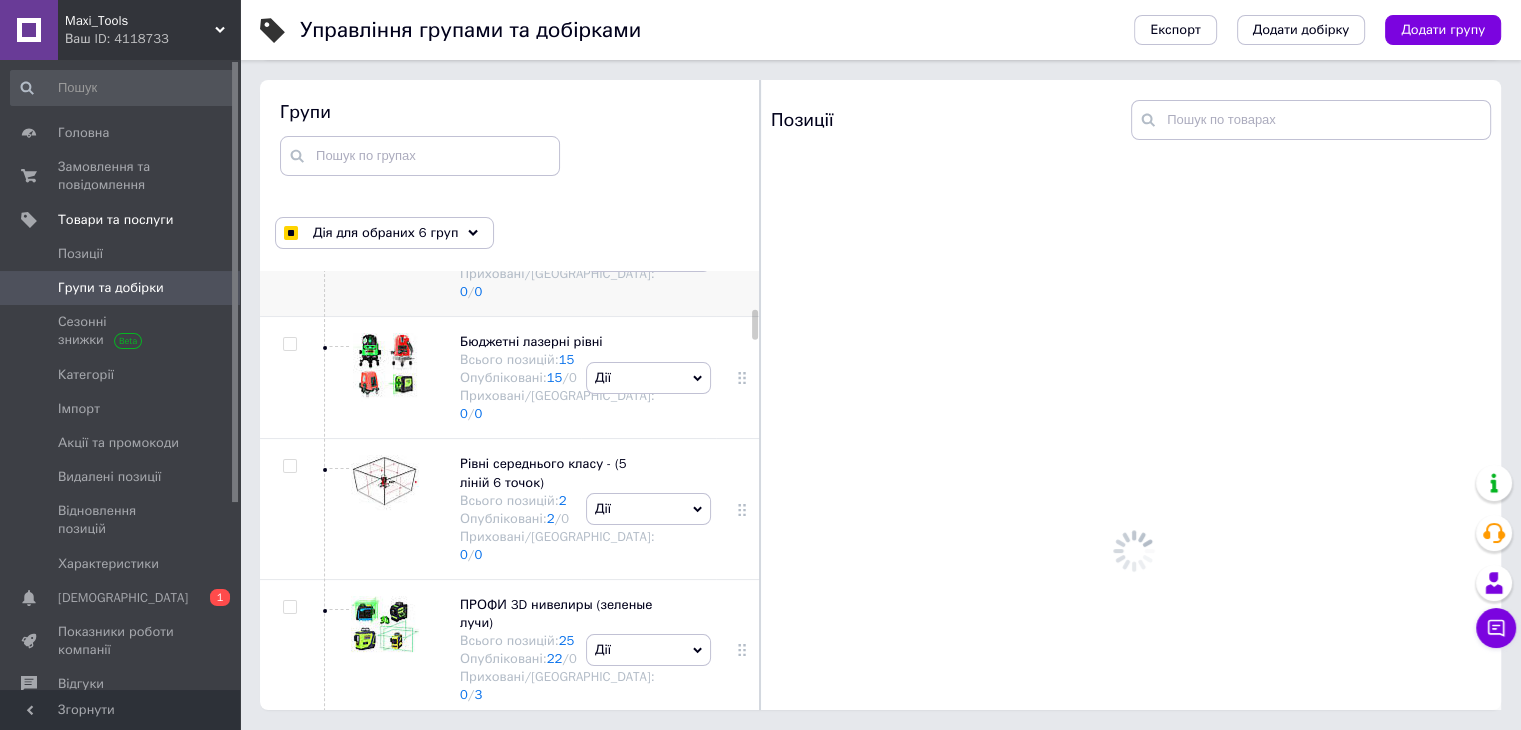 checkbox on "false" 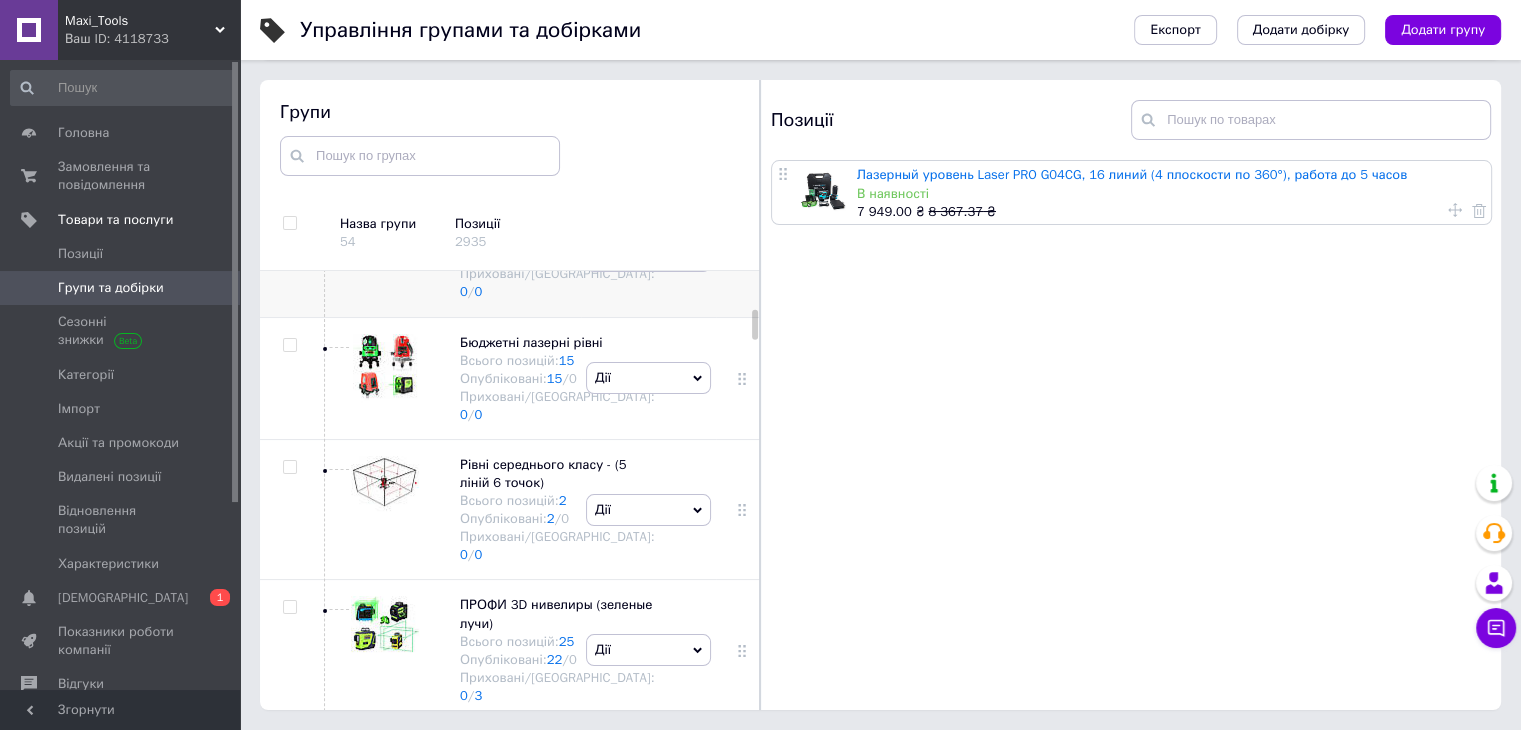 click 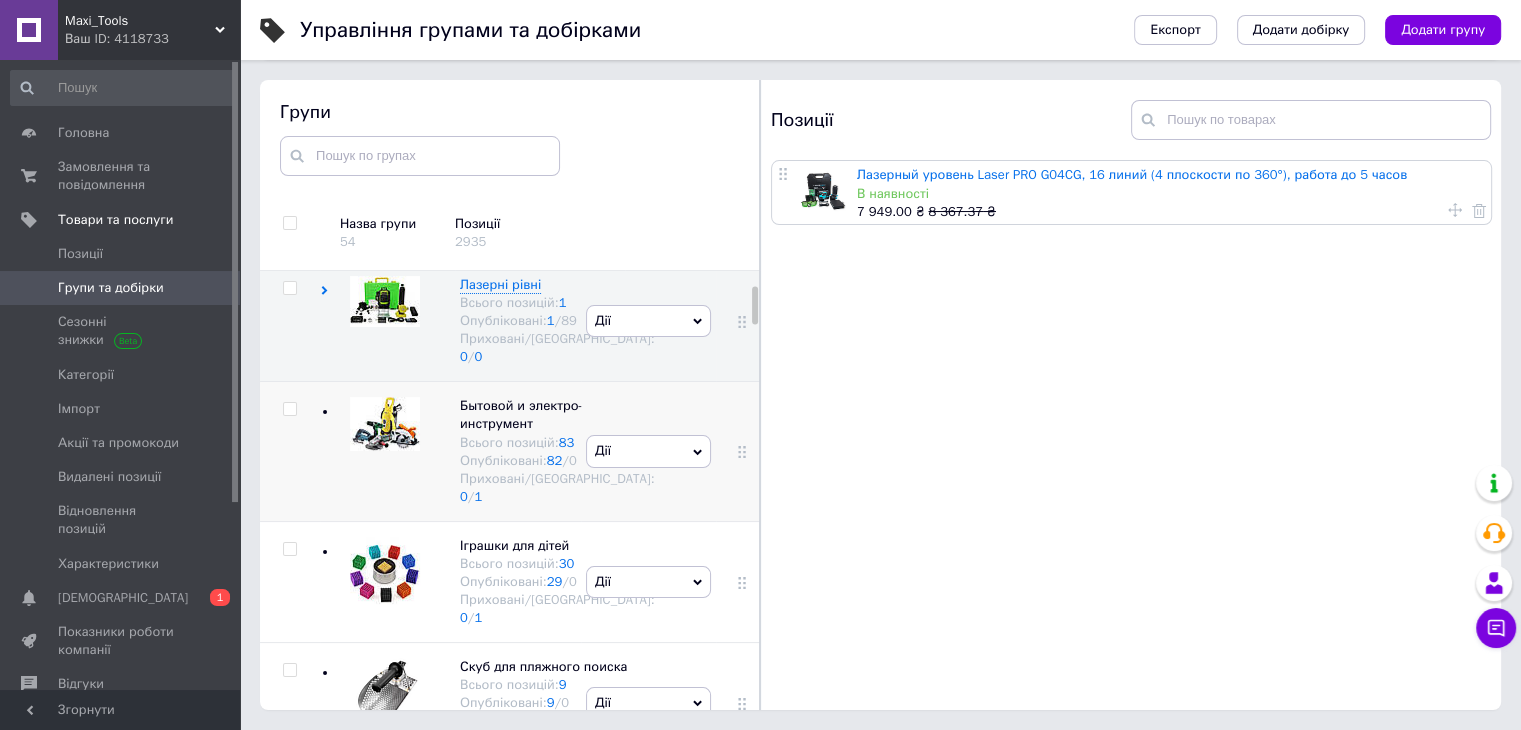 scroll, scrollTop: 105, scrollLeft: 0, axis: vertical 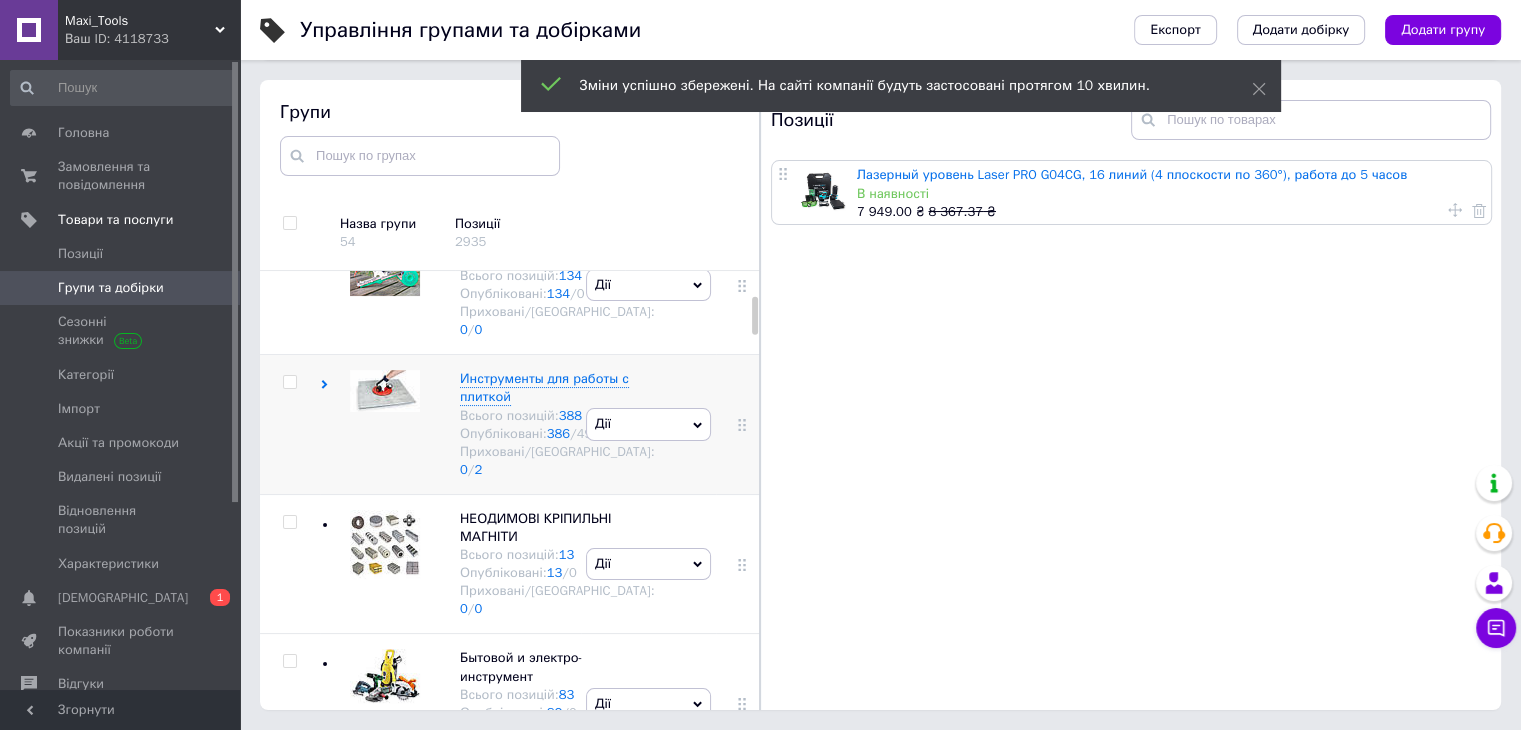 drag, startPoint x: 740, startPoint y: 671, endPoint x: 740, endPoint y: 470, distance: 201 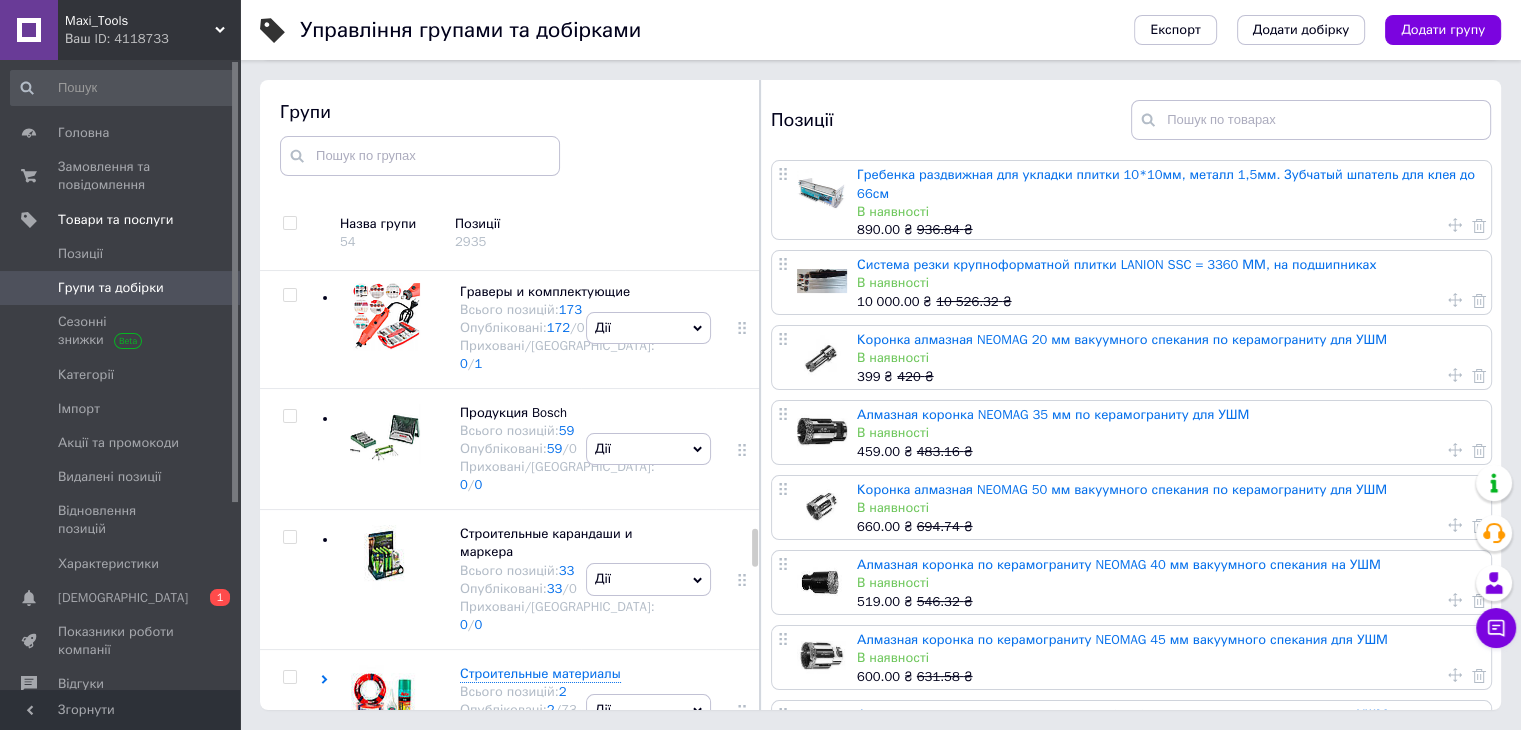 scroll, scrollTop: 3080, scrollLeft: 0, axis: vertical 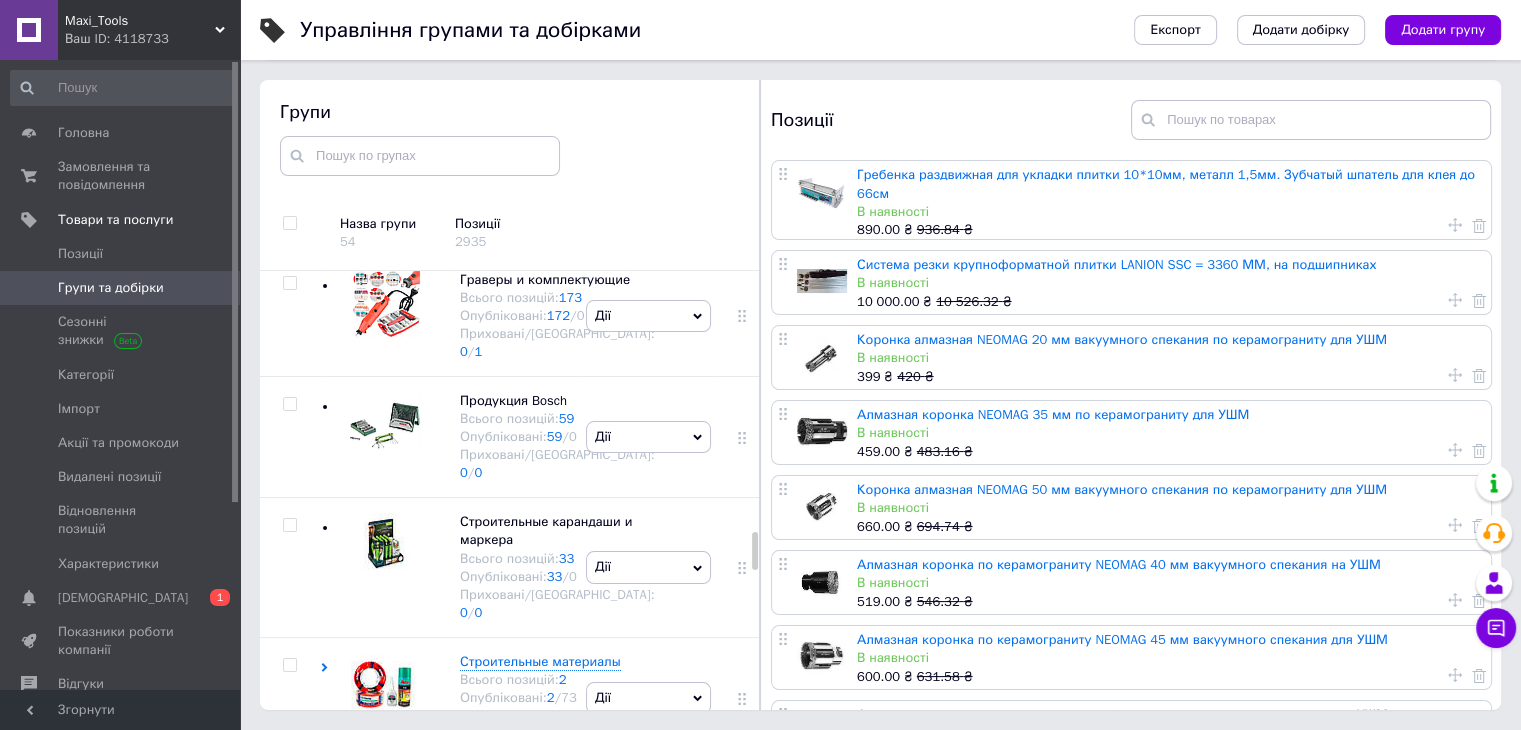 click on "Дії" at bounding box center (648, -504) 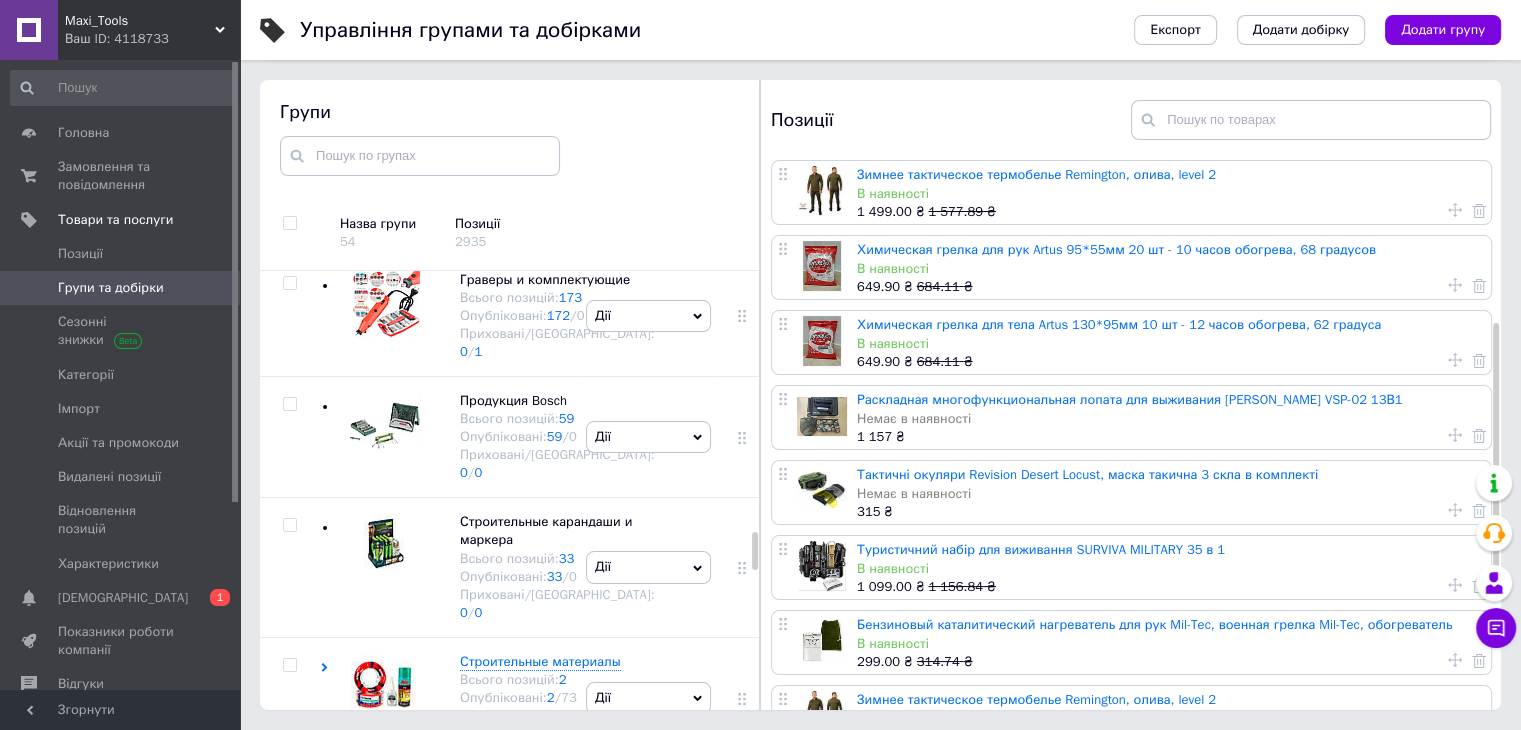 scroll, scrollTop: 669, scrollLeft: 0, axis: vertical 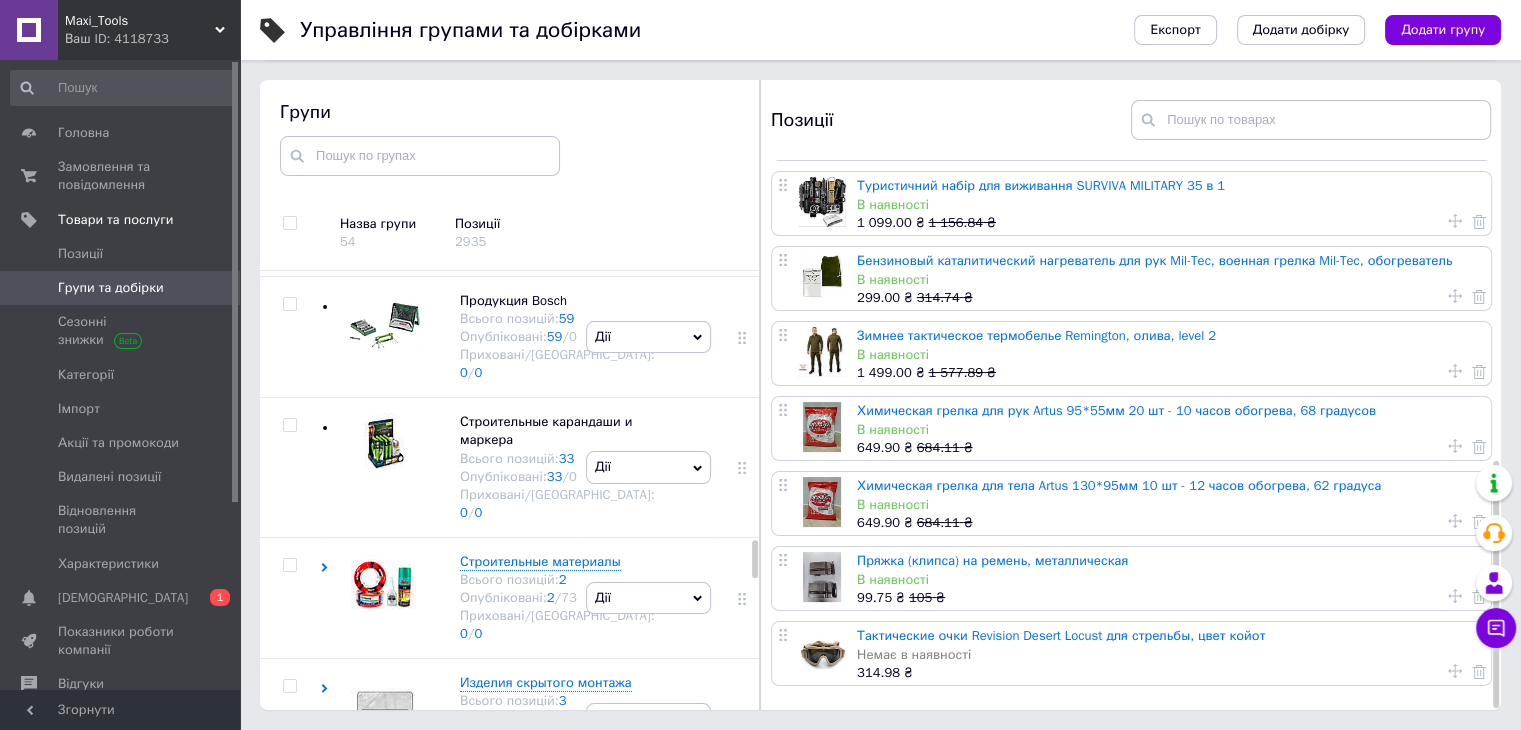 click on "Дії" at bounding box center (648, -604) 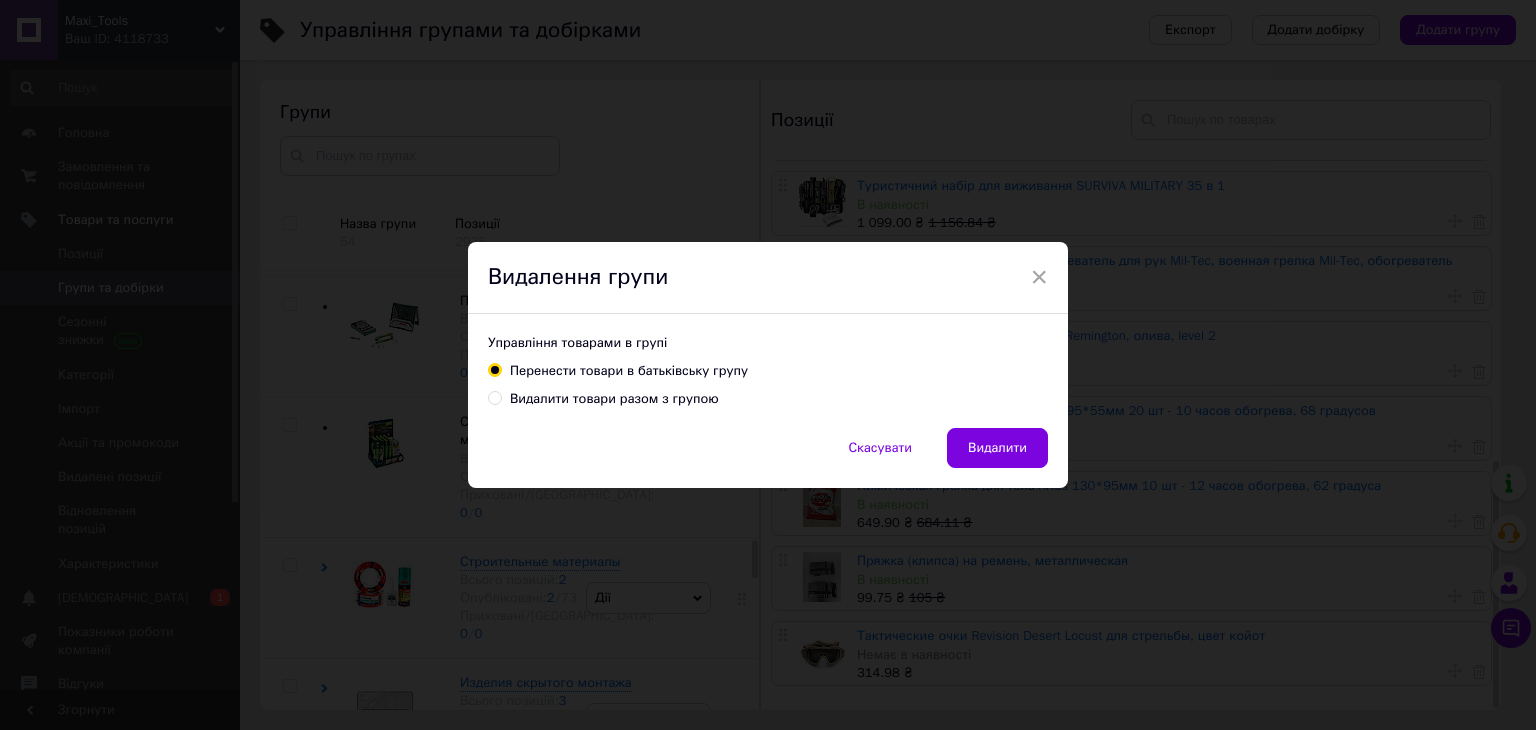 click on "Видалити товари разом з групою" at bounding box center (614, 399) 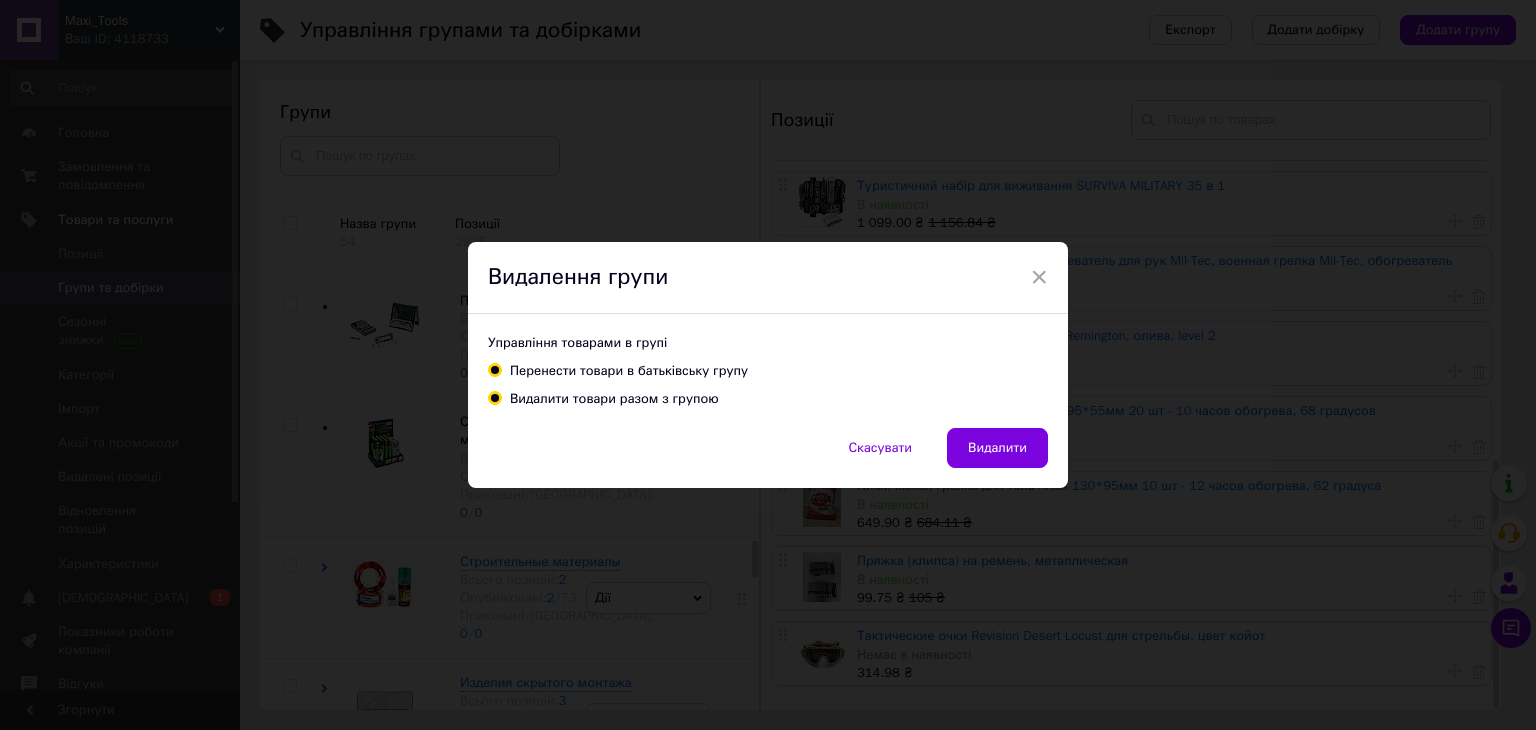 radio on "true" 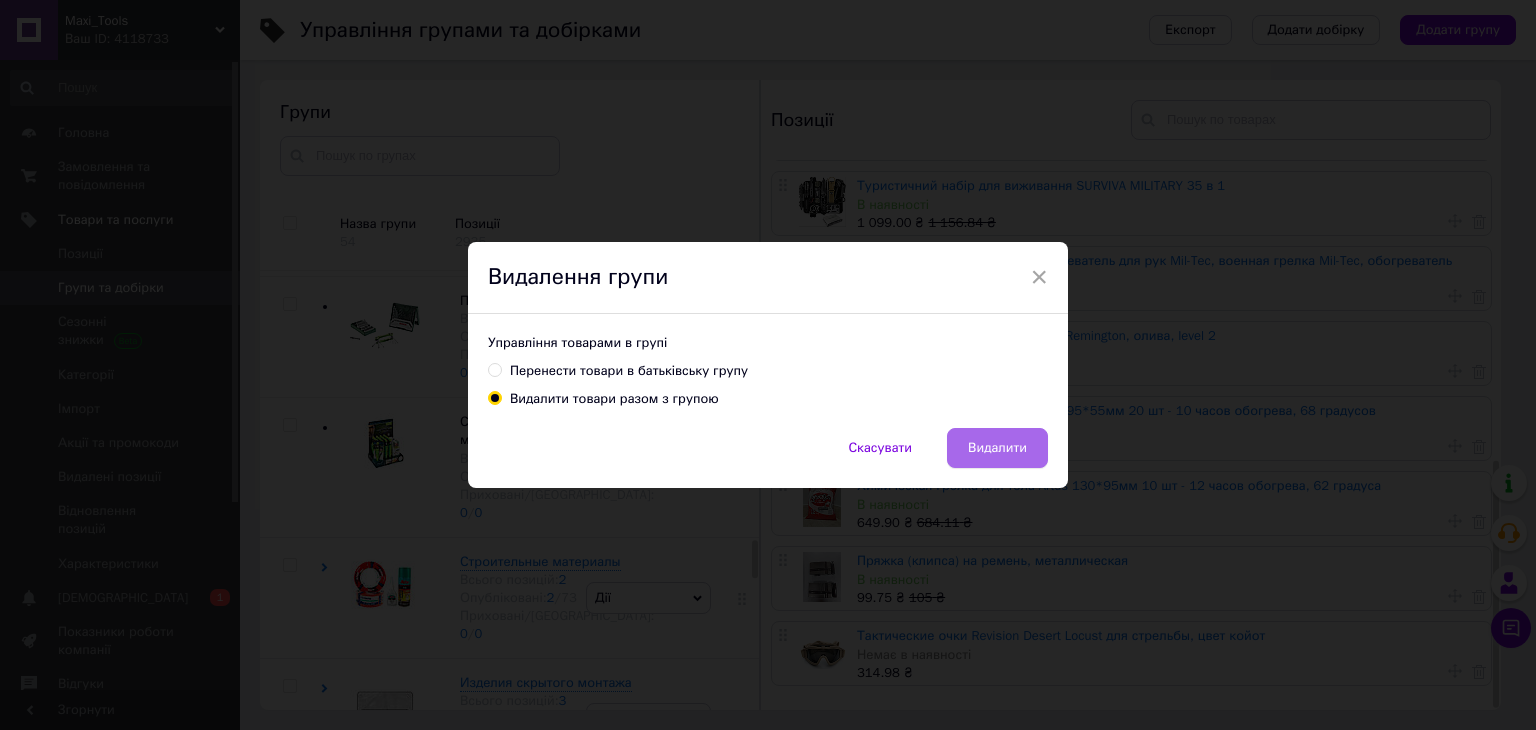 click on "Видалити" at bounding box center [997, 448] 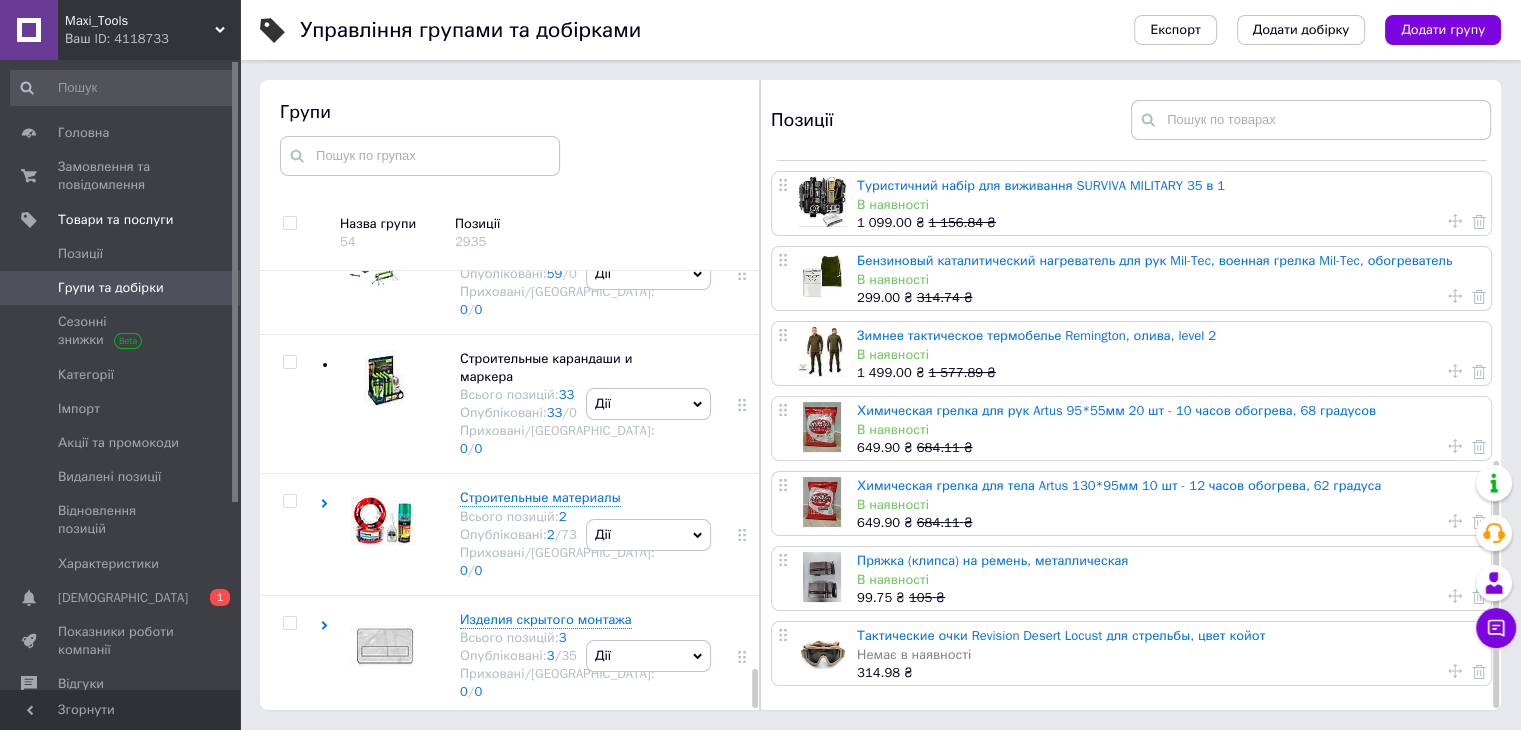 scroll, scrollTop: 4552, scrollLeft: 0, axis: vertical 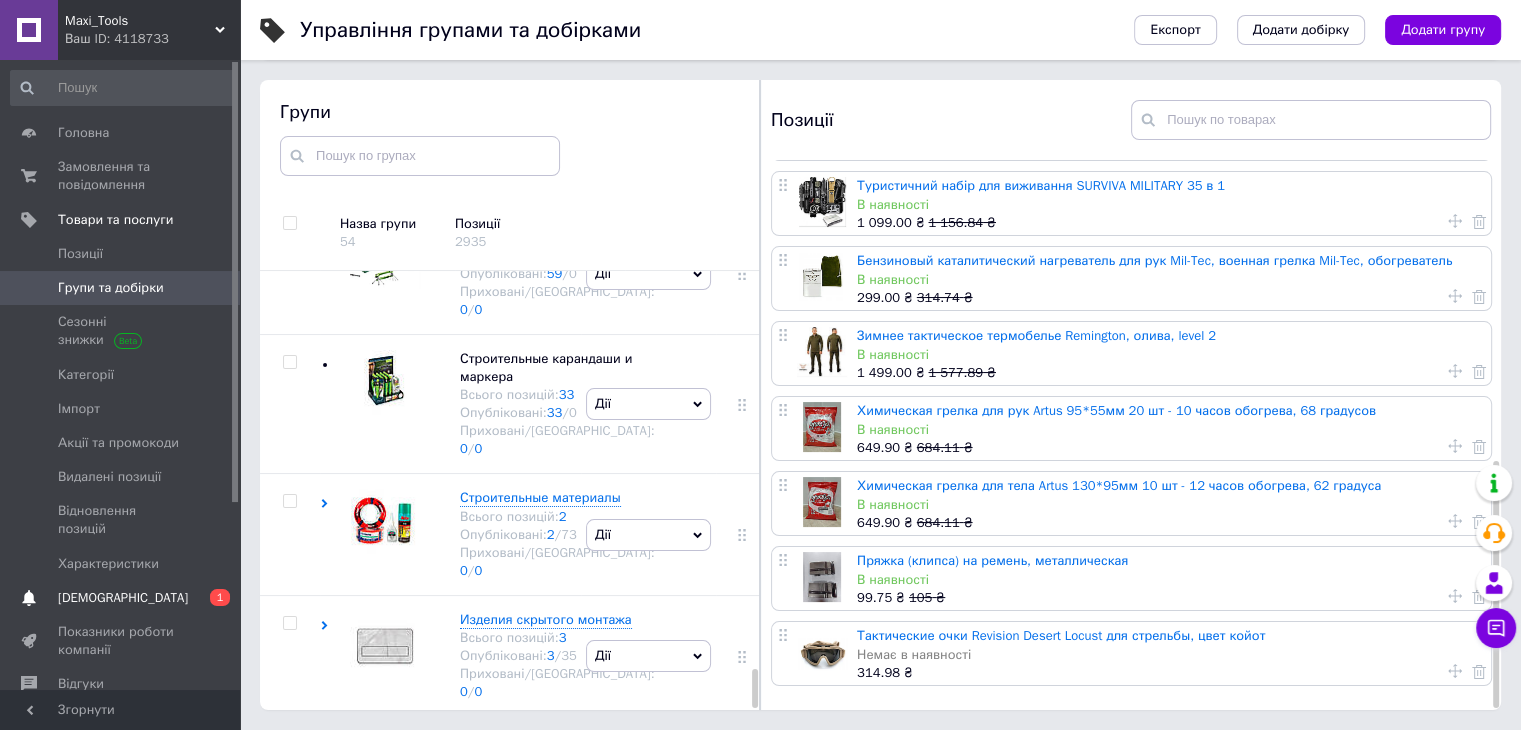 click on "[DEMOGRAPHIC_DATA]" at bounding box center (121, 598) 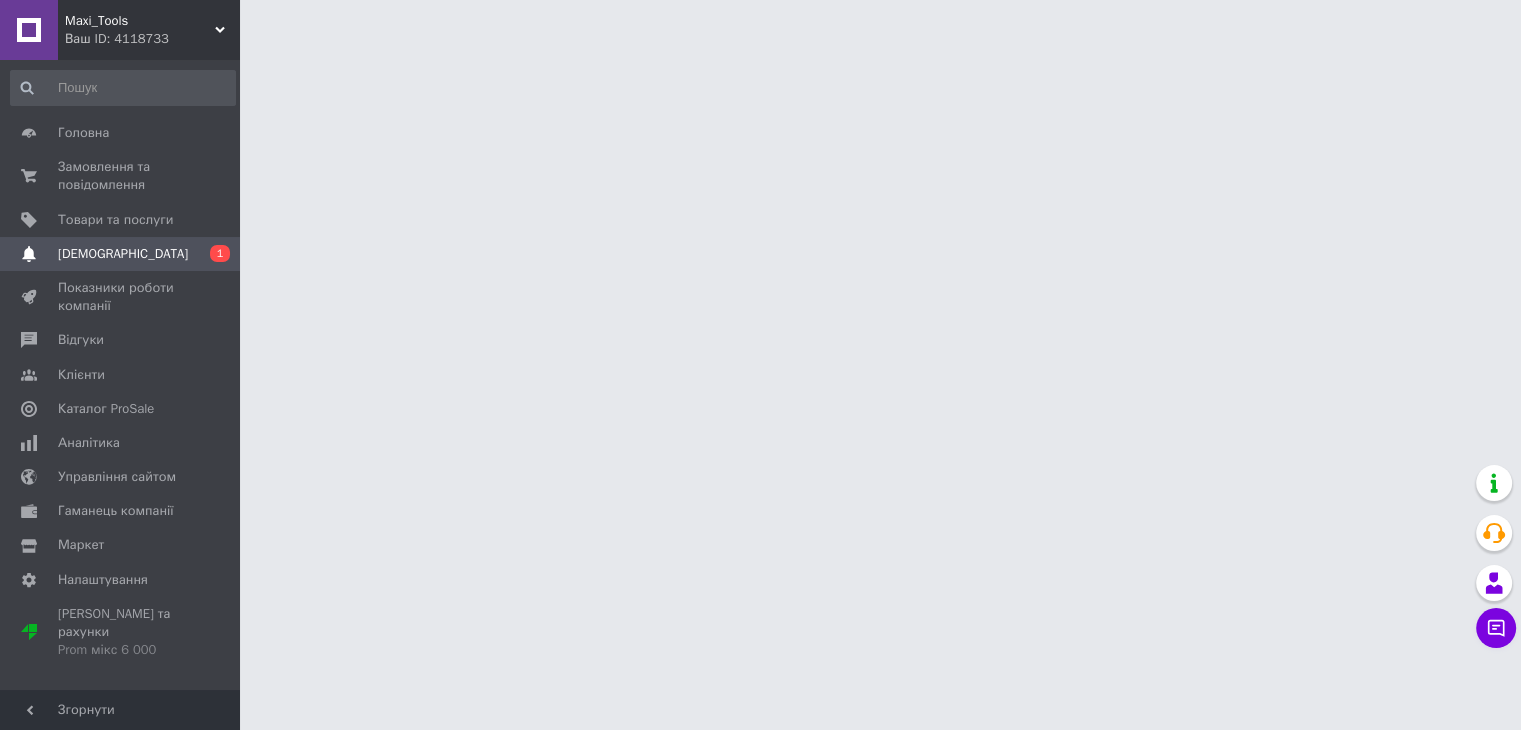 scroll, scrollTop: 0, scrollLeft: 0, axis: both 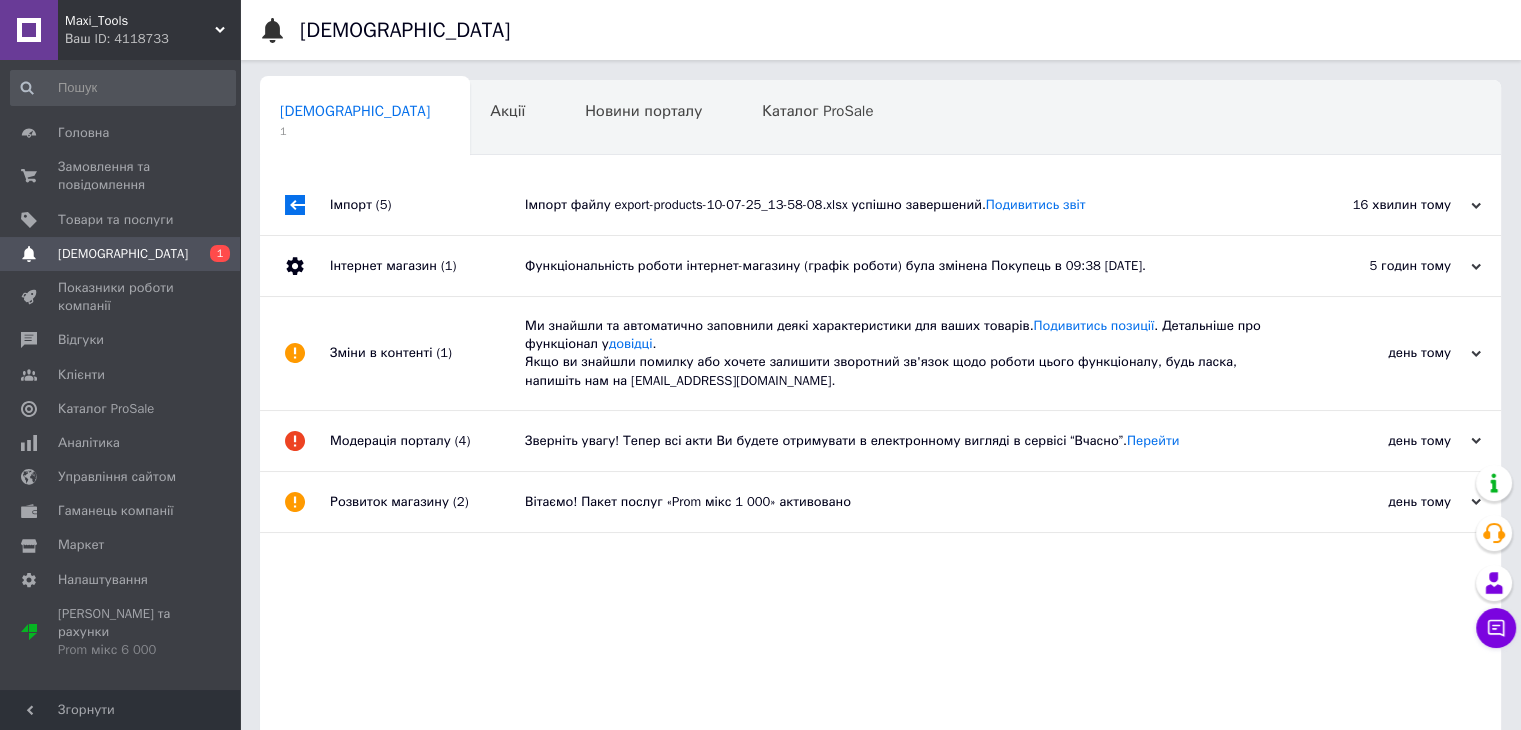 click on "Імпорт   (5)" at bounding box center (427, 205) 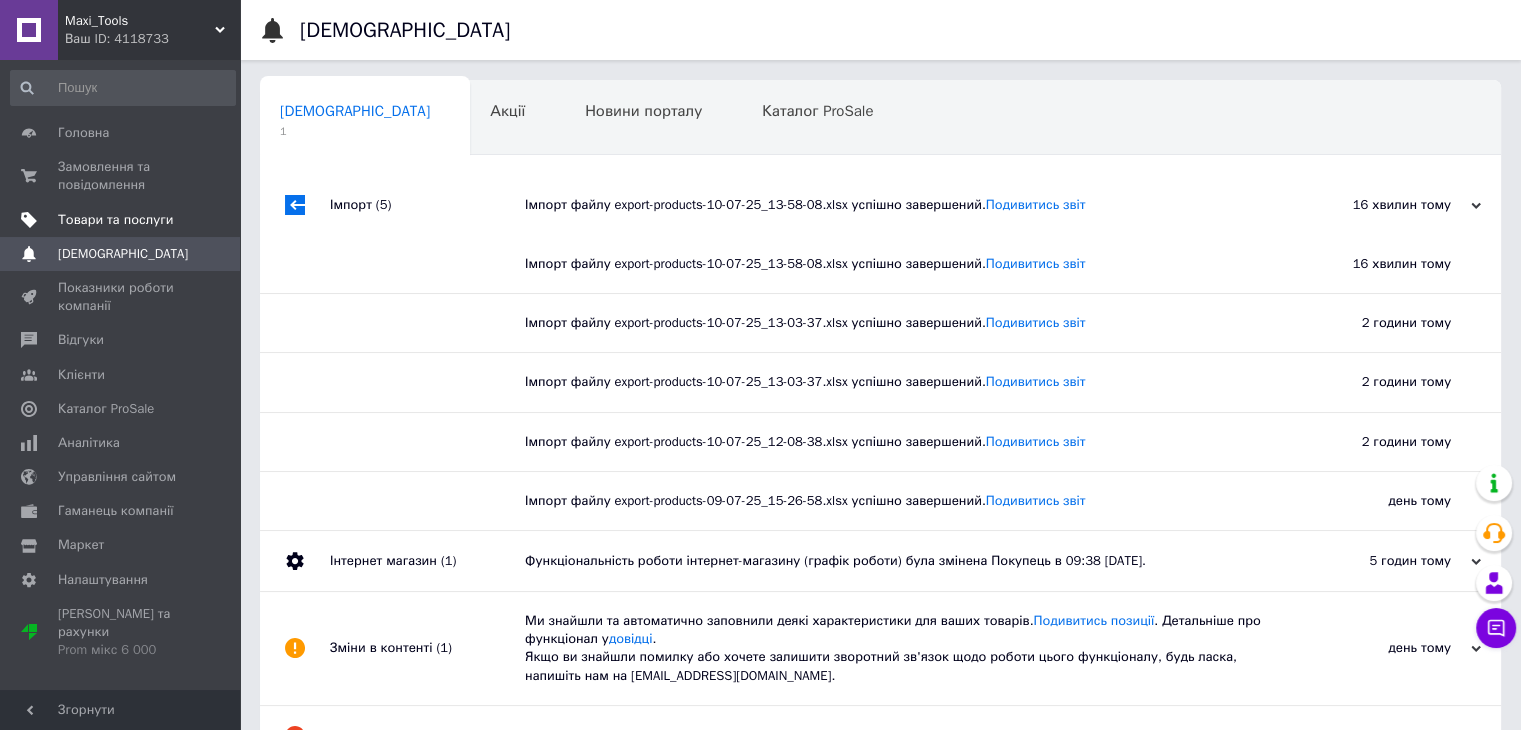 click on "Товари та послуги" at bounding box center [115, 220] 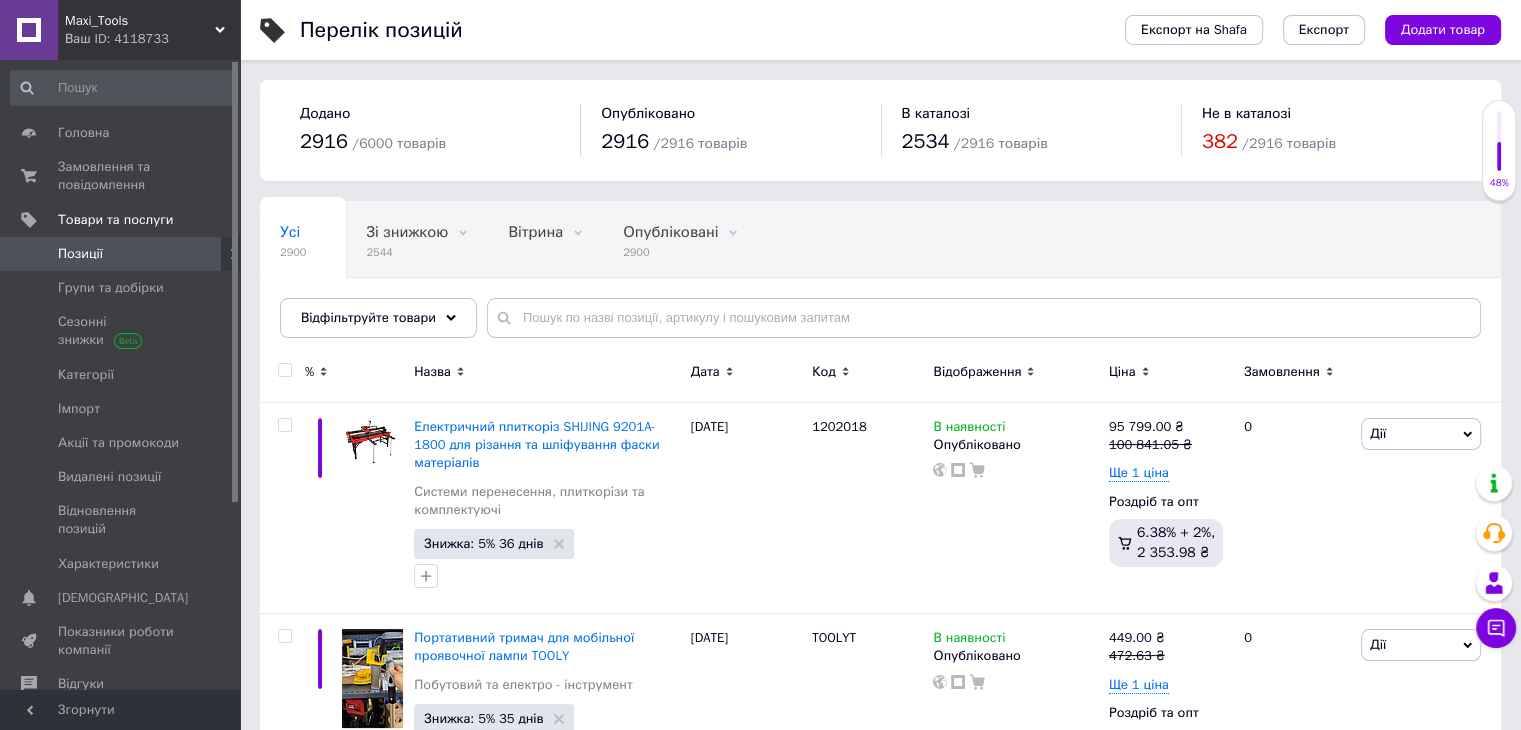 click on "382" at bounding box center (1220, 141) 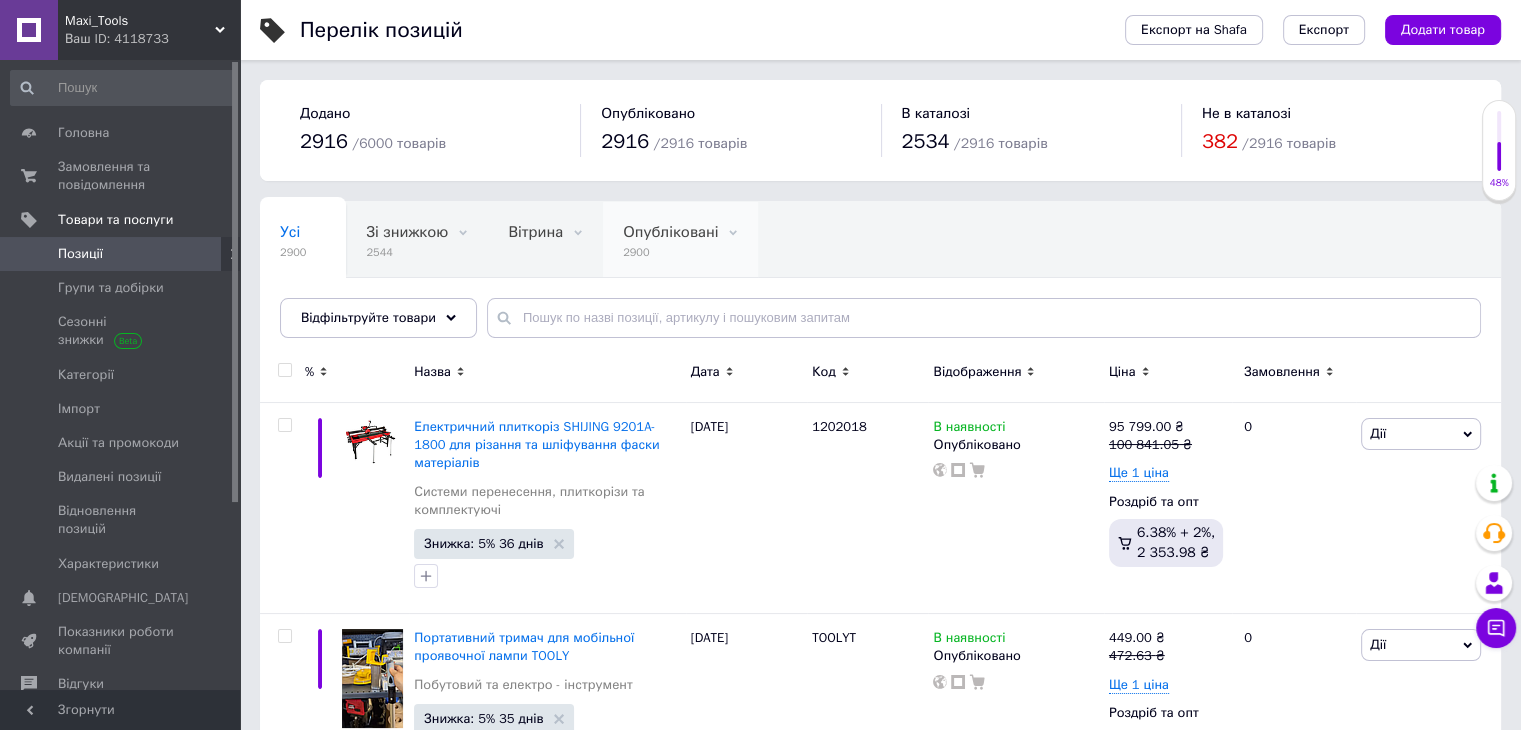click on "2900" at bounding box center (670, 252) 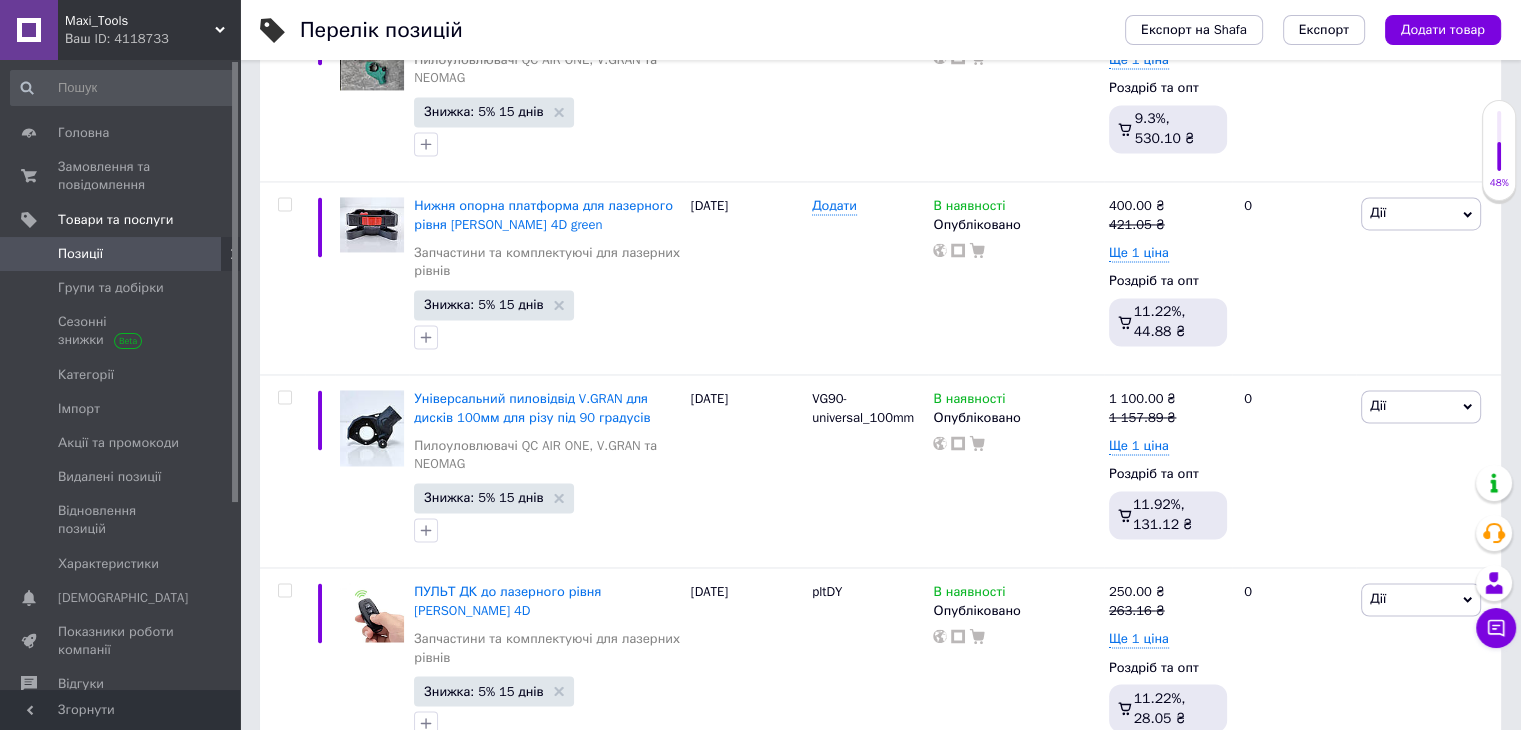 scroll, scrollTop: 18468, scrollLeft: 0, axis: vertical 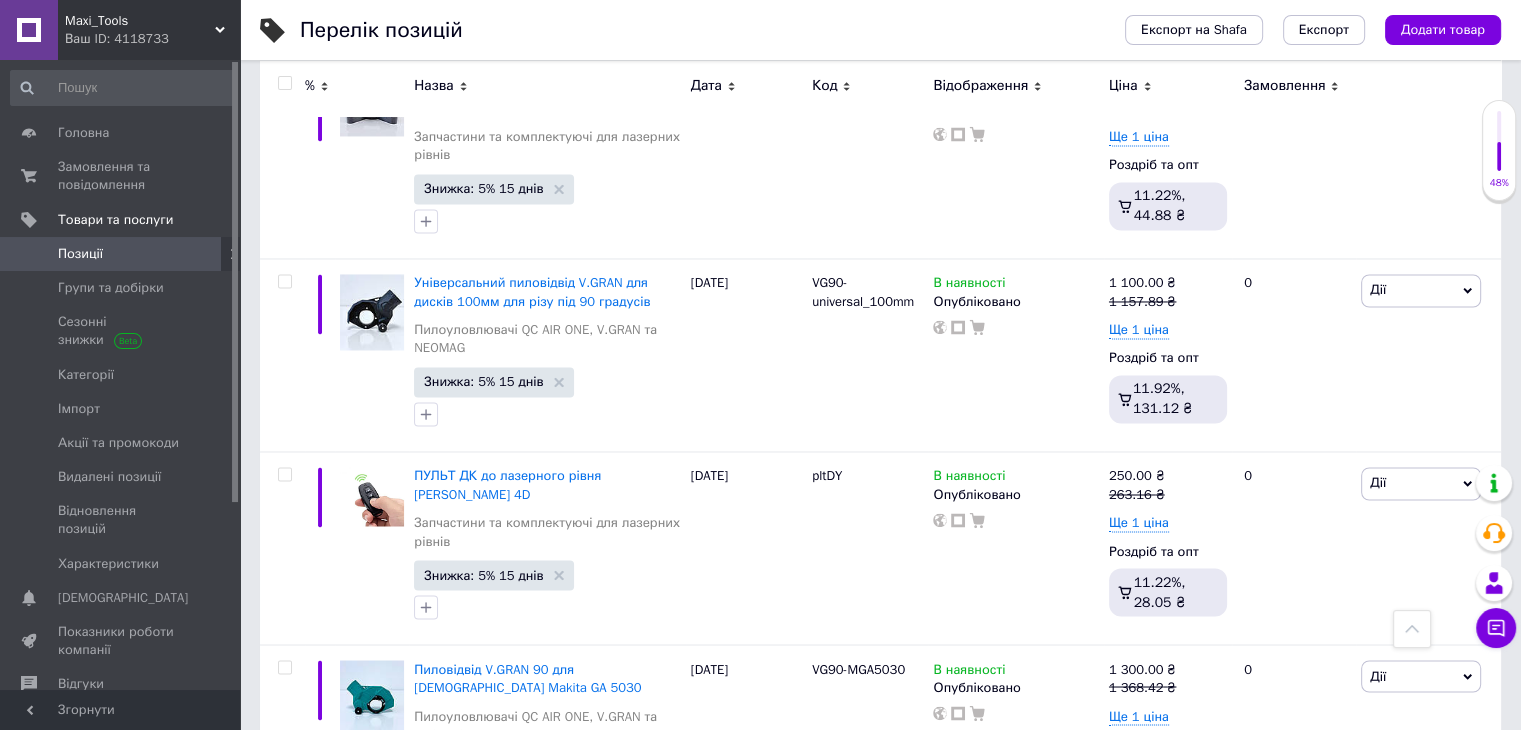 click on "29" at bounding box center (461, 878) 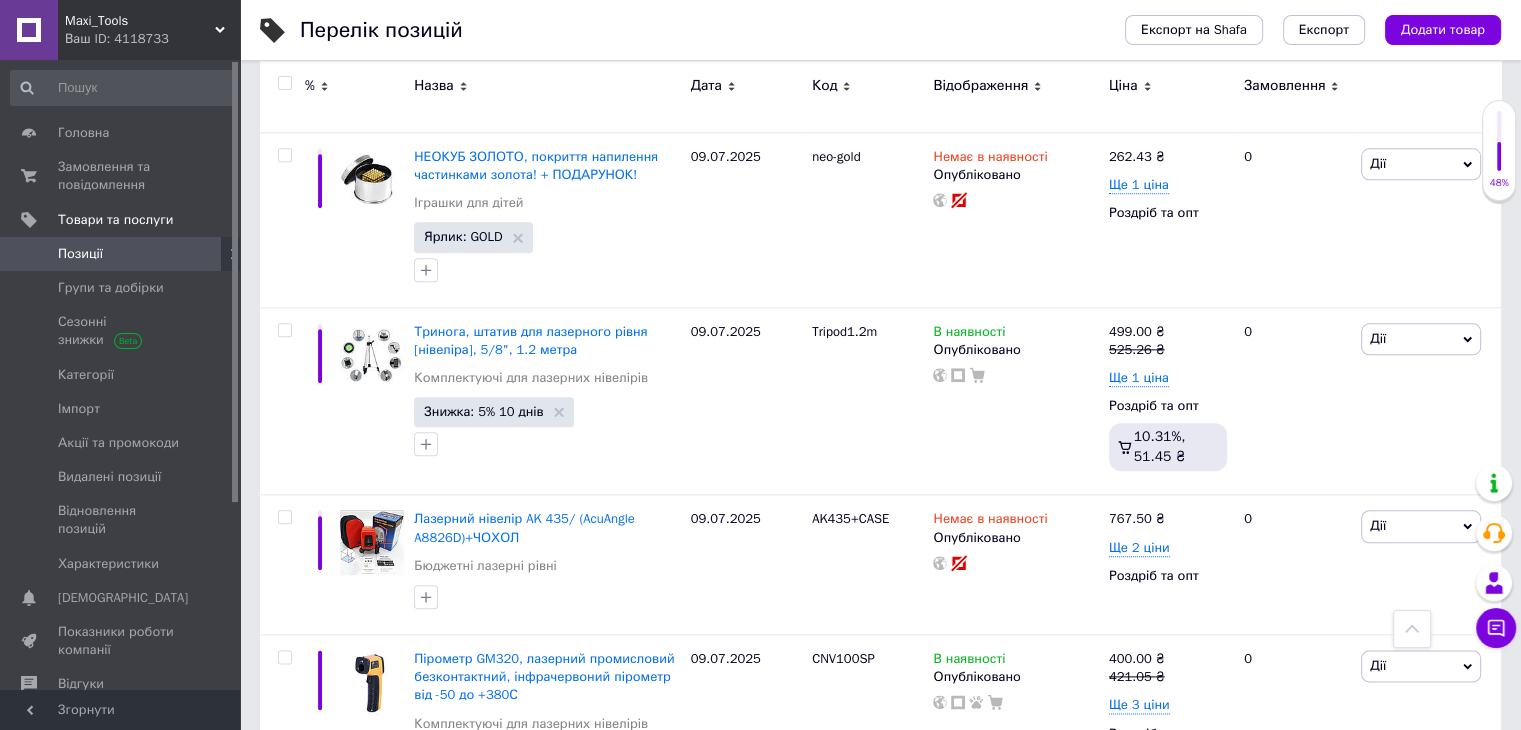 scroll, scrollTop: 17525, scrollLeft: 0, axis: vertical 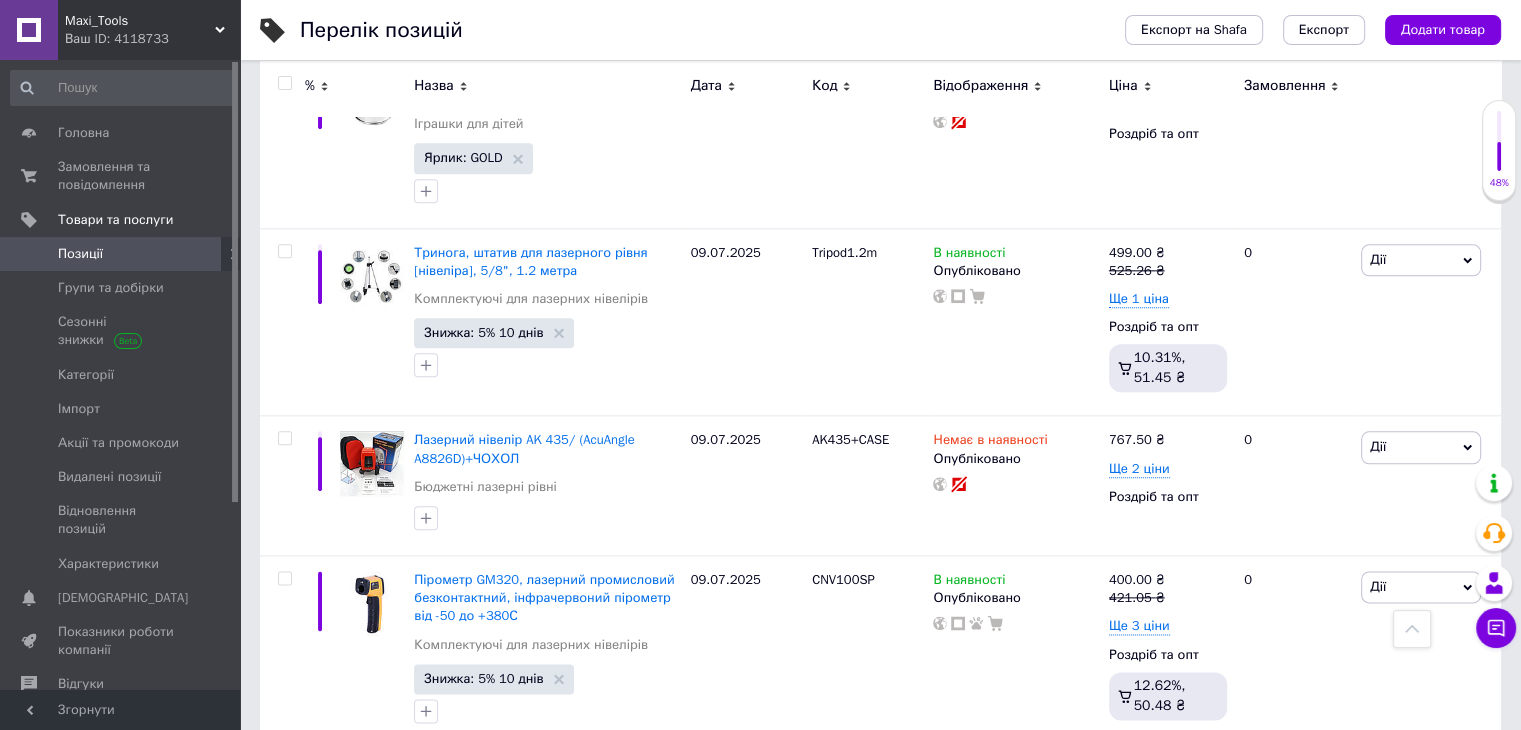 click 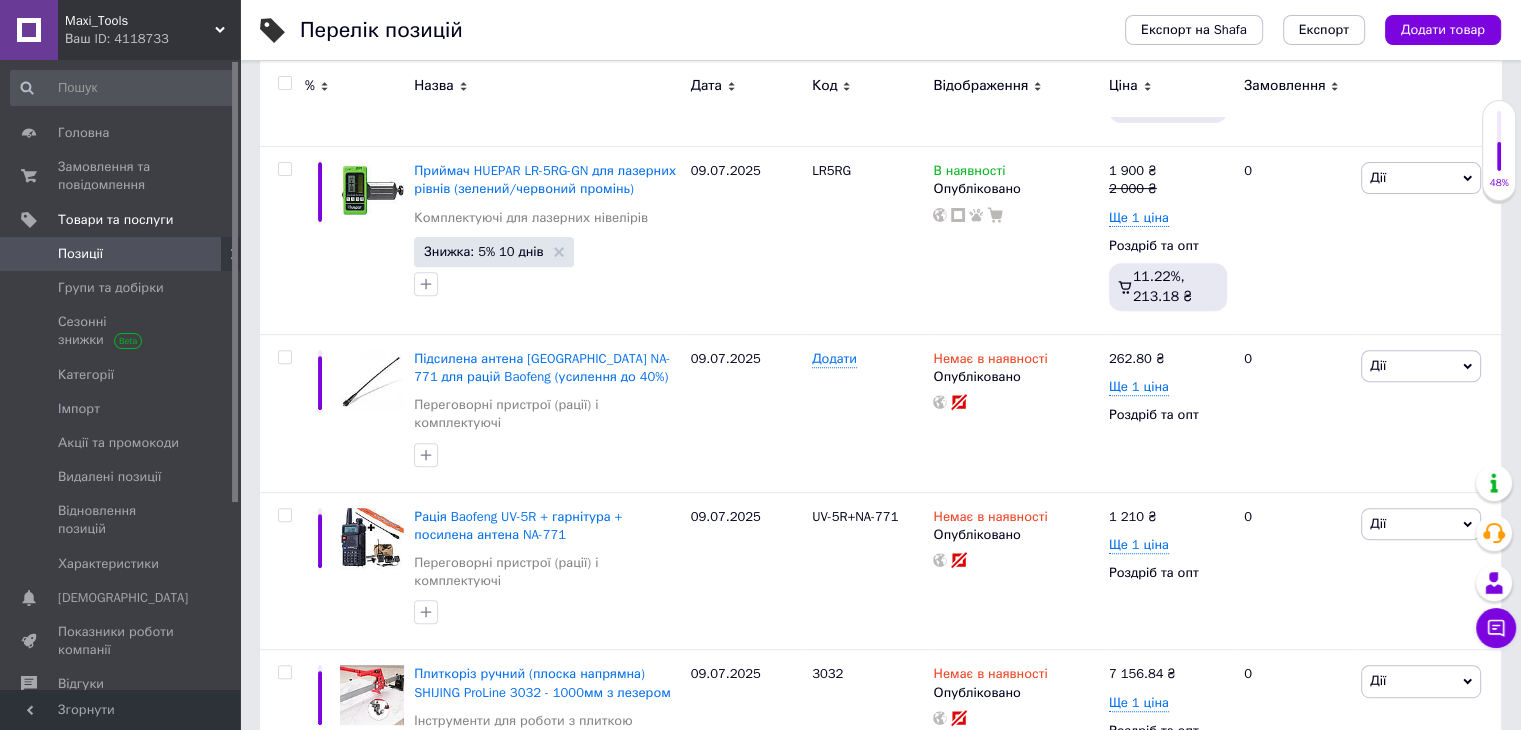 scroll, scrollTop: 0, scrollLeft: 0, axis: both 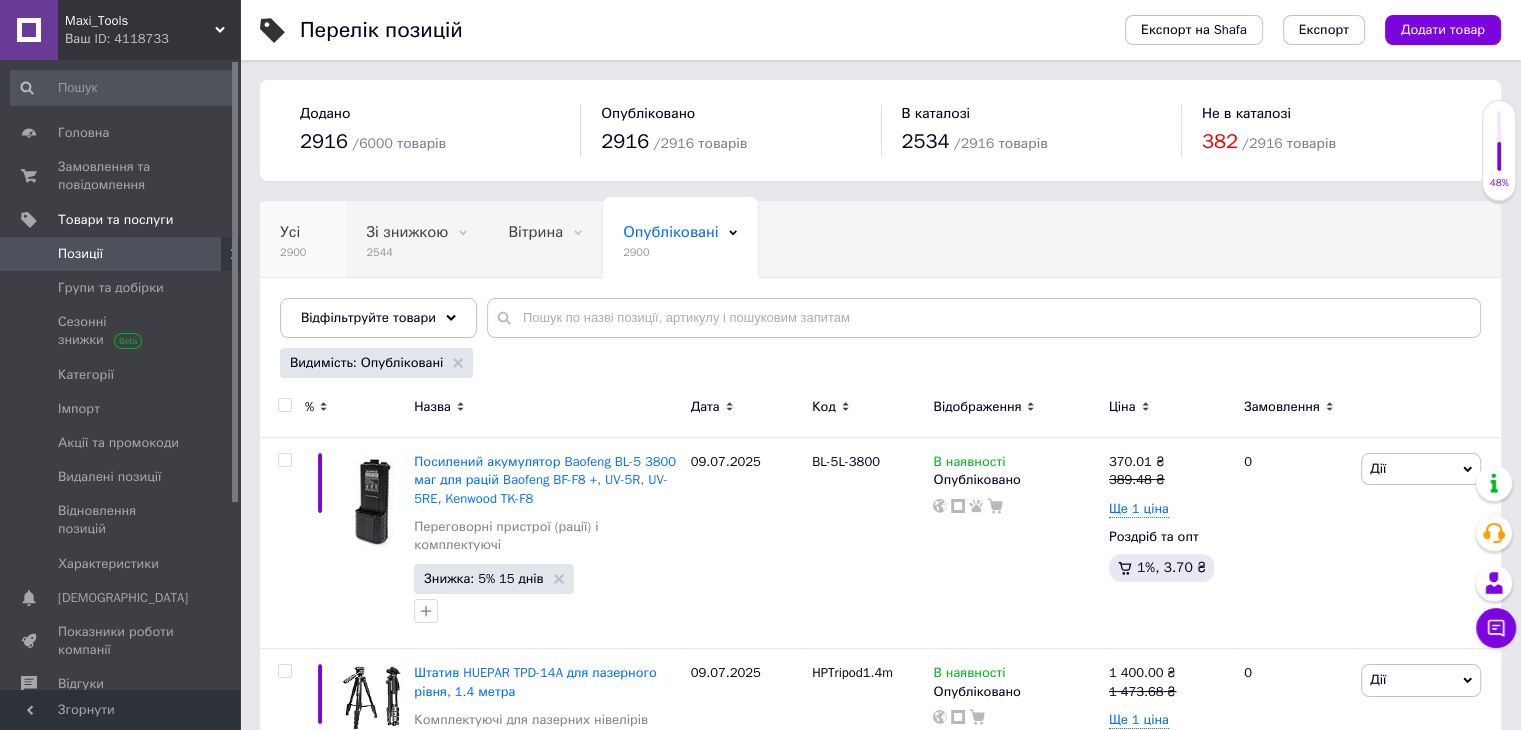 click on "Усі 2900" at bounding box center (303, 240) 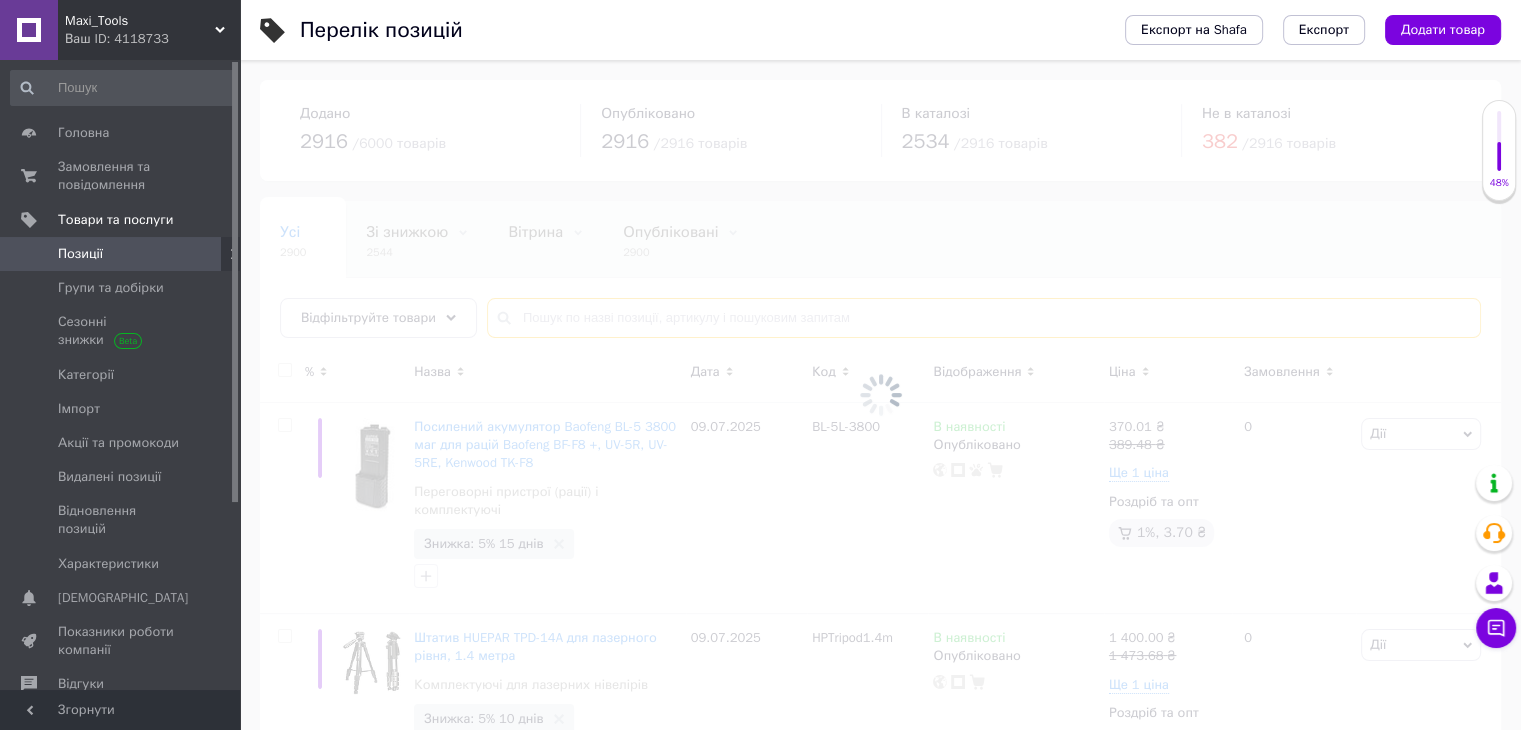 click at bounding box center [984, 318] 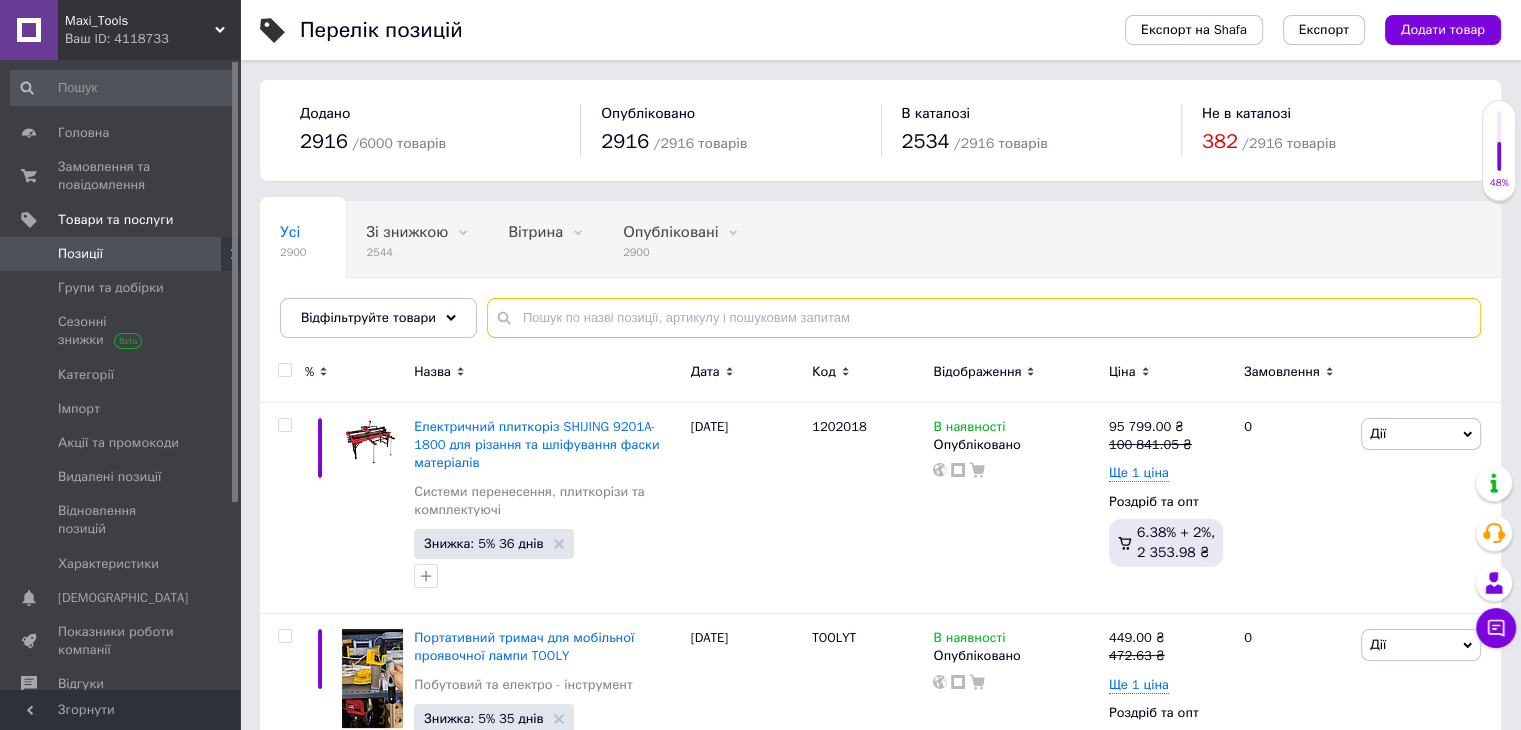 click at bounding box center [984, 318] 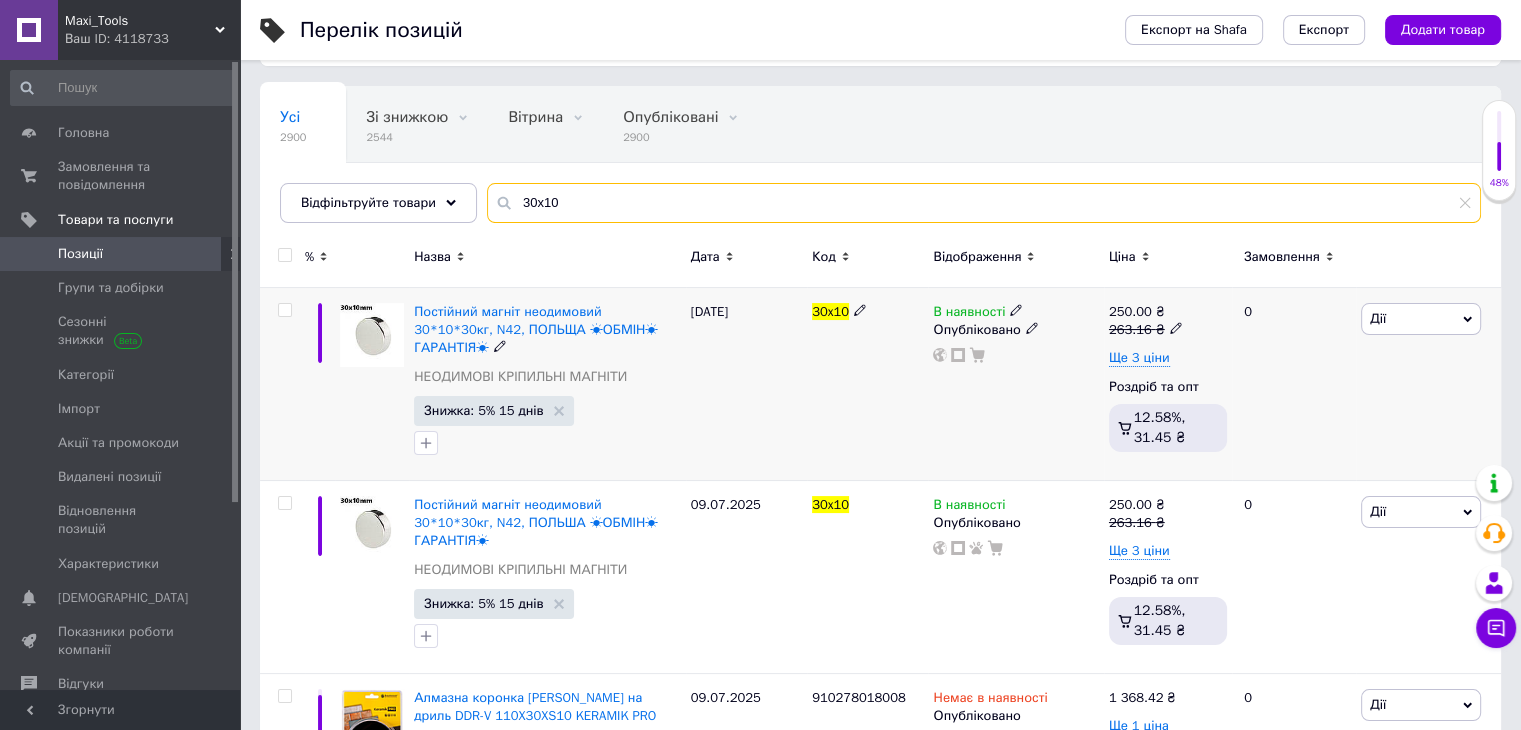 scroll, scrollTop: 200, scrollLeft: 0, axis: vertical 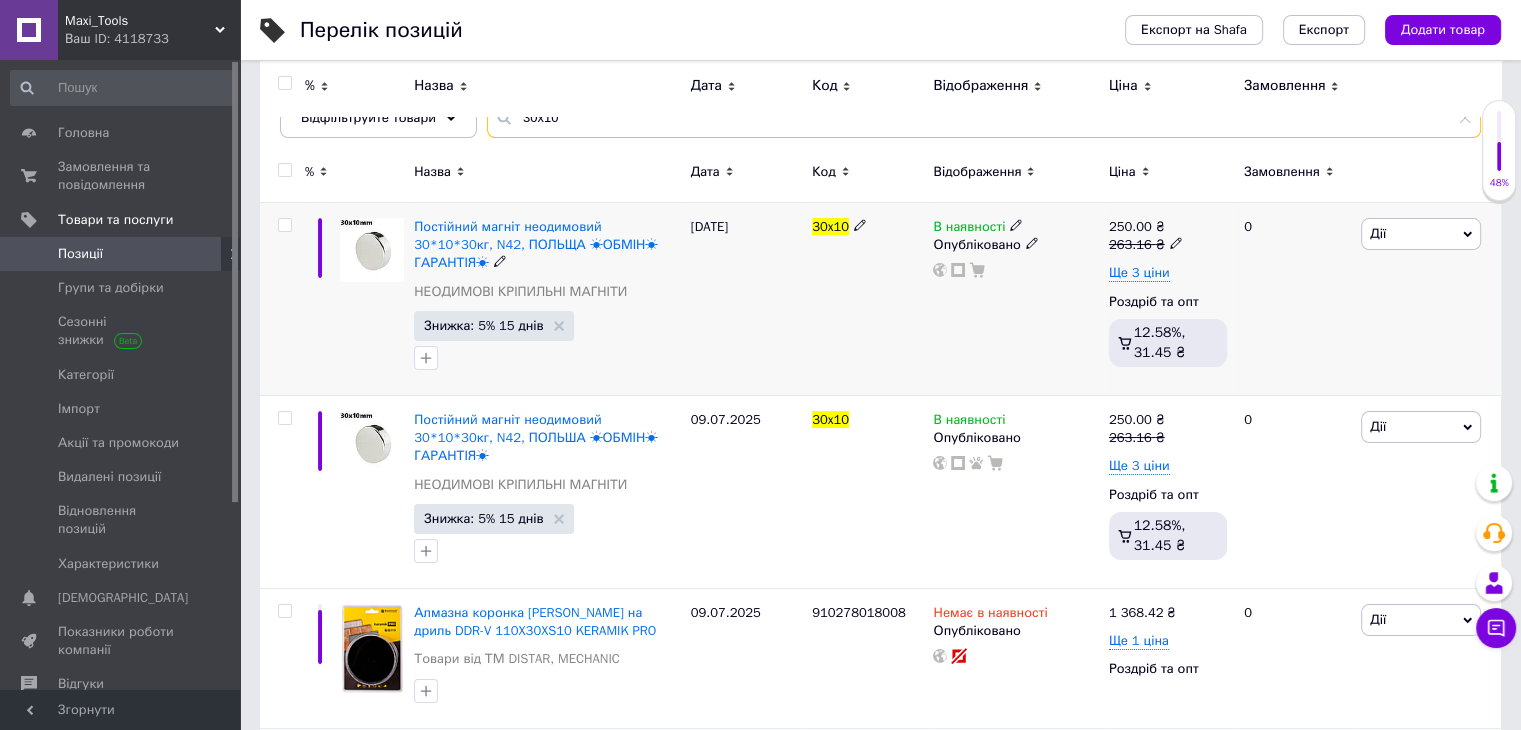 type on "30x10" 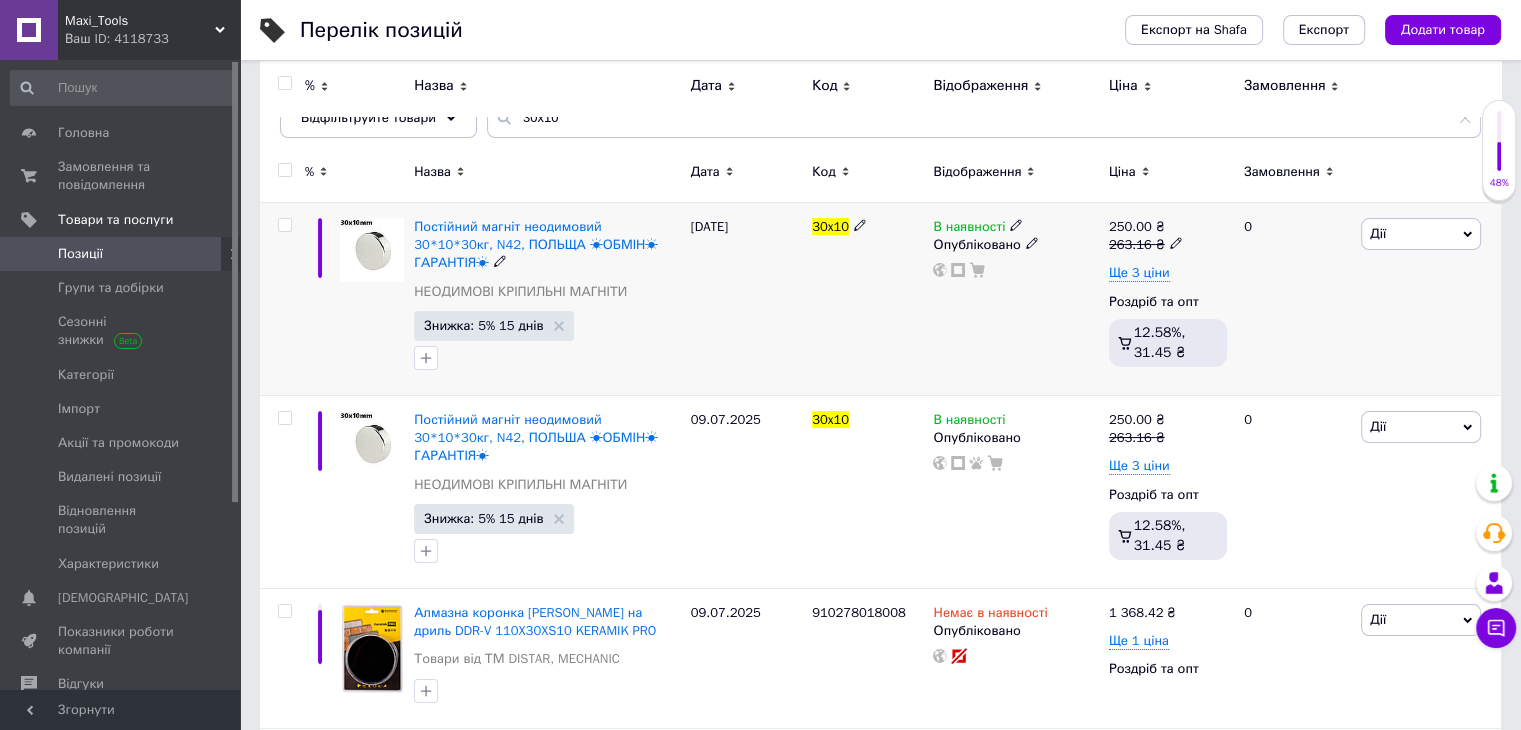 click on "[PERSON_NAME] Підняти на початок групи Копіювати Знижка Подарунок Супутні Приховати Ярлик Додати на вітрину Додати в кампанію Каталог ProSale Видалити" at bounding box center (1428, 299) 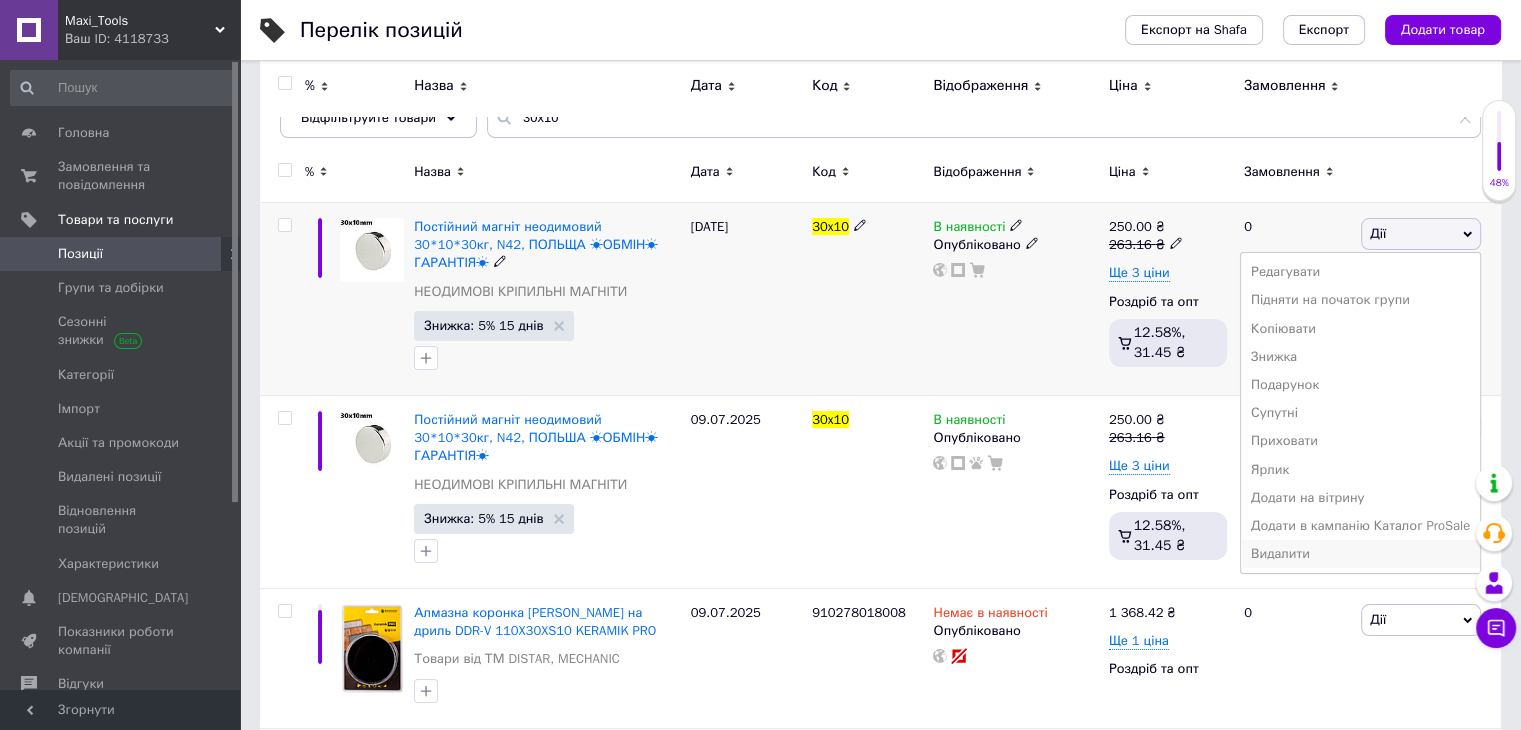 click on "Видалити" at bounding box center [1360, 554] 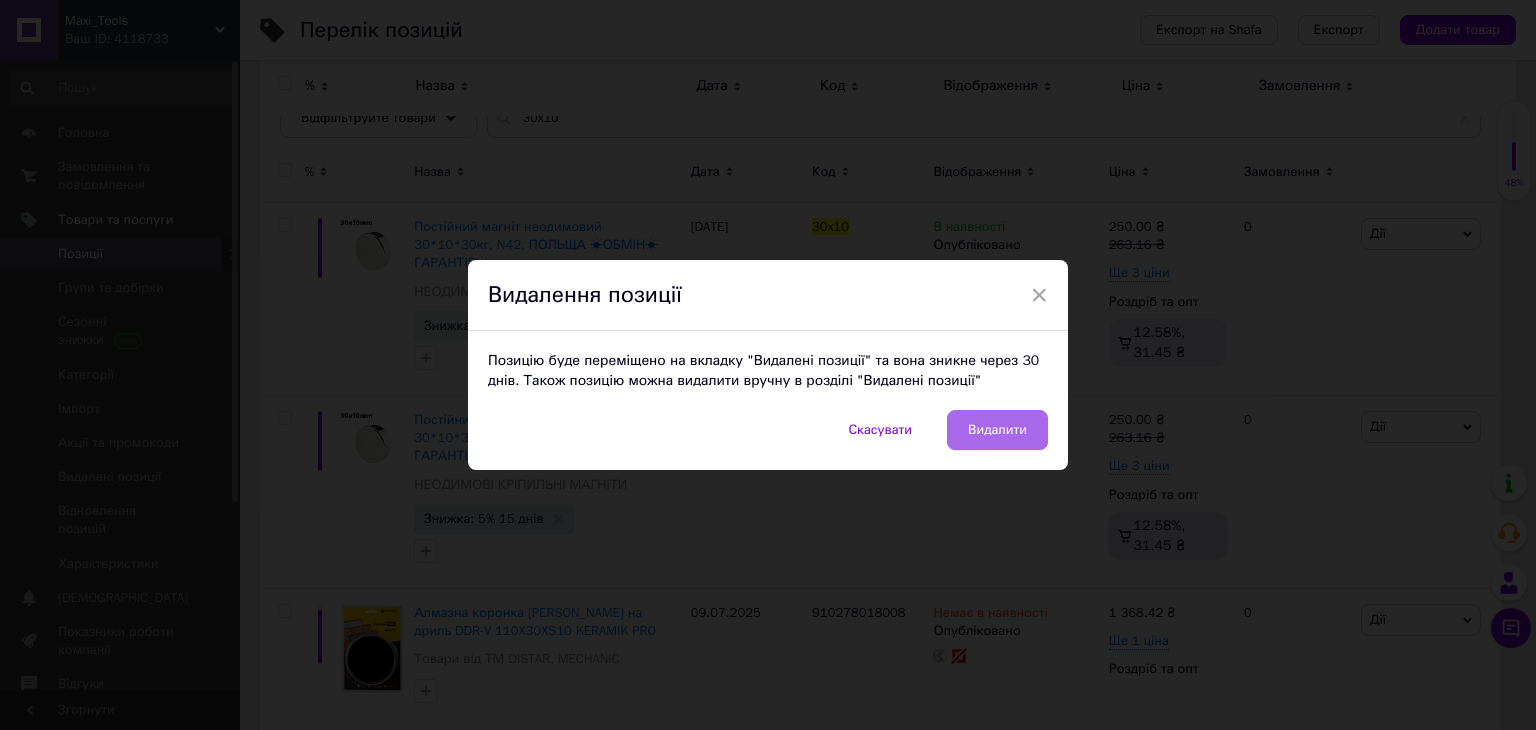 click on "Видалити" at bounding box center [997, 430] 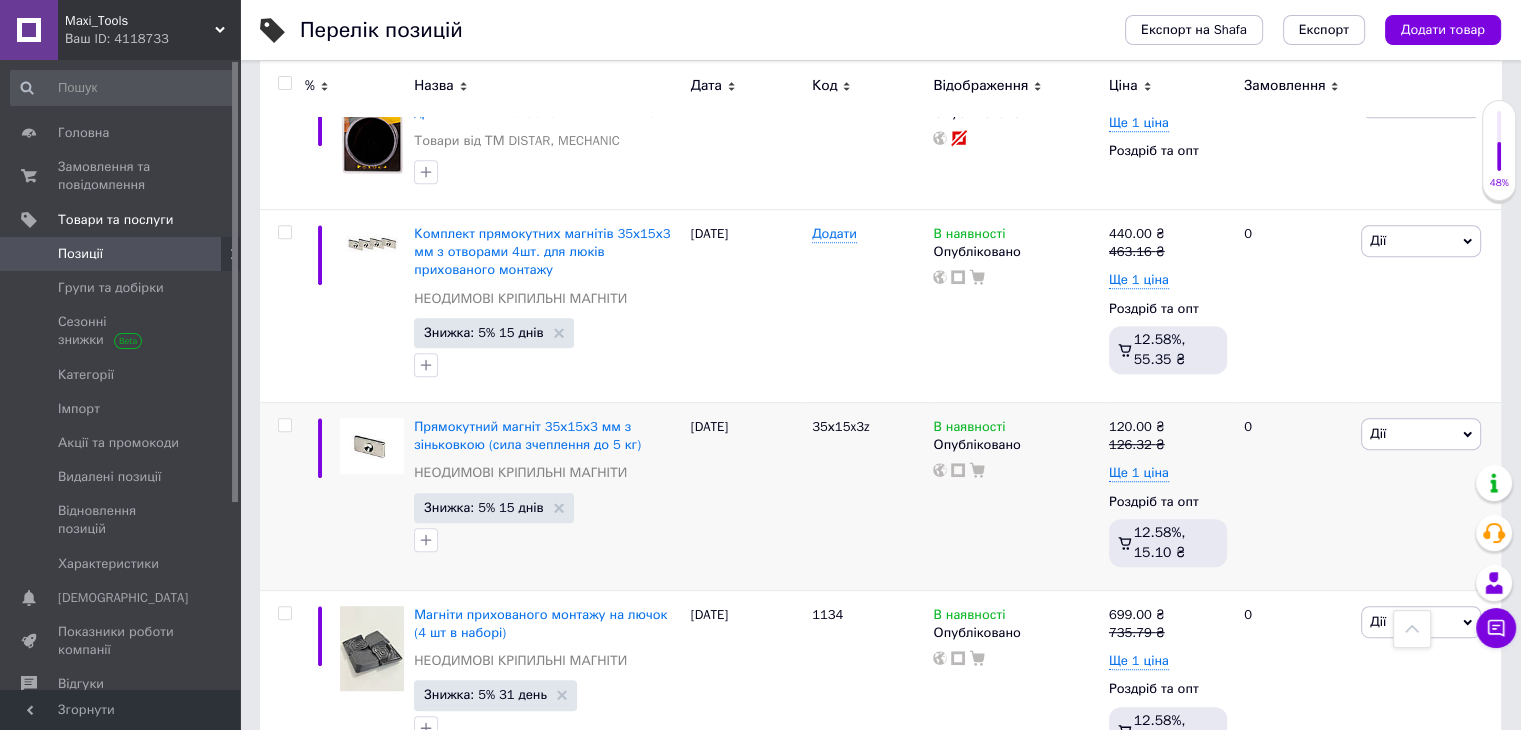 scroll, scrollTop: 913, scrollLeft: 0, axis: vertical 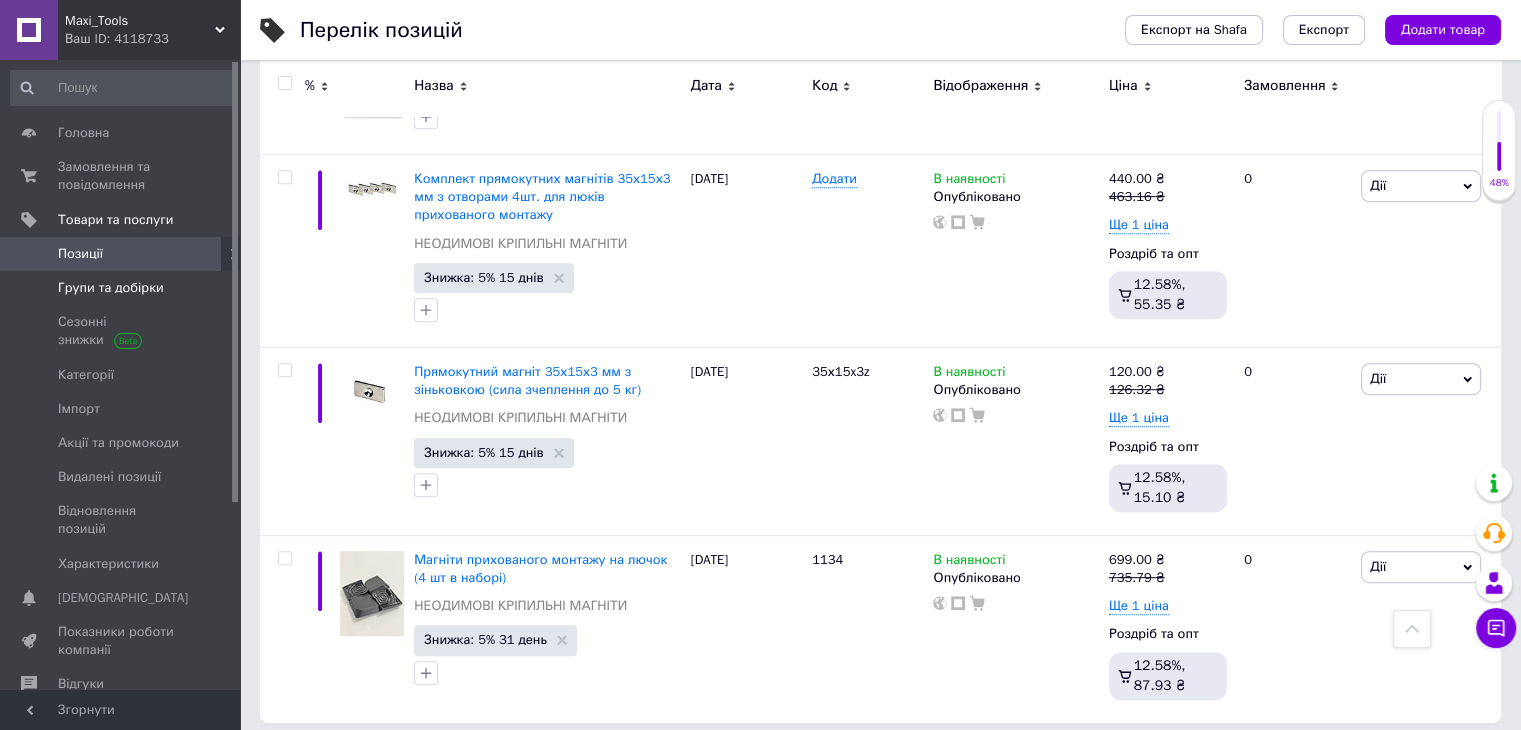 click on "Групи та добірки" at bounding box center [123, 288] 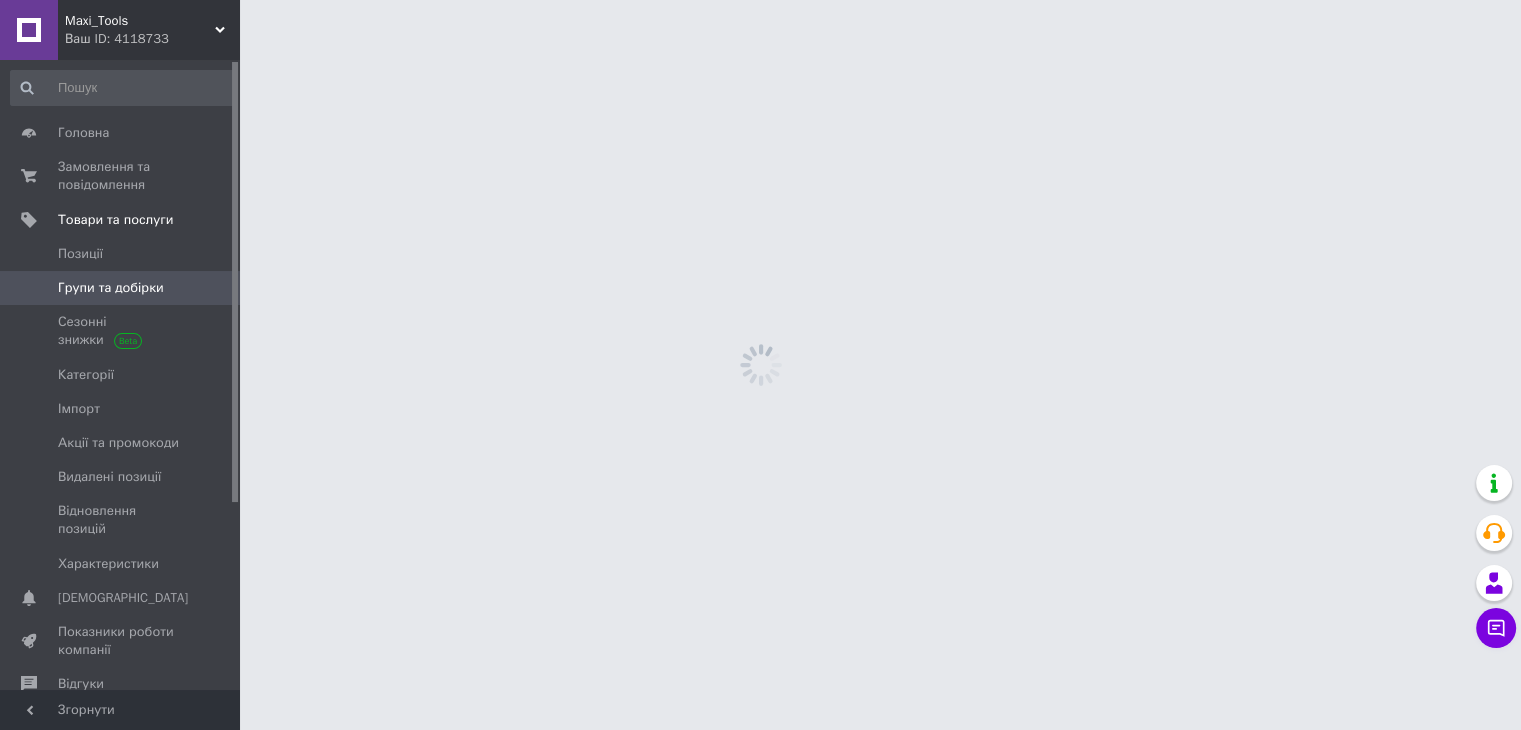 scroll, scrollTop: 0, scrollLeft: 0, axis: both 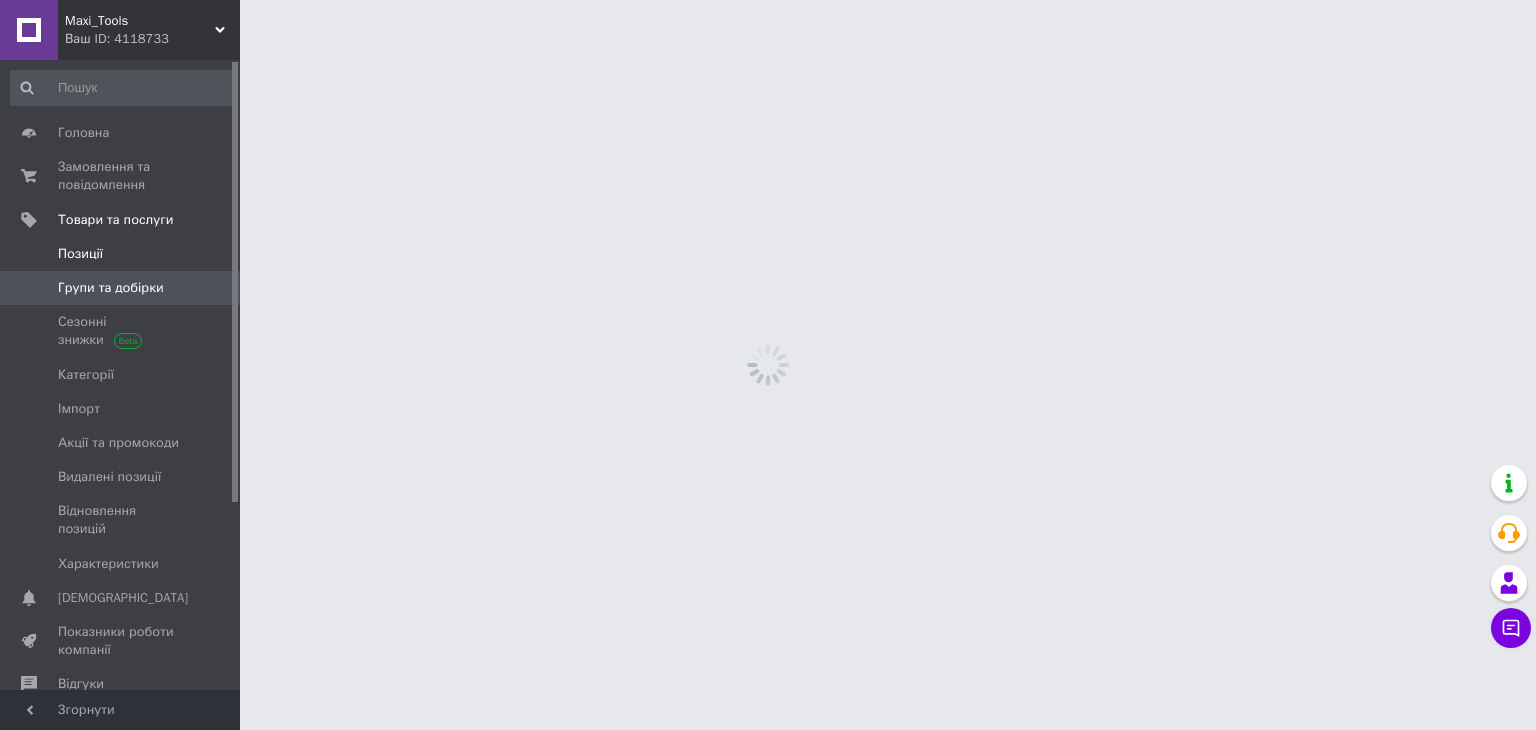 click on "Позиції" at bounding box center (121, 254) 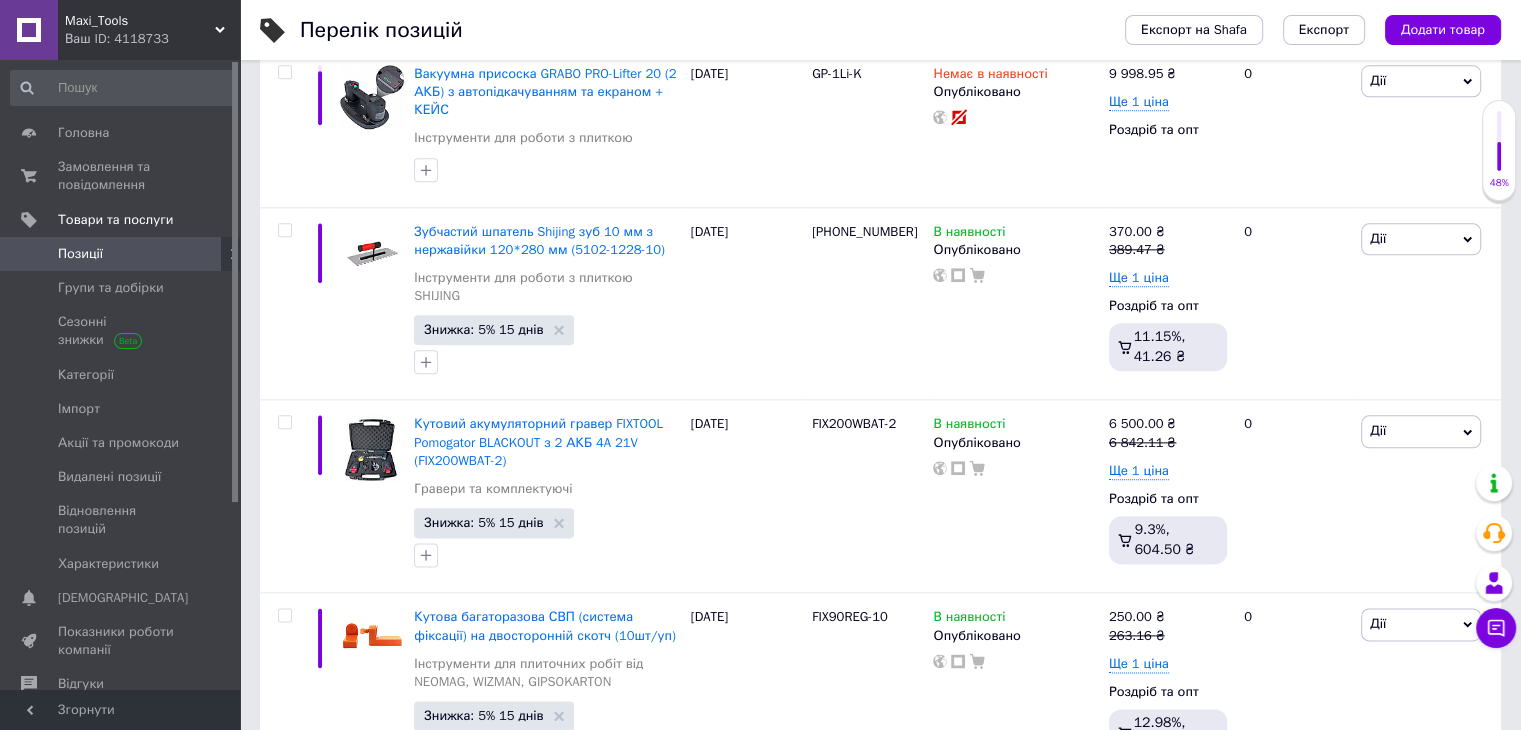 scroll, scrollTop: 18433, scrollLeft: 0, axis: vertical 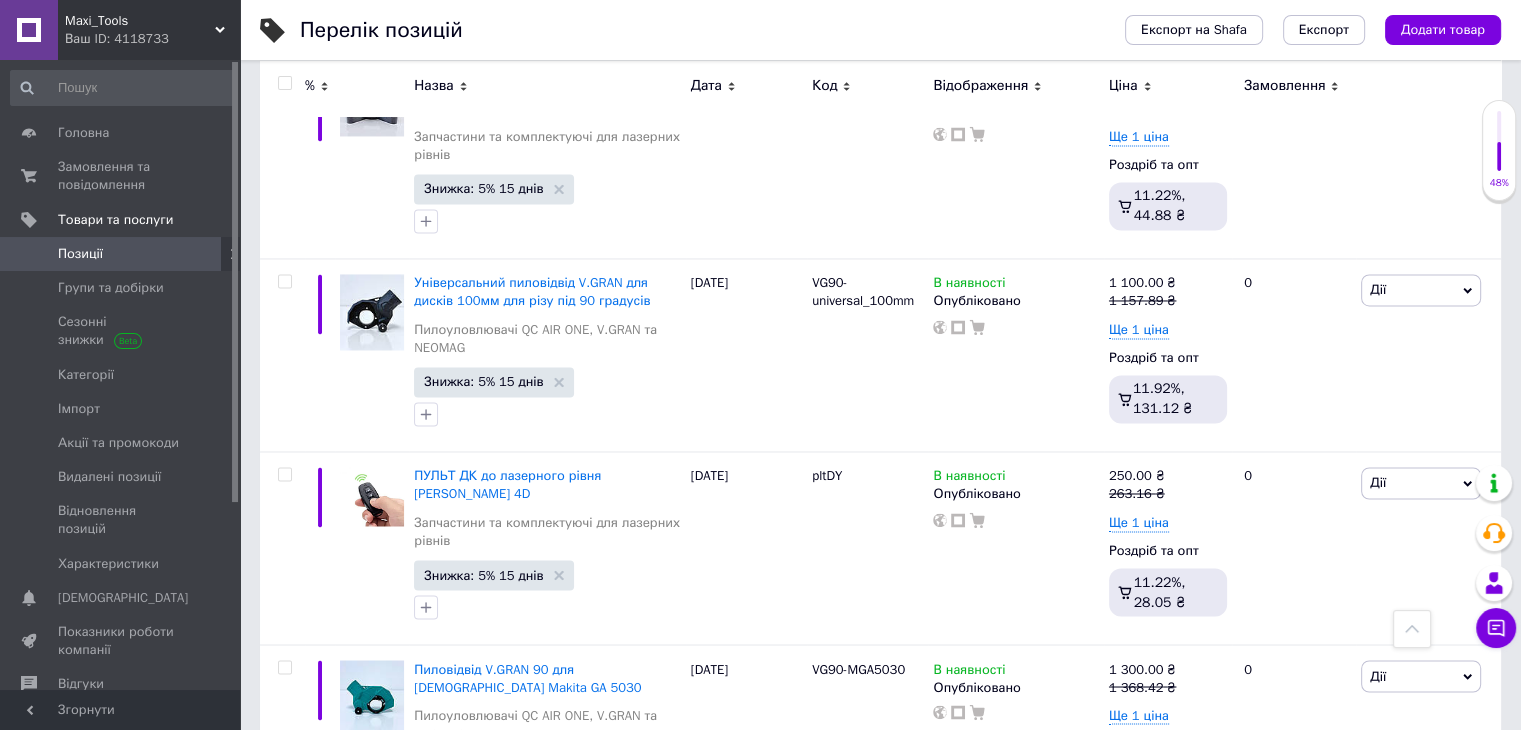 click on "29" at bounding box center [461, 878] 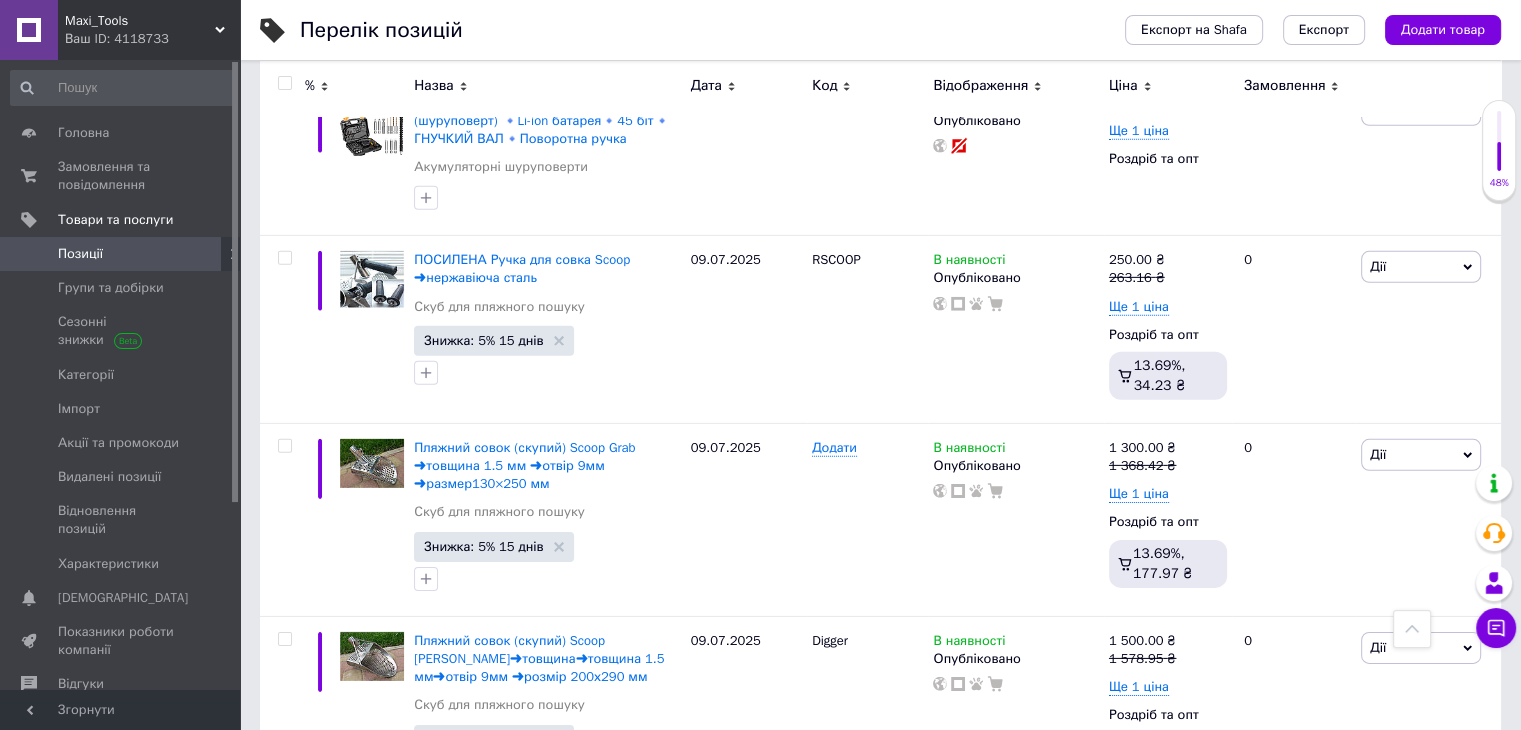 scroll, scrollTop: 13897, scrollLeft: 0, axis: vertical 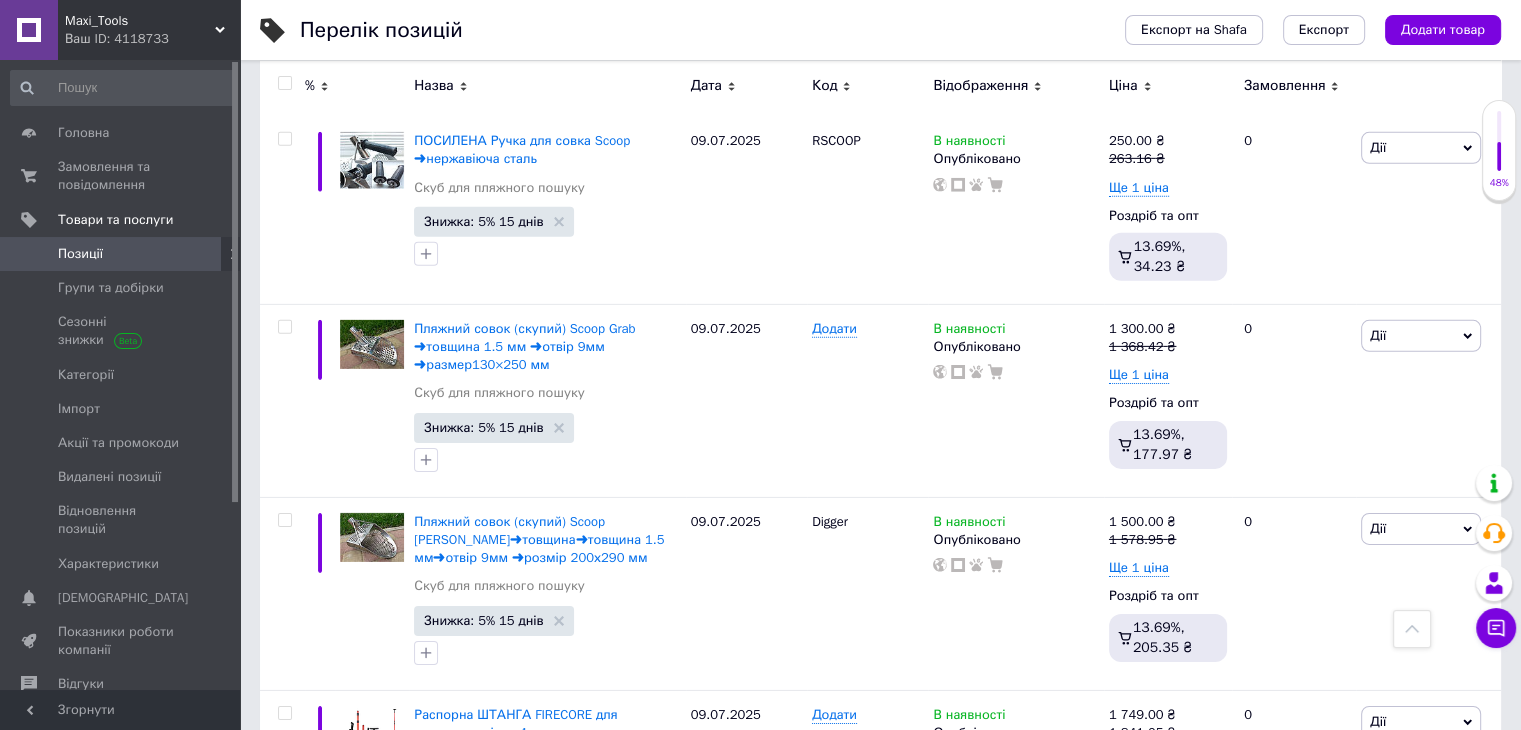 click at bounding box center (284, 1076) 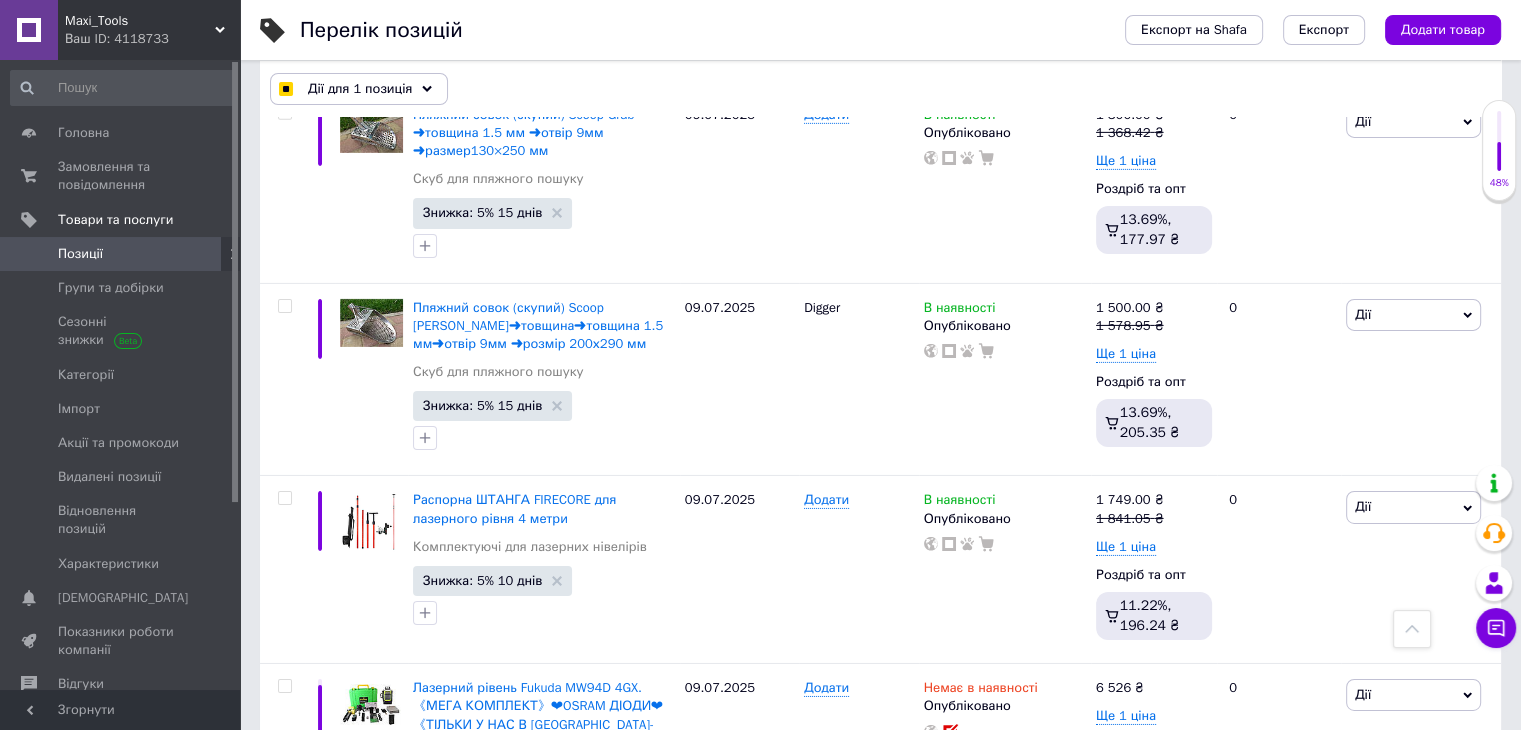 scroll, scrollTop: 14191, scrollLeft: 0, axis: vertical 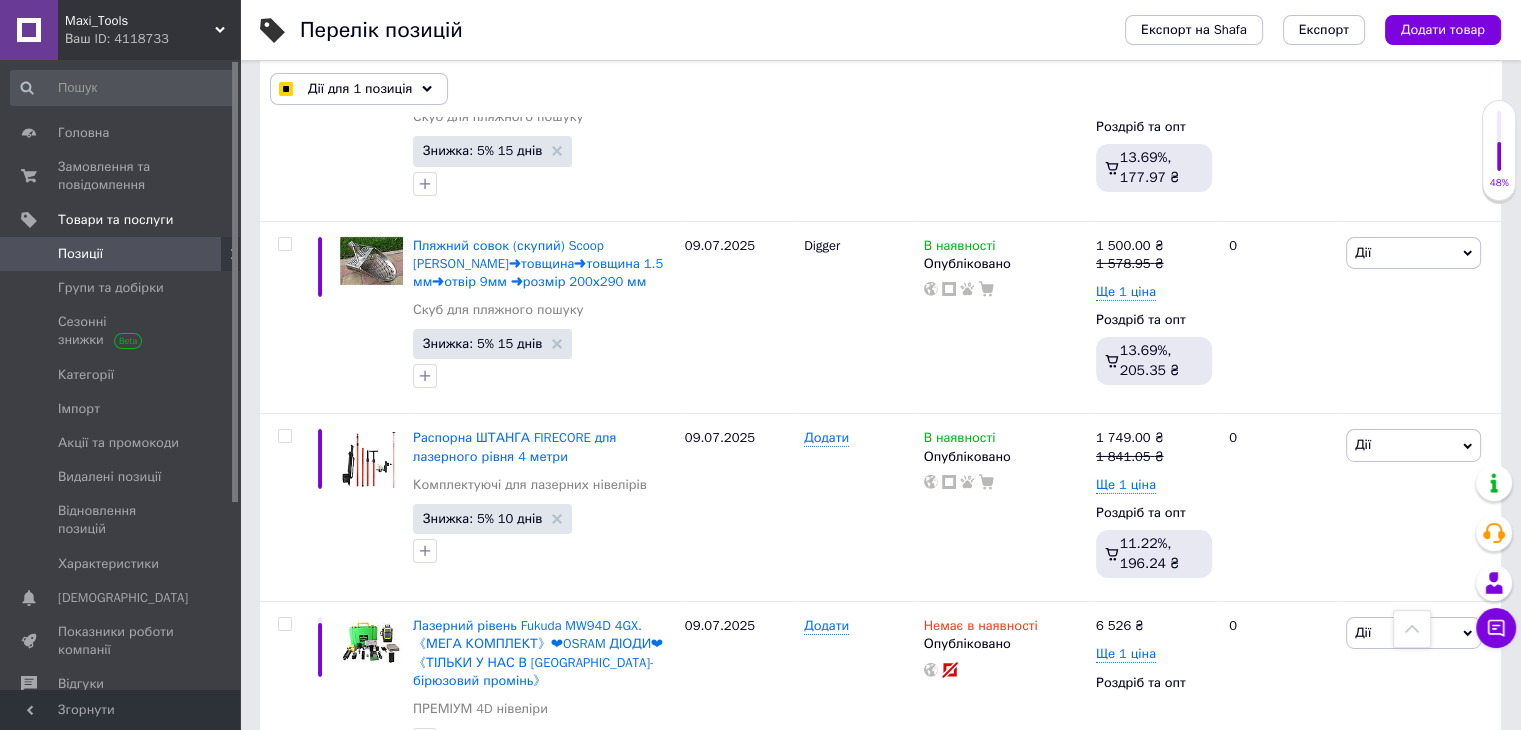 click at bounding box center [284, 958] 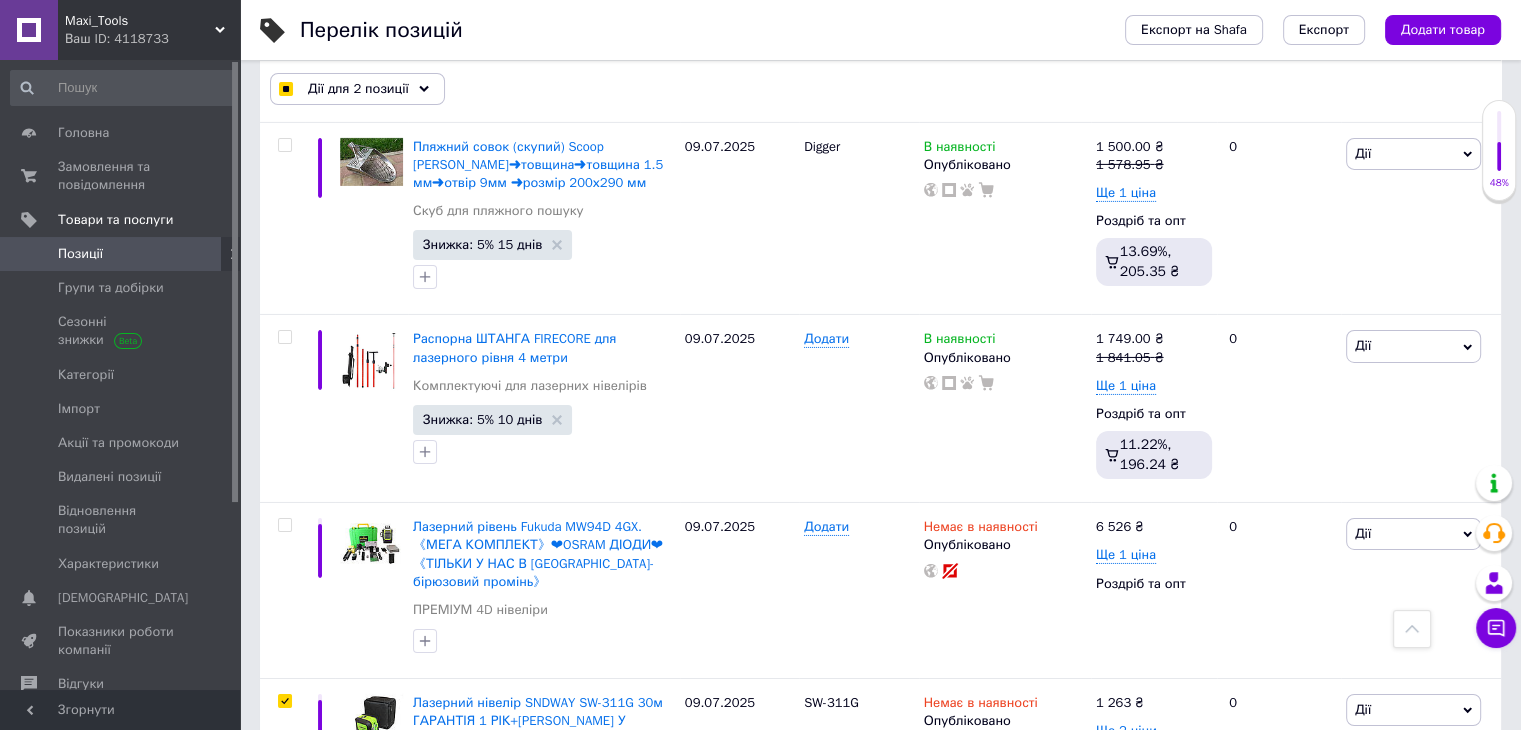 scroll, scrollTop: 14391, scrollLeft: 0, axis: vertical 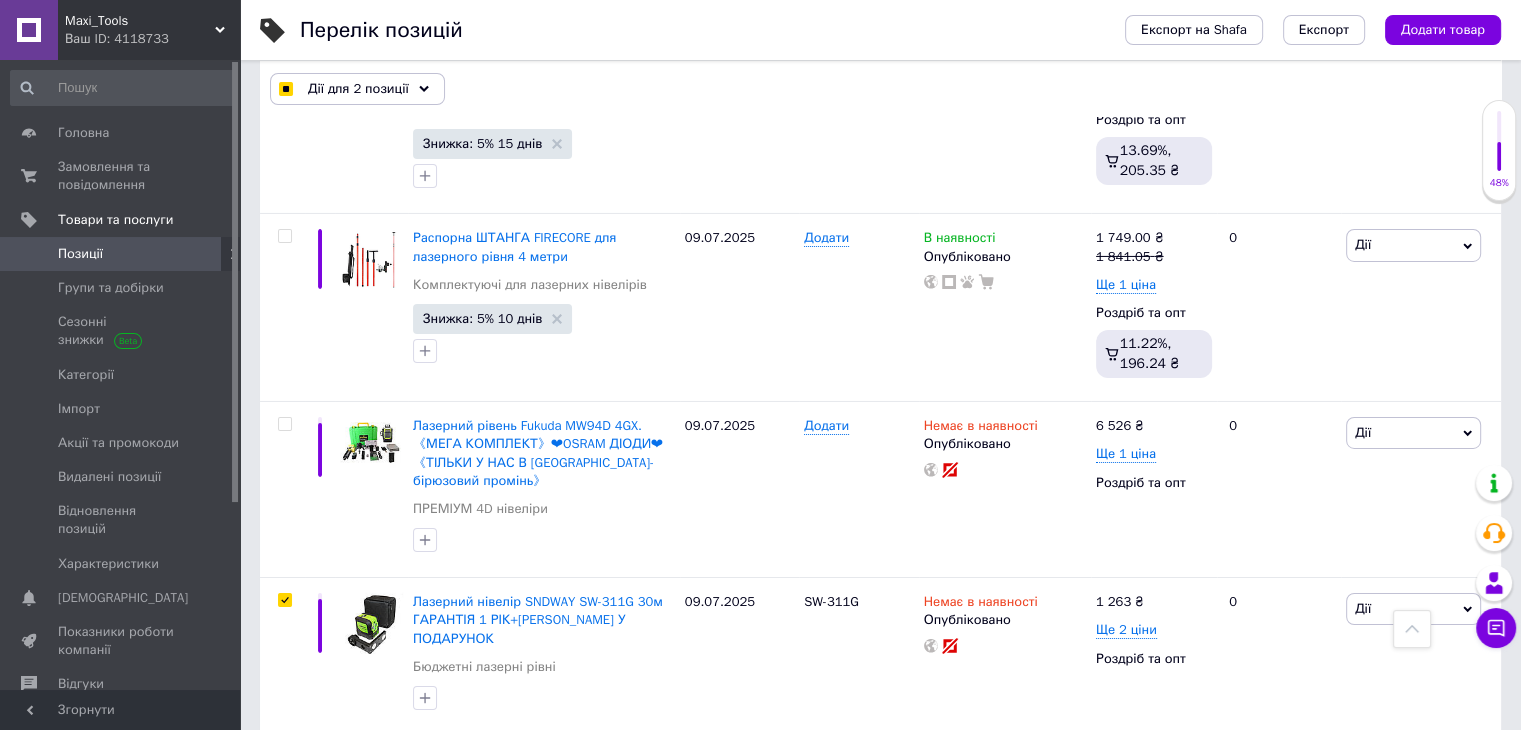 click at bounding box center (284, 897) 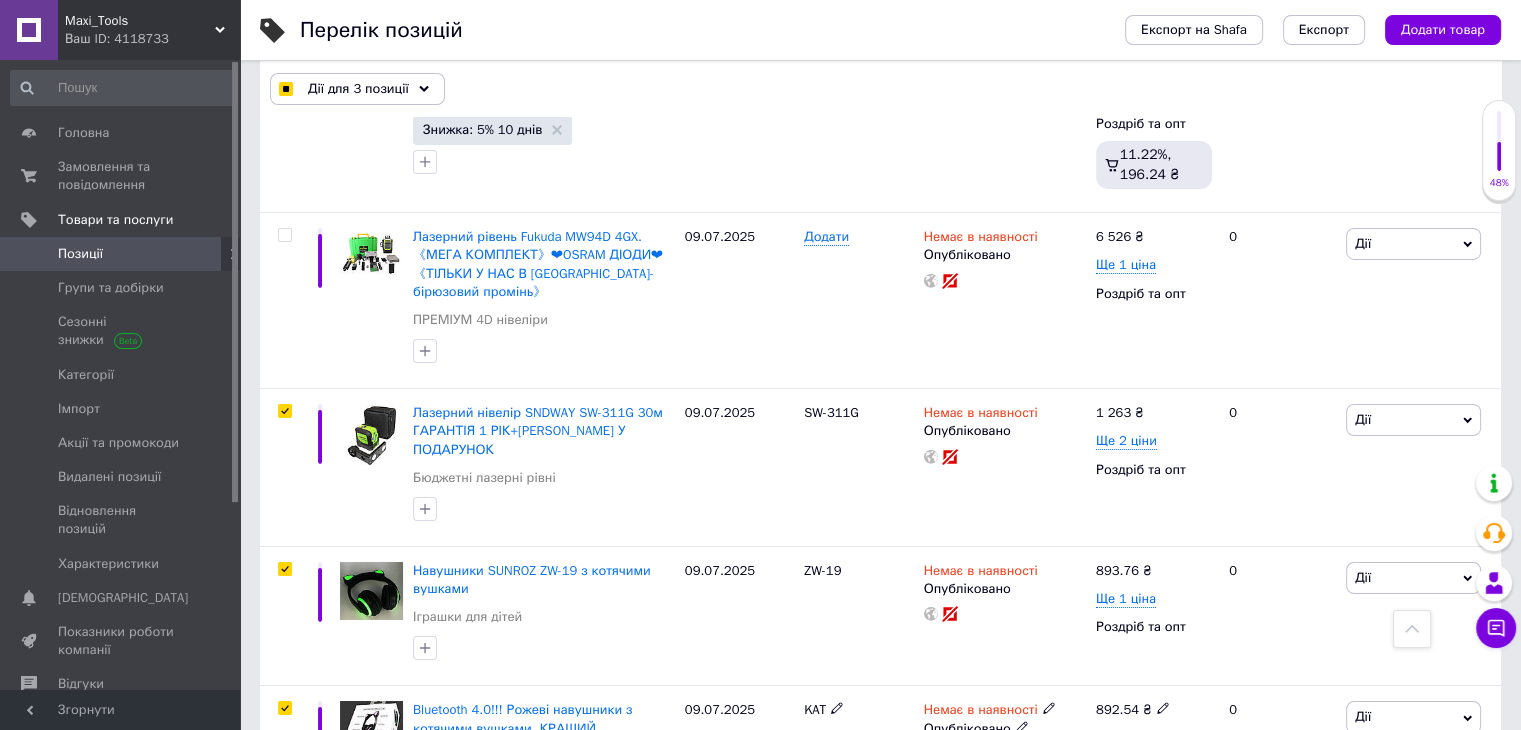 scroll, scrollTop: 14591, scrollLeft: 0, axis: vertical 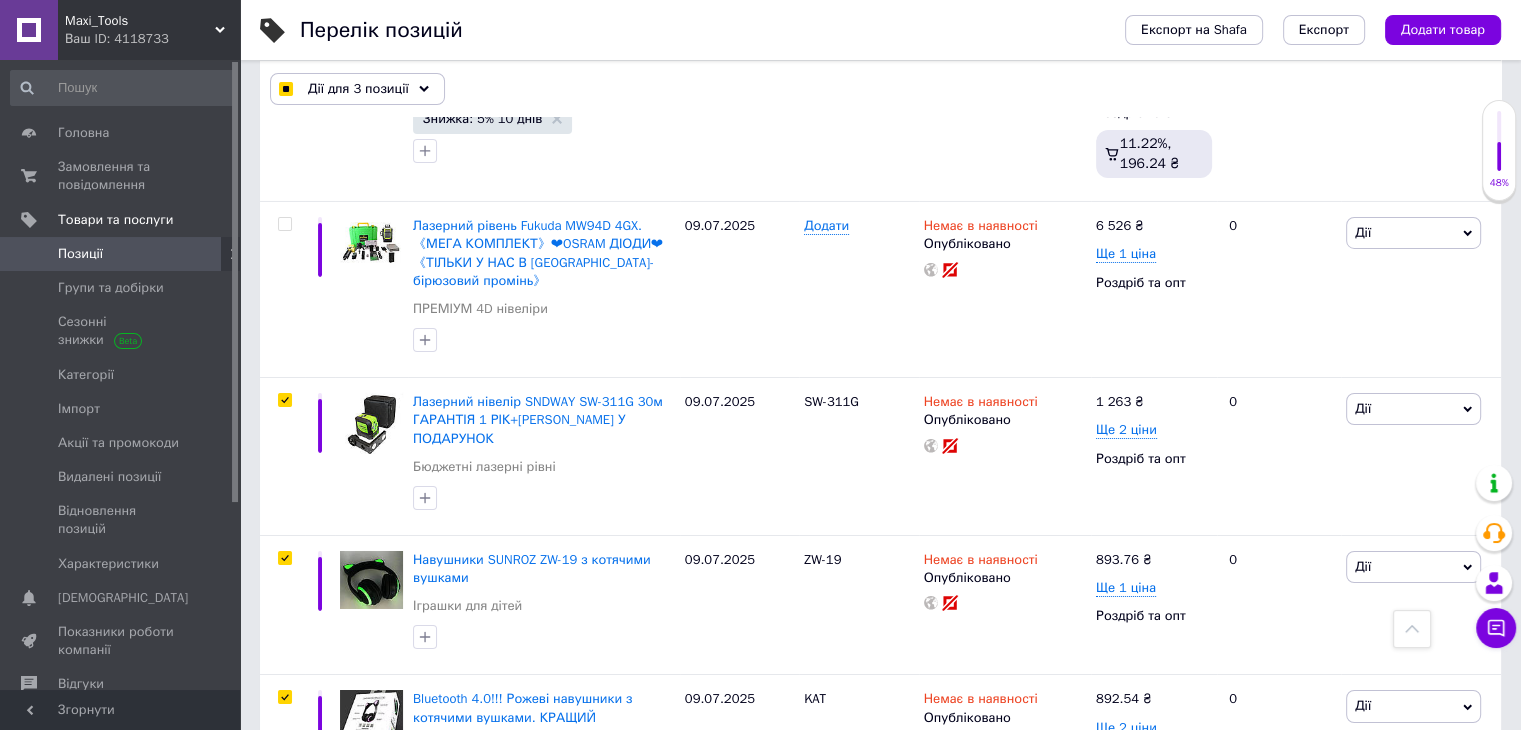click at bounding box center (284, 855) 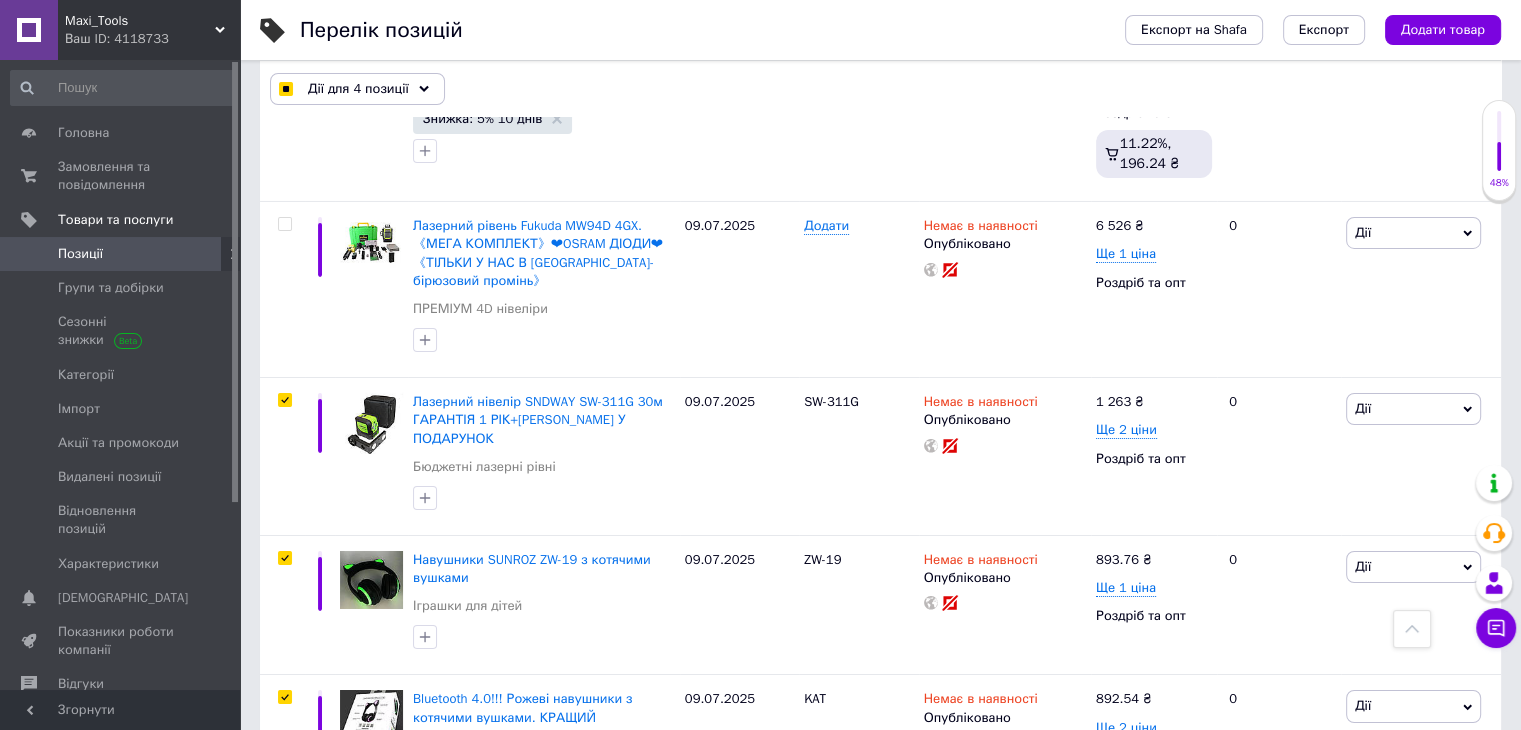 click at bounding box center [284, 995] 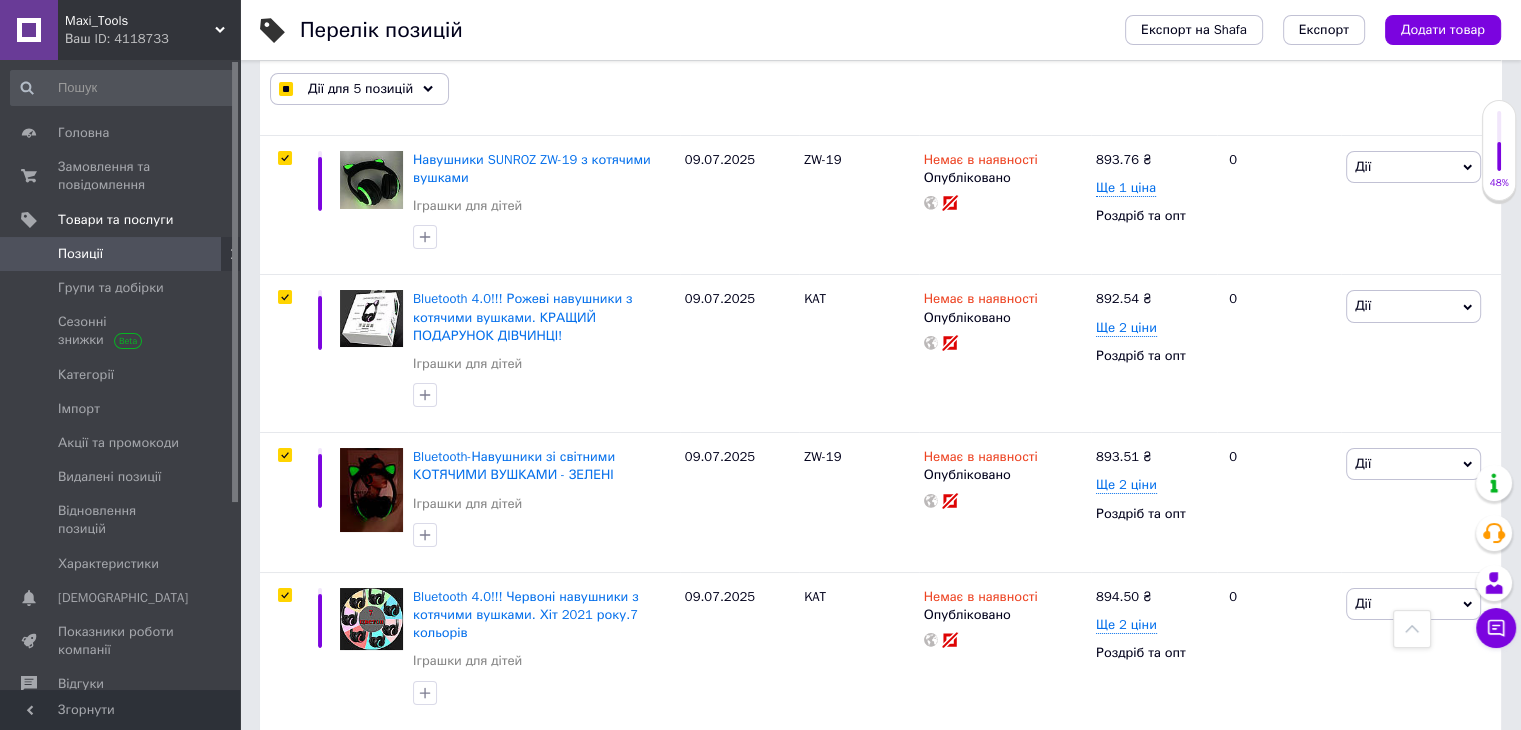 click at bounding box center [284, 940] 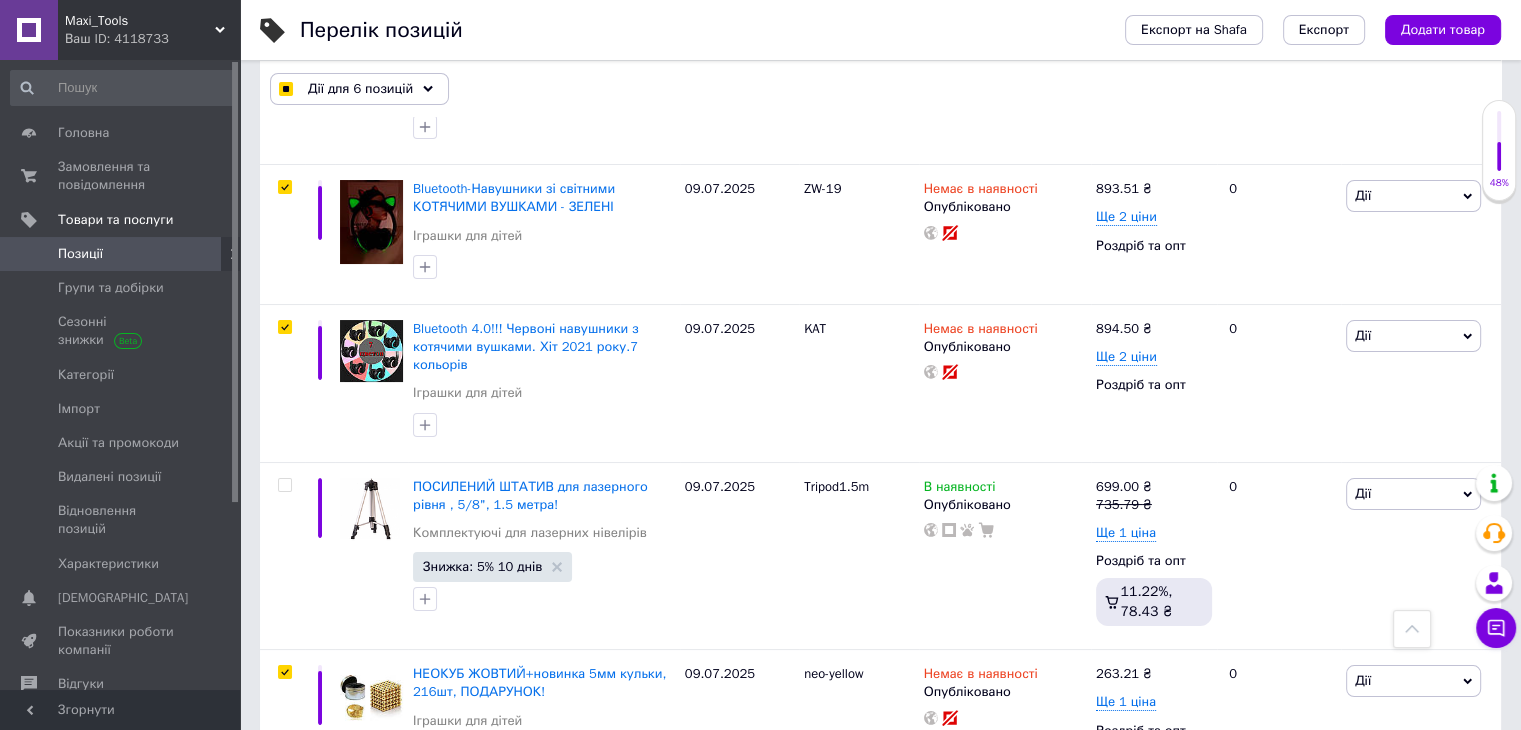 scroll, scrollTop: 15291, scrollLeft: 0, axis: vertical 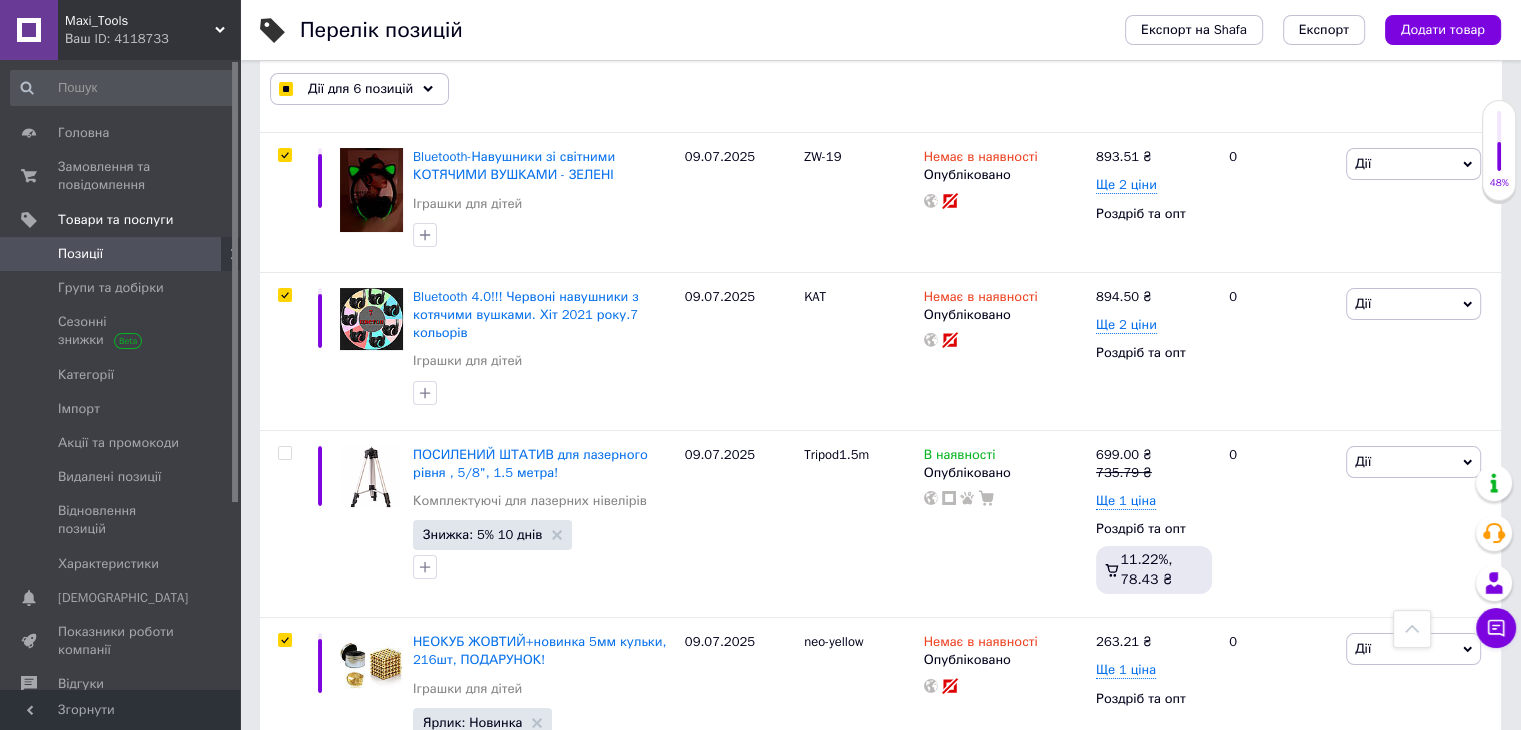 click at bounding box center (284, 815) 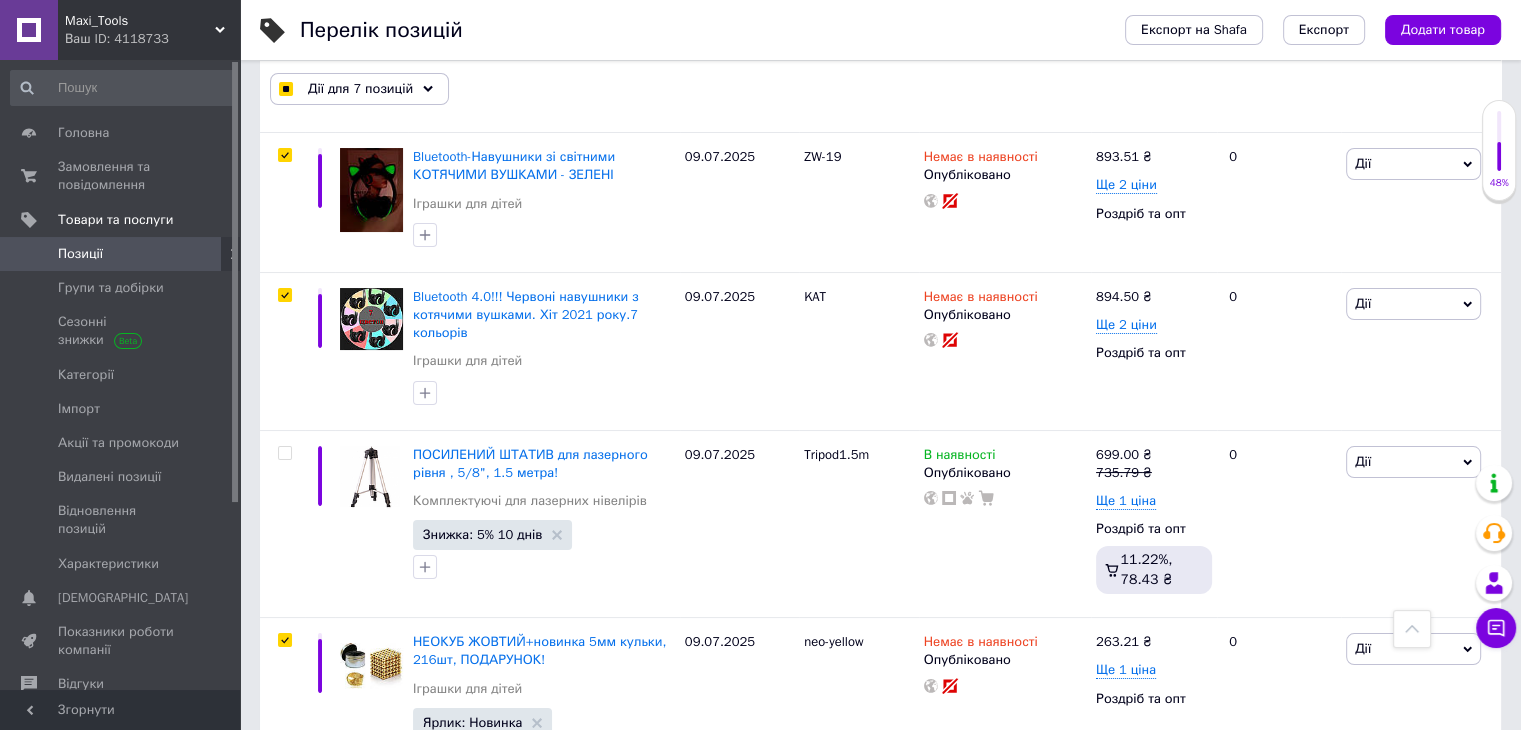 click at bounding box center [284, 990] 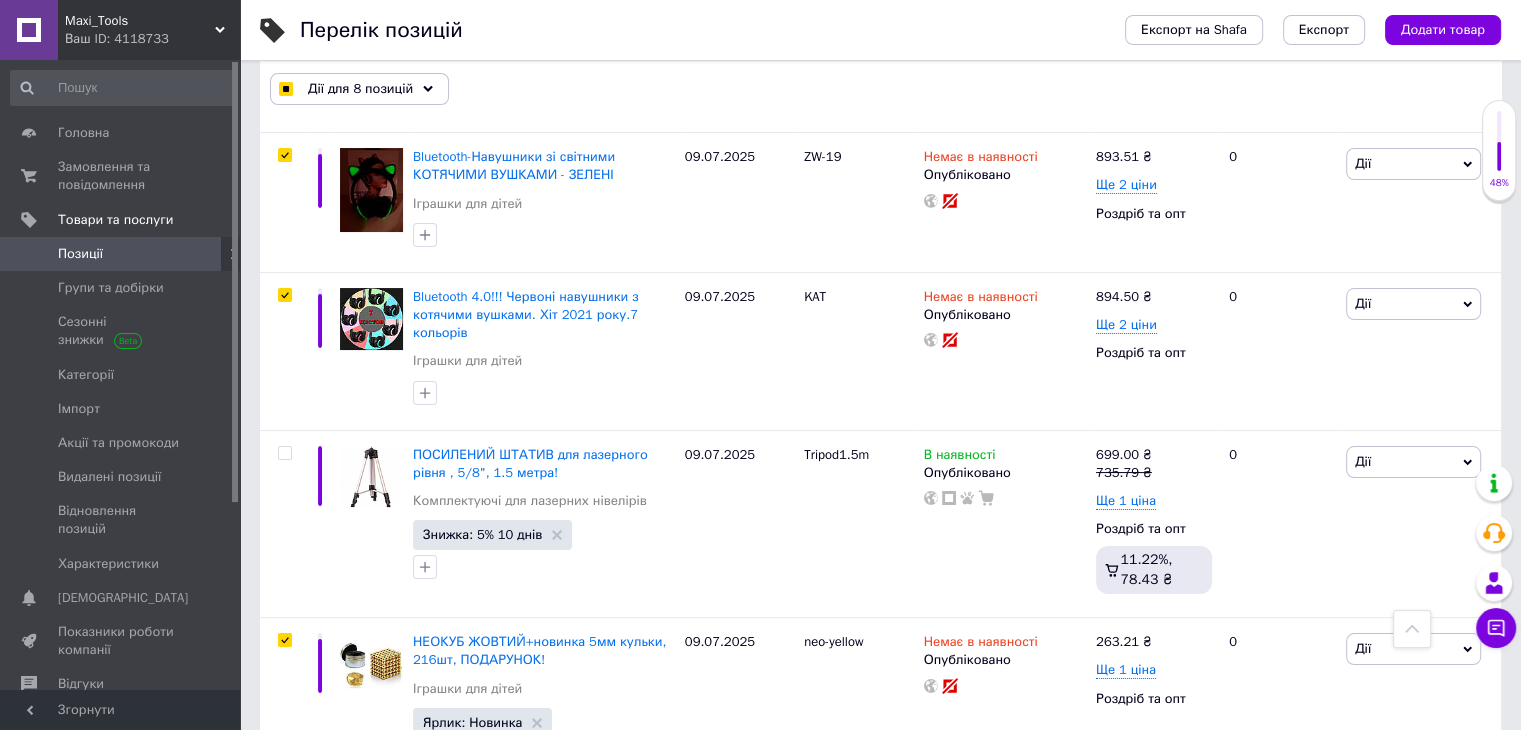 scroll, scrollTop: 15591, scrollLeft: 0, axis: vertical 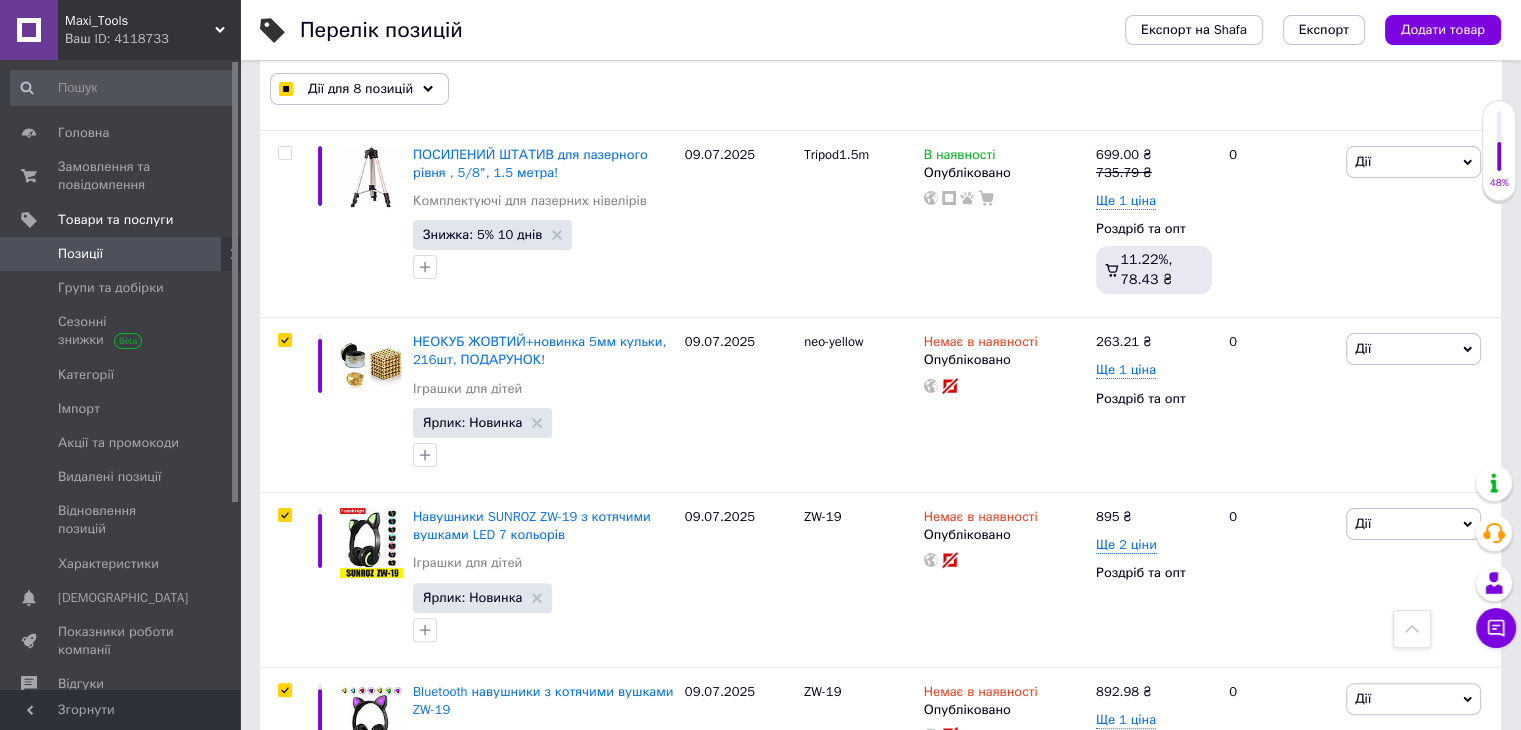 click at bounding box center [284, 829] 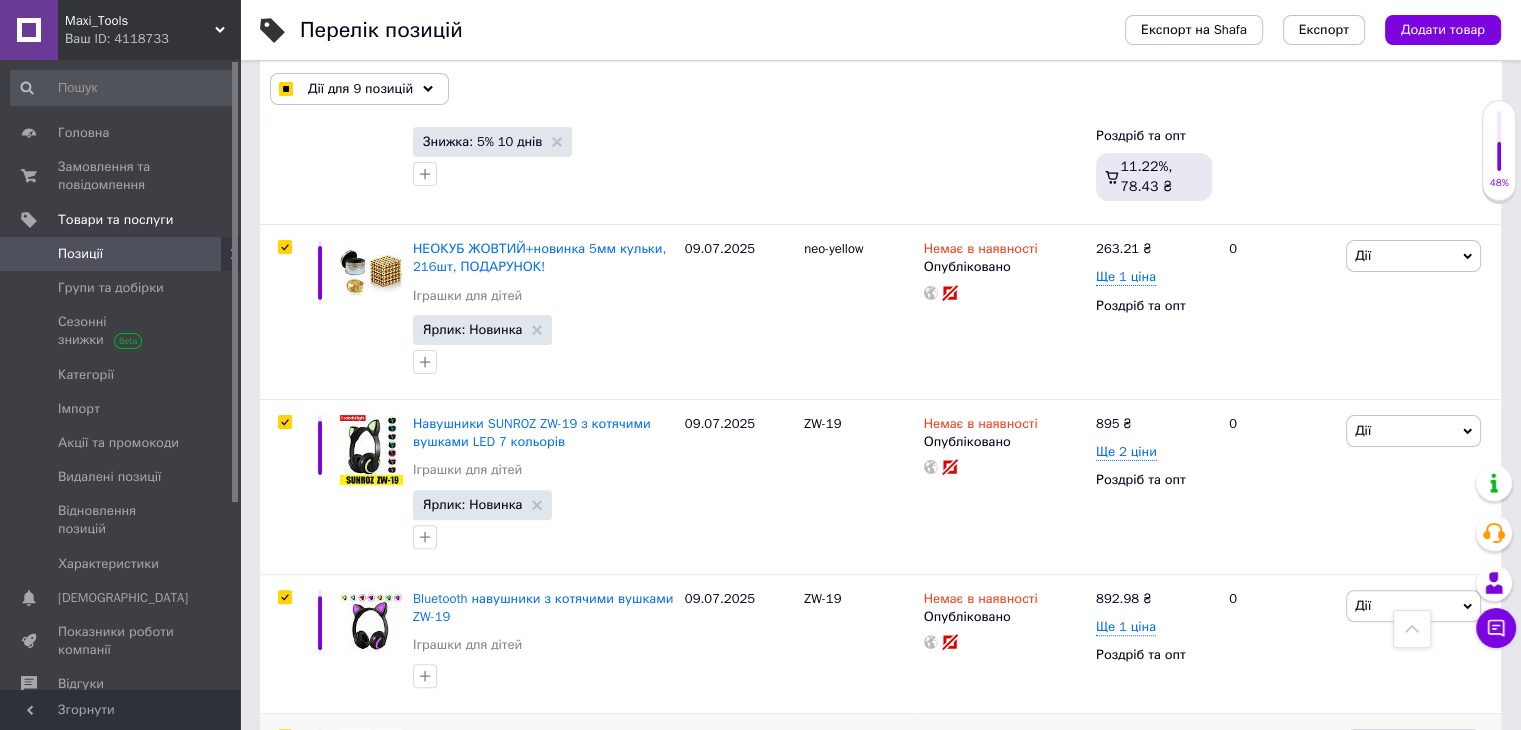 scroll, scrollTop: 15791, scrollLeft: 0, axis: vertical 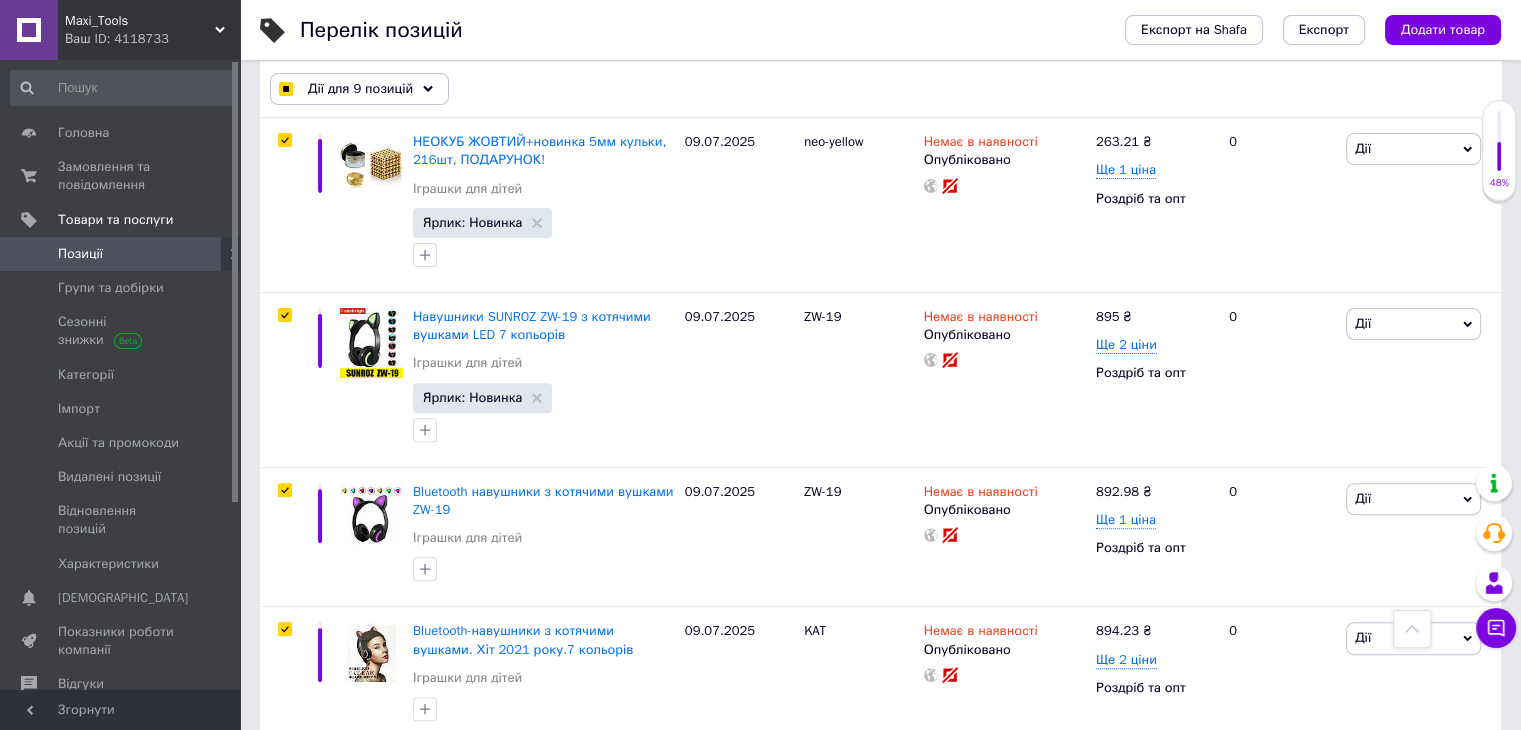 click at bounding box center (284, 908) 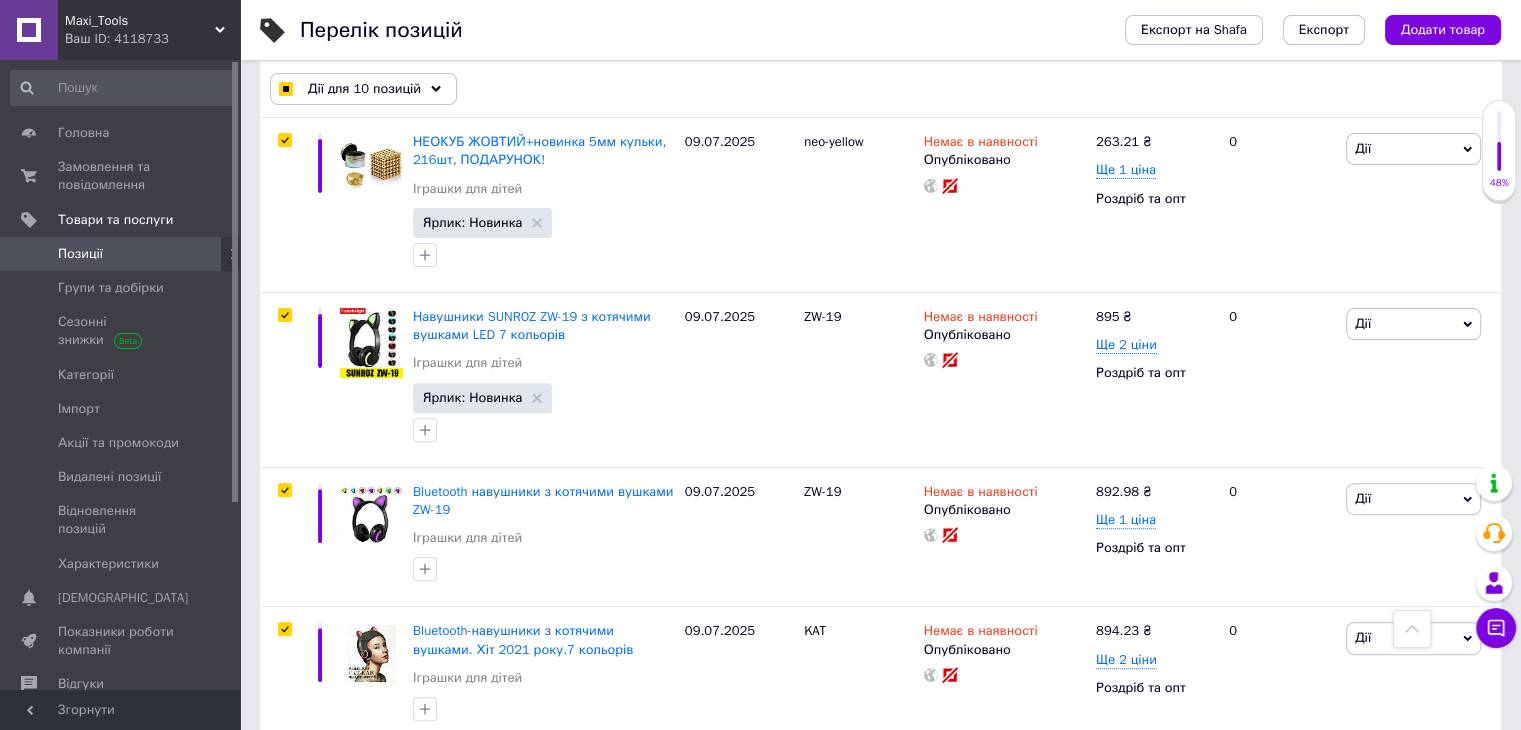 scroll, scrollTop: 15991, scrollLeft: 0, axis: vertical 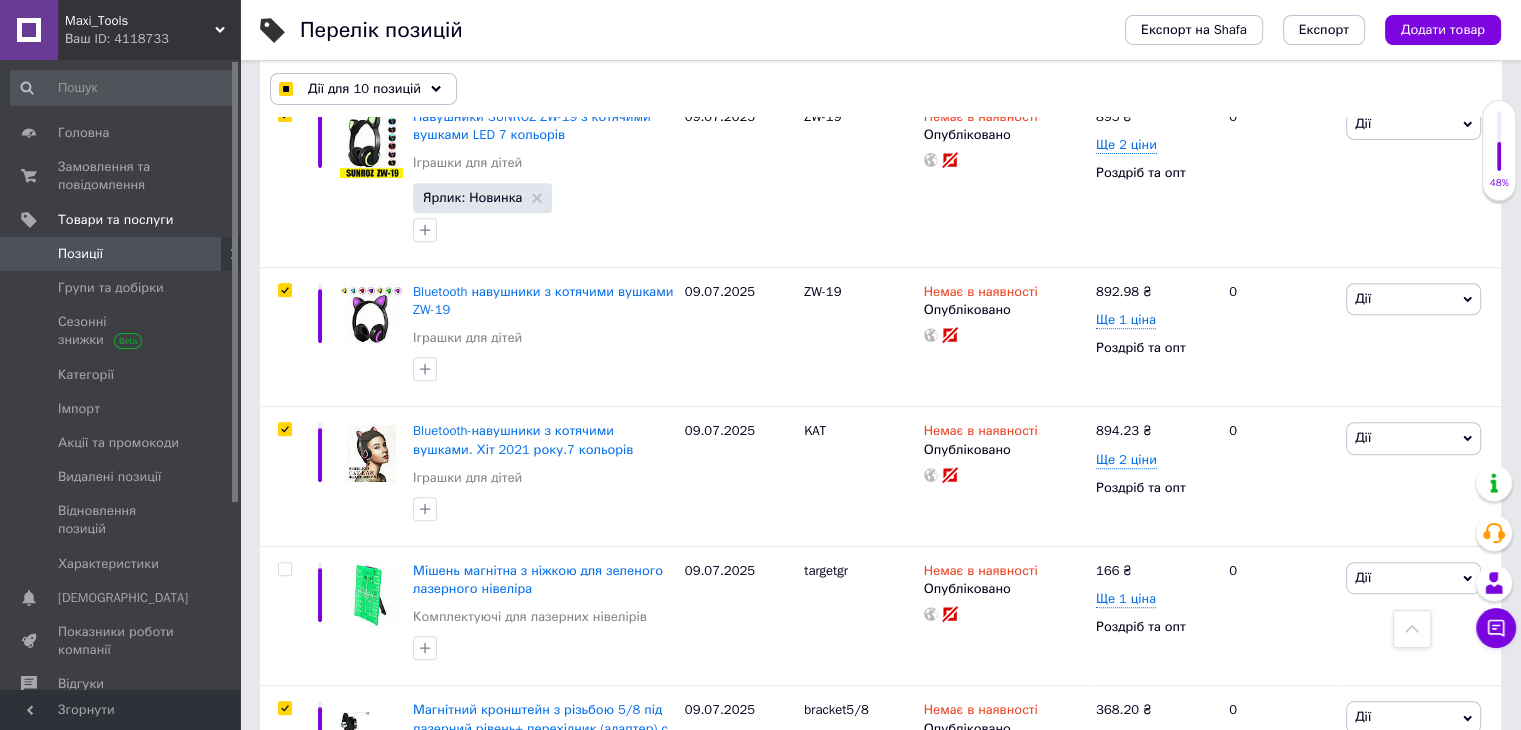 click at bounding box center [284, 866] 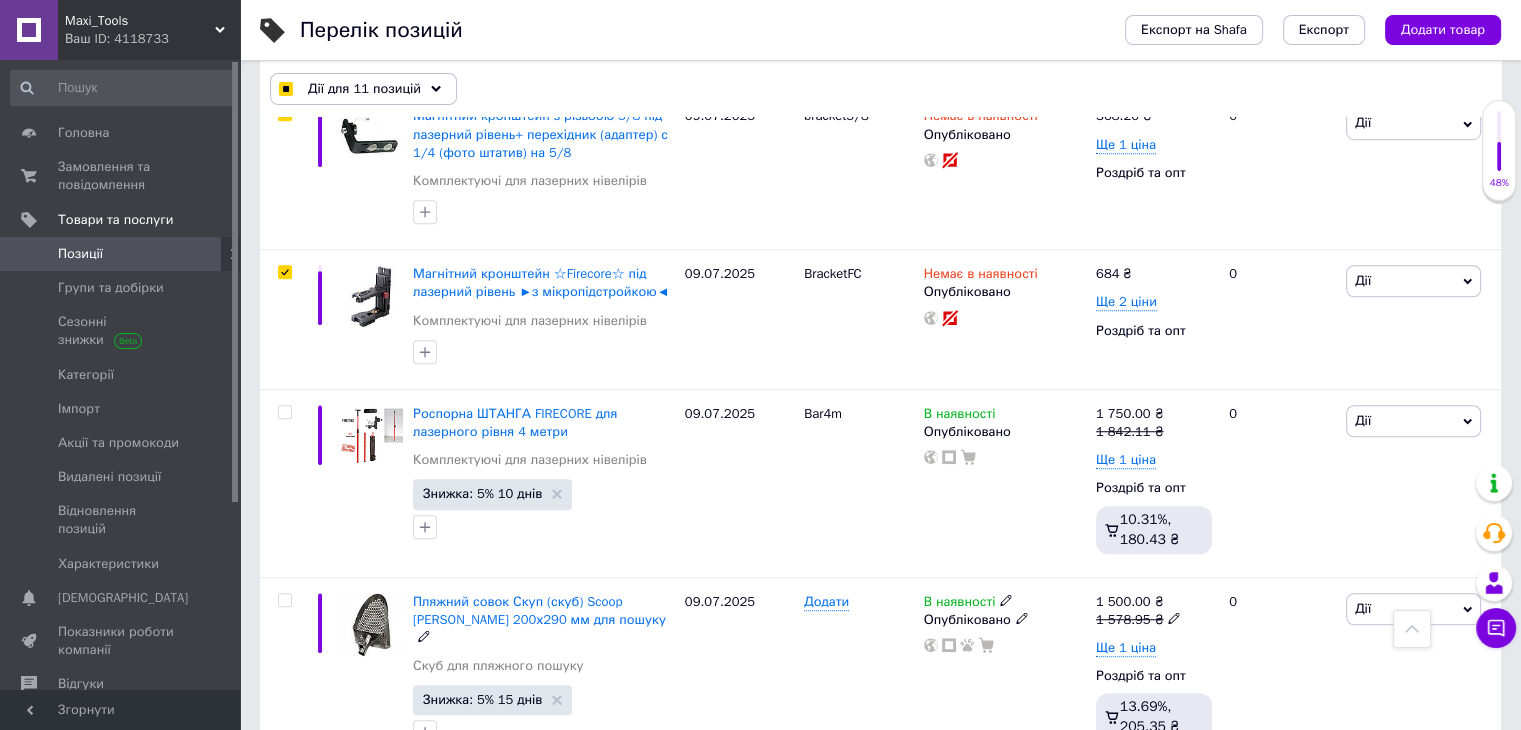 scroll, scrollTop: 16591, scrollLeft: 0, axis: vertical 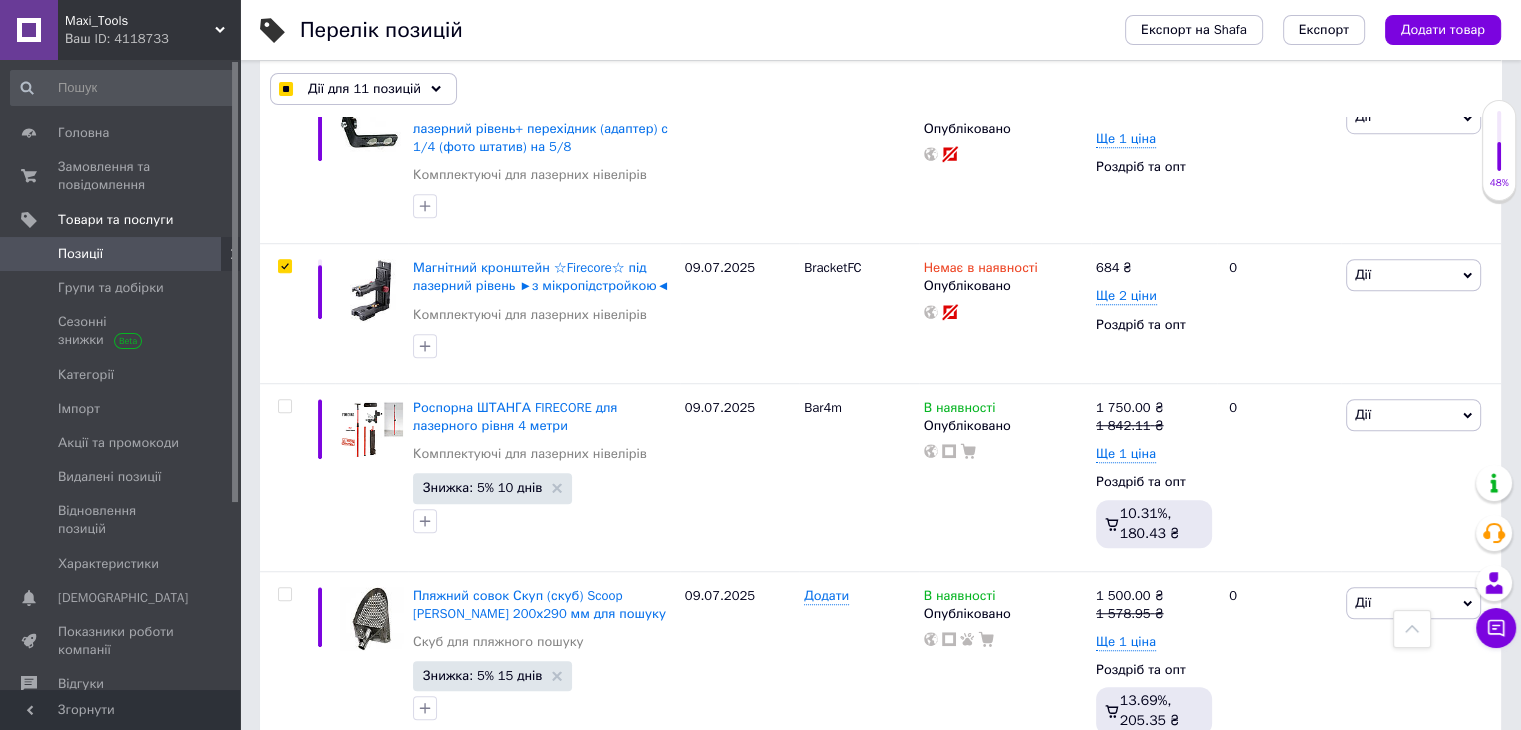 click at bounding box center [284, 781] 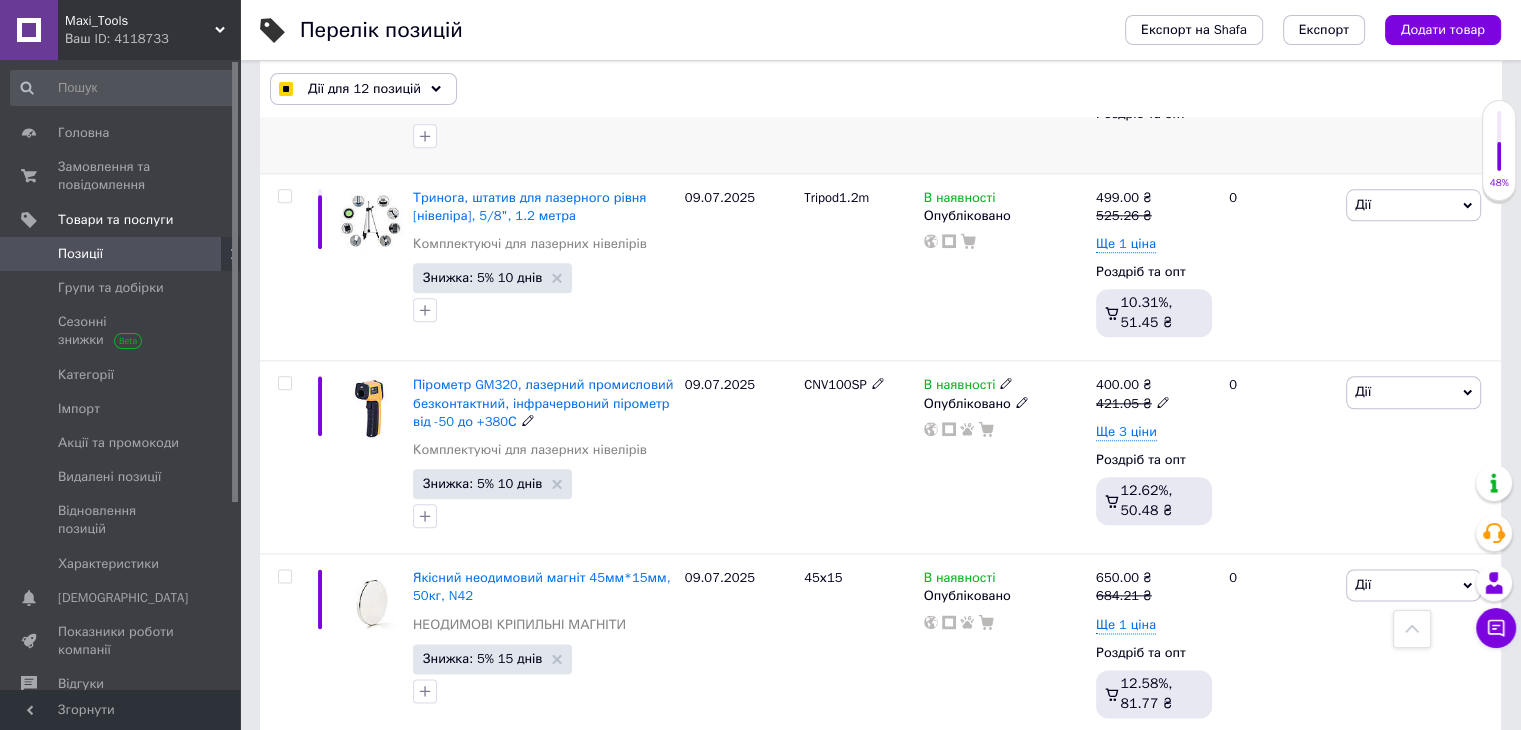 scroll, scrollTop: 17509, scrollLeft: 0, axis: vertical 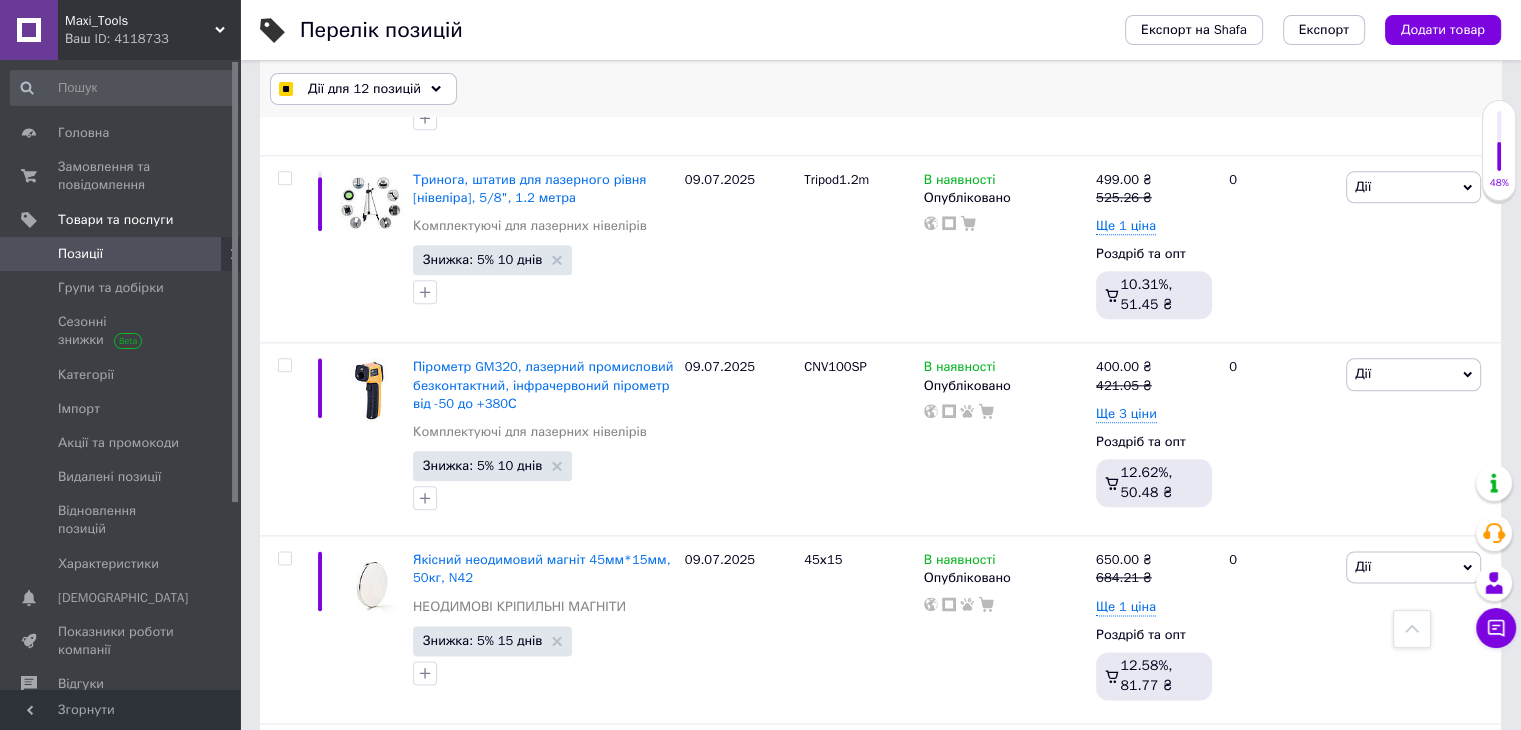 click on "Дії для 12 позицій" at bounding box center (363, 89) 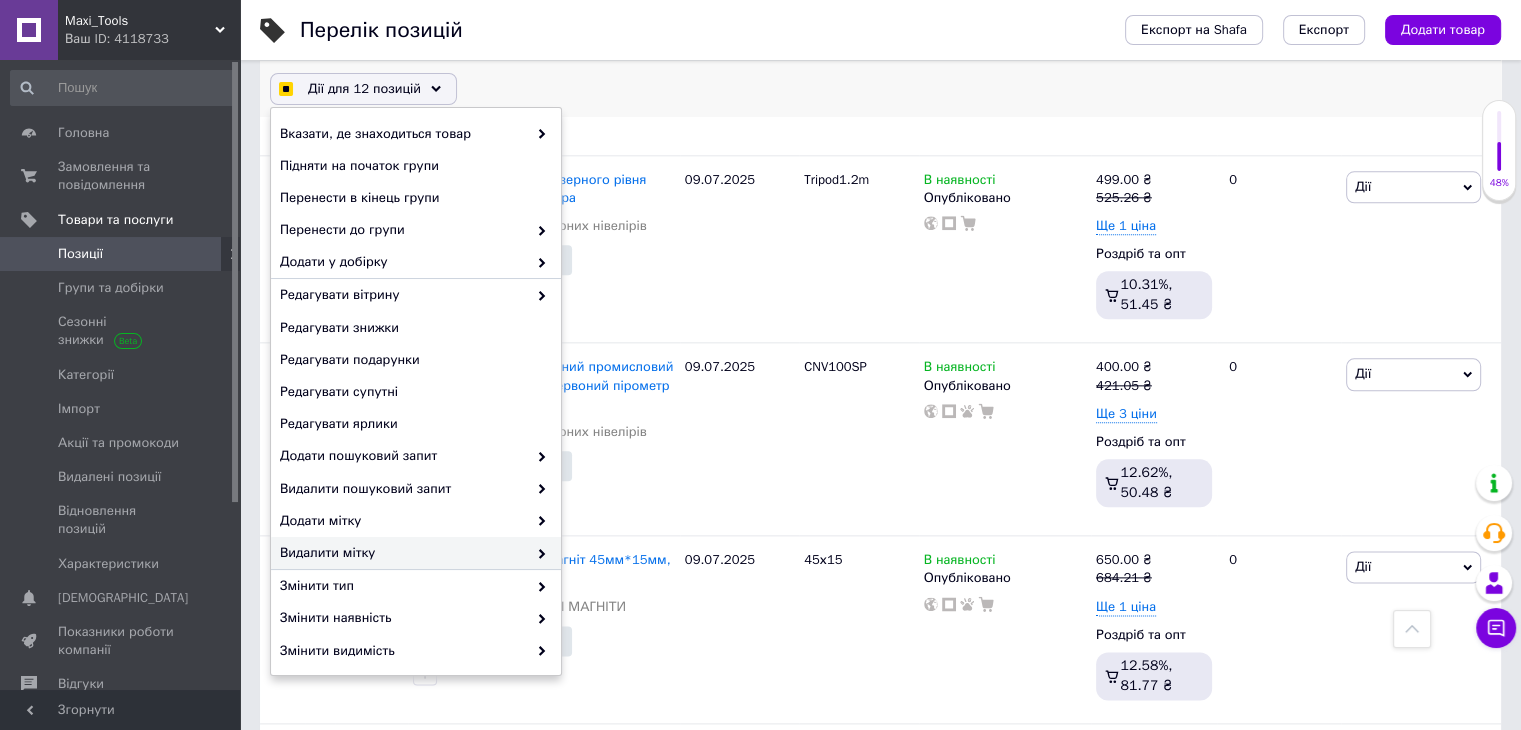 checkbox on "true" 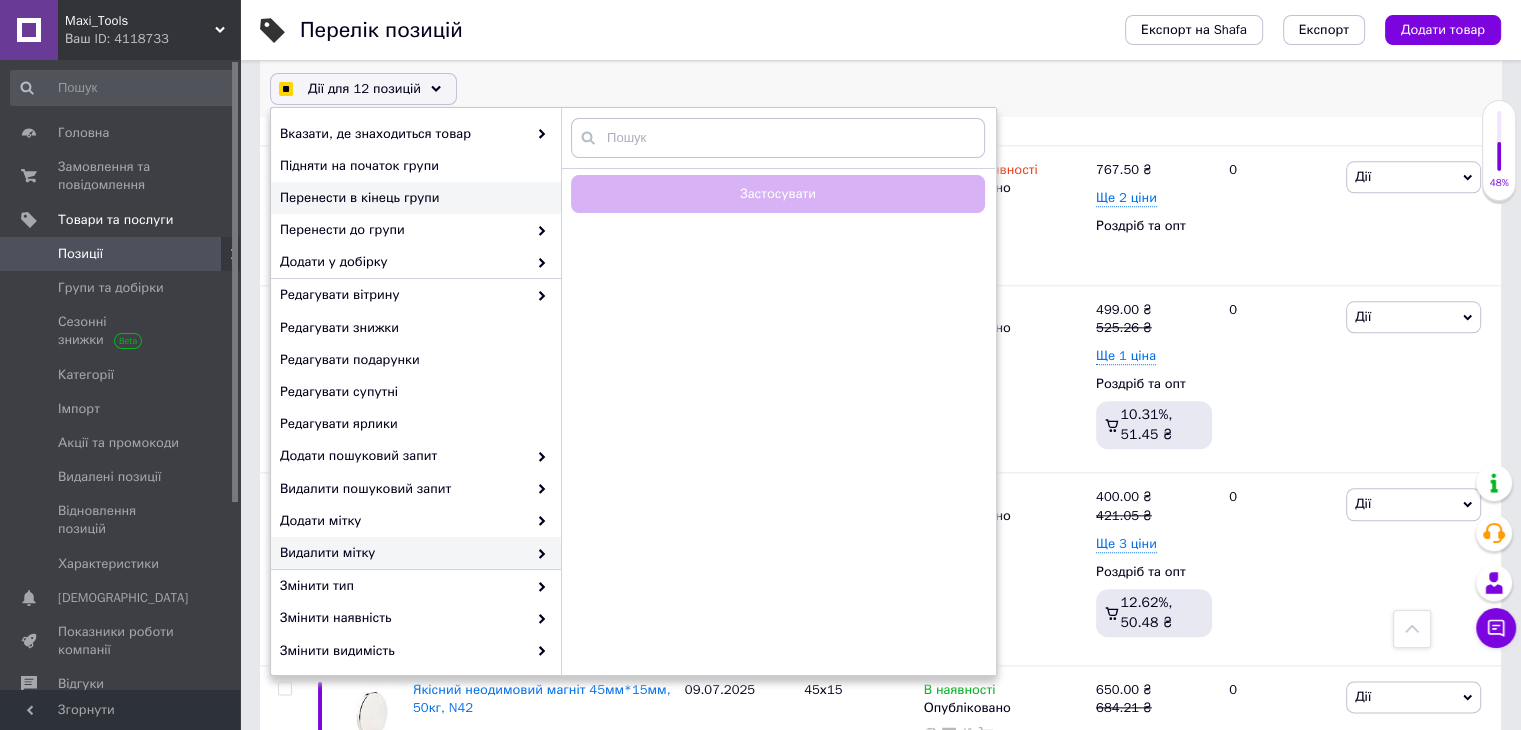 scroll, scrollTop: 17109, scrollLeft: 0, axis: vertical 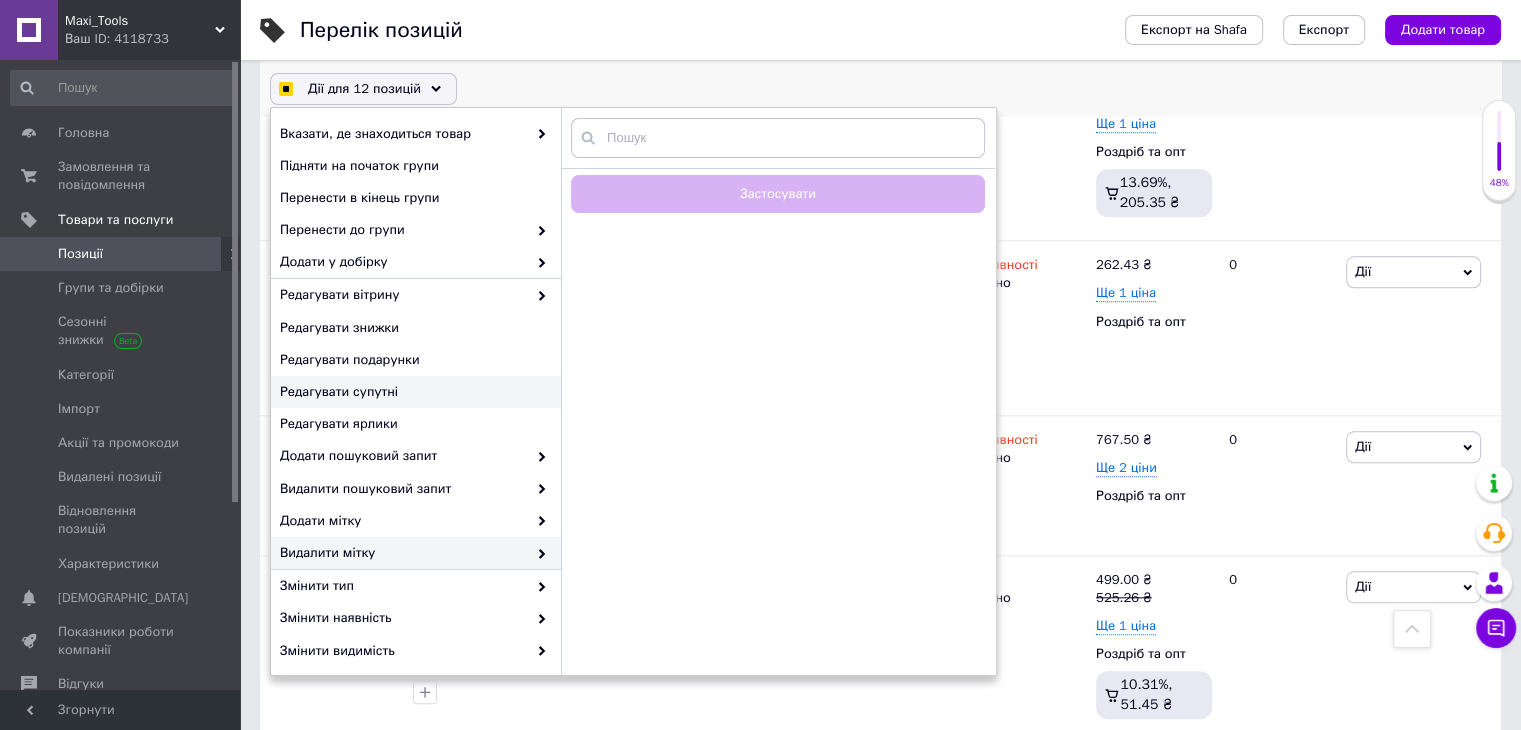 checkbox on "true" 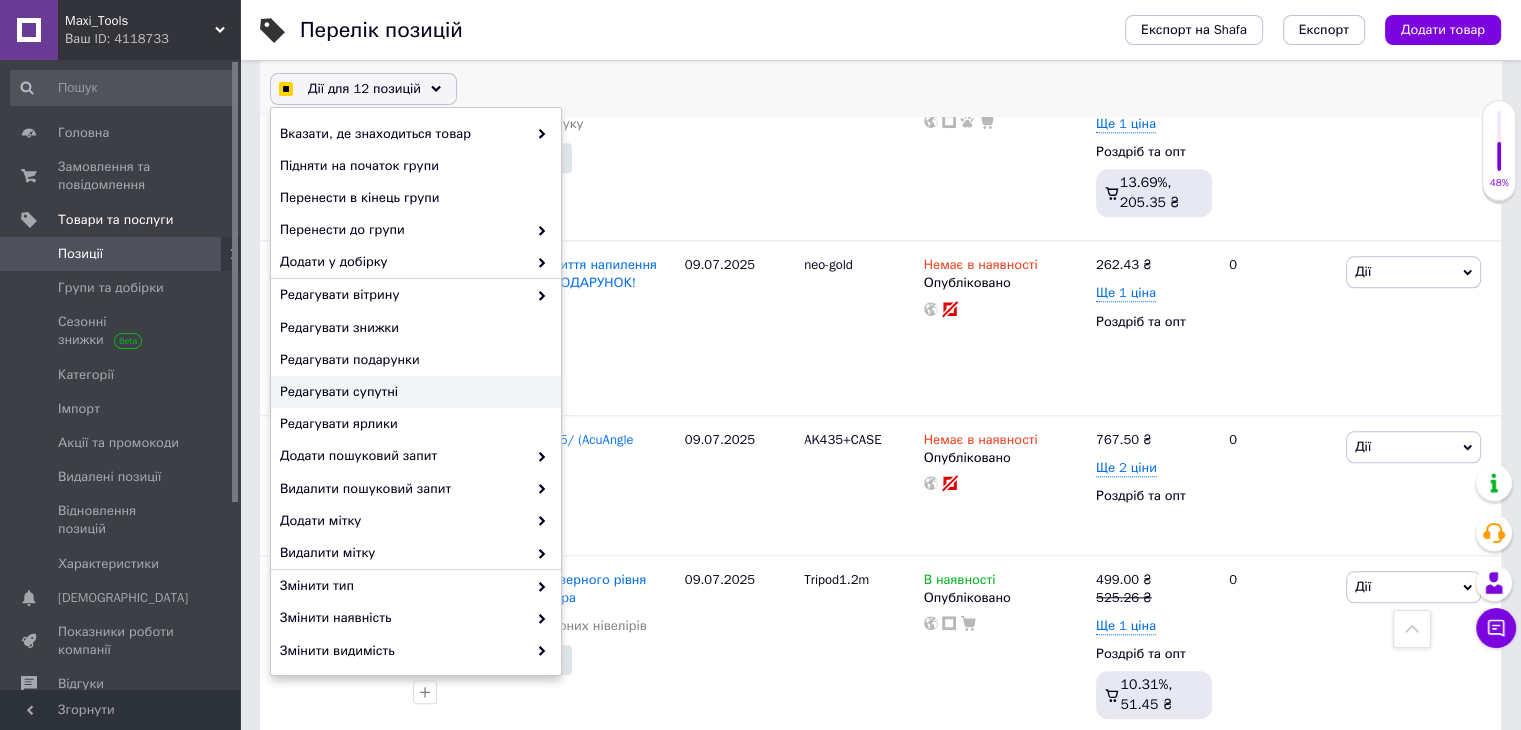 checkbox on "true" 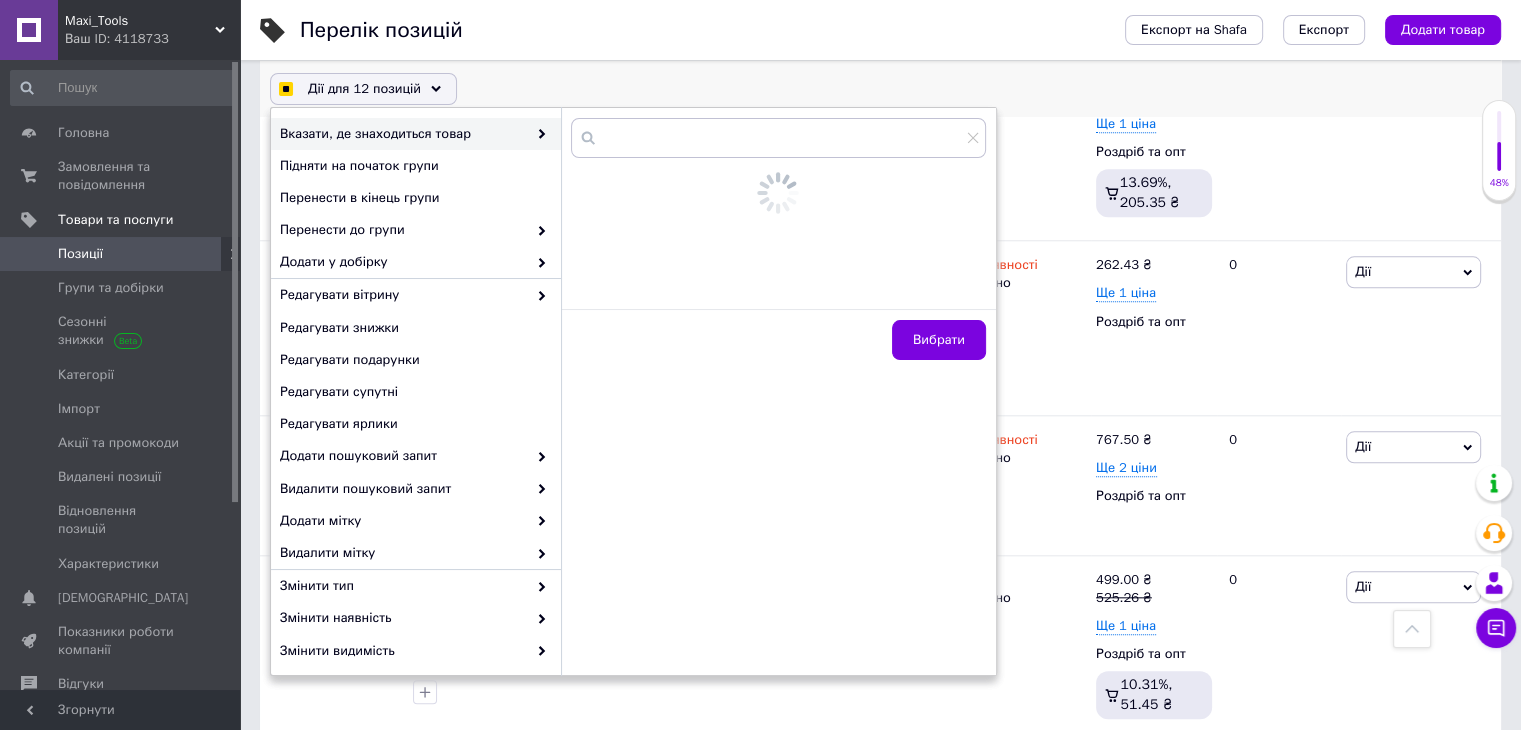 checkbox on "true" 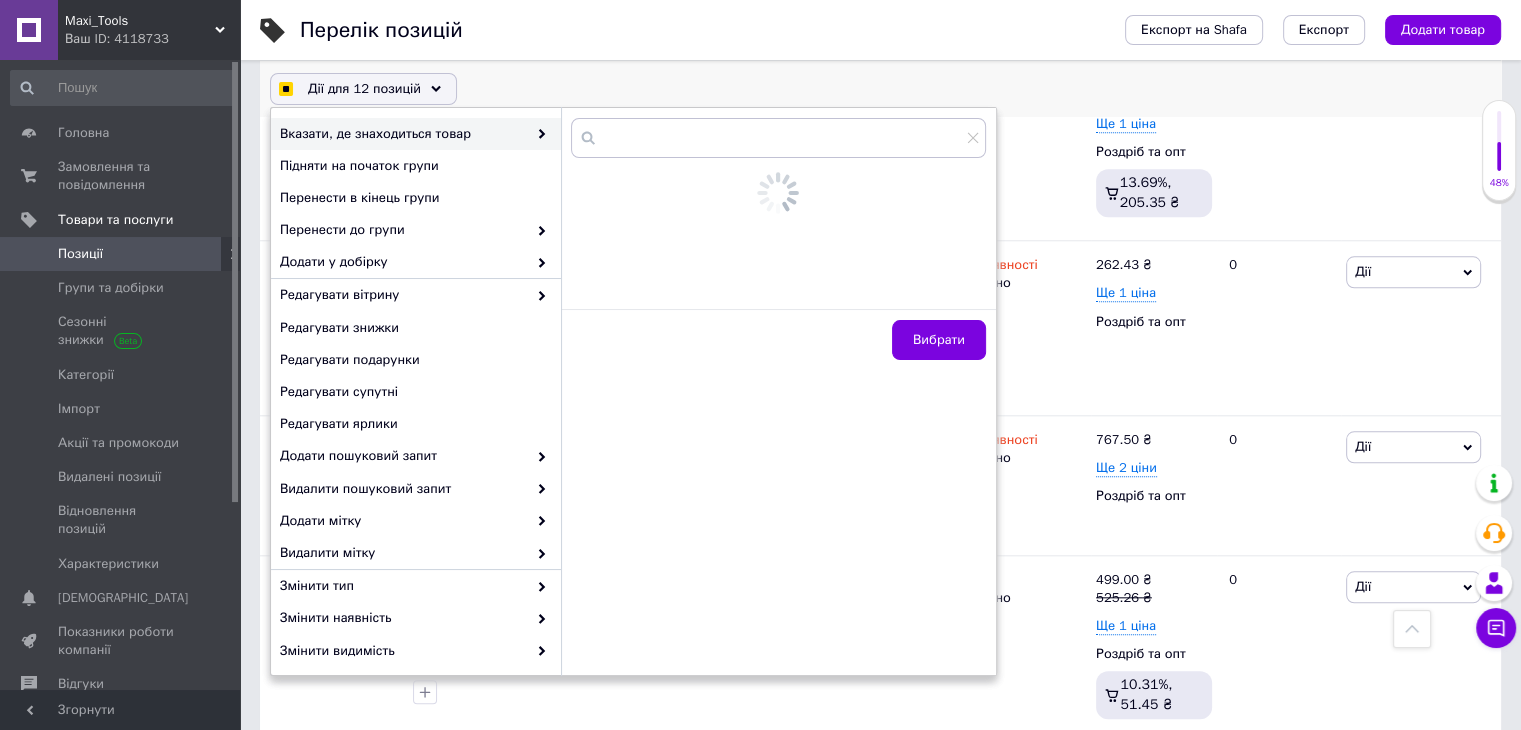 checkbox on "true" 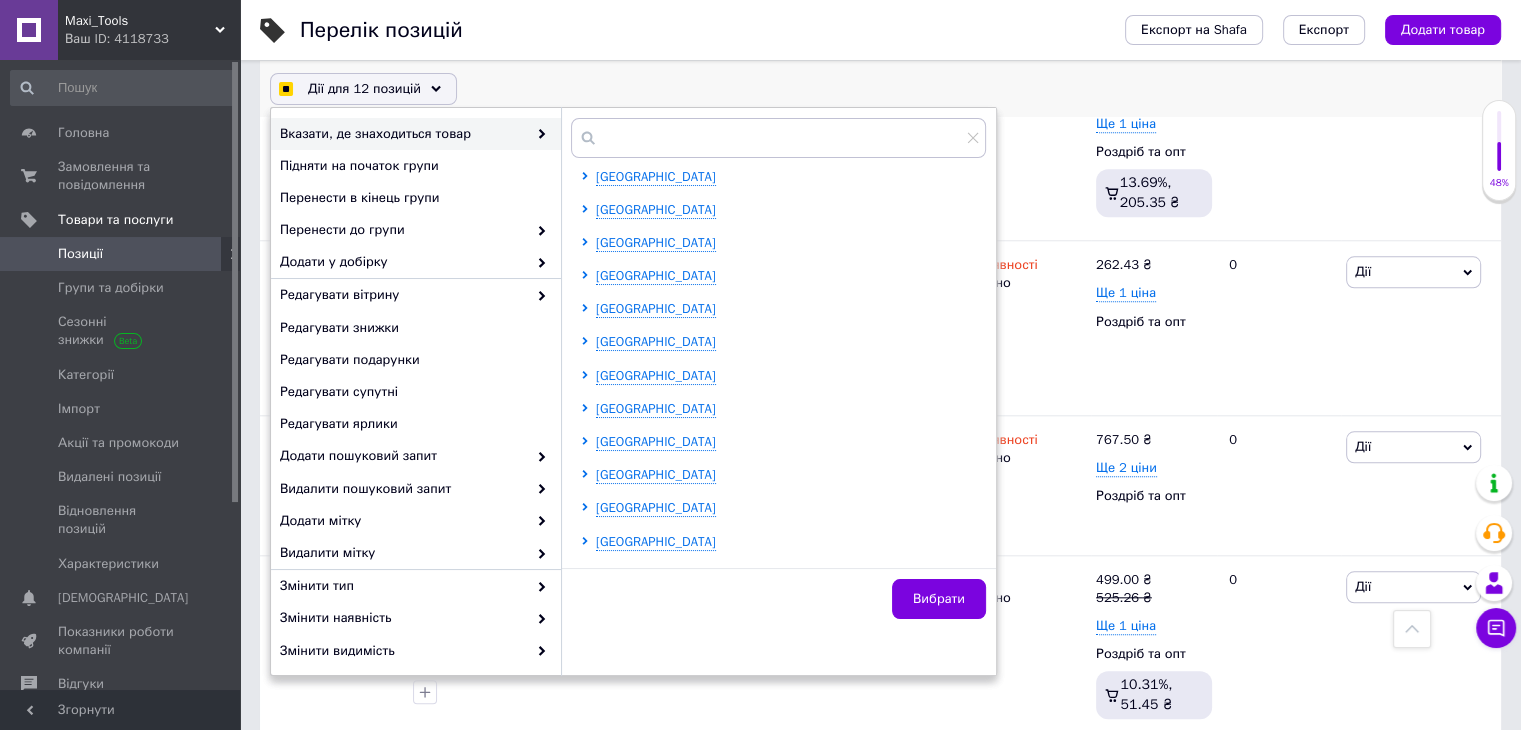 click on "Дії для 12 позицій Вибрати усі 2899 позицій [GEOGRAPHIC_DATA] всі 2899 позицій Скасувати обрані Вказати, де знаходиться товар [GEOGRAPHIC_DATA] [GEOGRAPHIC_DATA] [GEOGRAPHIC_DATA] [GEOGRAPHIC_DATA] [GEOGRAPHIC_DATA] [GEOGRAPHIC_DATA] [GEOGRAPHIC_DATA] [GEOGRAPHIC_DATA] [GEOGRAPHIC_DATA] [GEOGRAPHIC_DATA] [GEOGRAPHIC_DATA] [GEOGRAPHIC_DATA] [GEOGRAPHIC_DATA] [GEOGRAPHIC_DATA] [GEOGRAPHIC_DATA] [GEOGRAPHIC_DATA] [GEOGRAPHIC_DATA] [GEOGRAPHIC_DATA] [GEOGRAPHIC_DATA] [GEOGRAPHIC_DATA] [GEOGRAPHIC_DATA] [GEOGRAPHIC_DATA]" at bounding box center [880, 89] 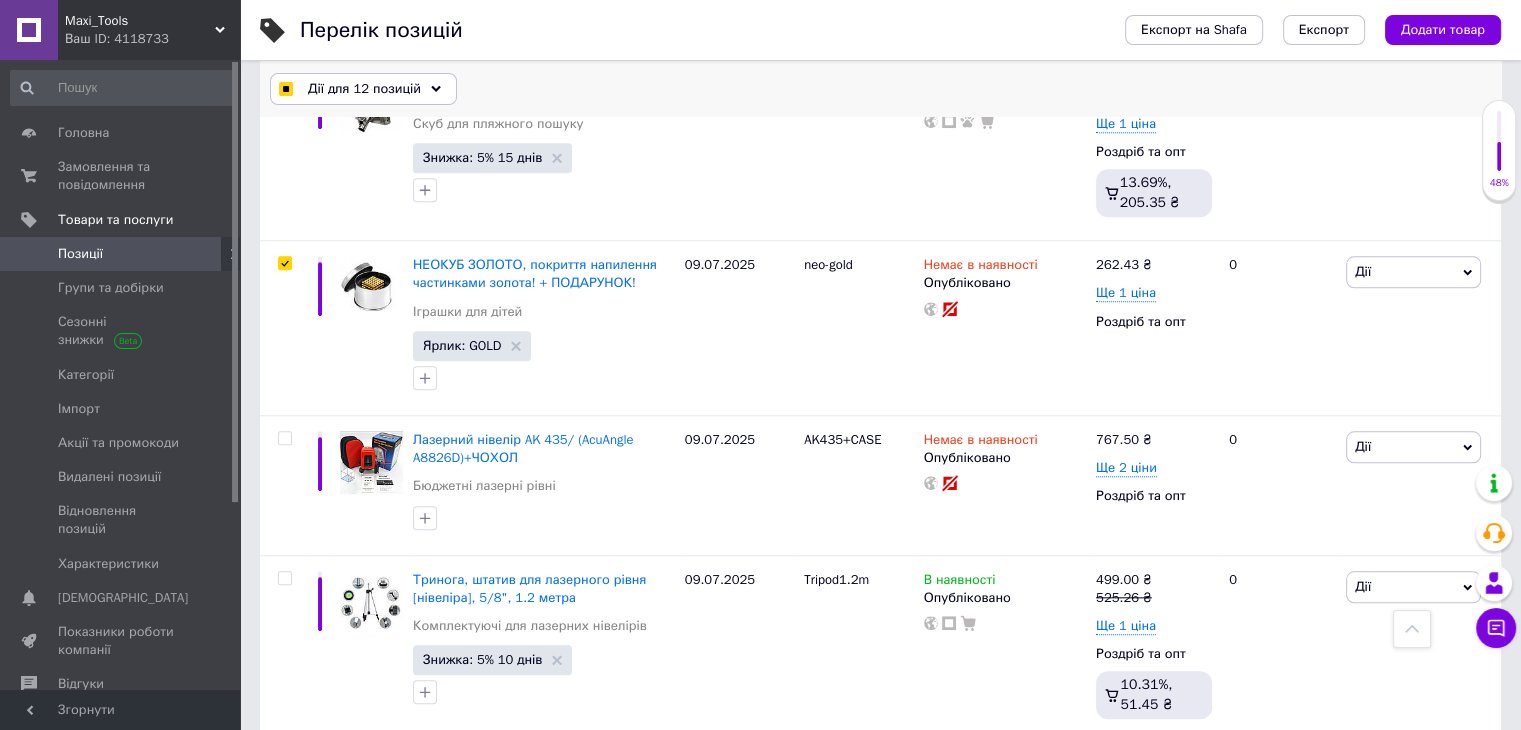 click 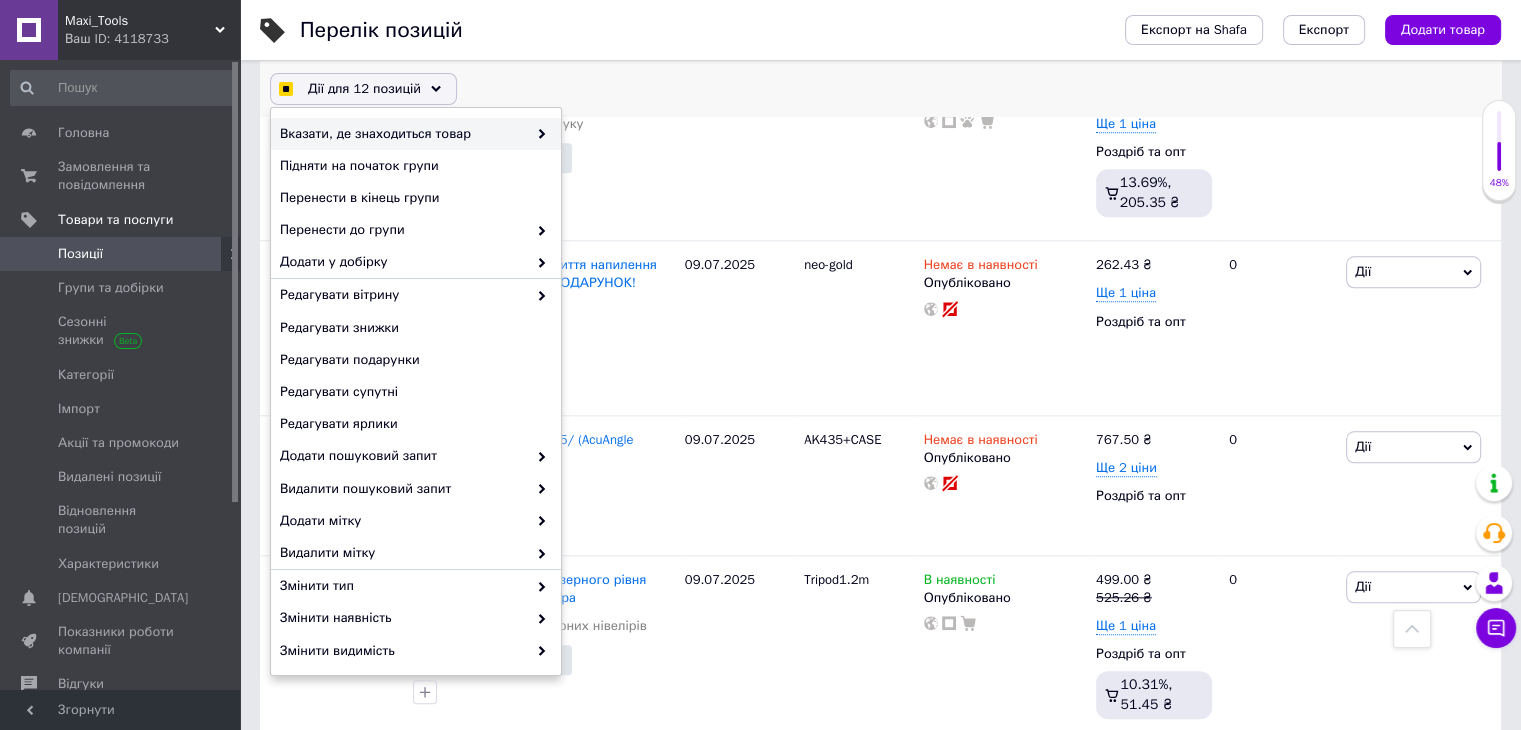 checkbox on "true" 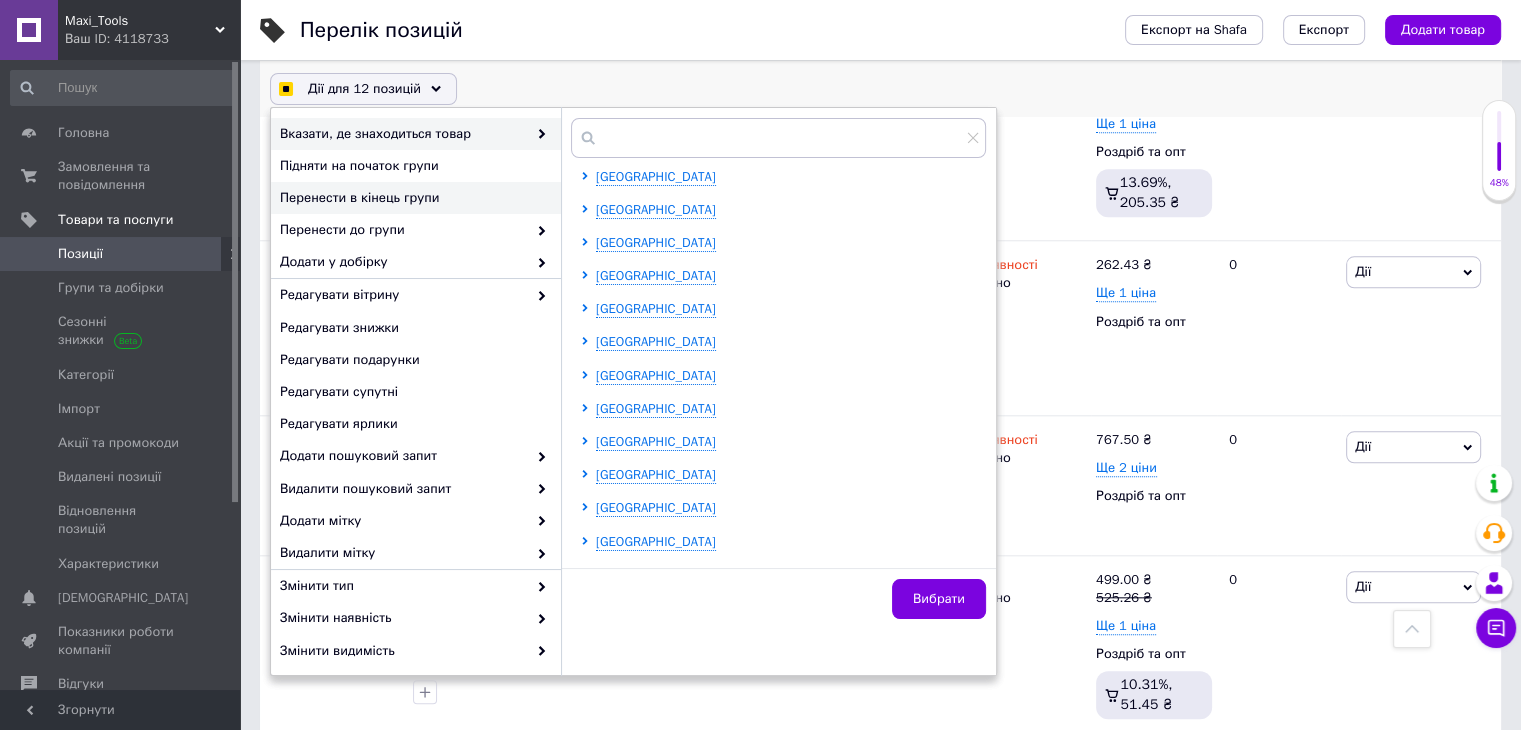 checkbox on "true" 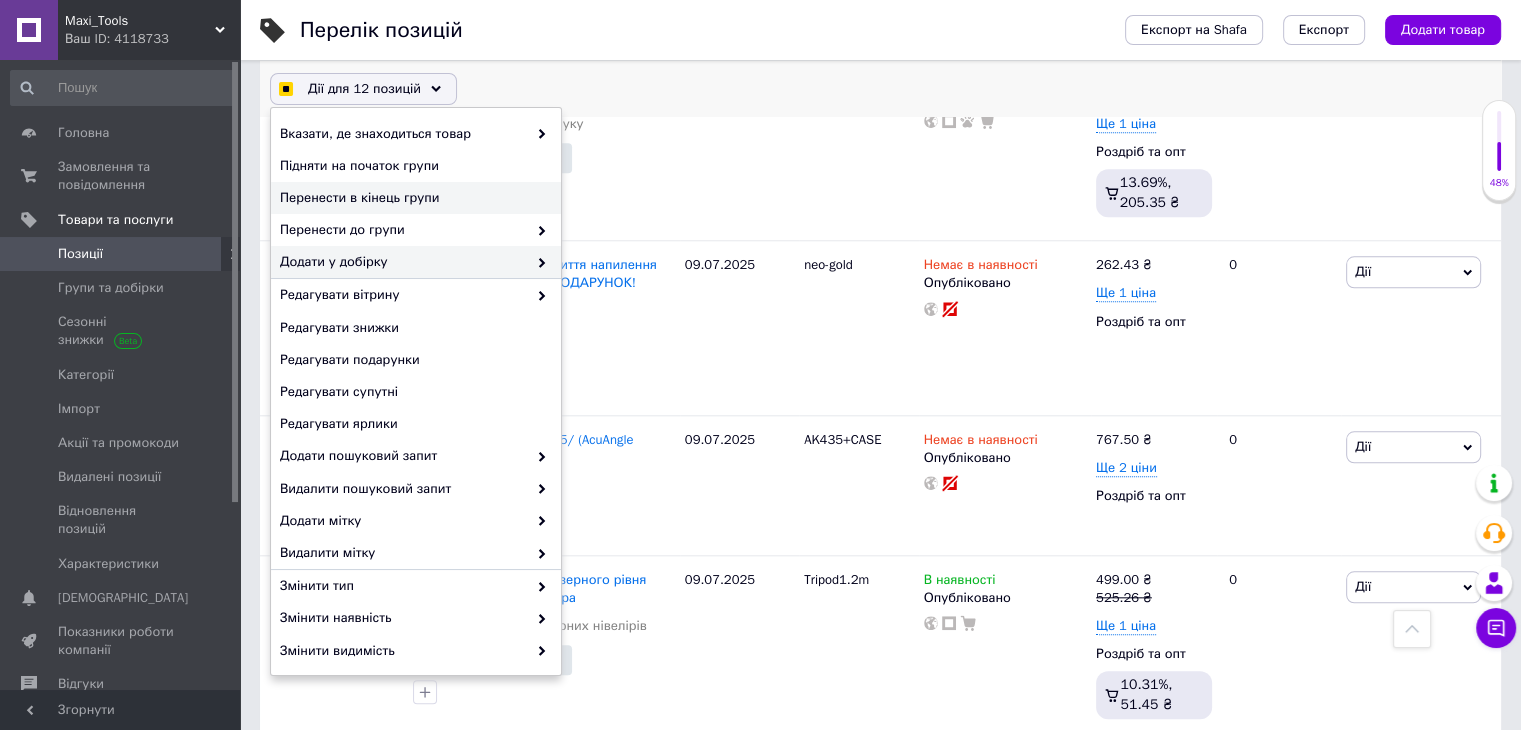checkbox on "true" 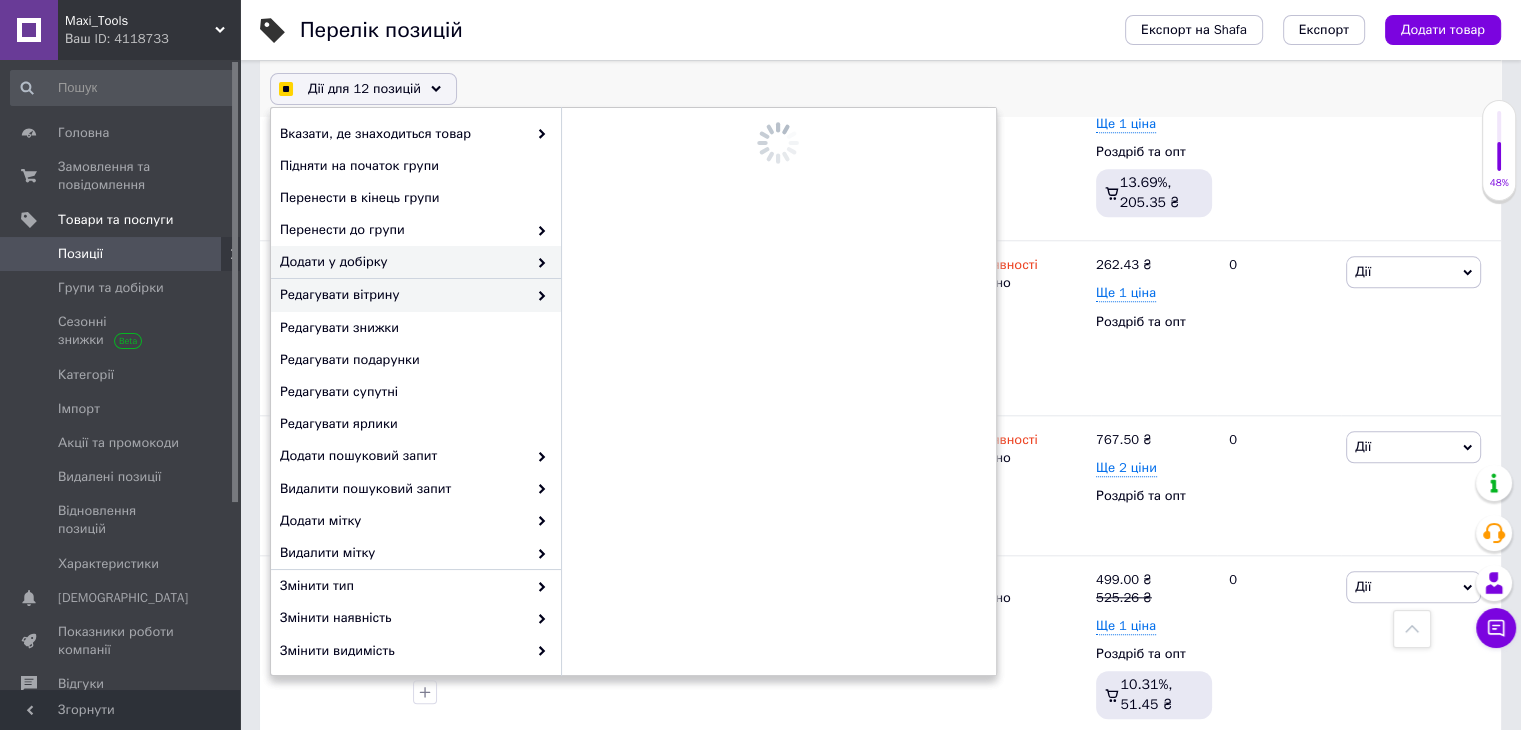 checkbox on "true" 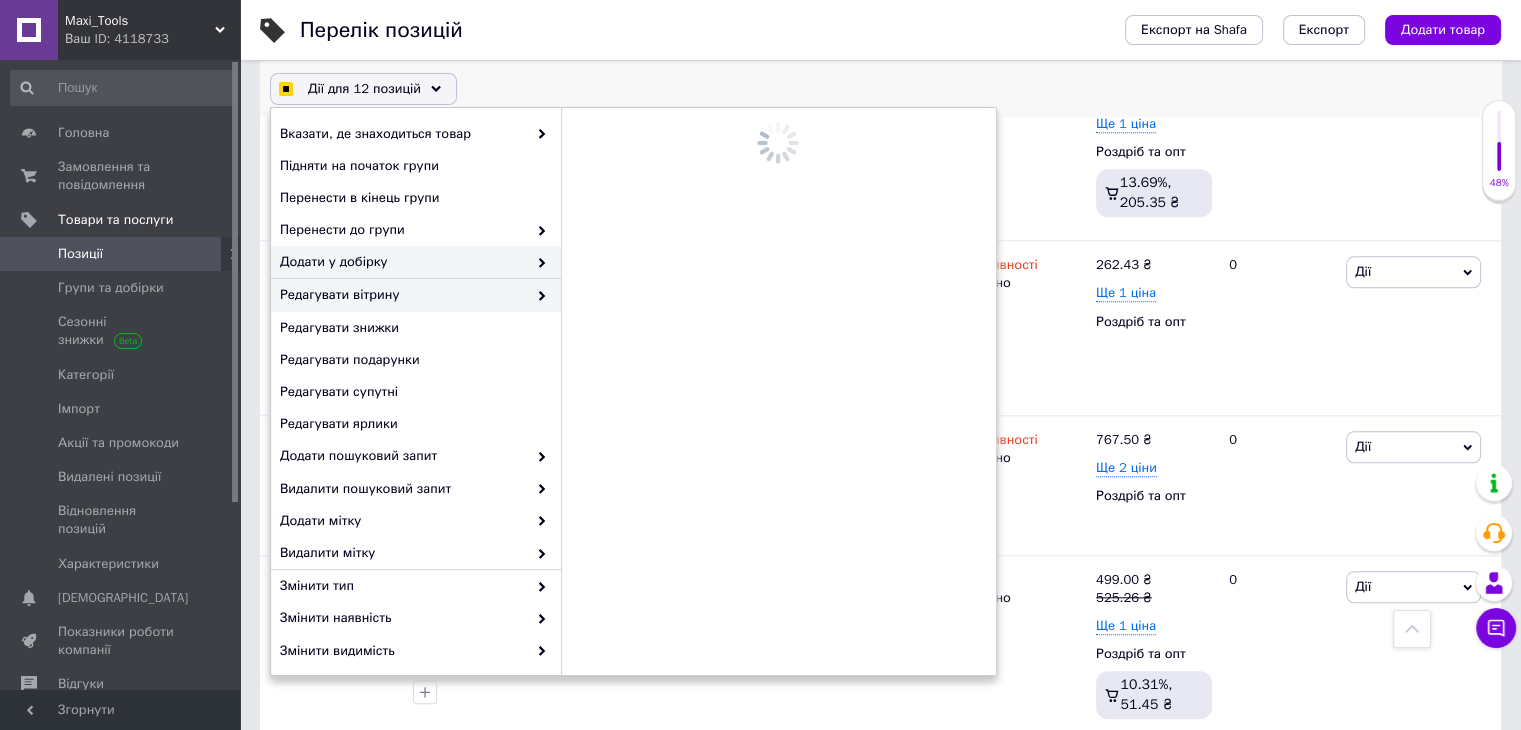 checkbox on "true" 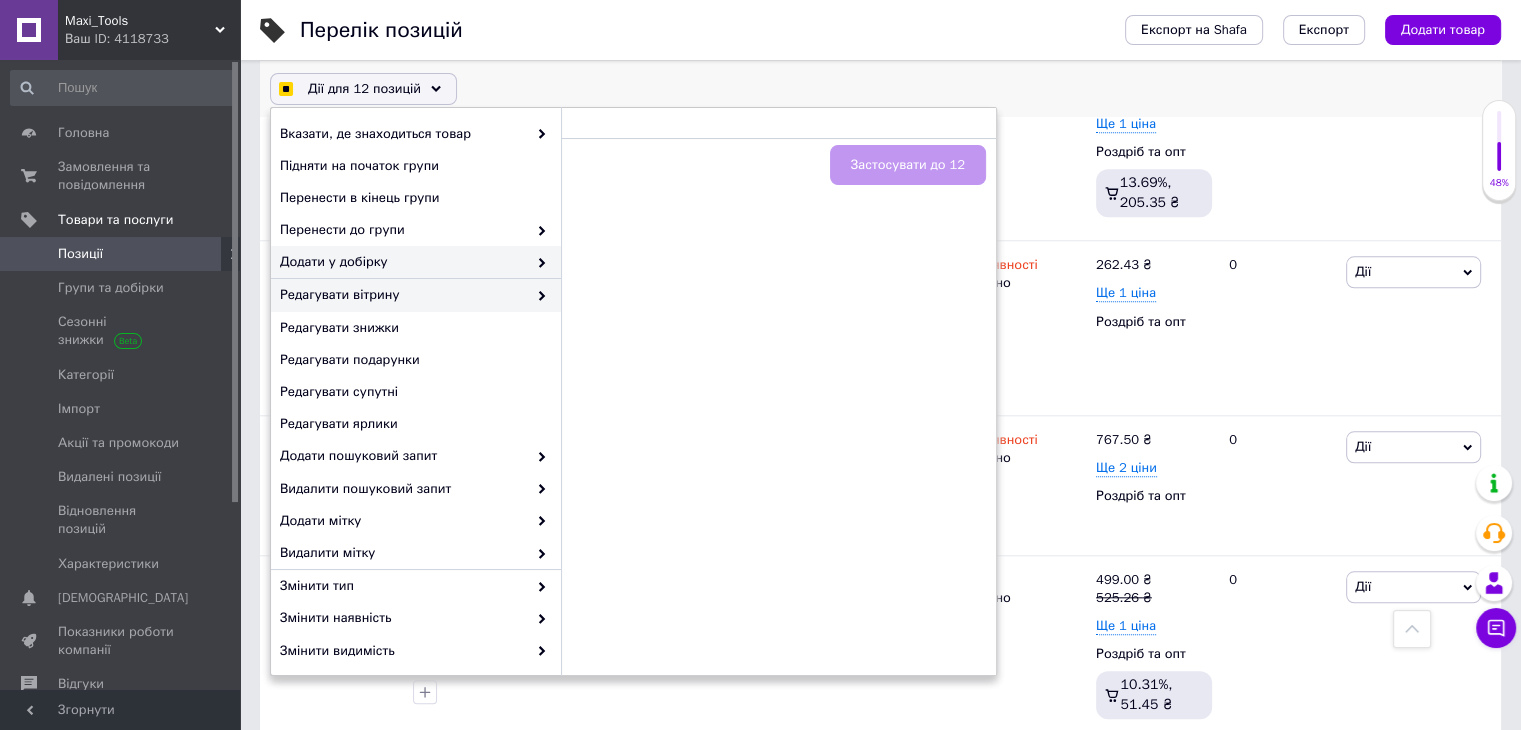 checkbox on "true" 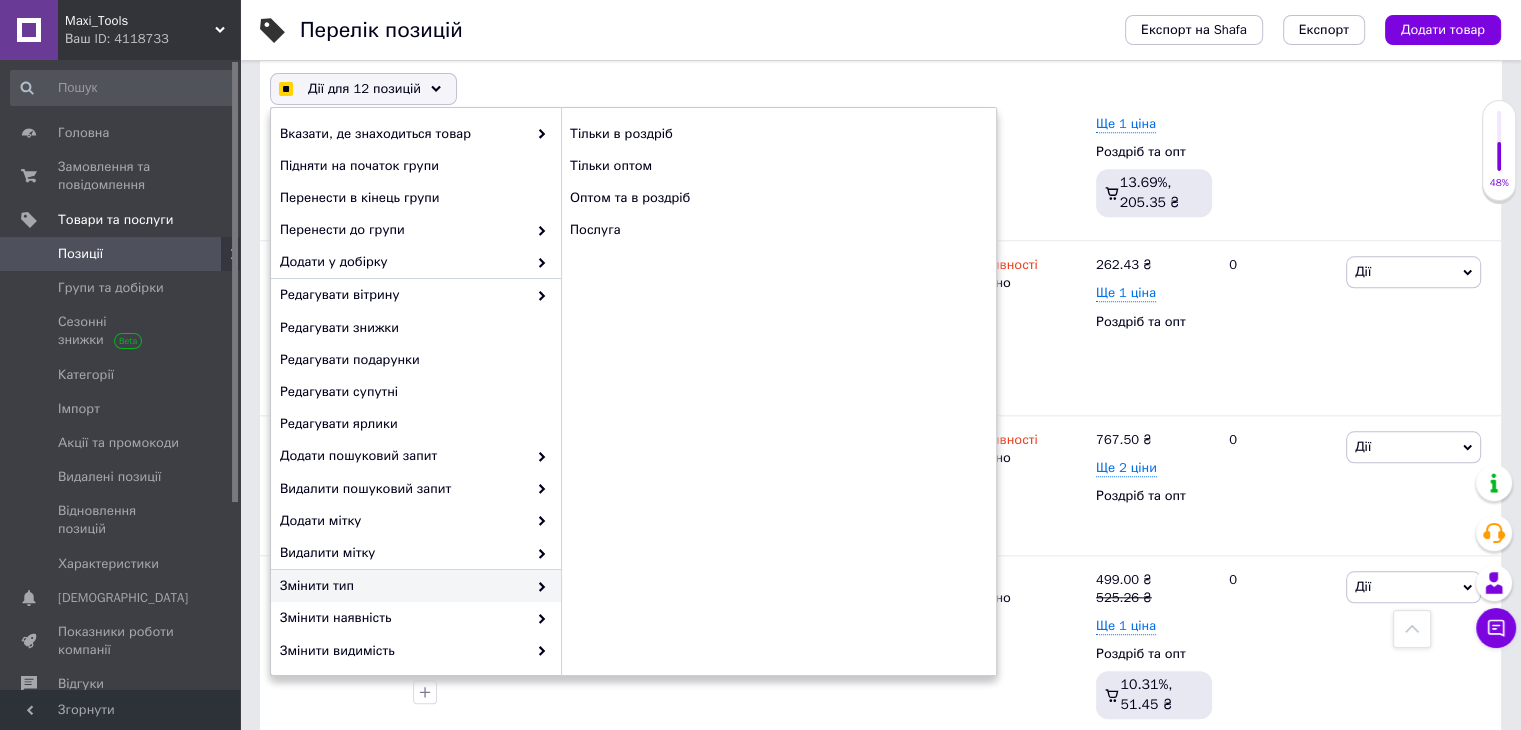 checkbox on "true" 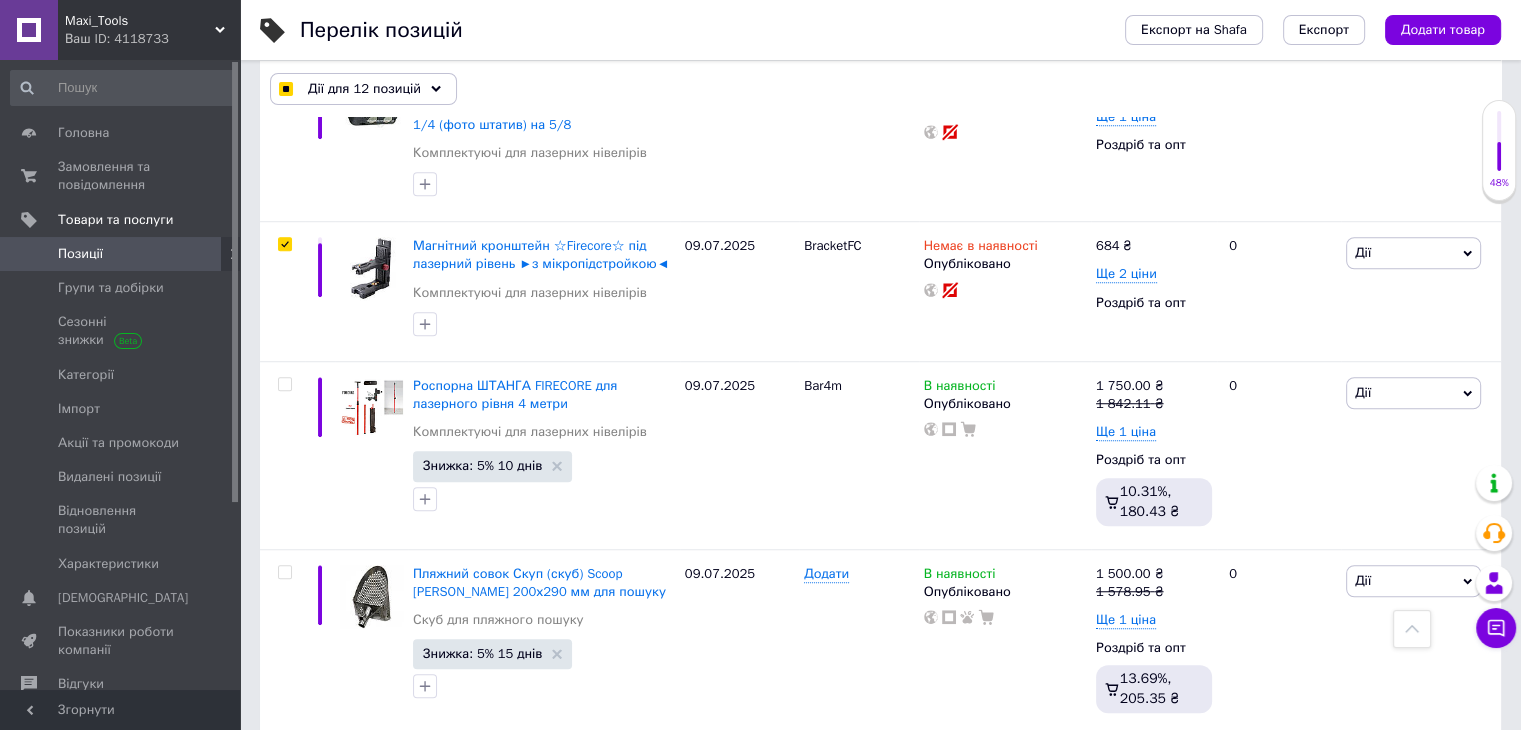 scroll, scrollTop: 16609, scrollLeft: 0, axis: vertical 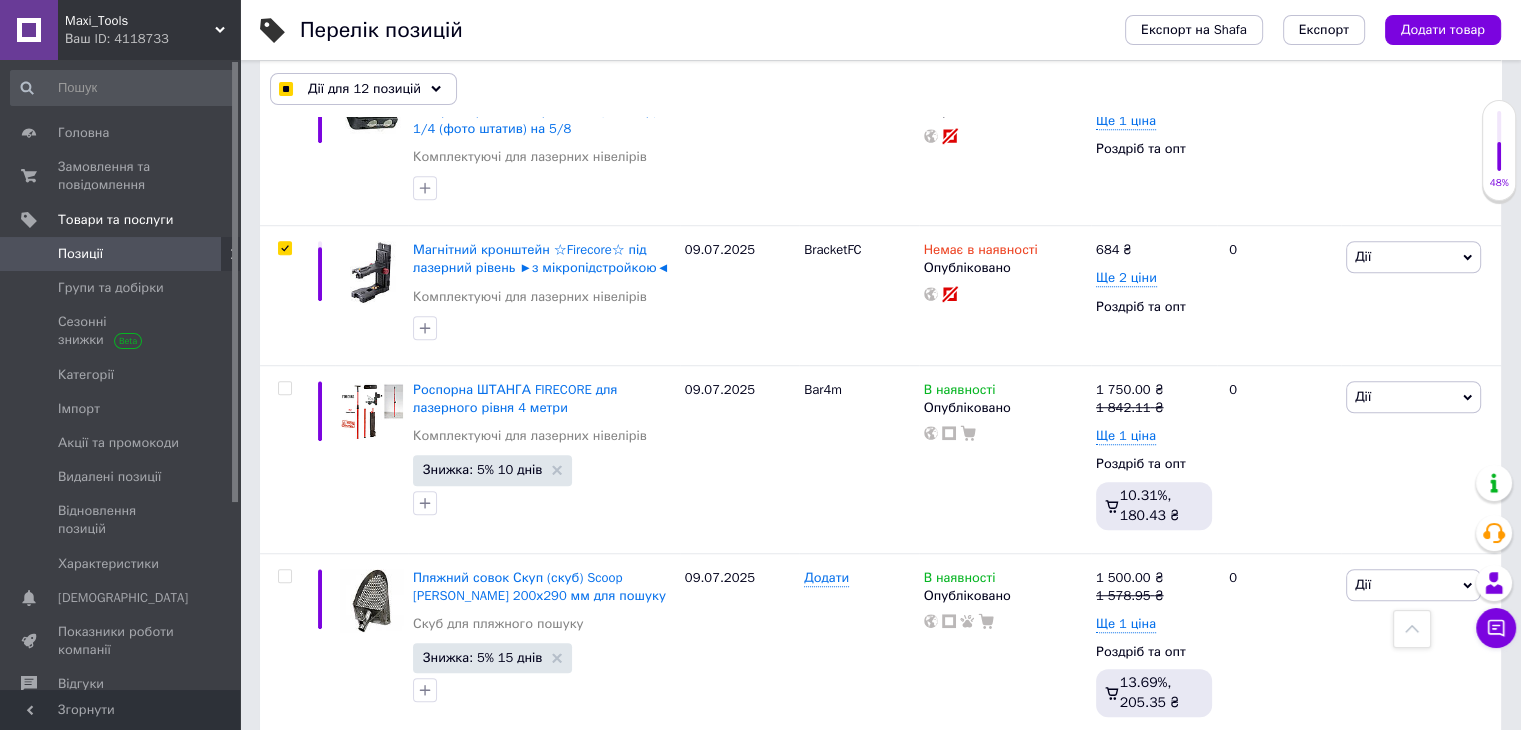click on "Дії" at bounding box center [1413, 772] 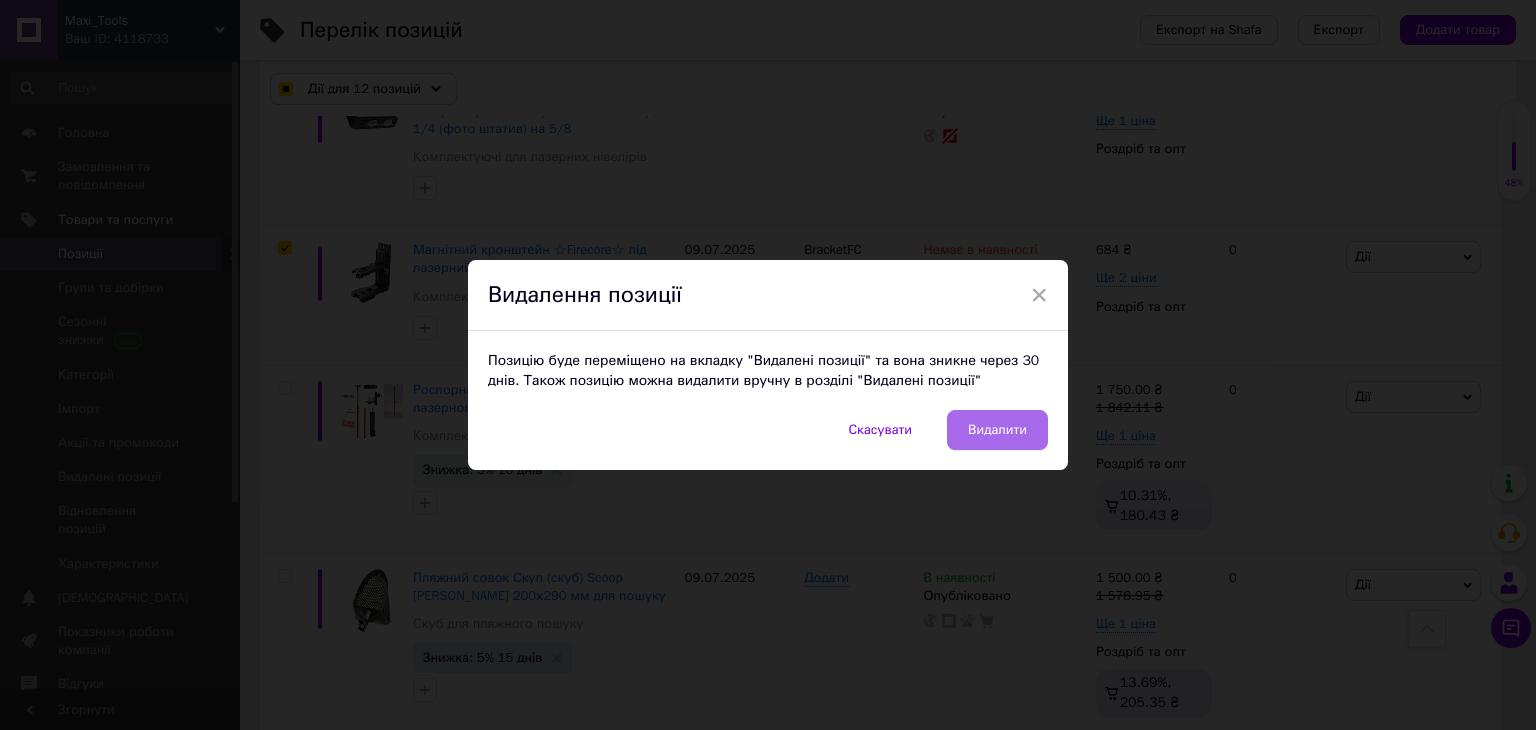 click on "Видалити" at bounding box center [997, 430] 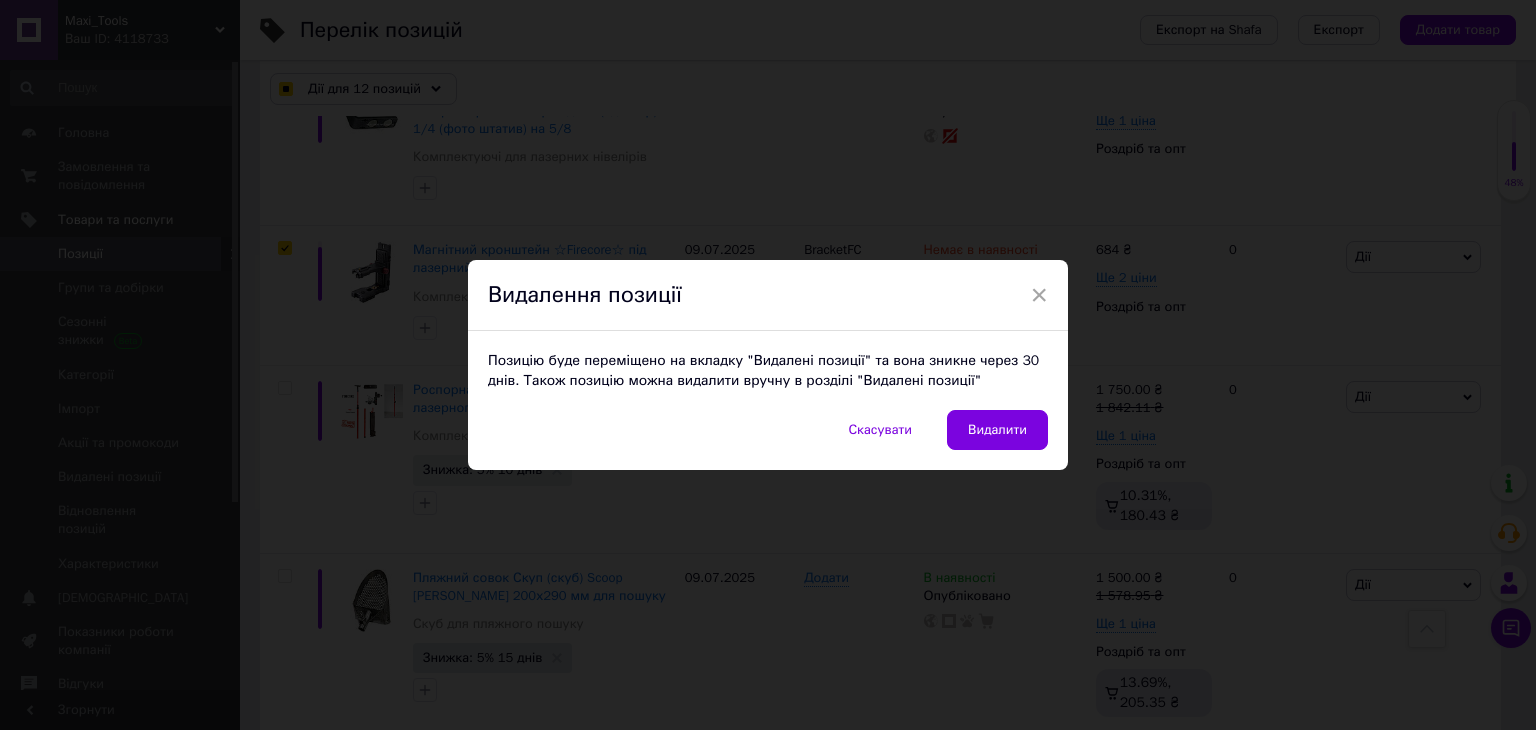checkbox on "true" 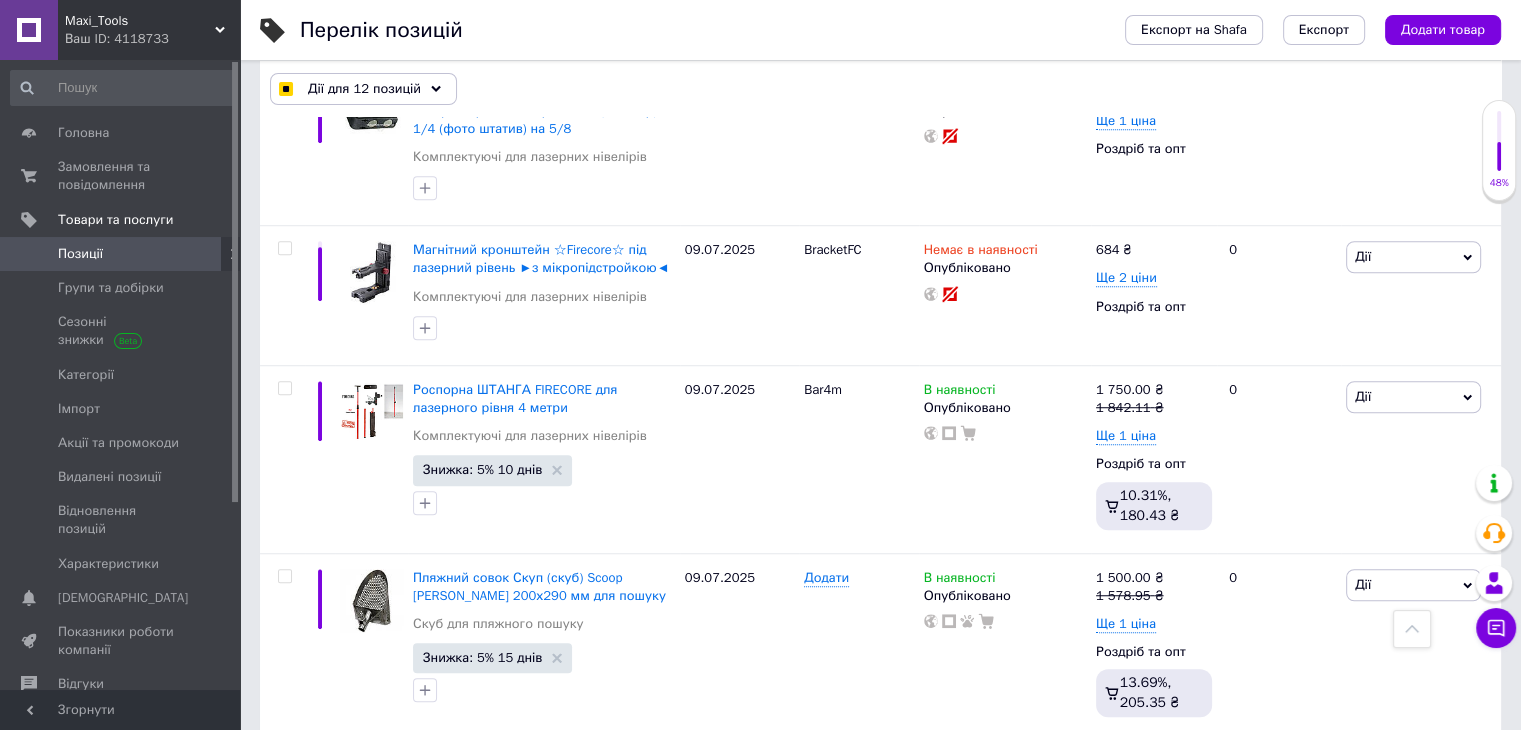 checkbox on "false" 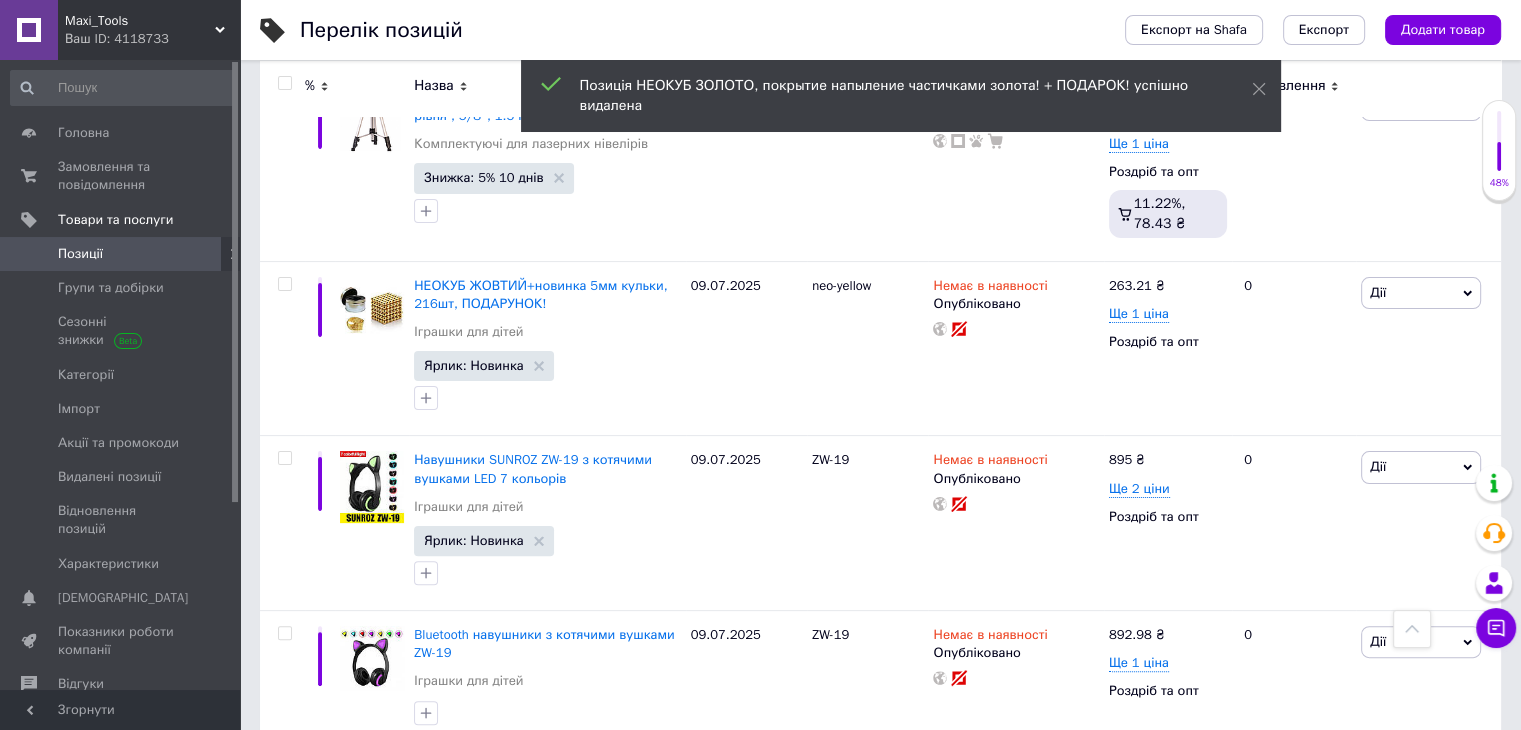 scroll, scrollTop: 15497, scrollLeft: 0, axis: vertical 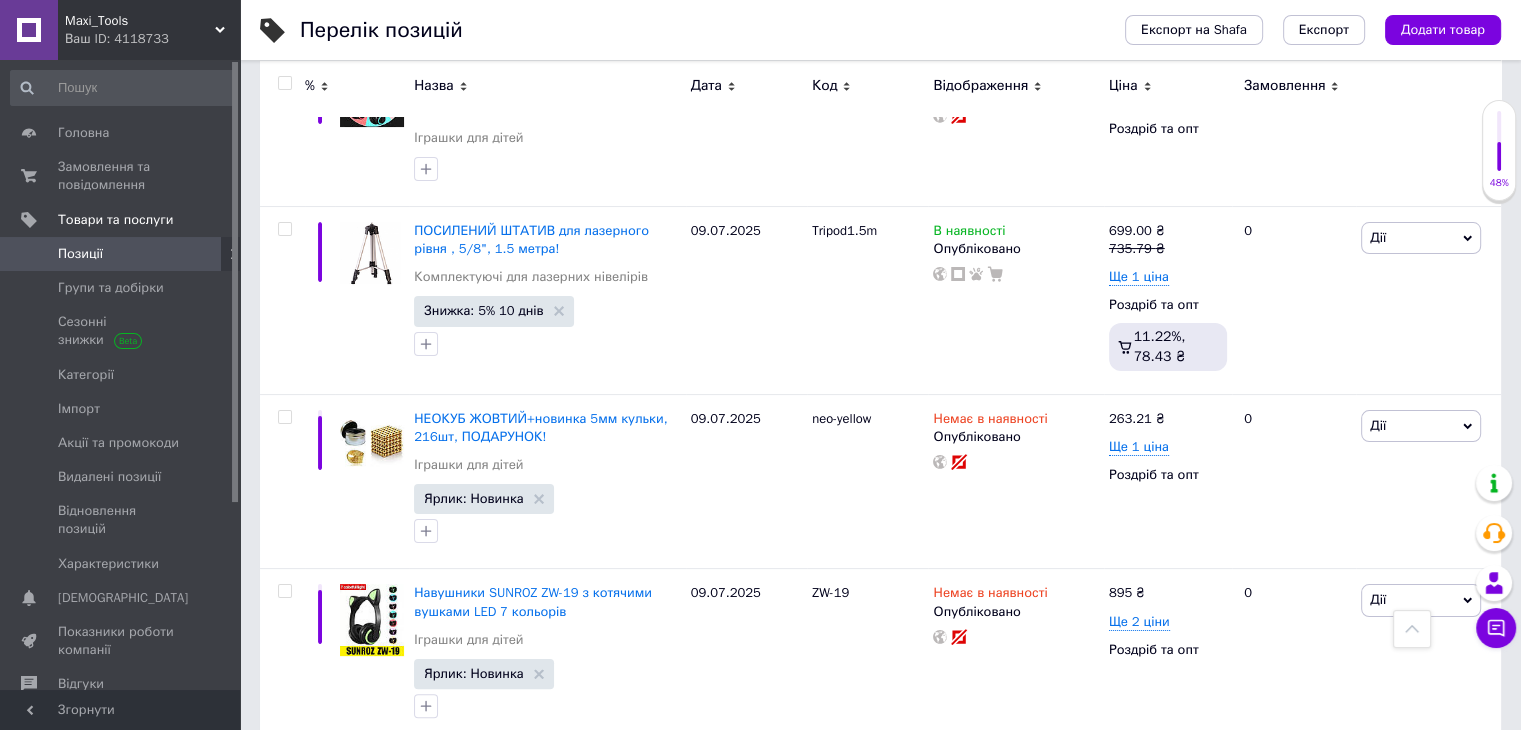 click on "Дії" at bounding box center (1421, 915) 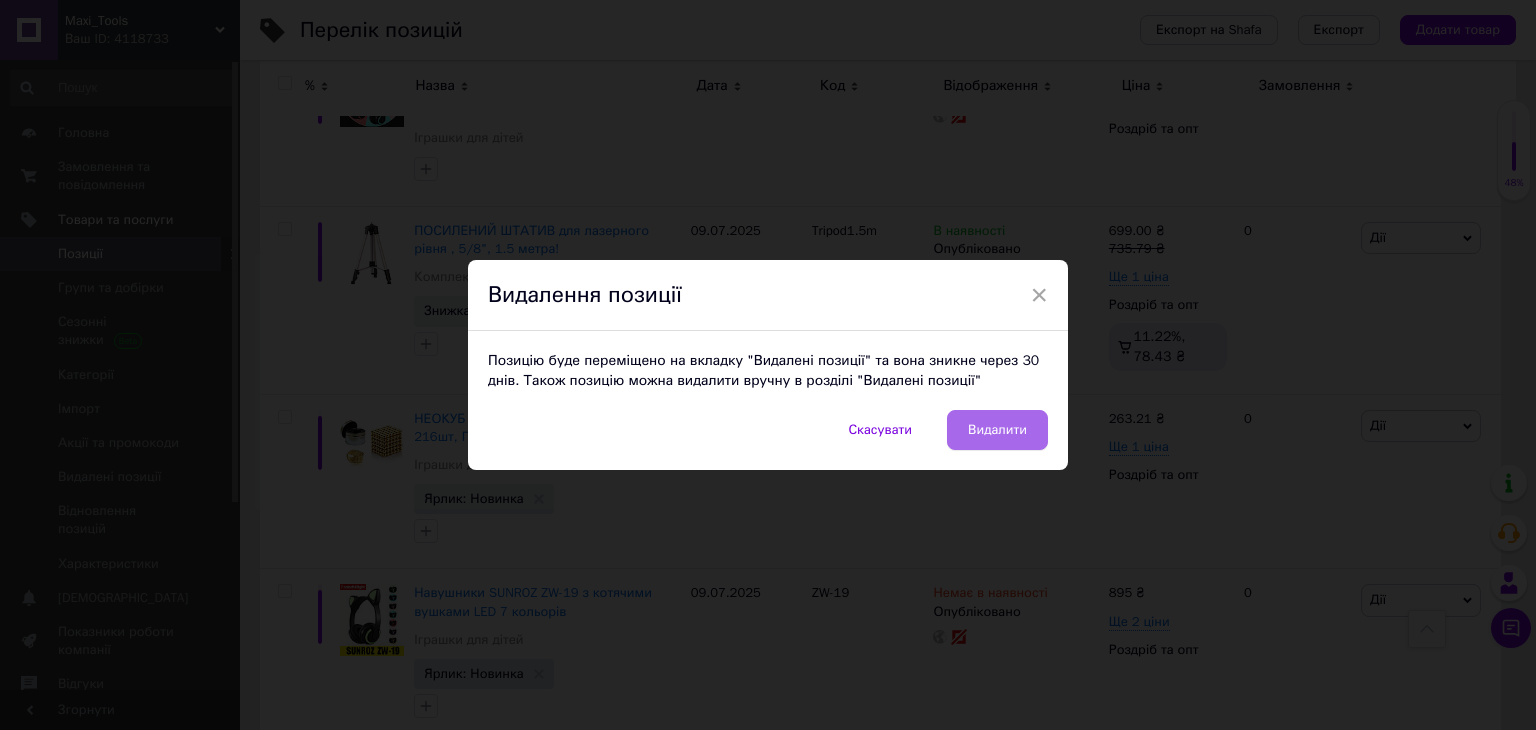 click on "Видалити" at bounding box center (997, 430) 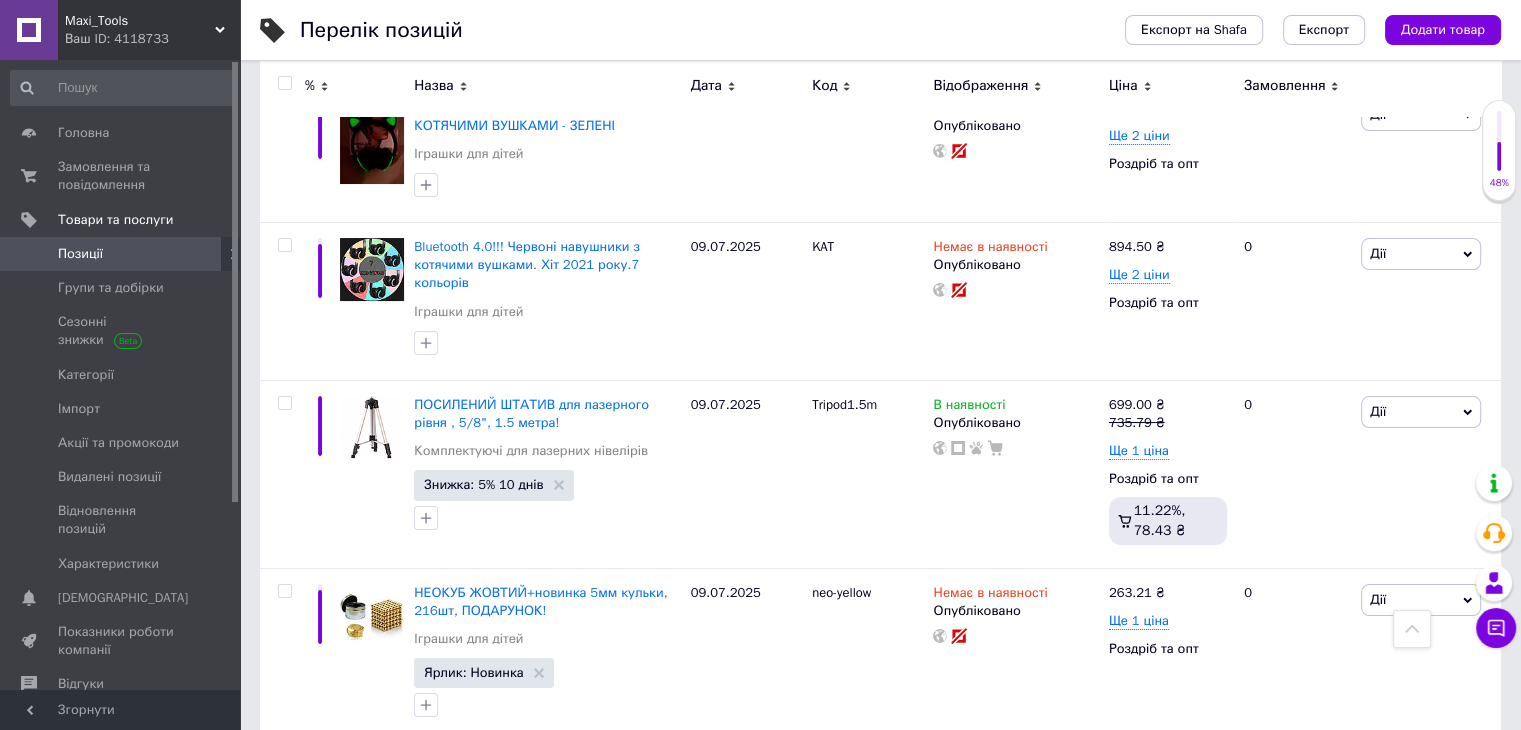 scroll, scrollTop: 15297, scrollLeft: 0, axis: vertical 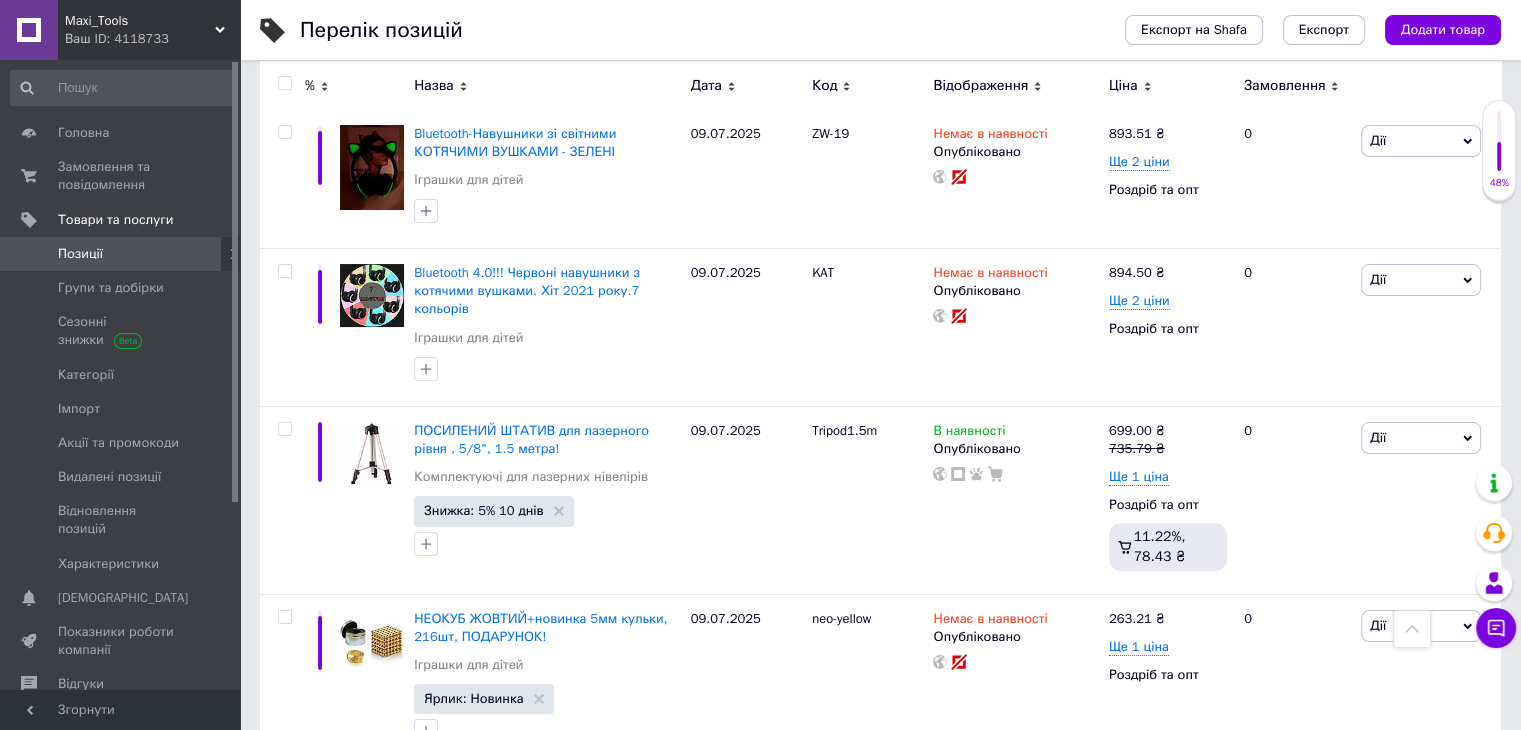 click on "Дії" at bounding box center [1421, 975] 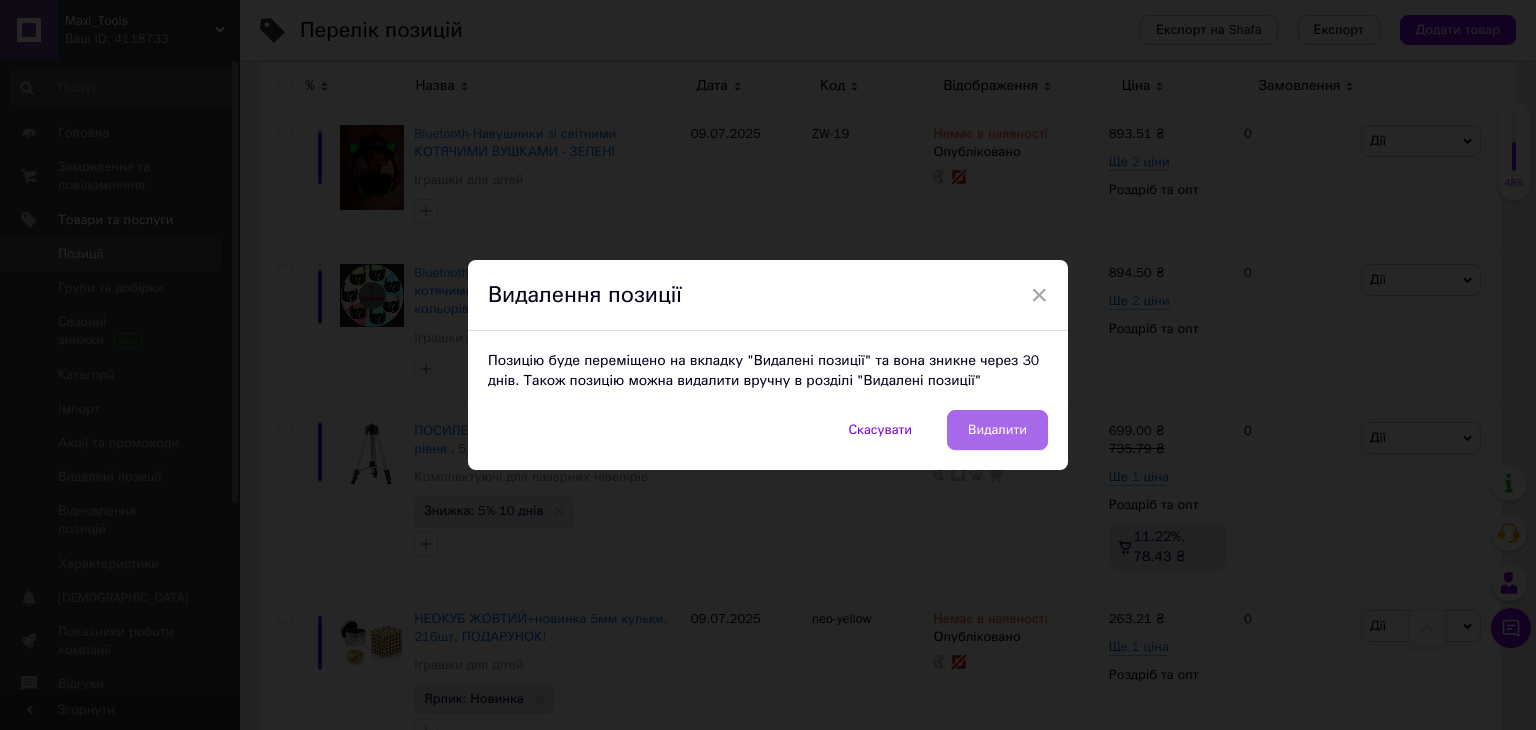 click on "Видалити" at bounding box center (997, 430) 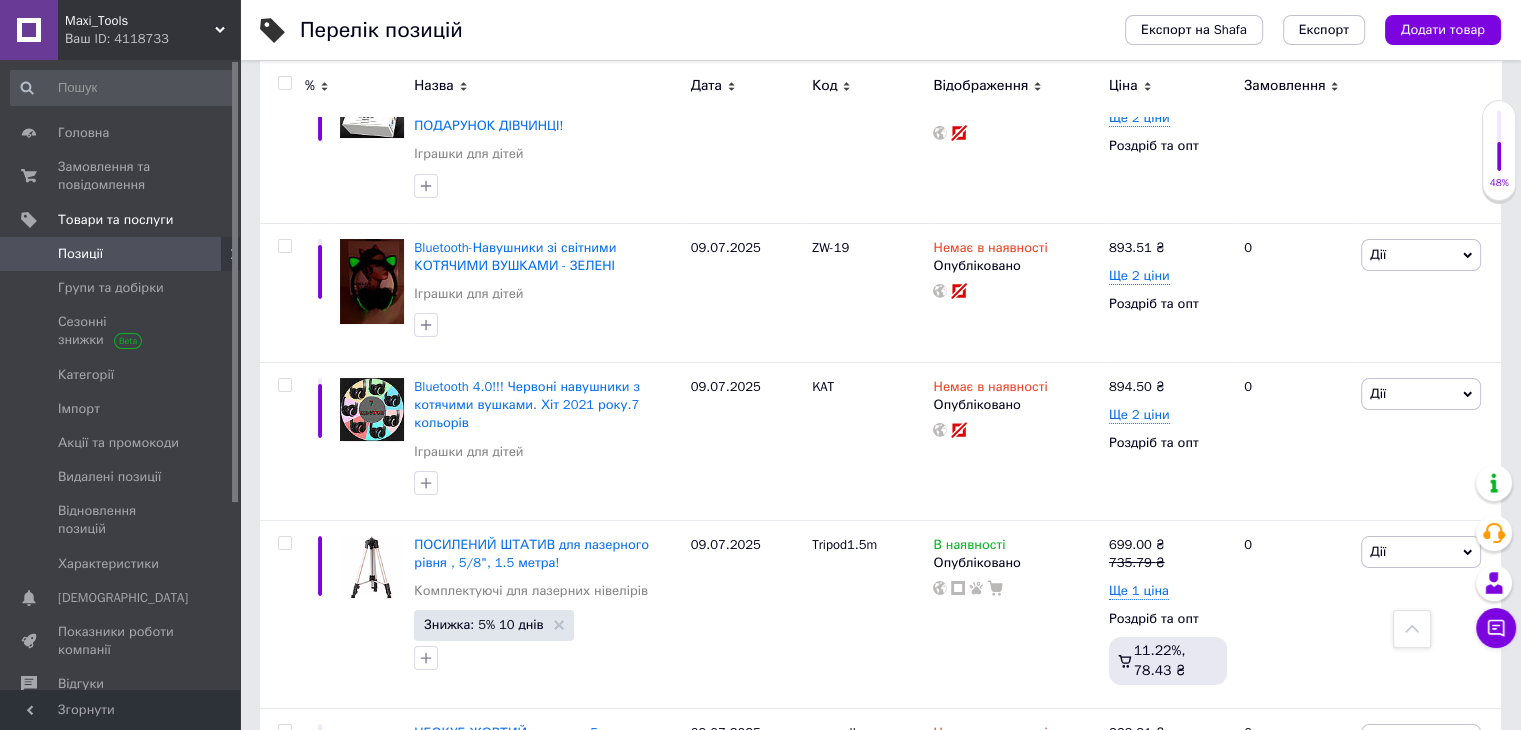 scroll, scrollTop: 15097, scrollLeft: 0, axis: vertical 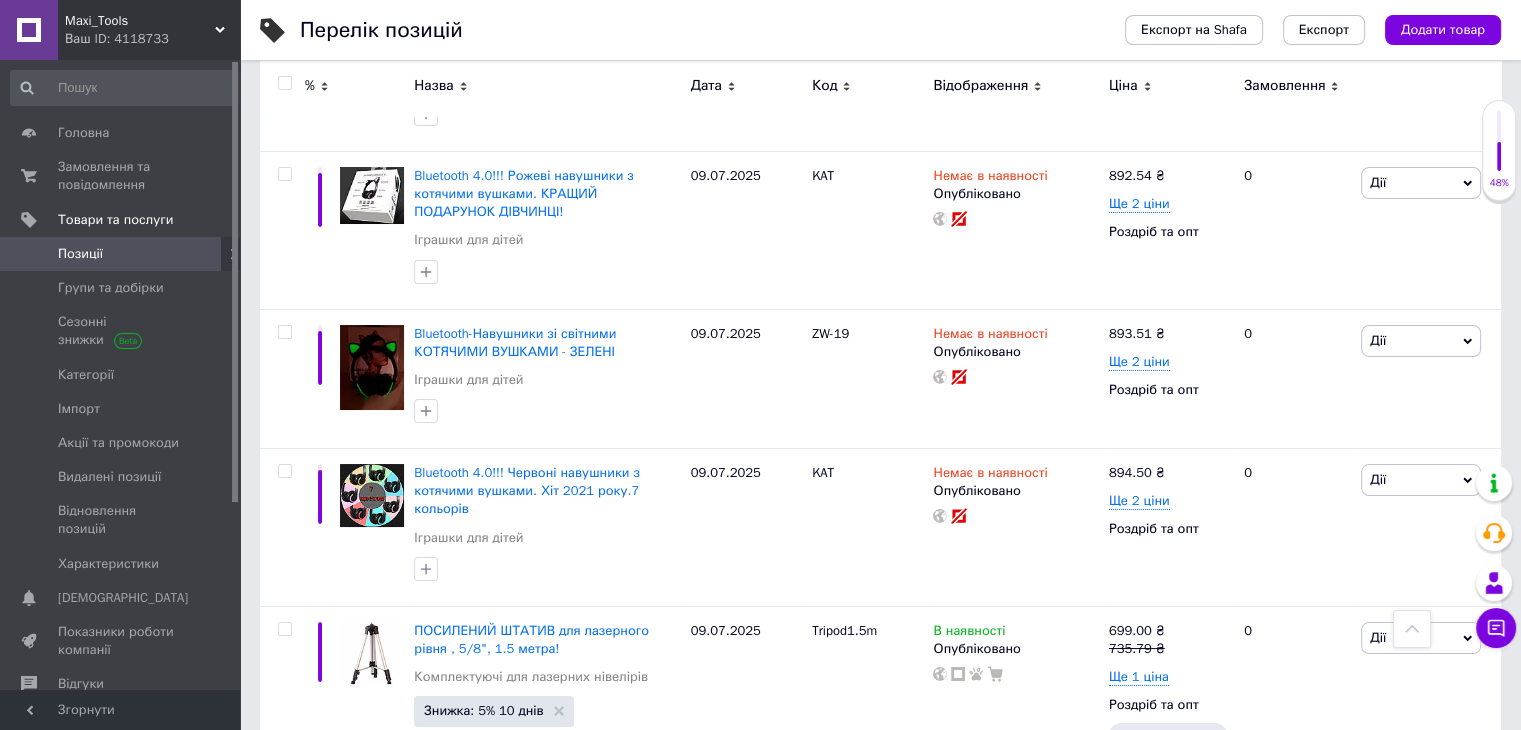 click on "Дії" at bounding box center (1421, 1000) 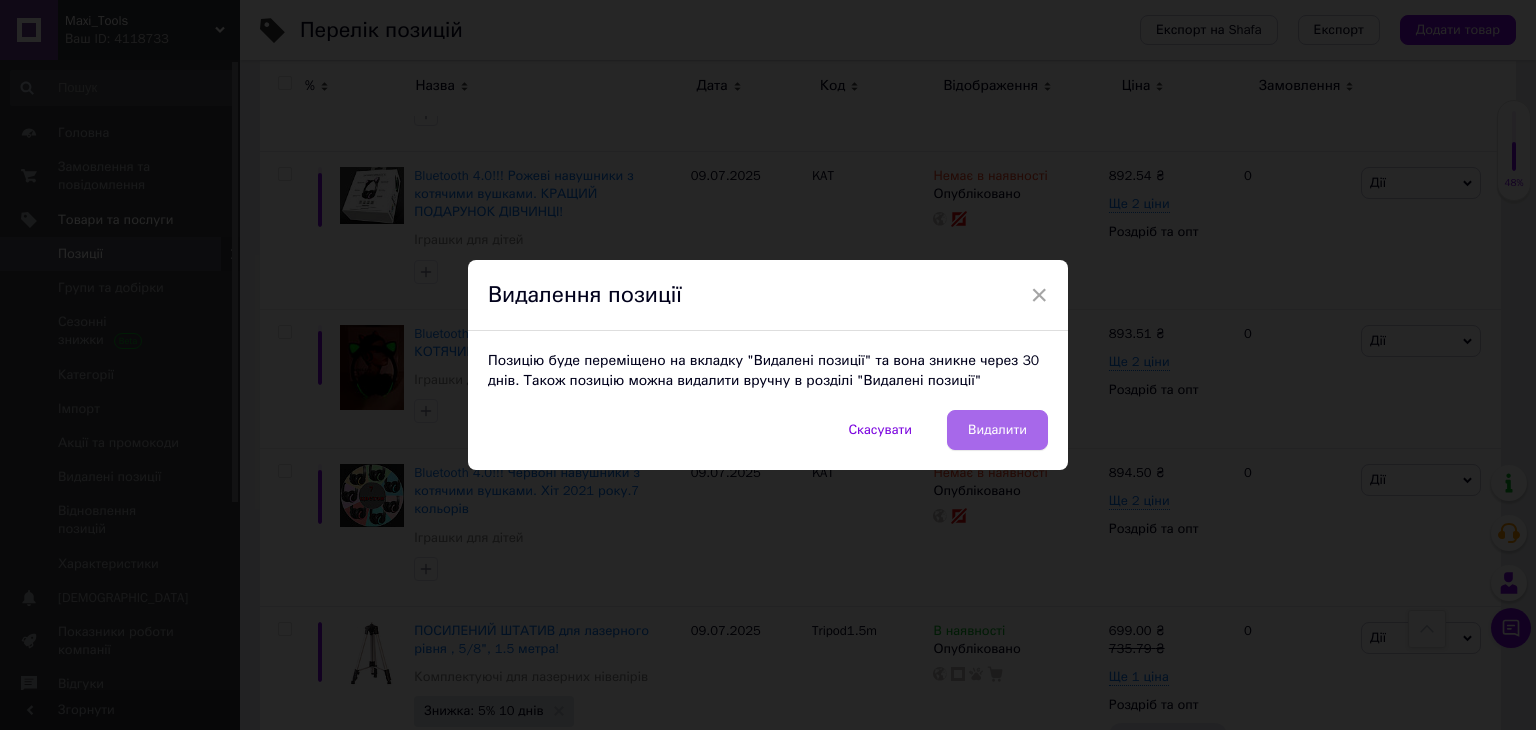 click on "Видалити" at bounding box center (997, 430) 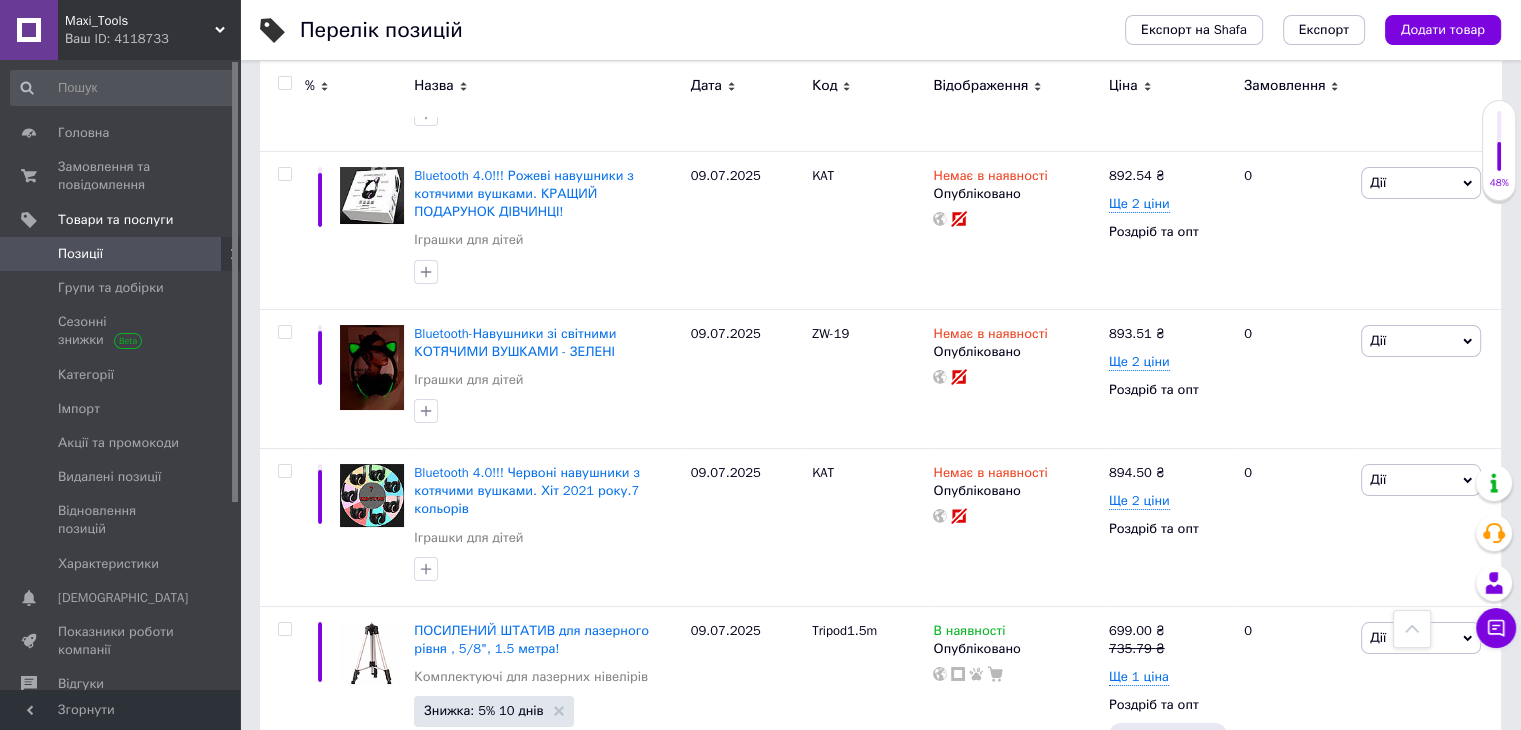 click on "Дії" at bounding box center (1421, 826) 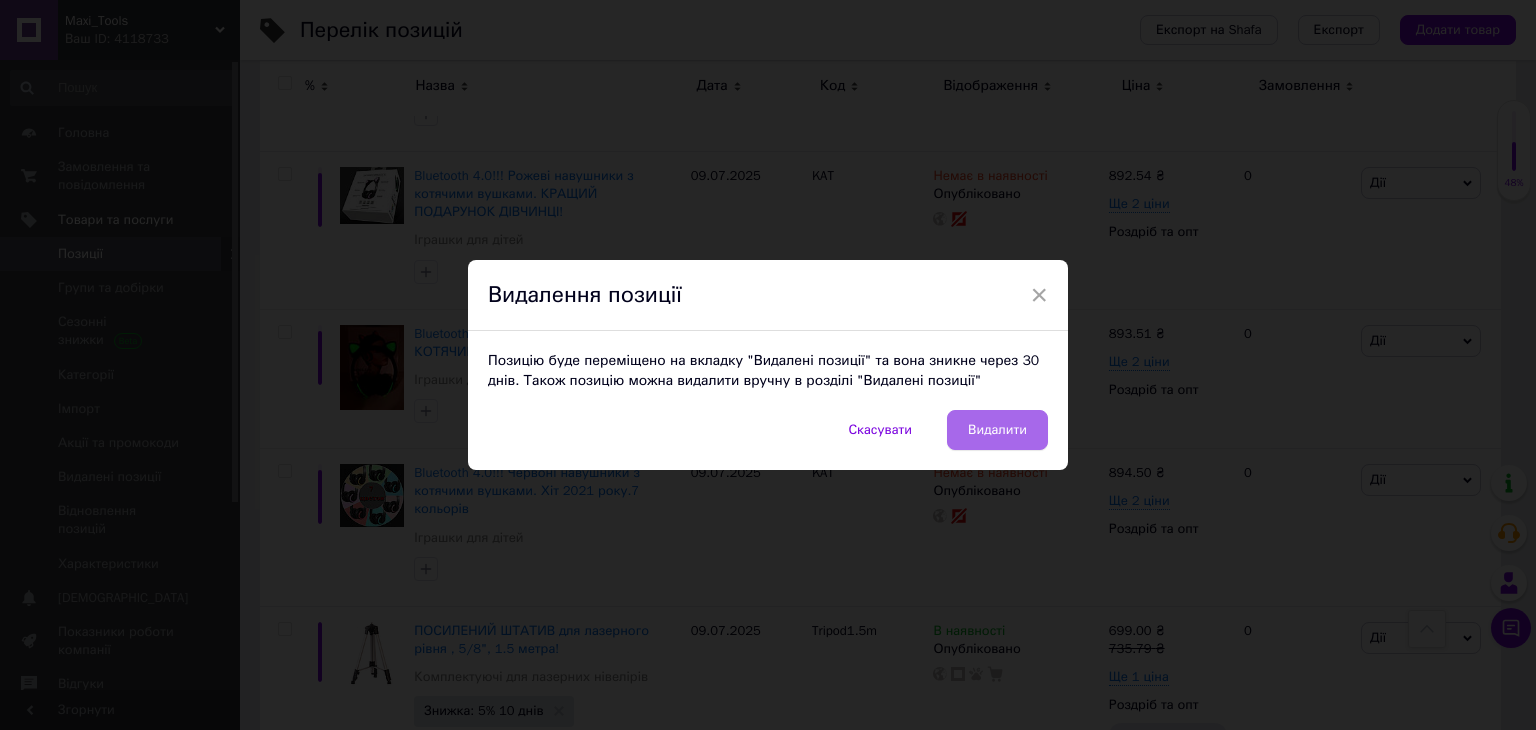 click on "Видалити" at bounding box center [997, 430] 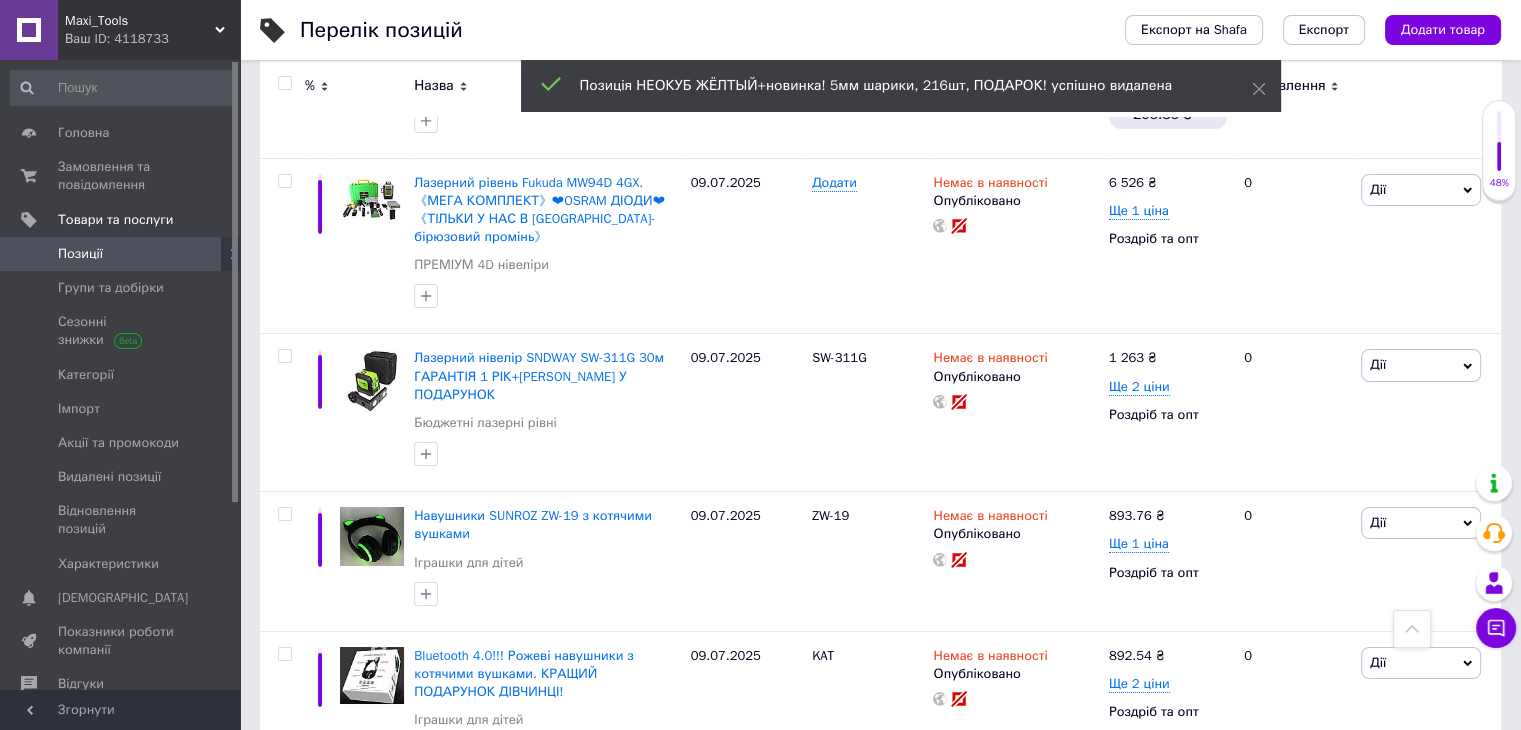 scroll, scrollTop: 14597, scrollLeft: 0, axis: vertical 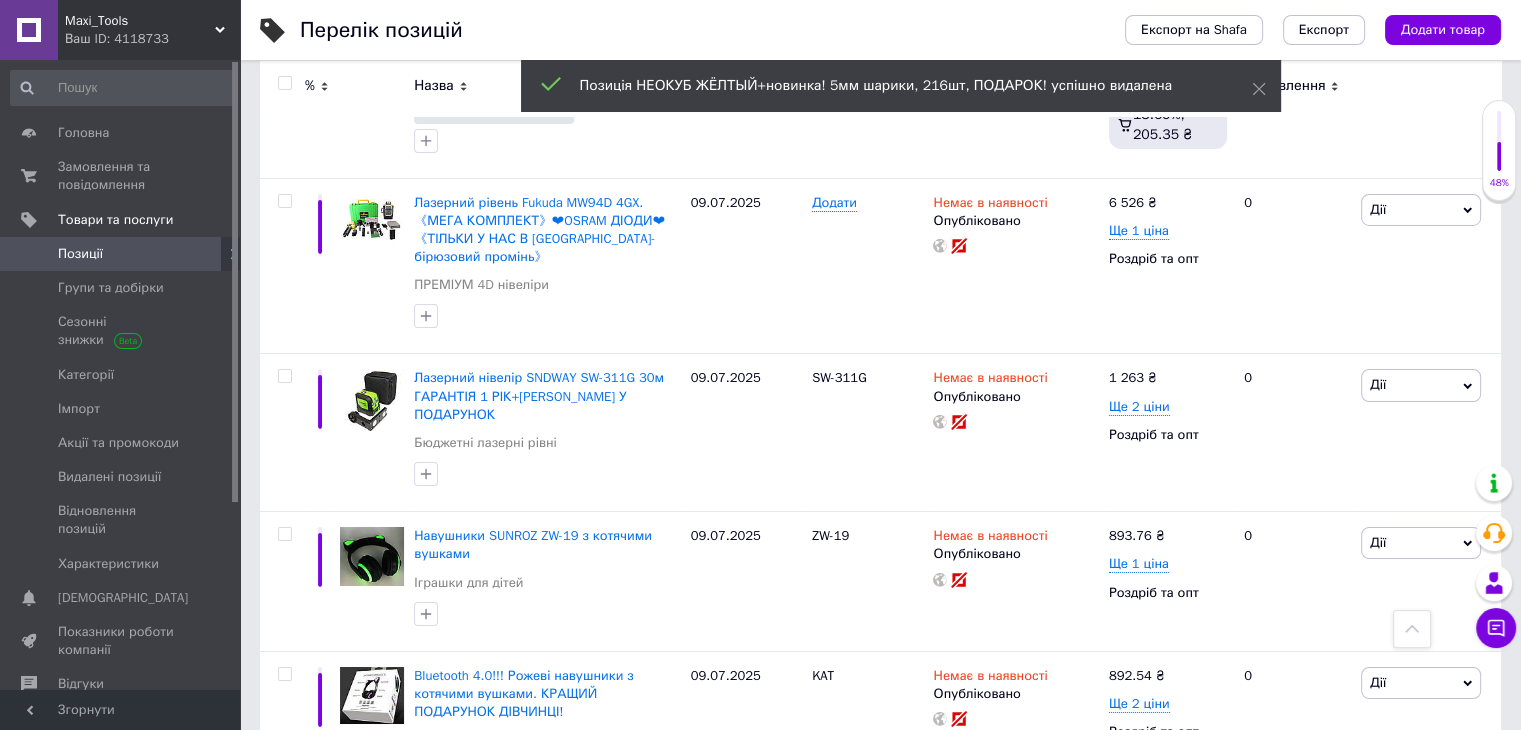 click on "Дії" at bounding box center (1378, 979) 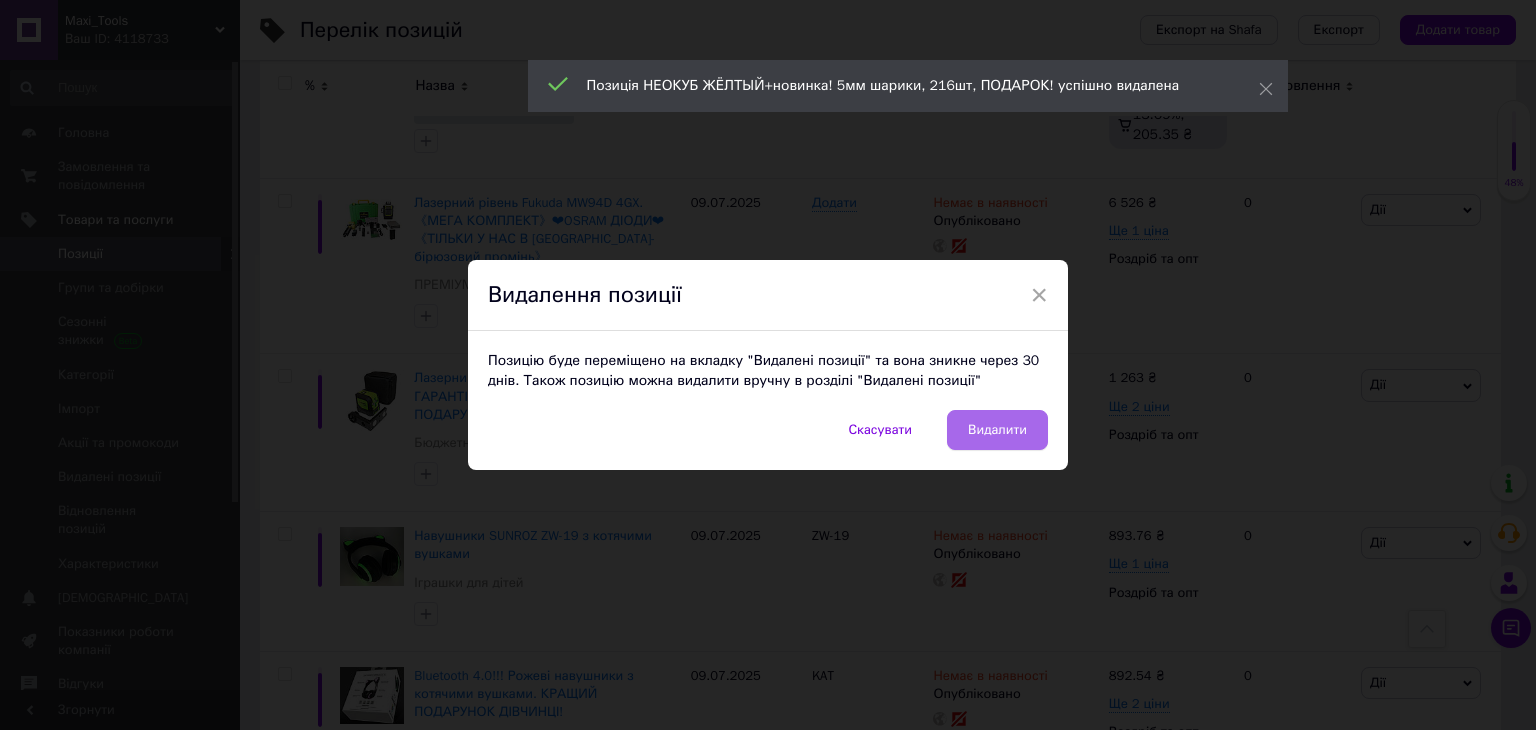 click on "Видалити" at bounding box center [997, 430] 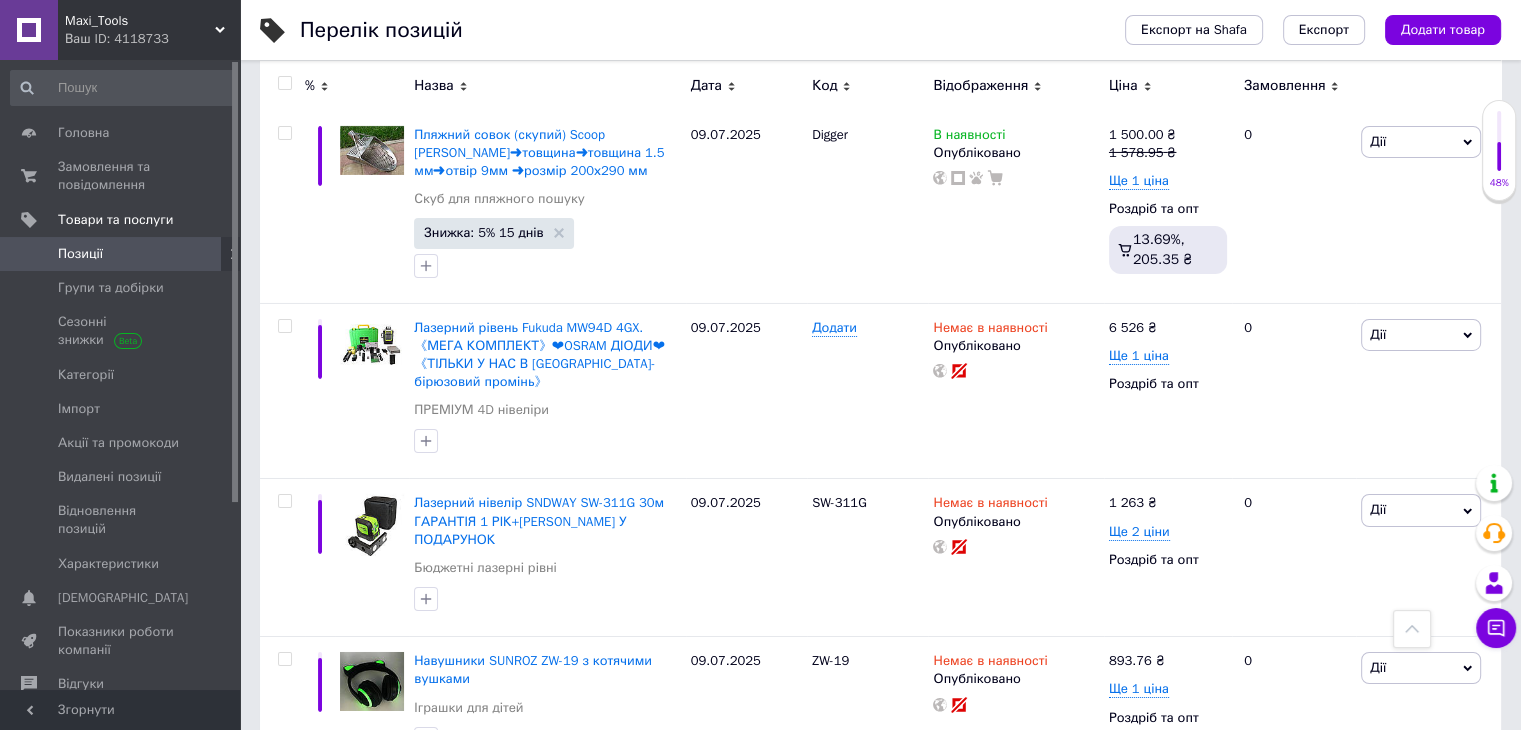 scroll, scrollTop: 14397, scrollLeft: 0, axis: vertical 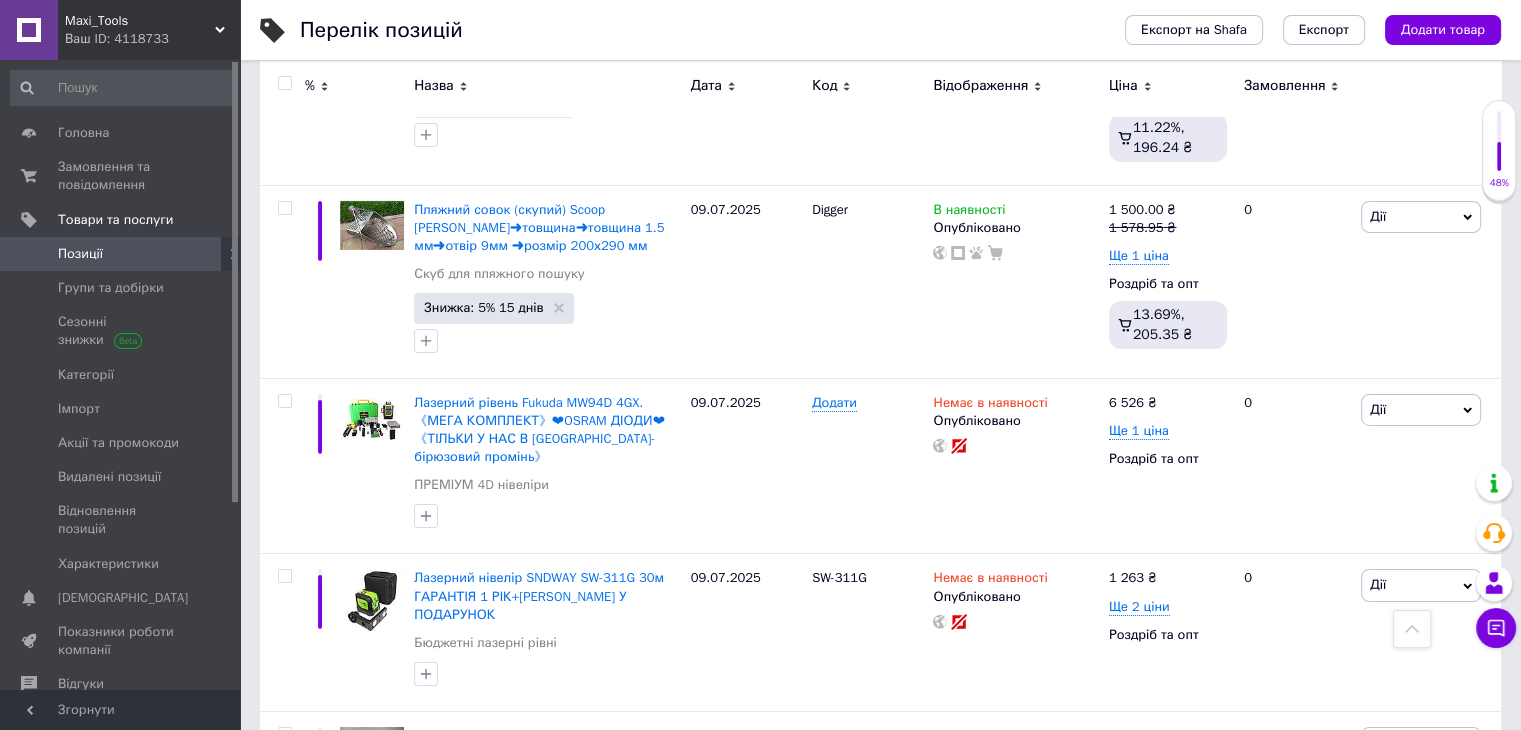 click on "Дії" at bounding box center [1421, 1041] 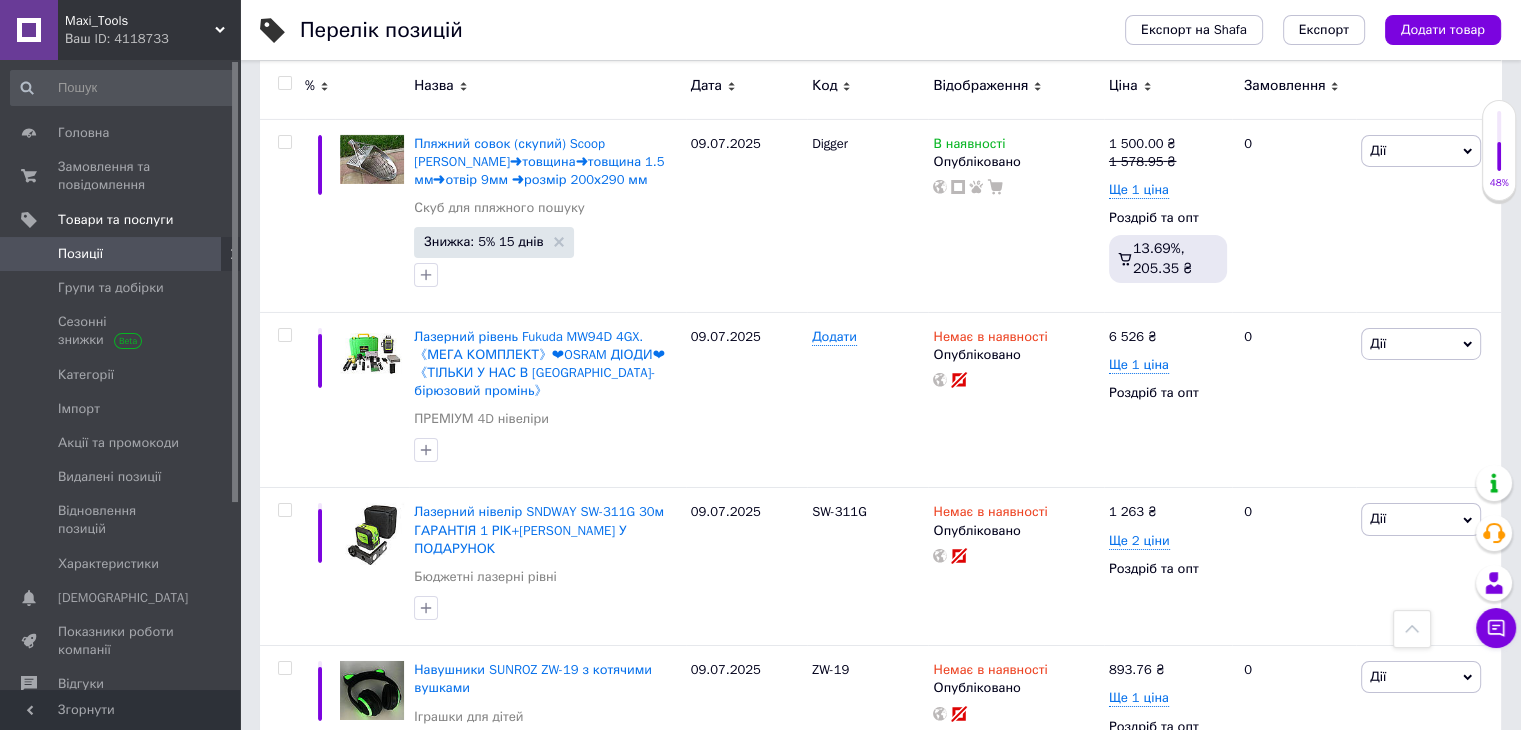 scroll, scrollTop: 14497, scrollLeft: 0, axis: vertical 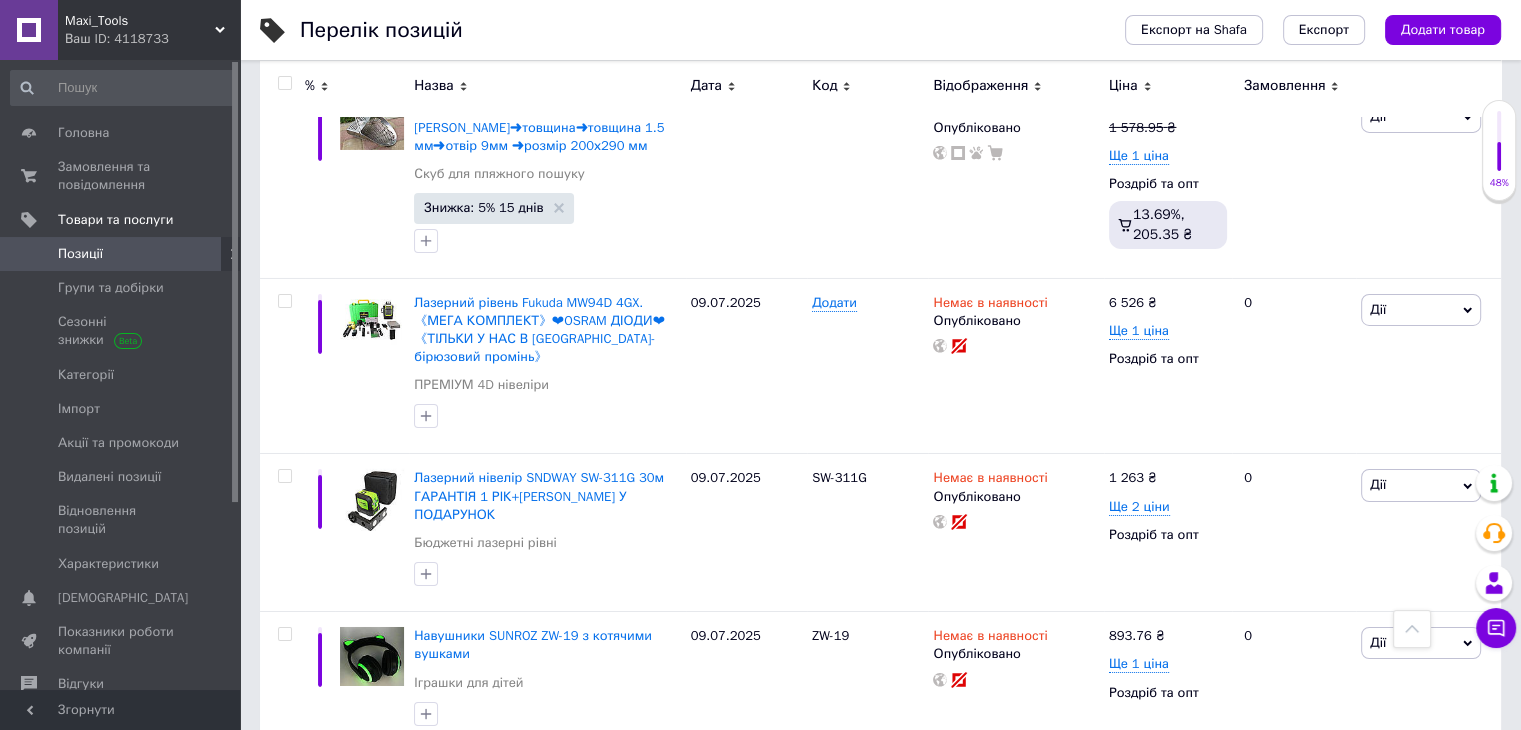 click on "Видалити" at bounding box center [1360, 1261] 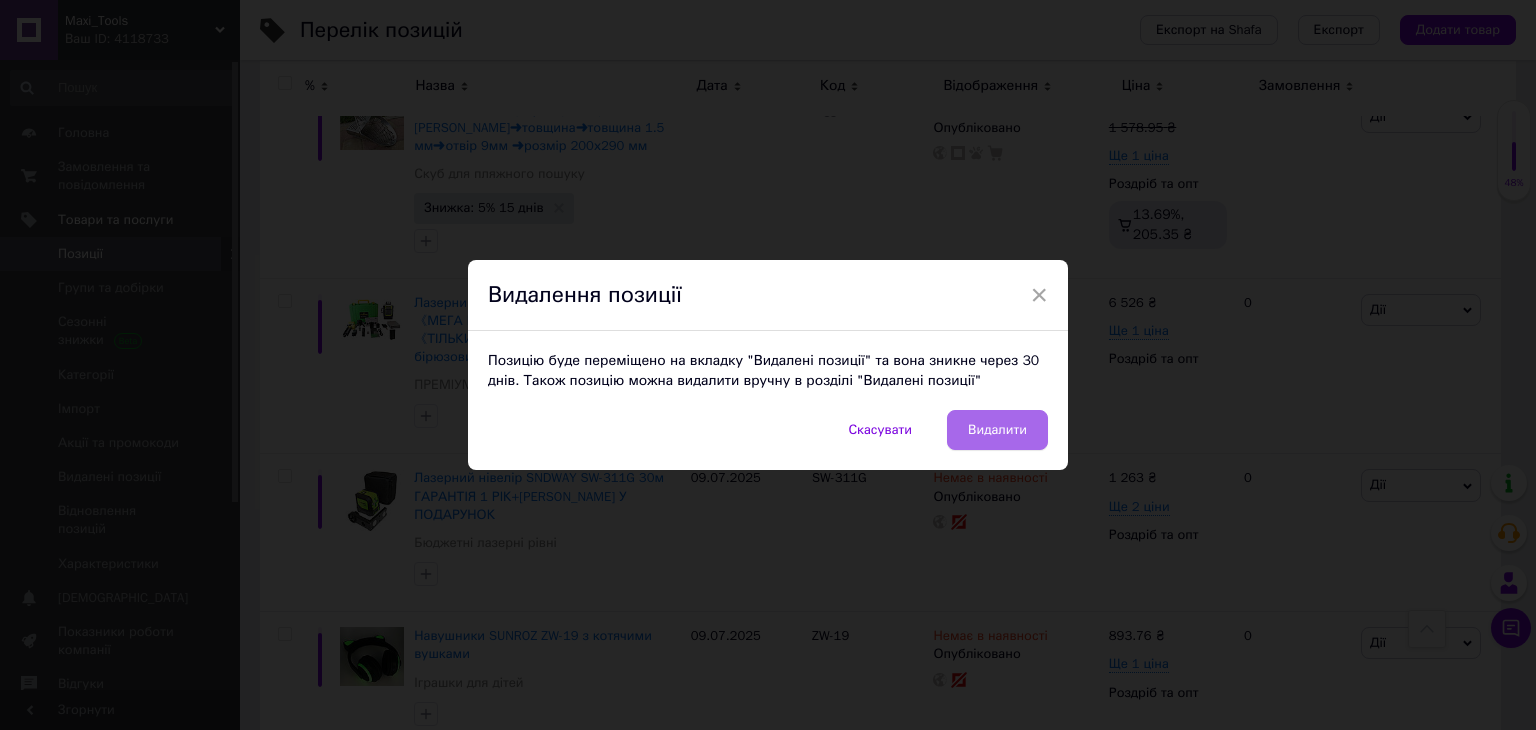 click on "Видалити" at bounding box center (997, 430) 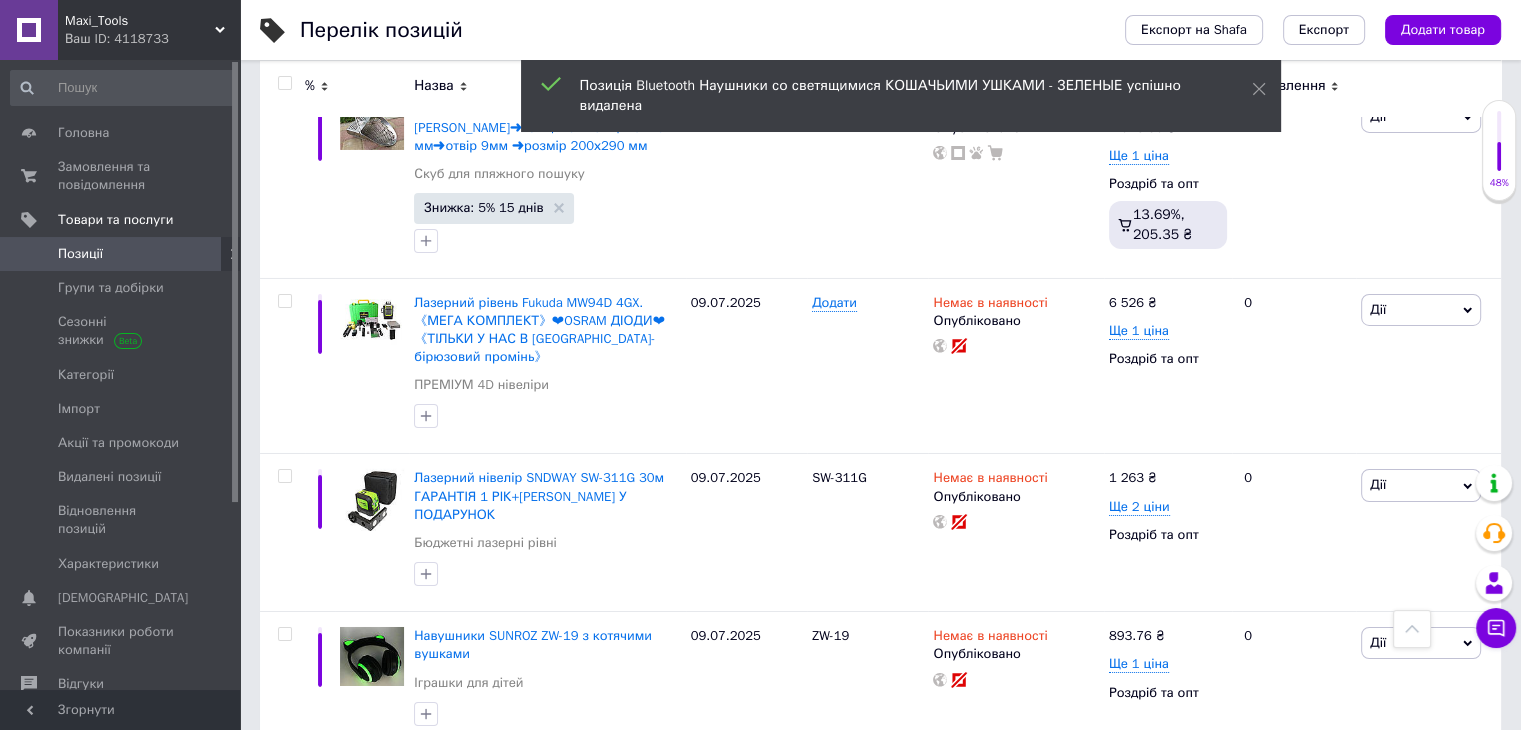 click on "Дії" at bounding box center [1378, 782] 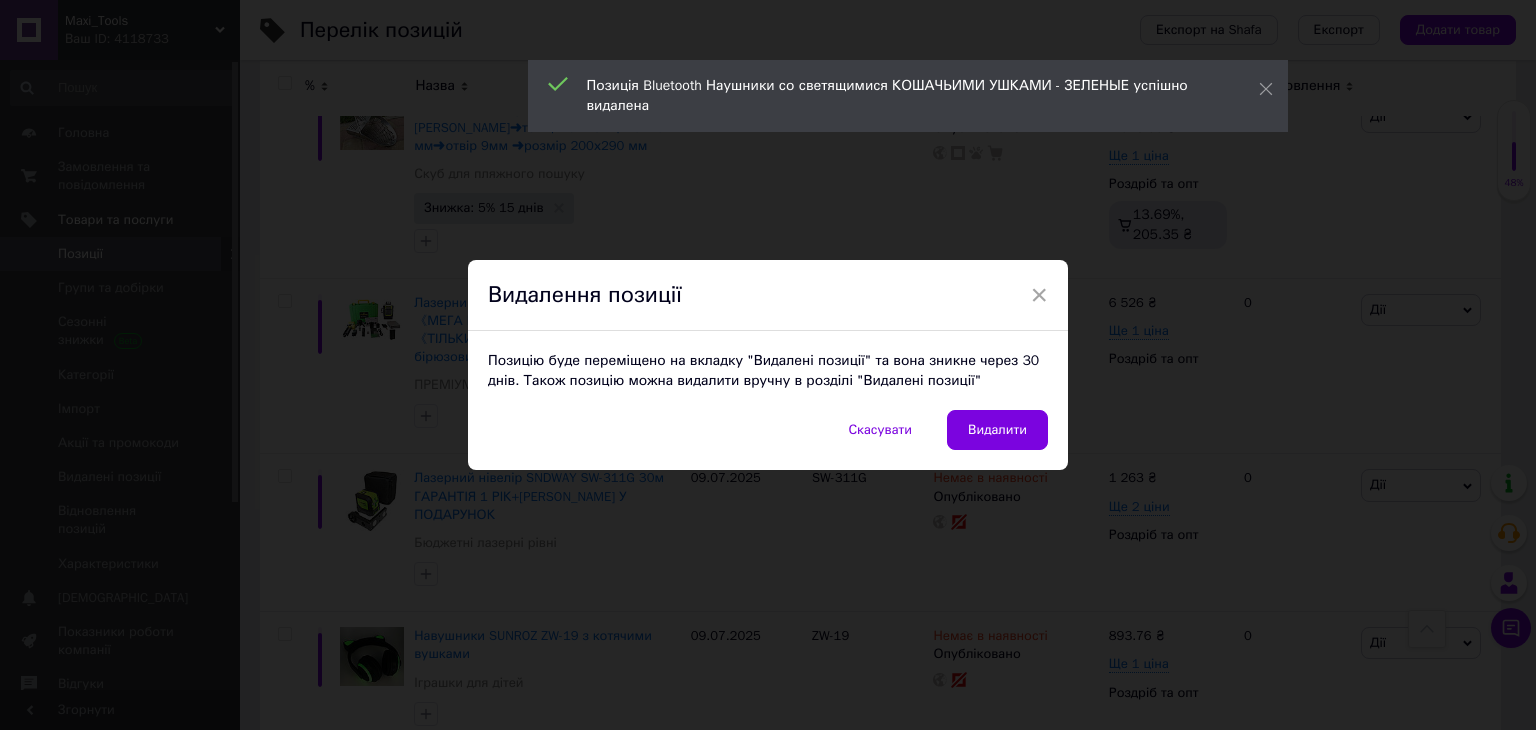 click on "Скасувати   Видалити" at bounding box center [768, 440] 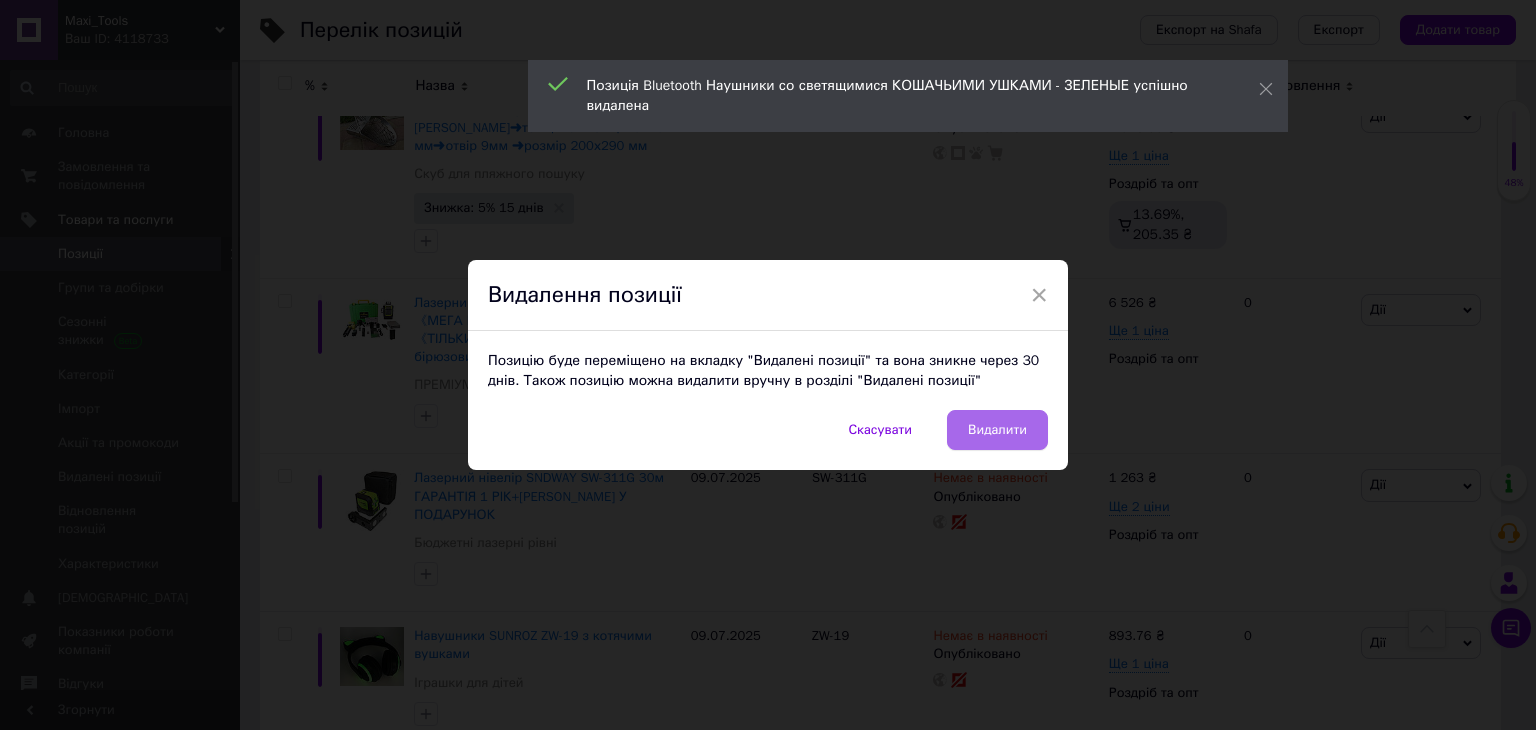 click on "Видалити" at bounding box center (997, 430) 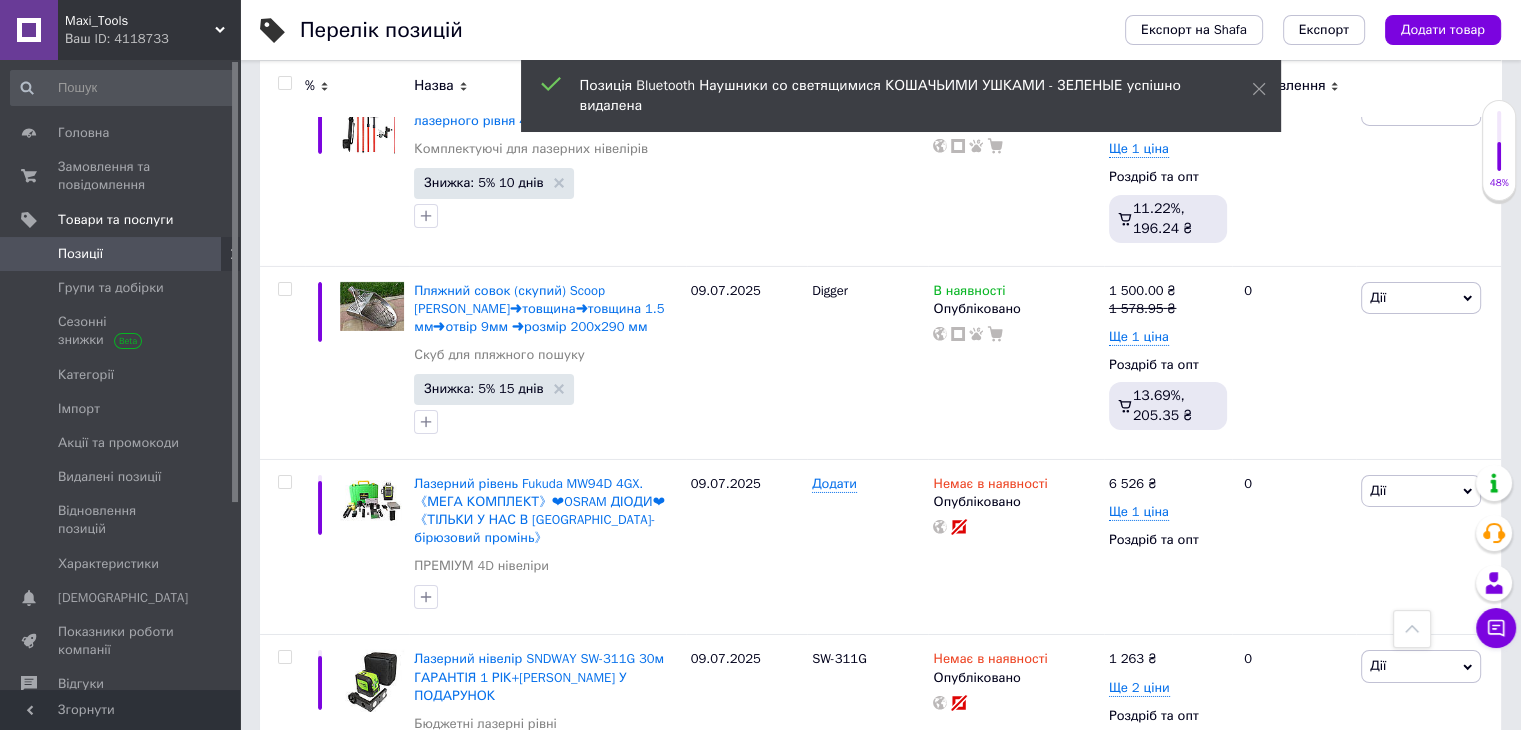 scroll, scrollTop: 14297, scrollLeft: 0, axis: vertical 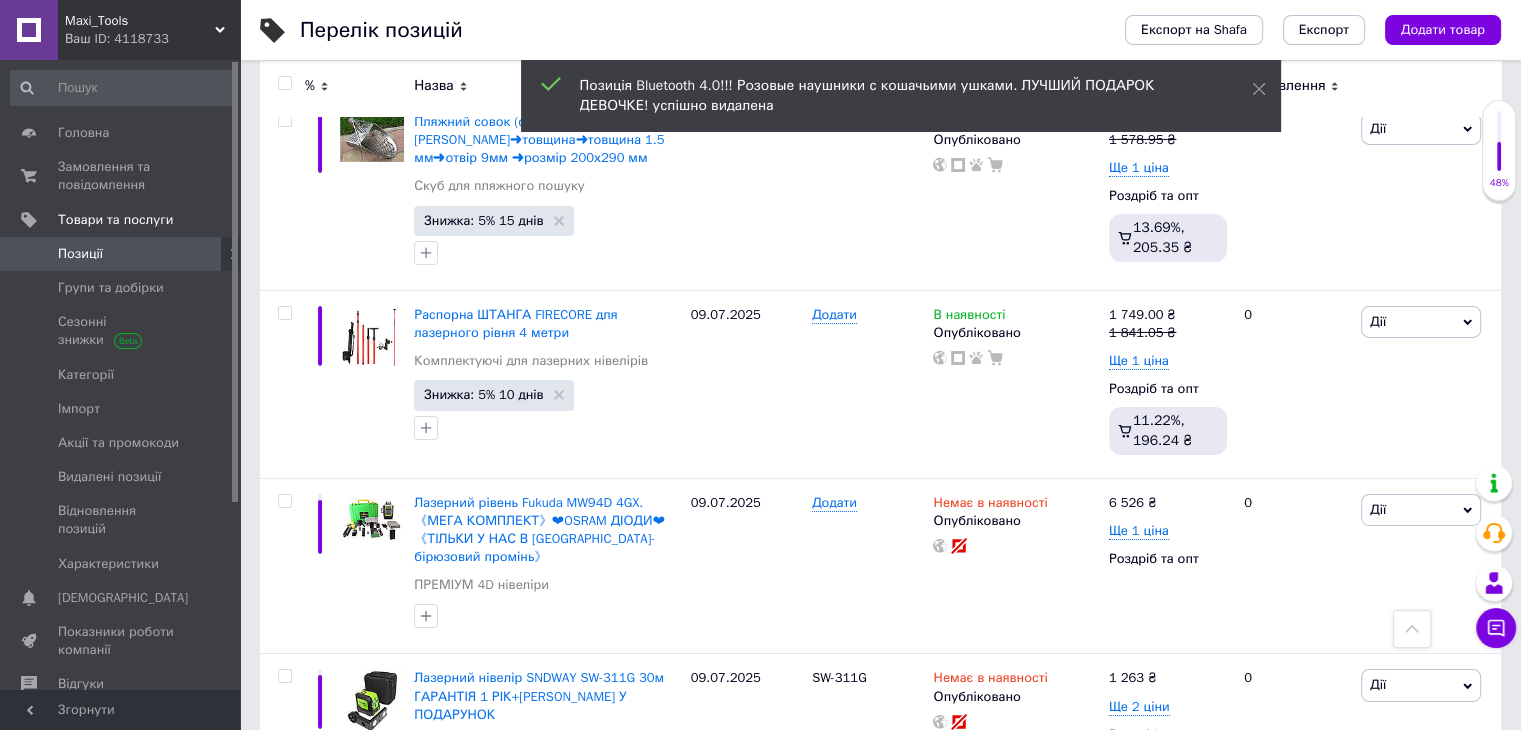 click on "Дії" at bounding box center [1421, 843] 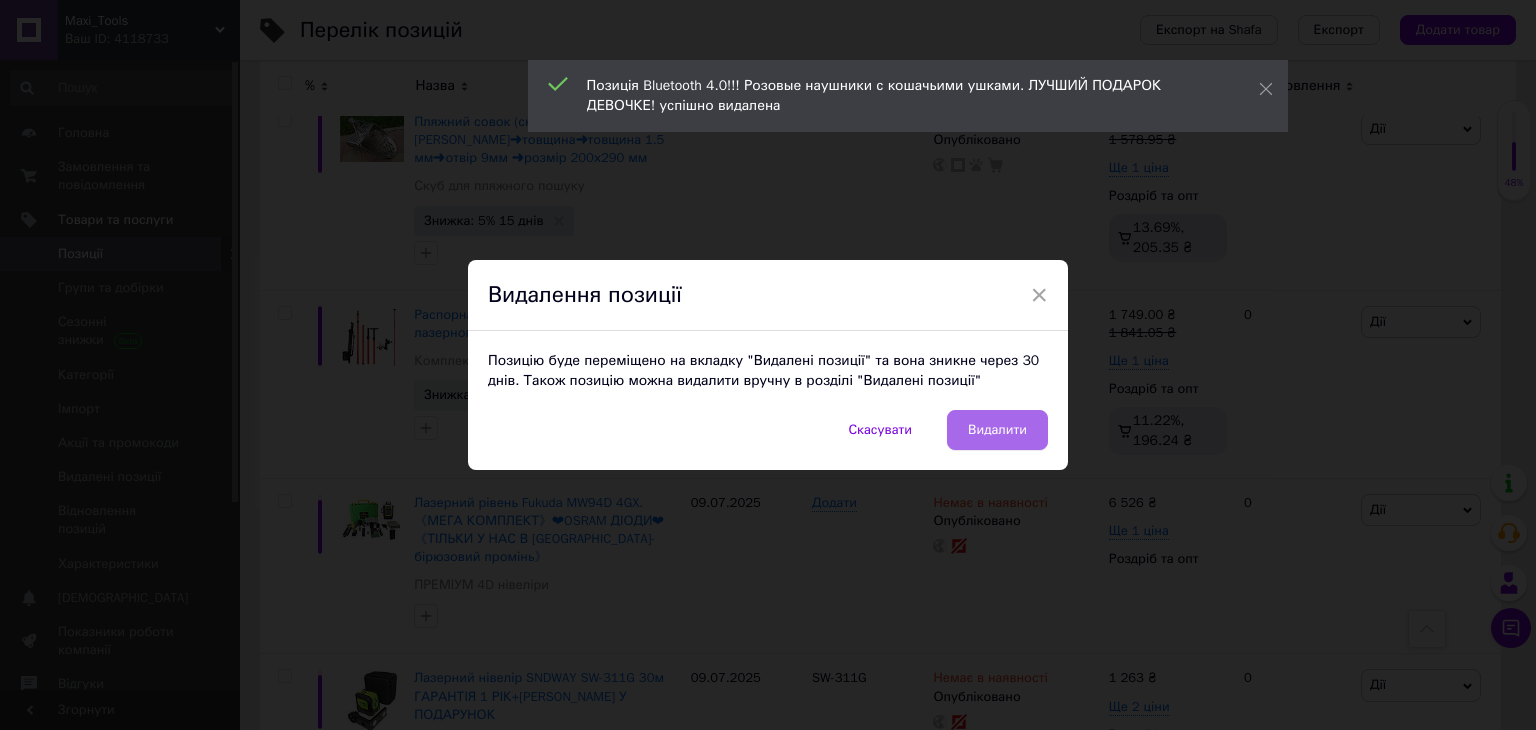 click on "Видалити" at bounding box center [997, 430] 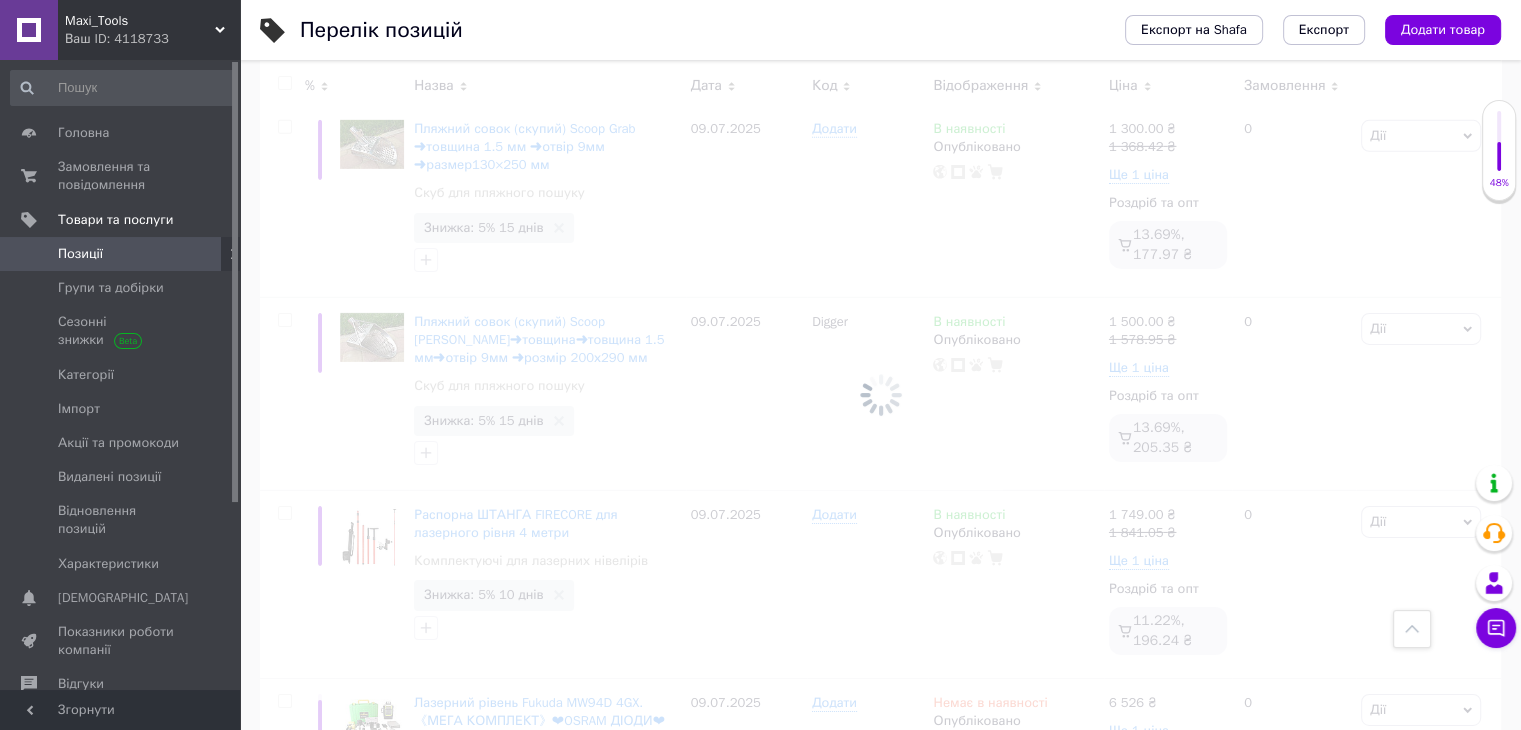 scroll, scrollTop: 13997, scrollLeft: 0, axis: vertical 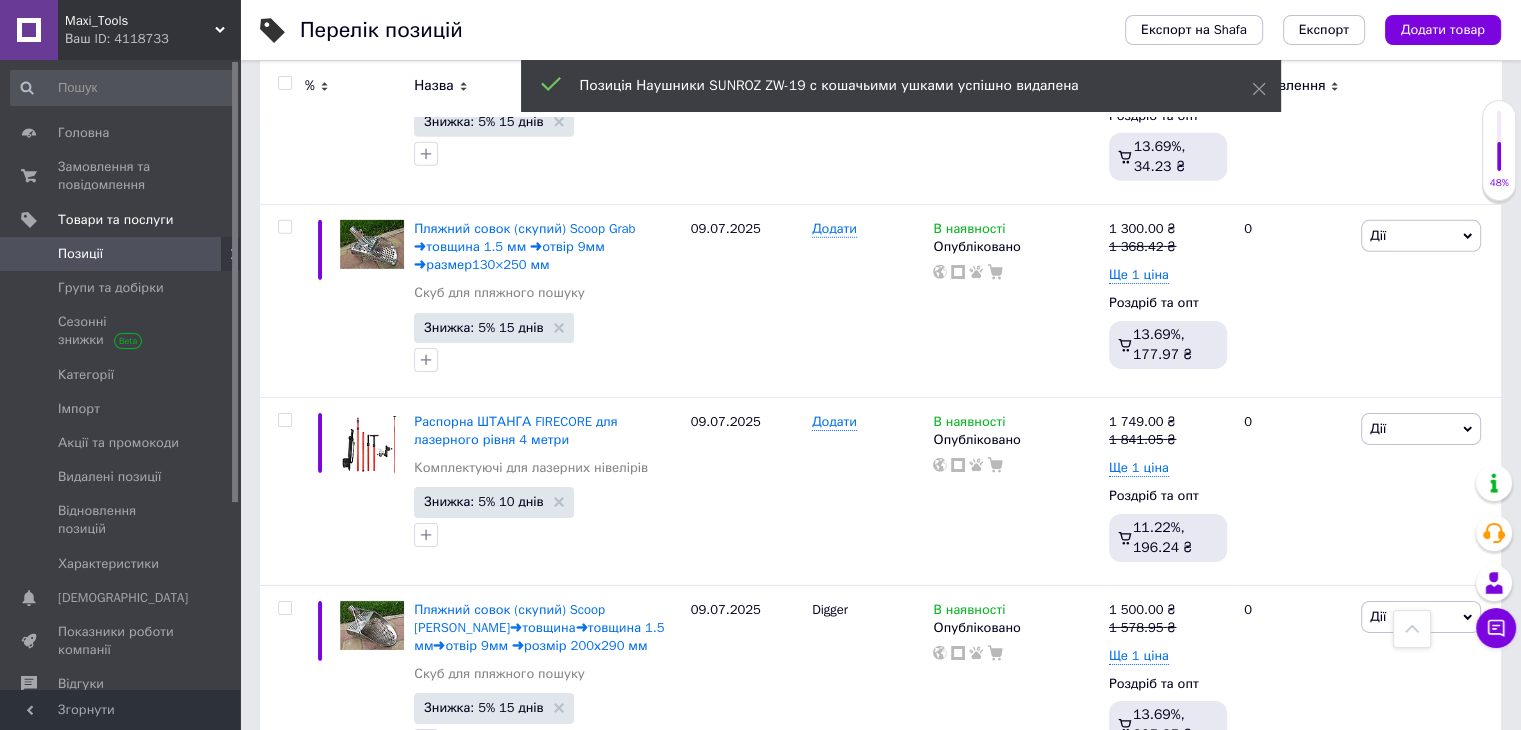 click on "Дії" at bounding box center [1421, 985] 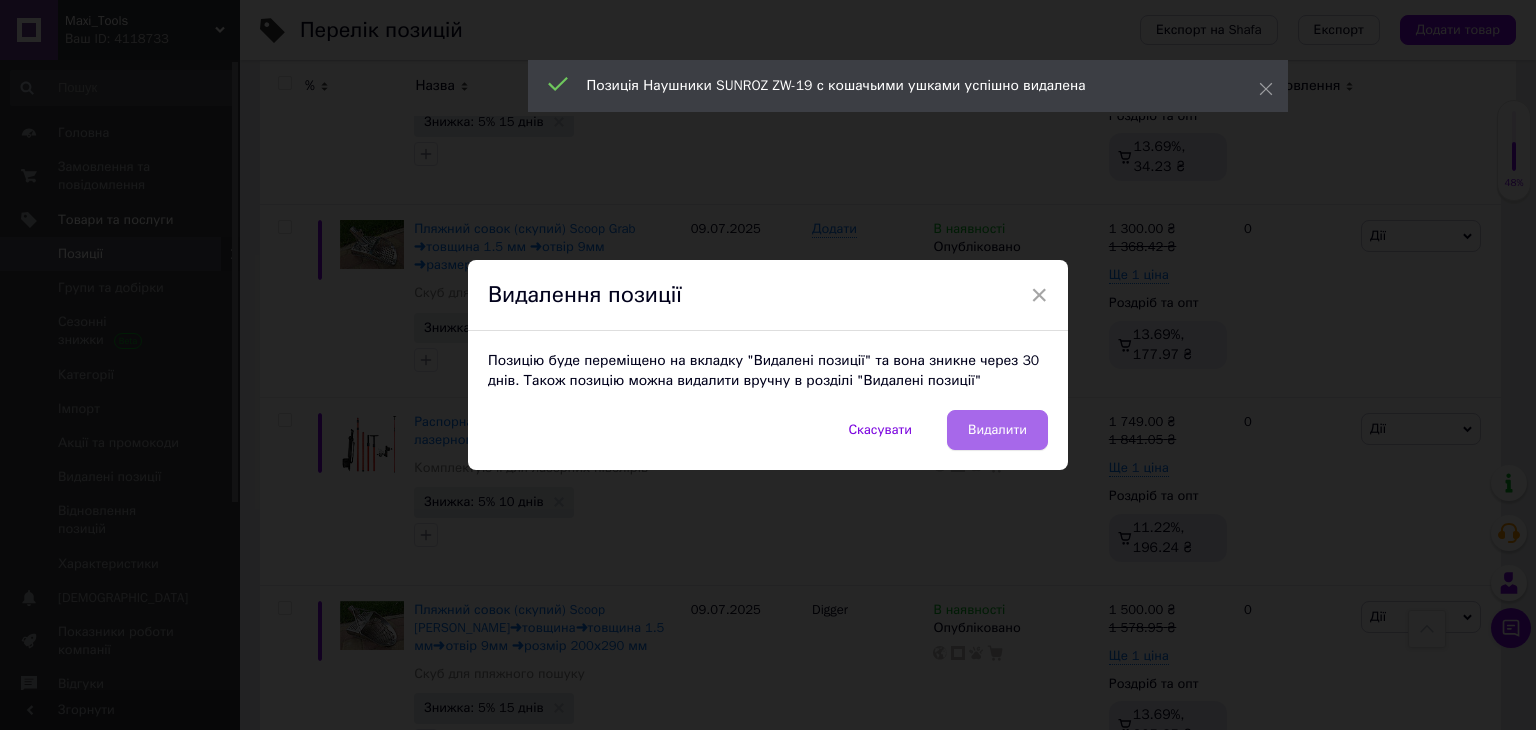 click on "Видалити" at bounding box center [997, 430] 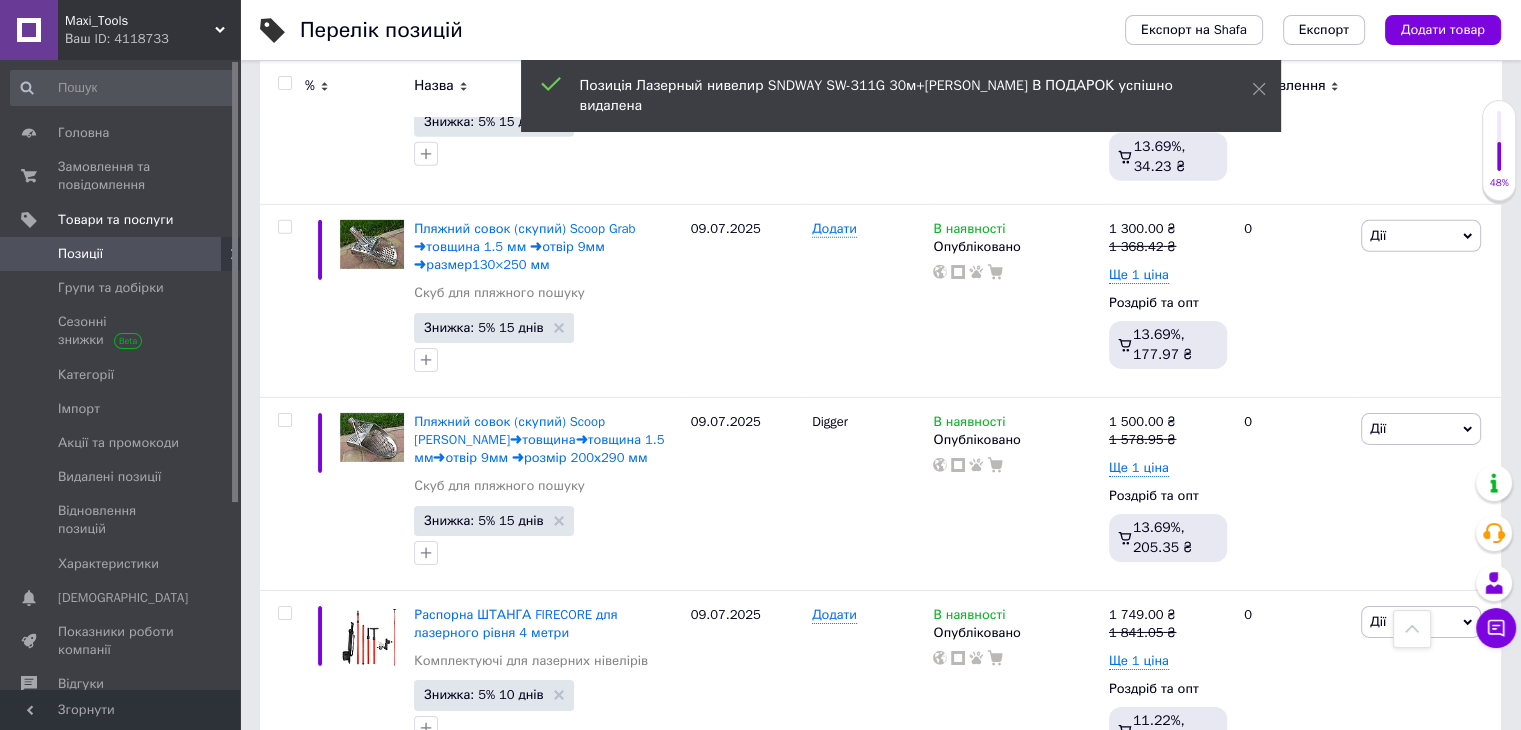 drag, startPoint x: 1048, startPoint y: 180, endPoint x: 1055, endPoint y: 188, distance: 10.630146 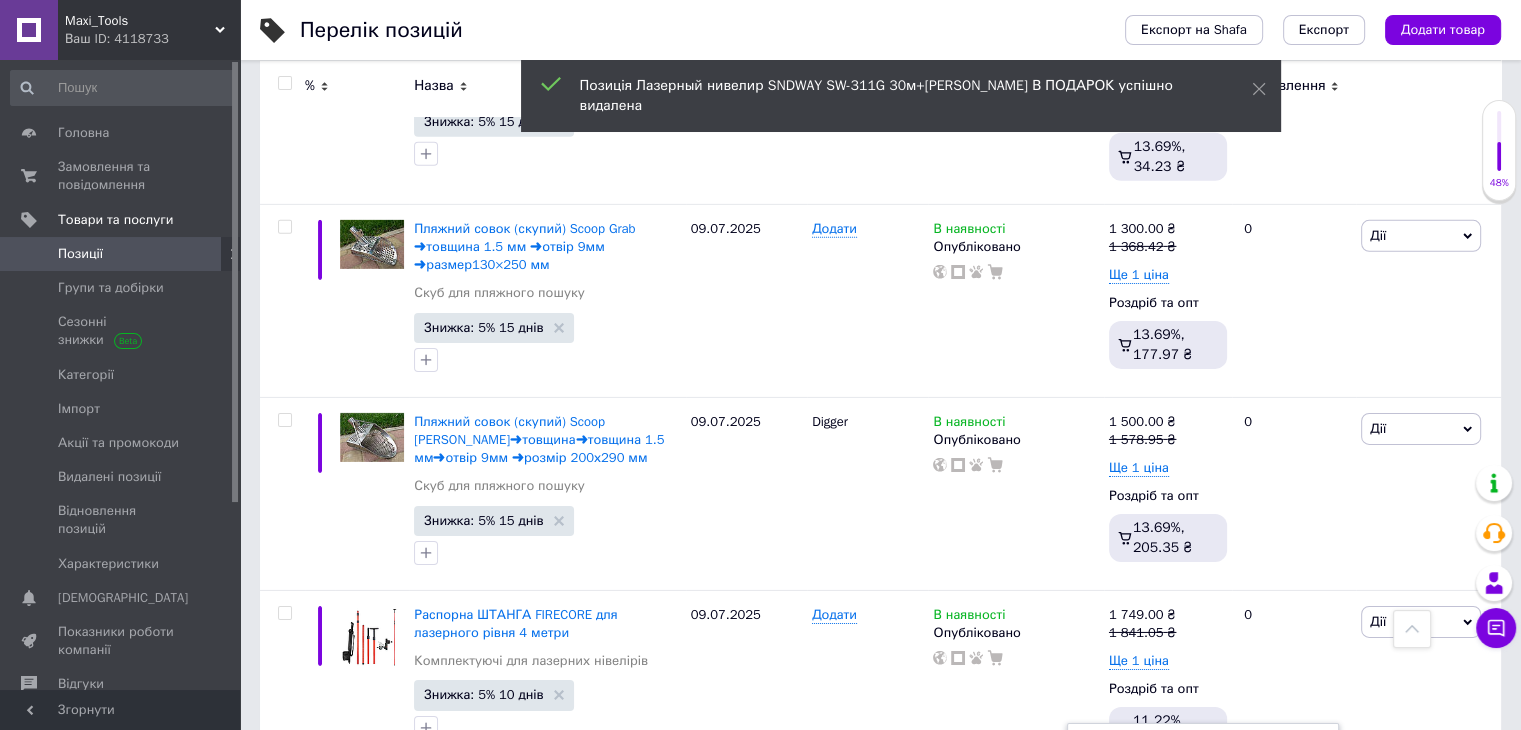 click on "В наявності" at bounding box center (1174, 817) 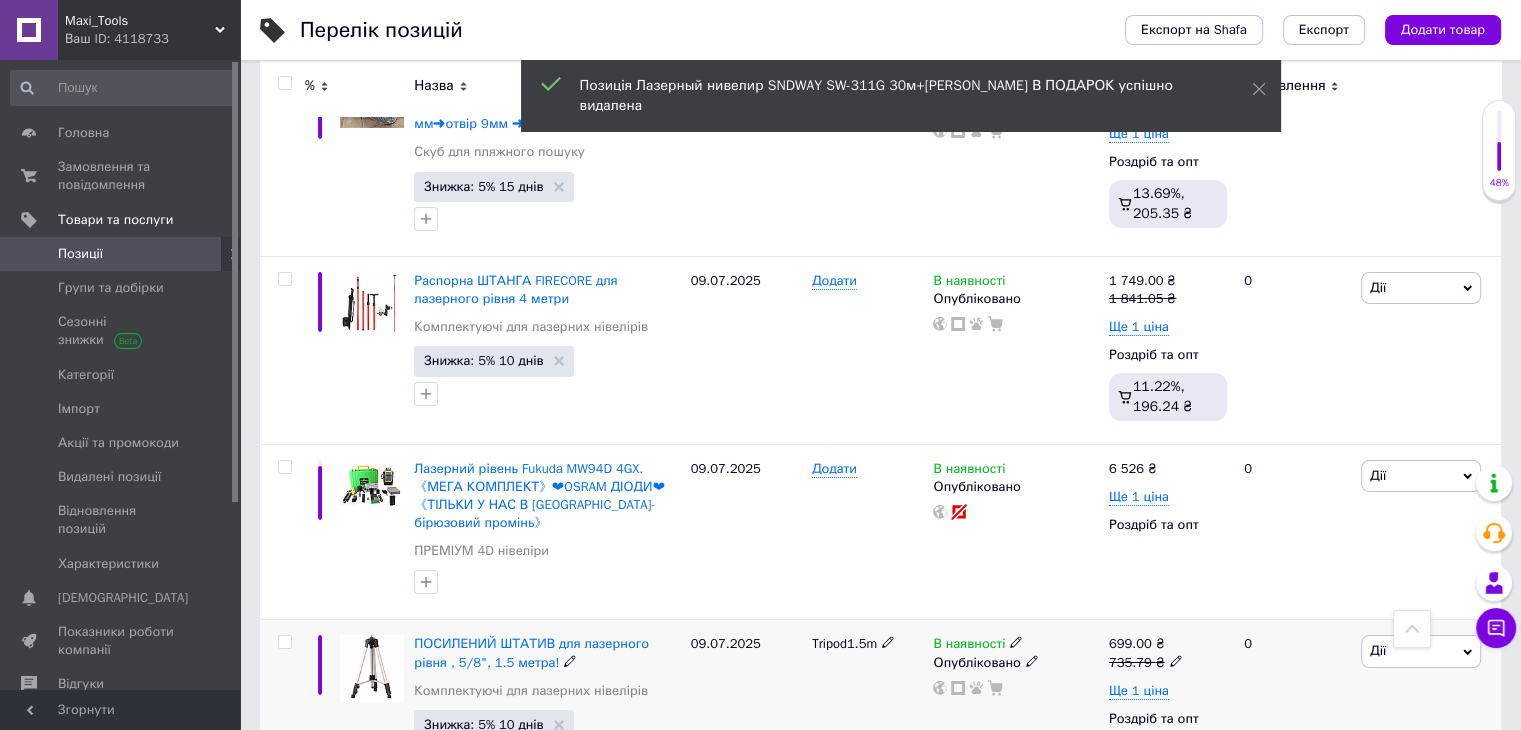 scroll, scrollTop: 14397, scrollLeft: 0, axis: vertical 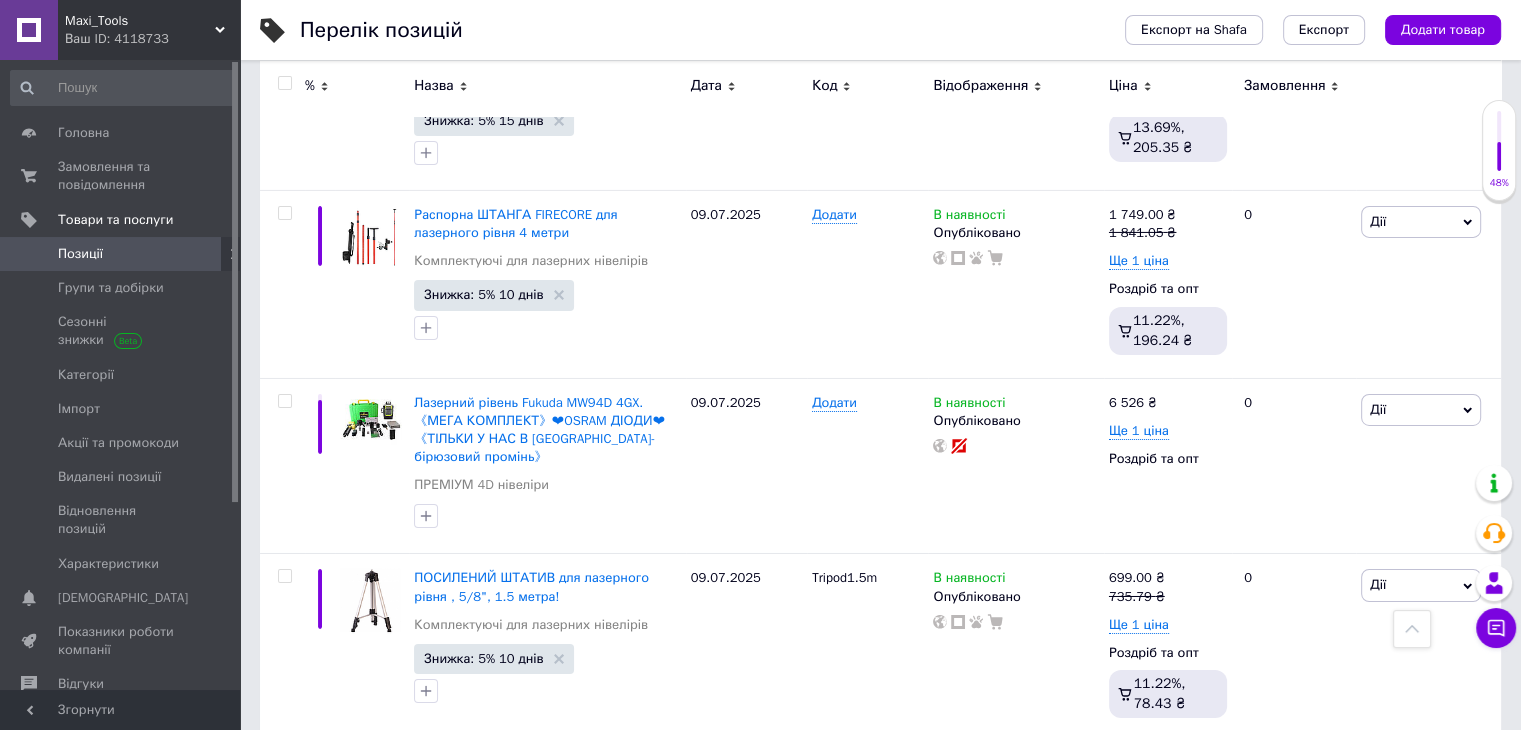 click on "09.07.2025" at bounding box center (746, 1118) 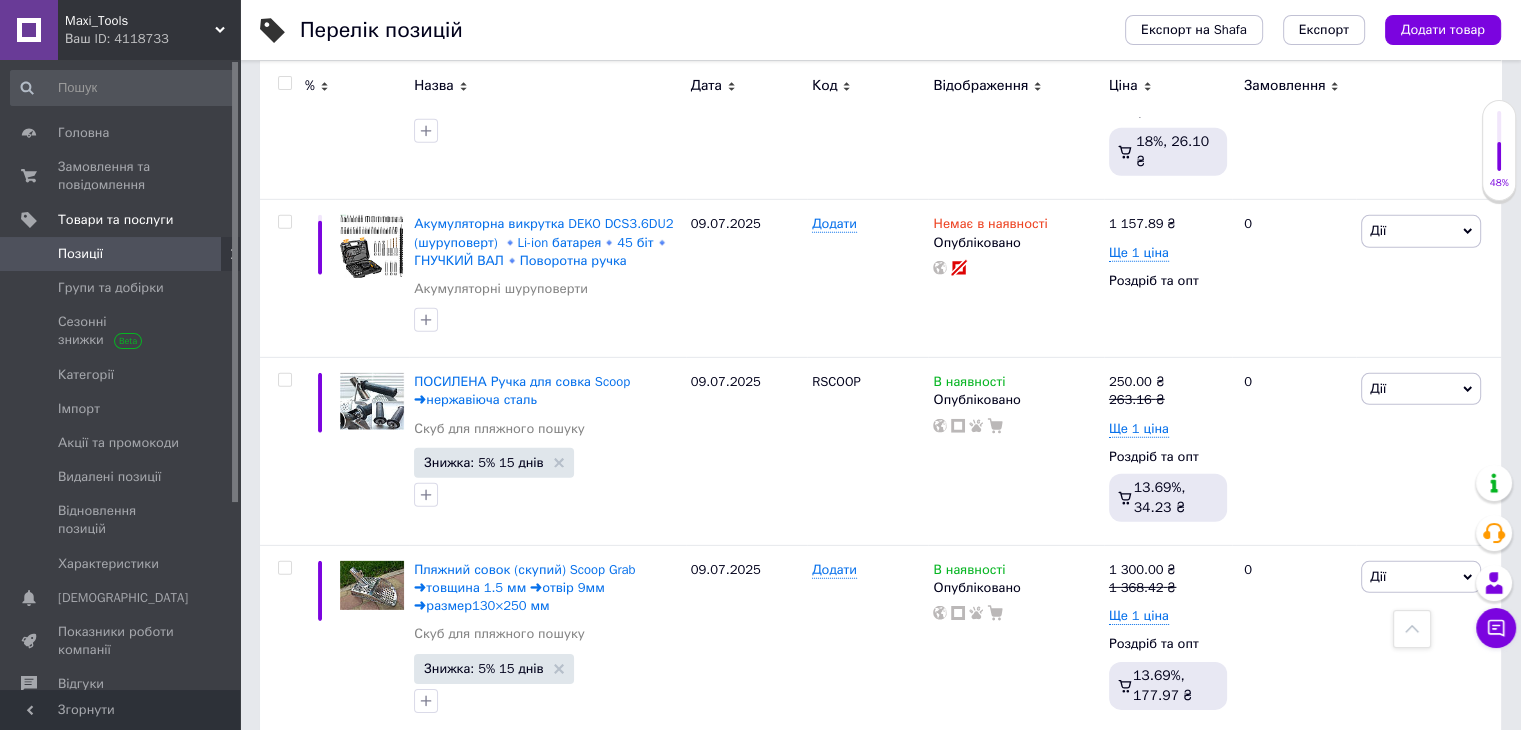 scroll, scrollTop: 13697, scrollLeft: 0, axis: vertical 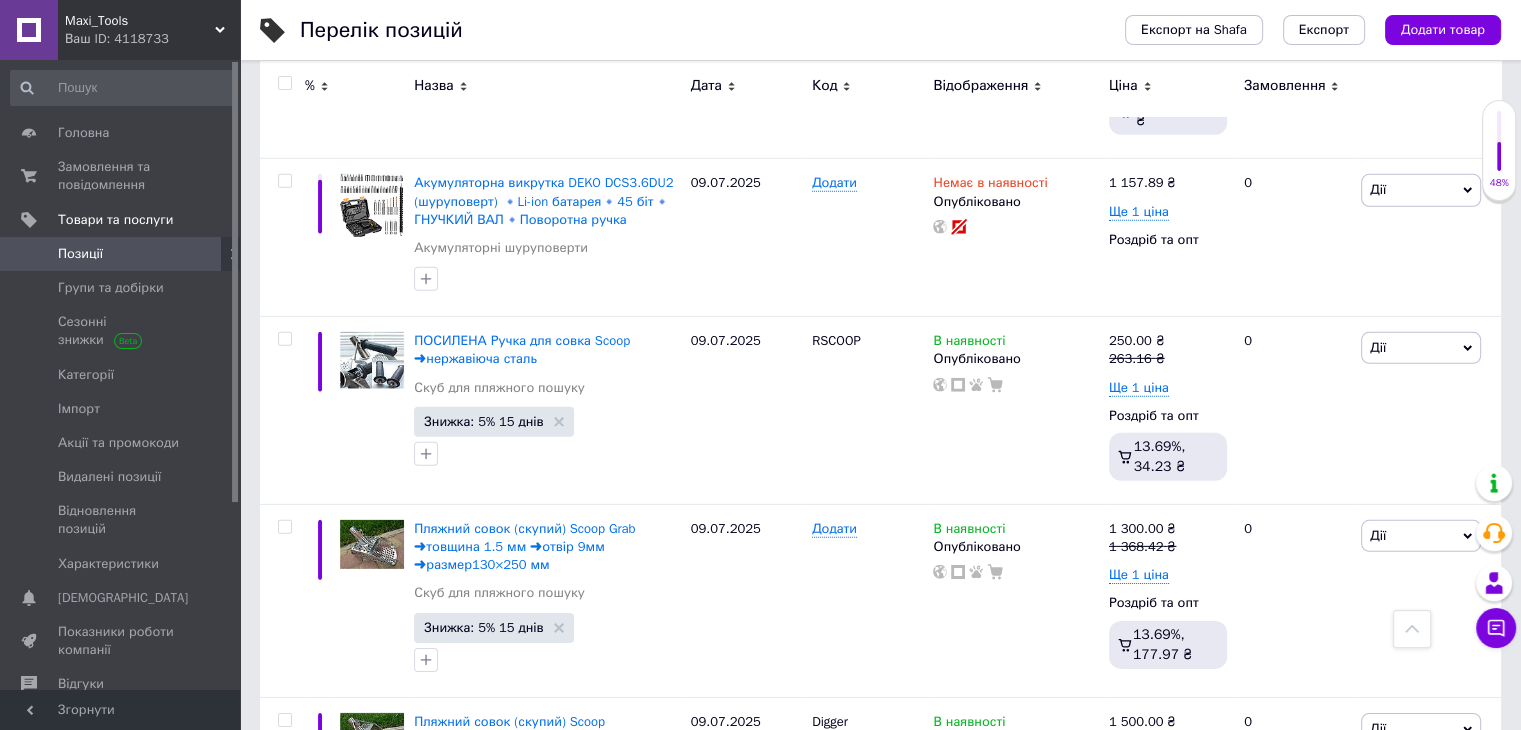 click 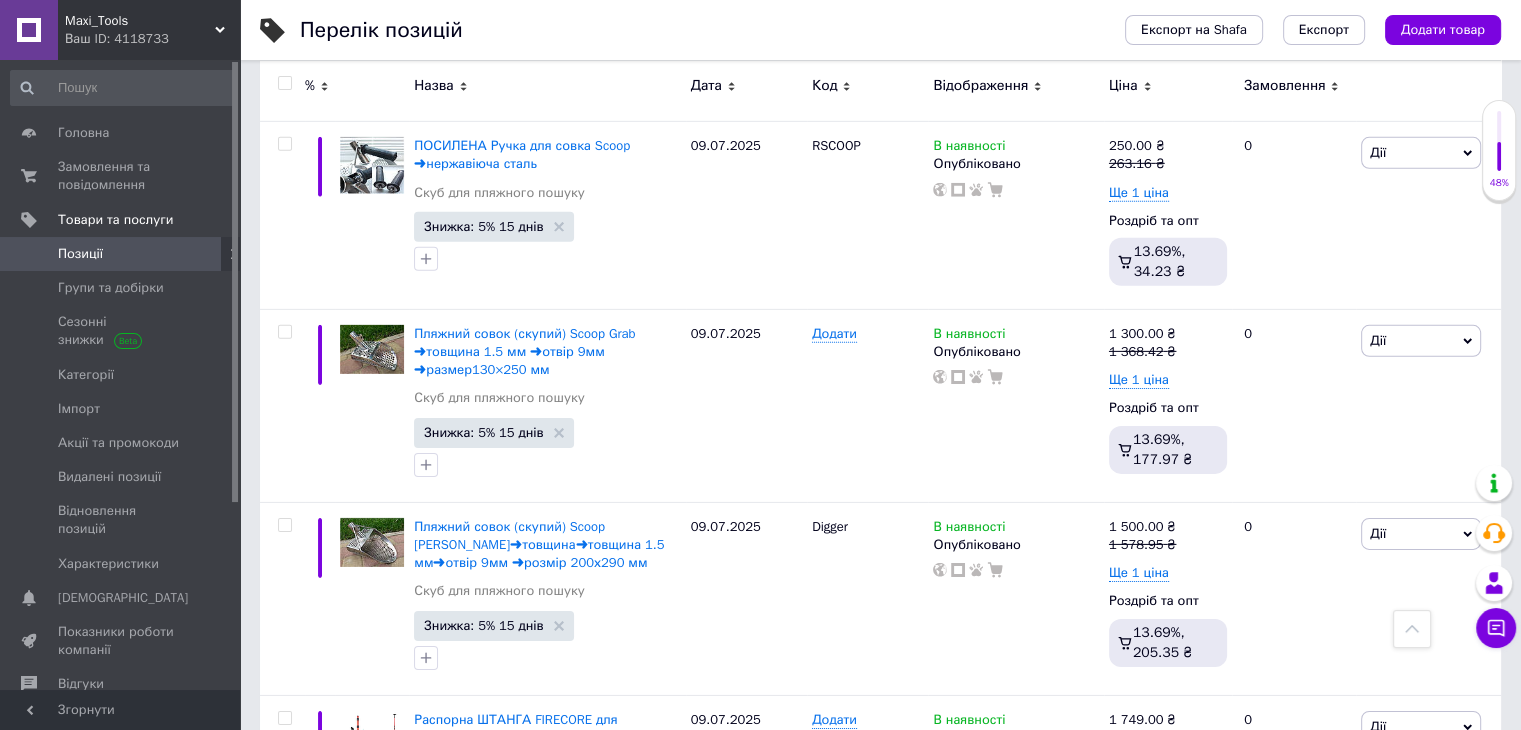 scroll, scrollTop: 13897, scrollLeft: 0, axis: vertical 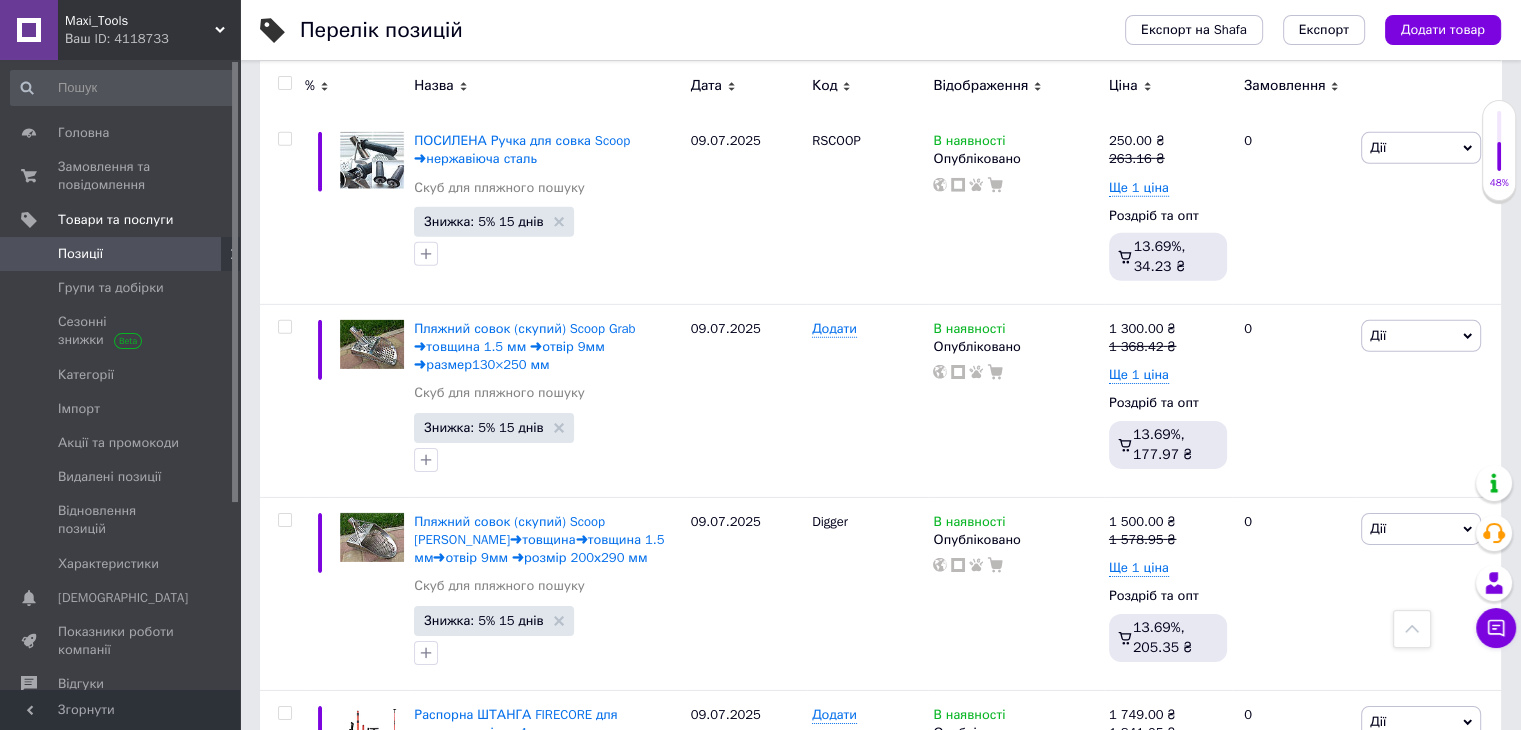 click on "09.07.2025" at bounding box center (746, 966) 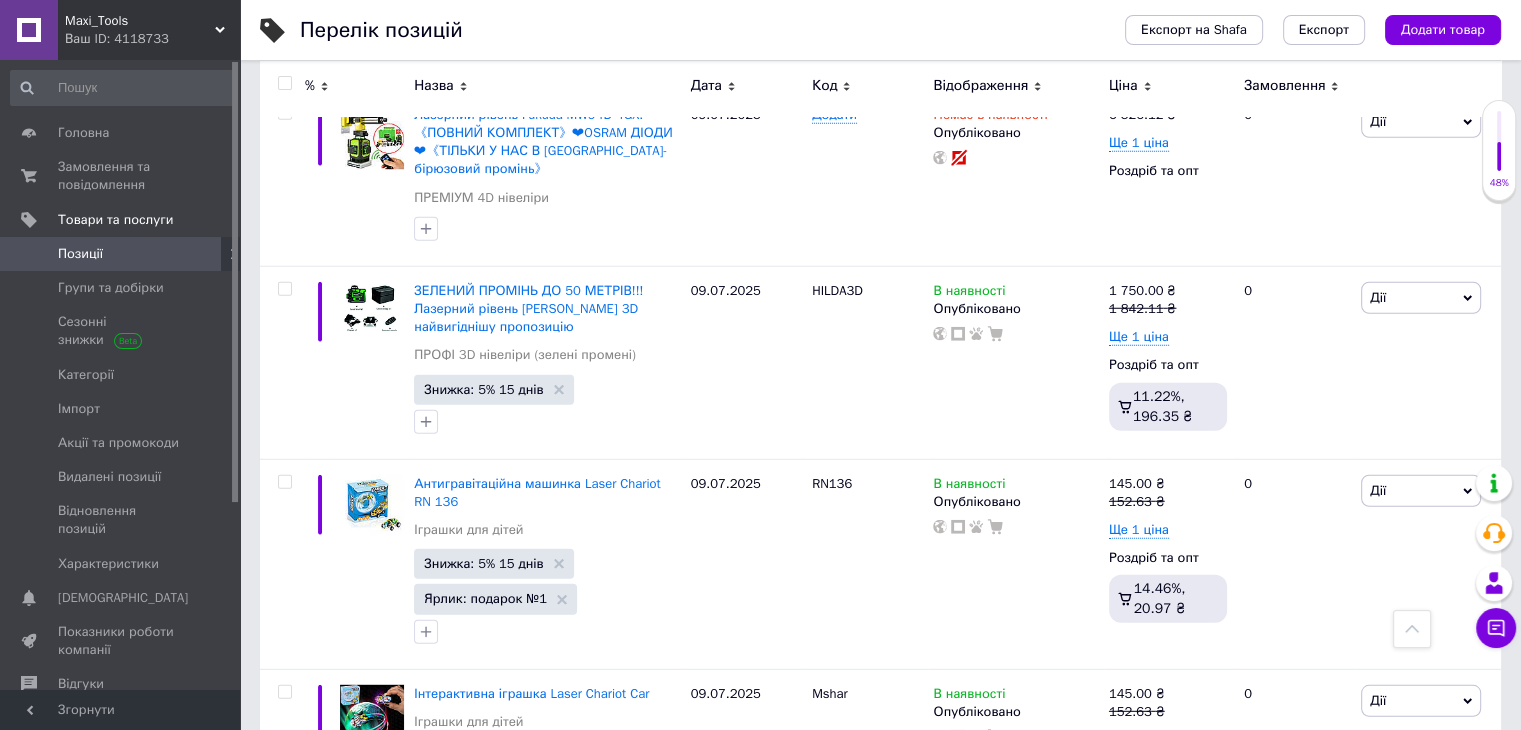 scroll, scrollTop: 12997, scrollLeft: 0, axis: vertical 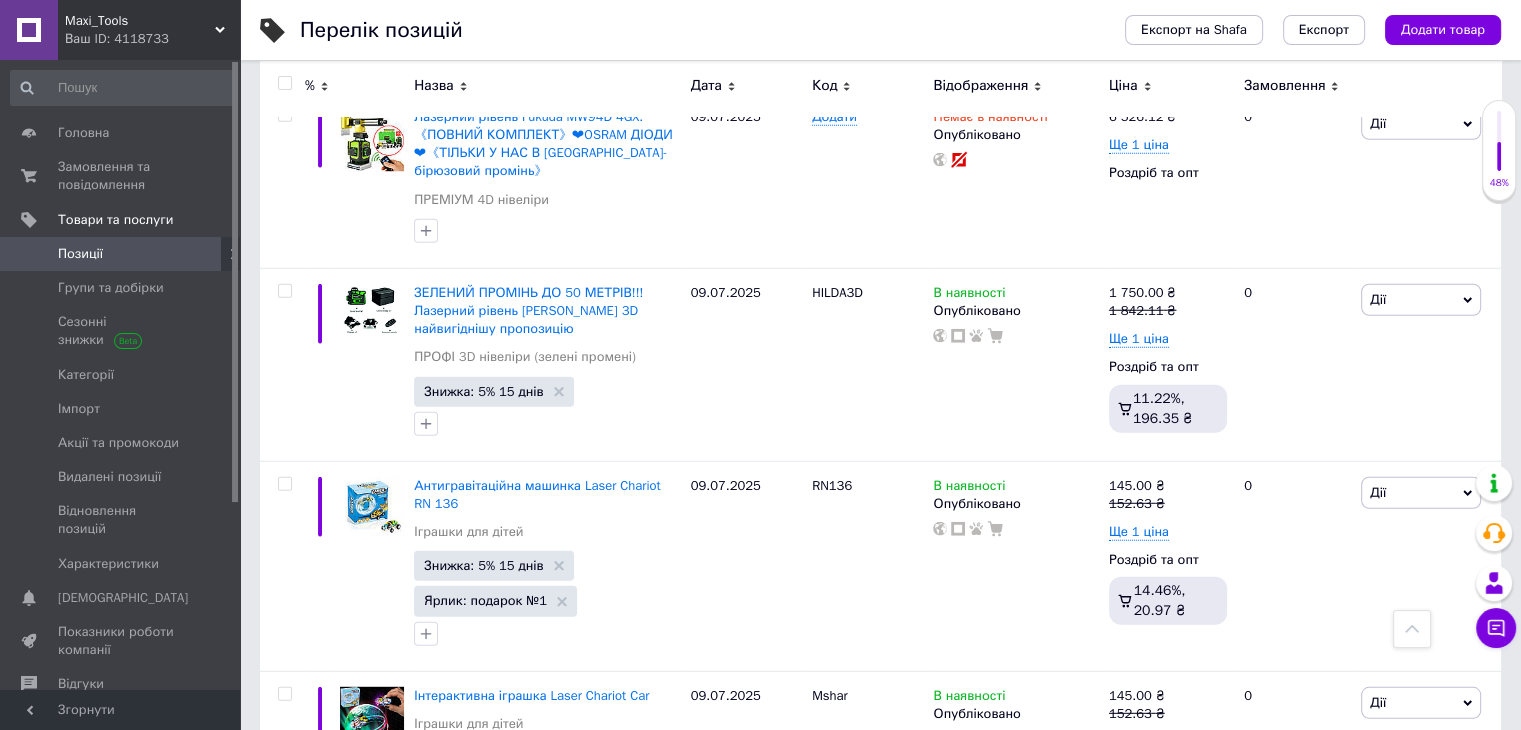 click on "Дії" at bounding box center [1421, 890] 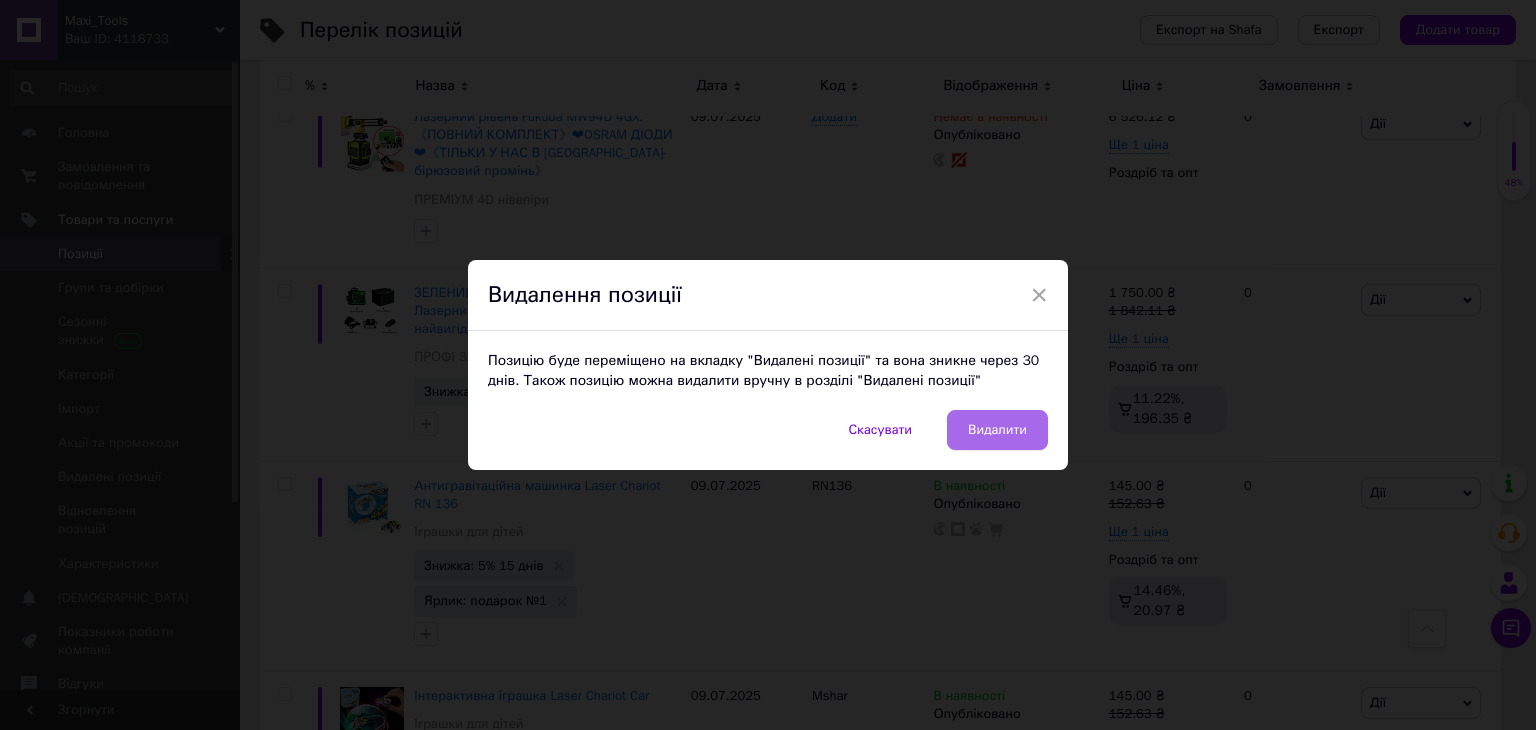 click on "Видалити" at bounding box center [997, 430] 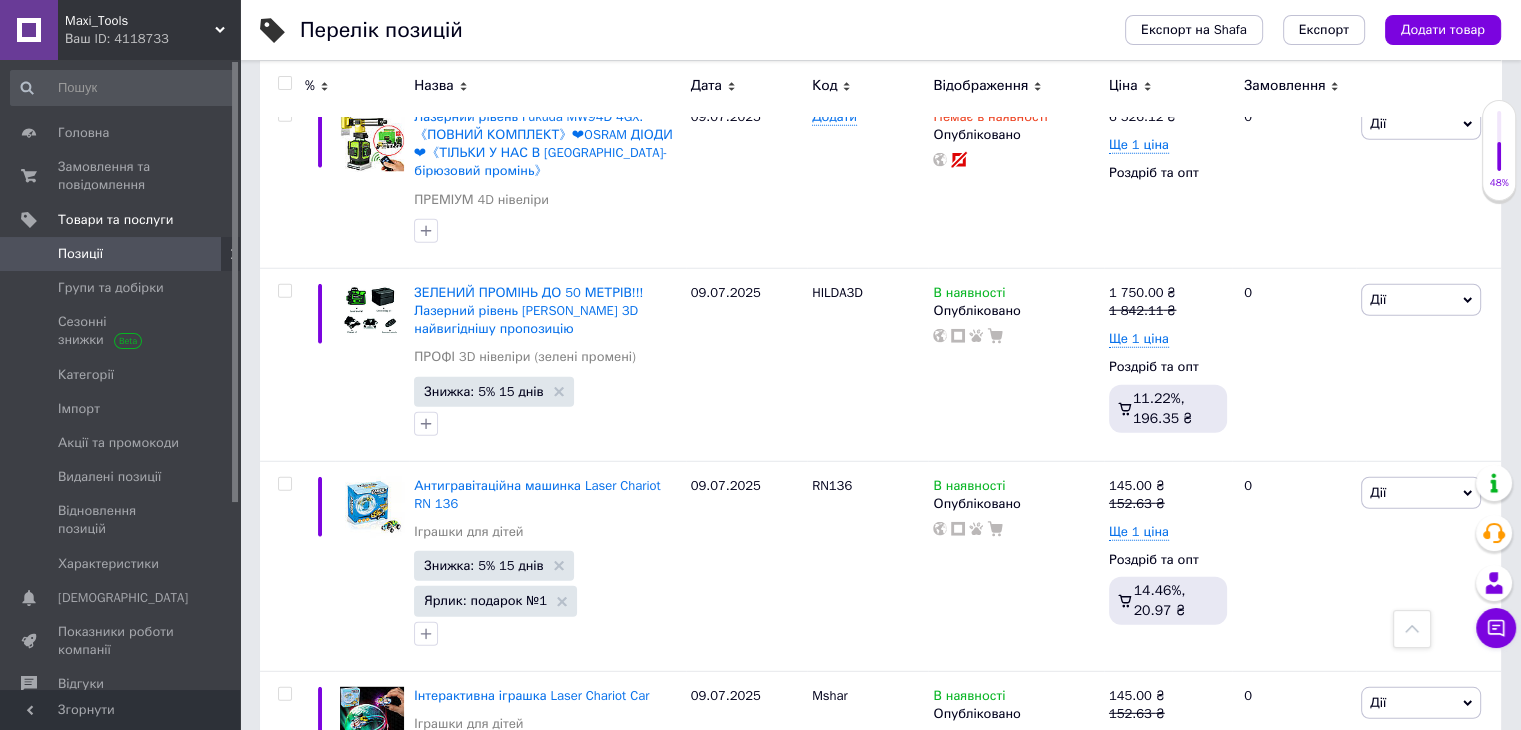 scroll, scrollTop: 12797, scrollLeft: 0, axis: vertical 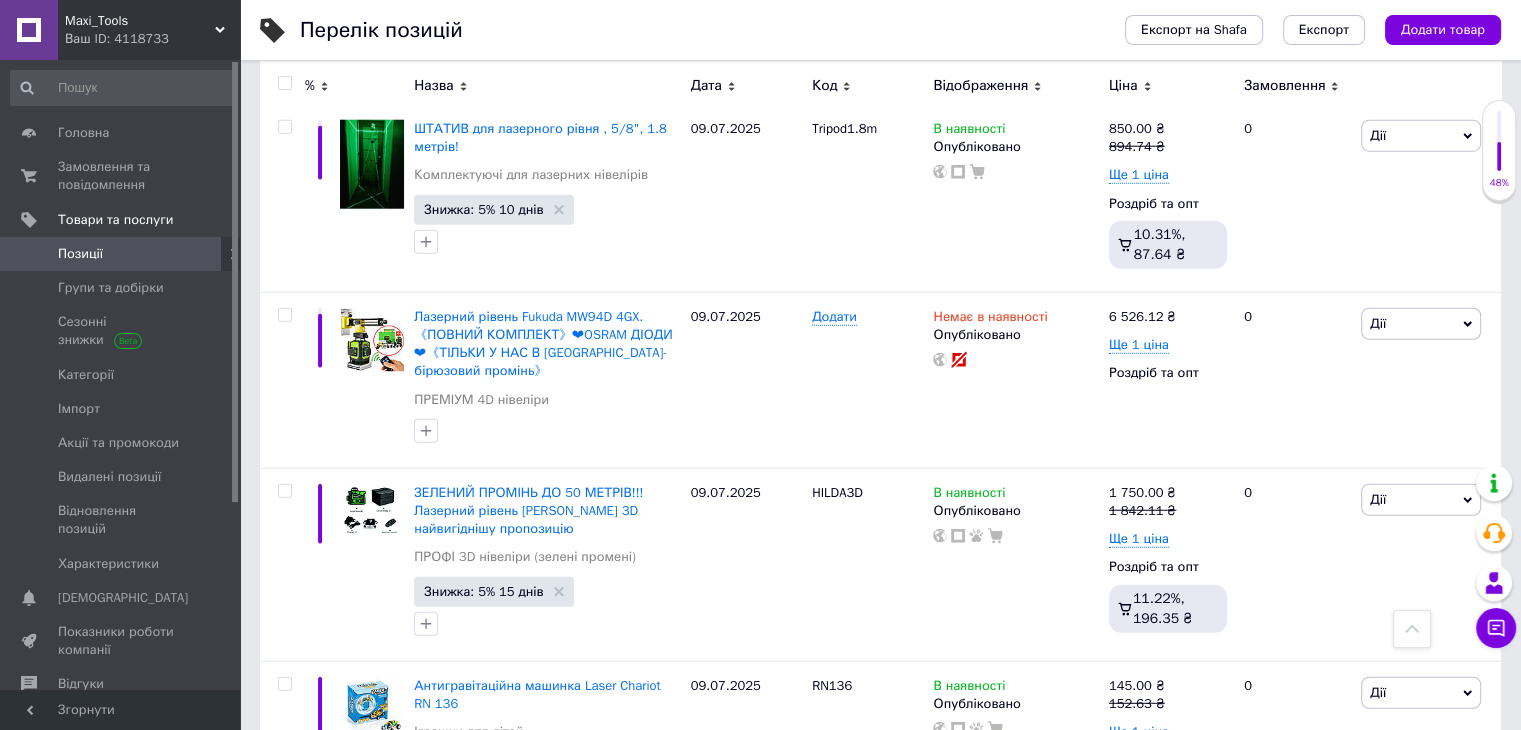 click on "Дії" at bounding box center [1421, 903] 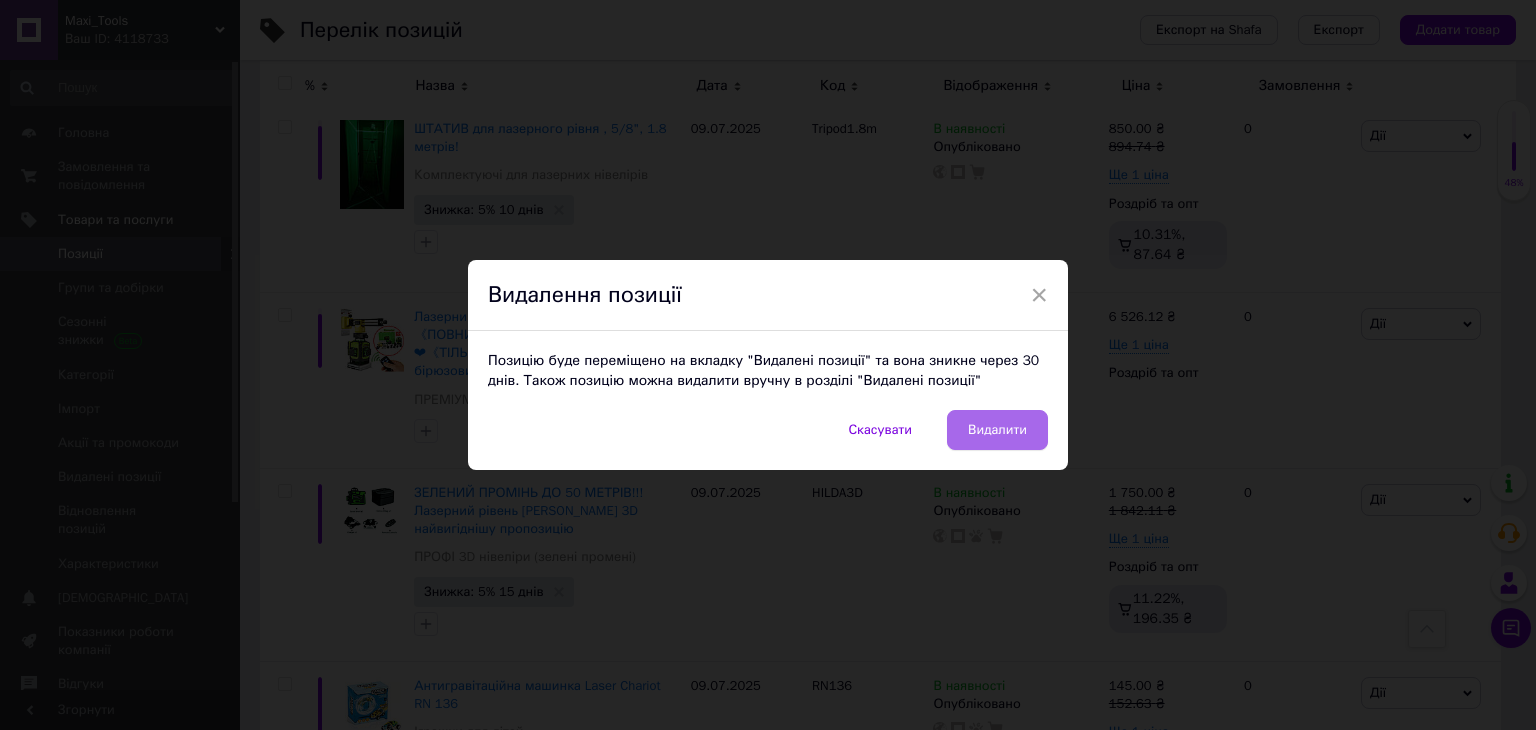 click on "Видалити" at bounding box center (997, 430) 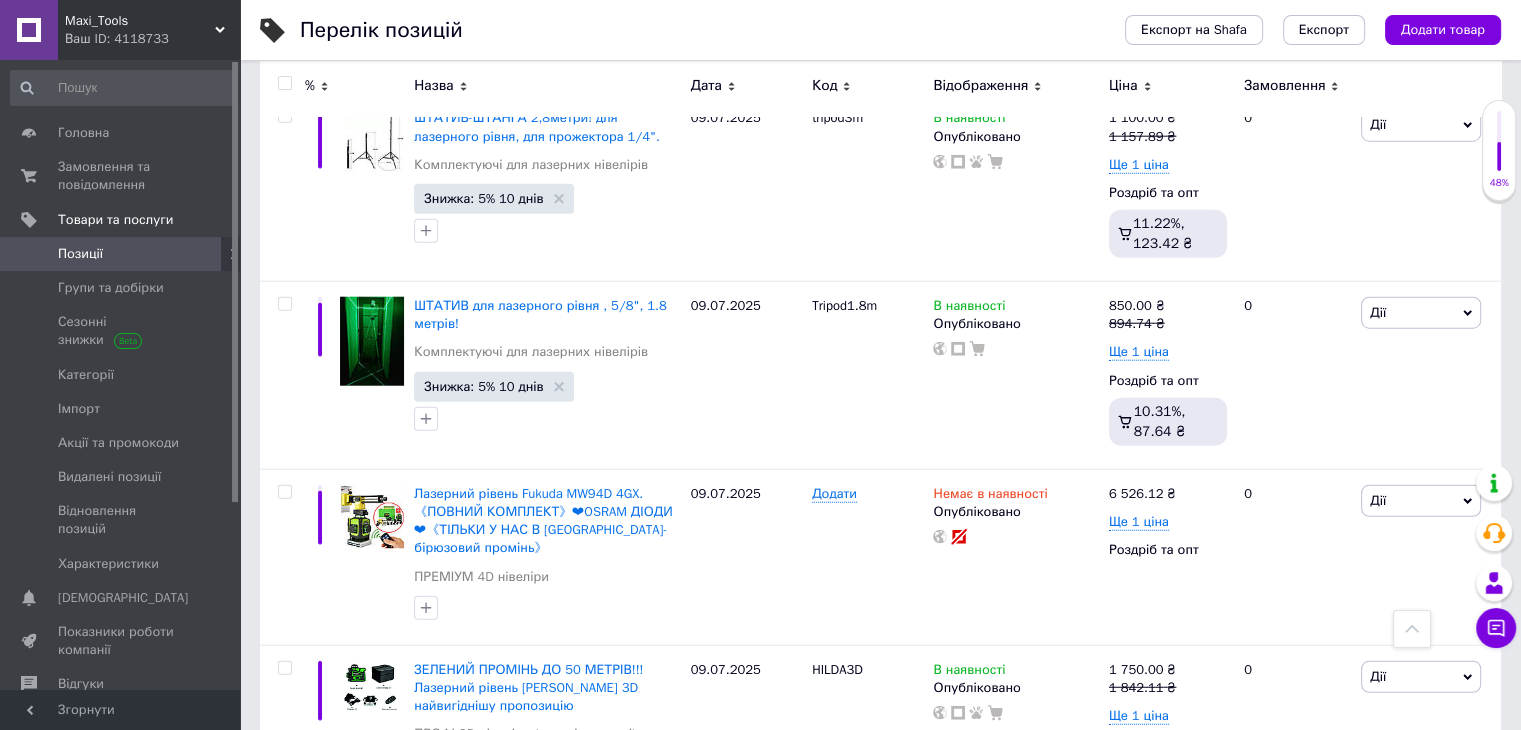 scroll, scrollTop: 12597, scrollLeft: 0, axis: vertical 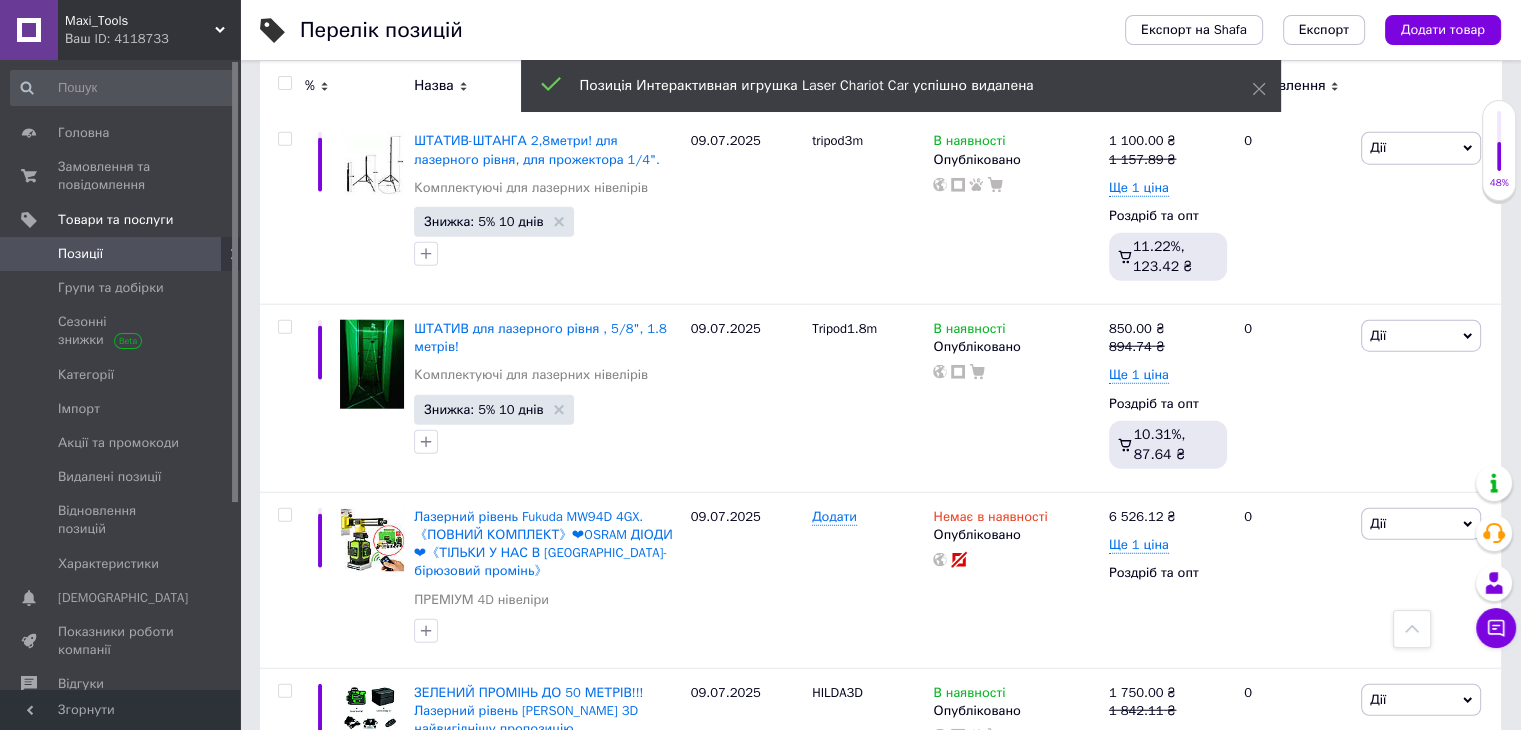 click on "Дії" at bounding box center [1421, 893] 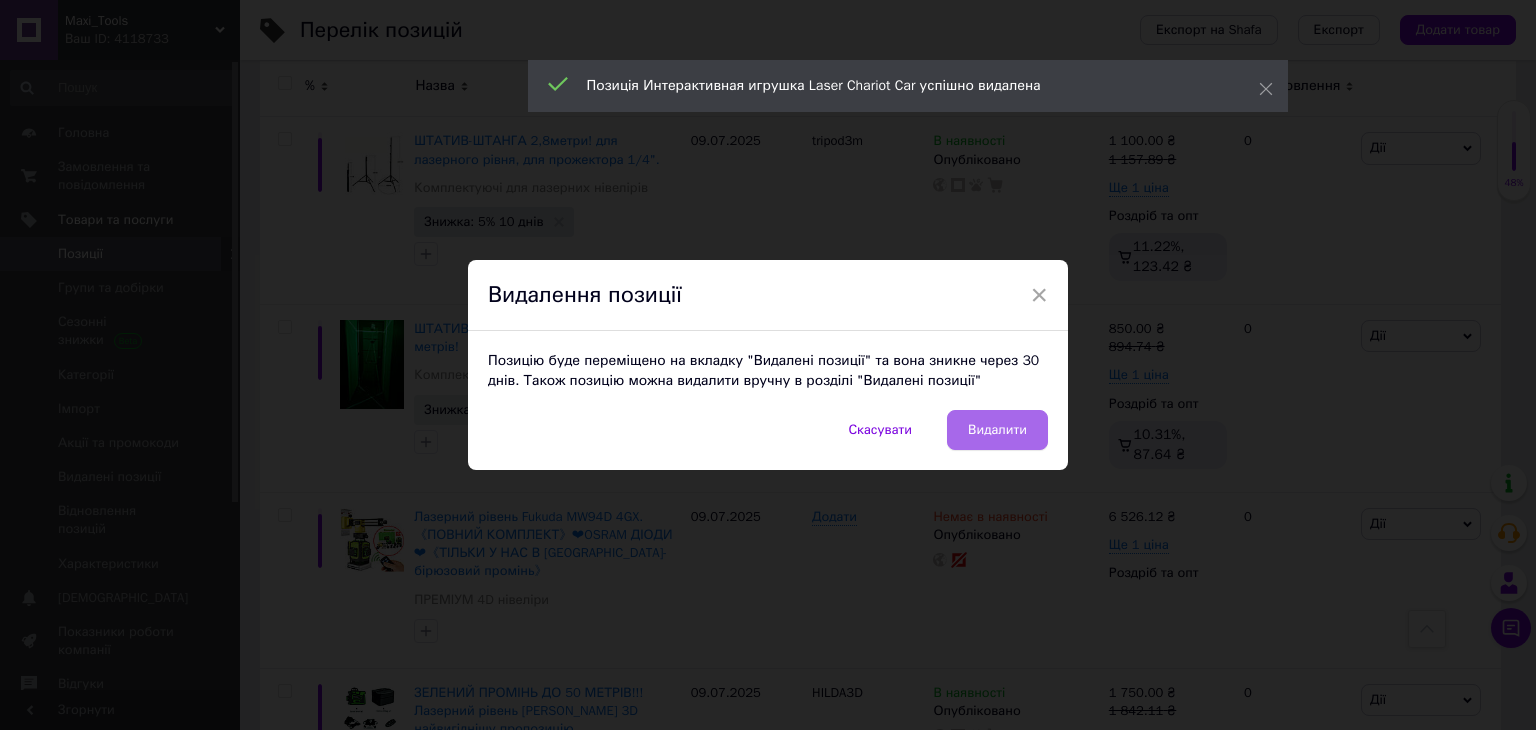 click on "Видалити" at bounding box center [997, 430] 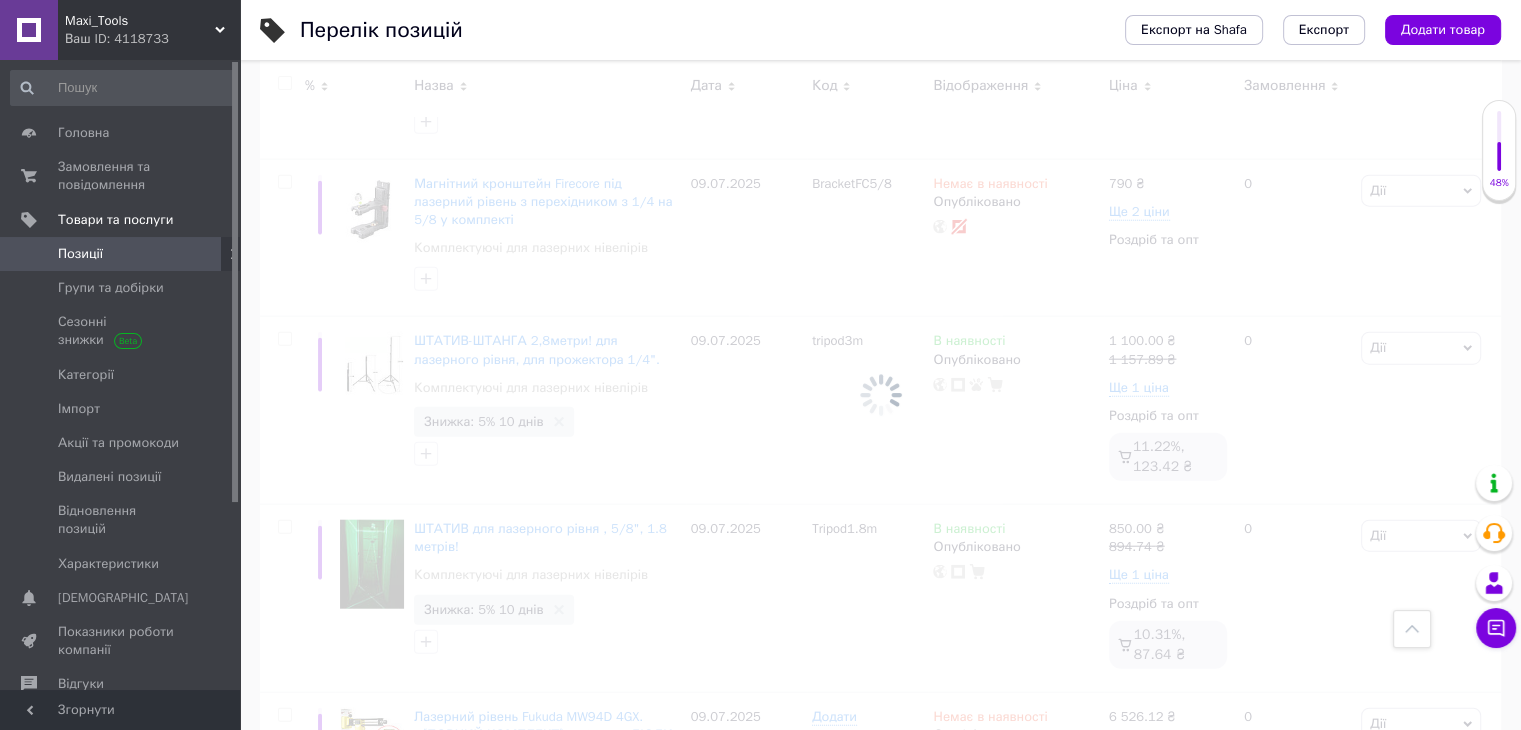 scroll, scrollTop: 12197, scrollLeft: 0, axis: vertical 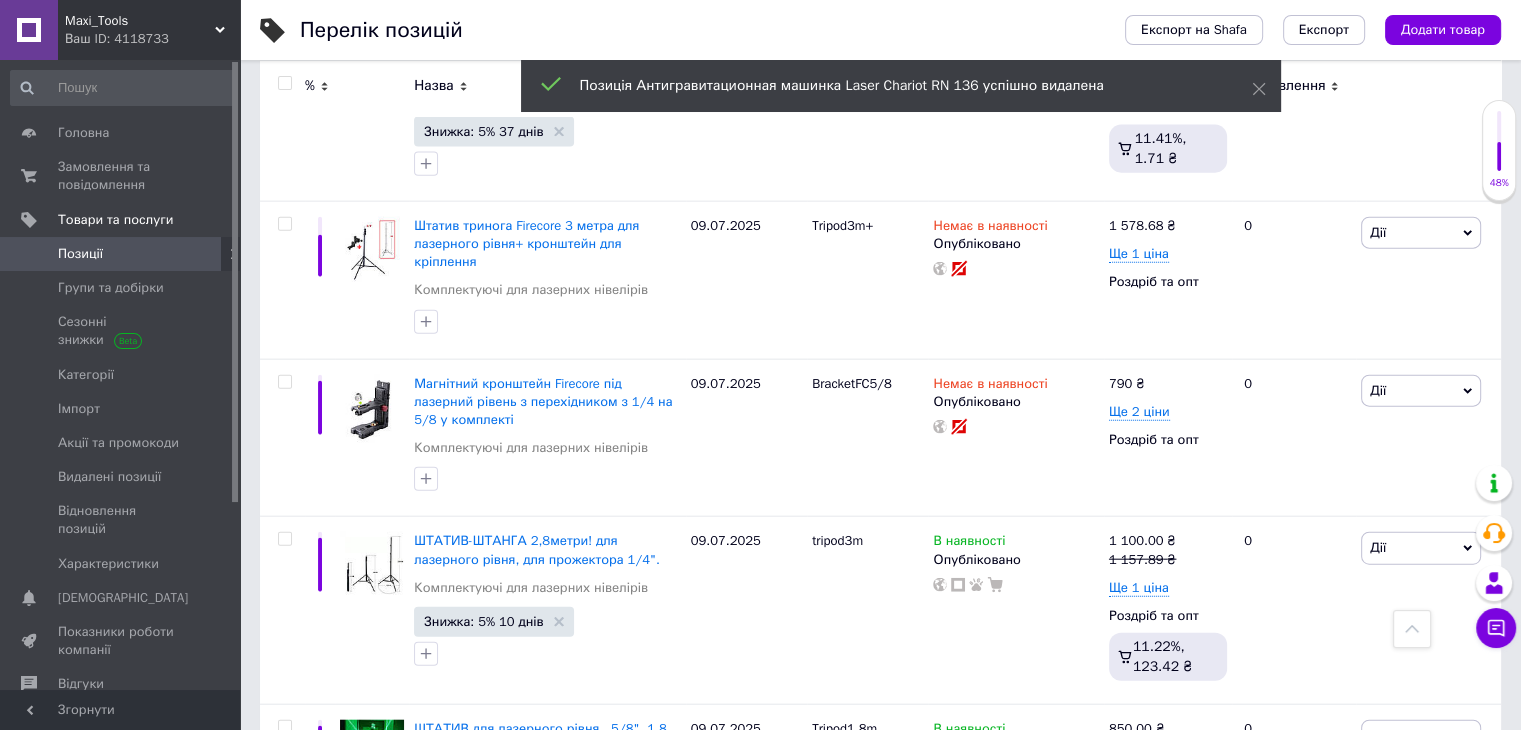 click 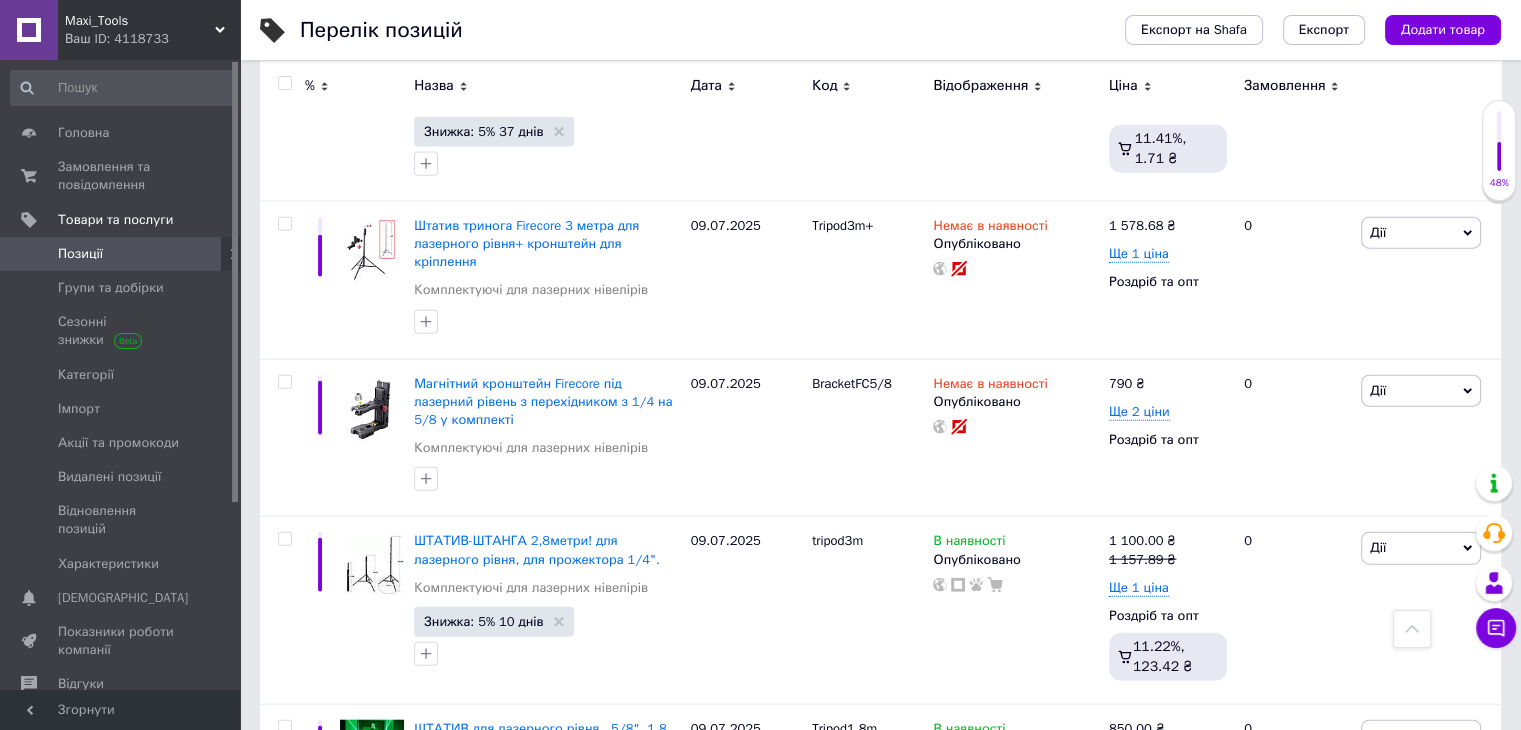 click on "Додати в кампанію Каталог ProSale" at bounding box center (1360, 1216) 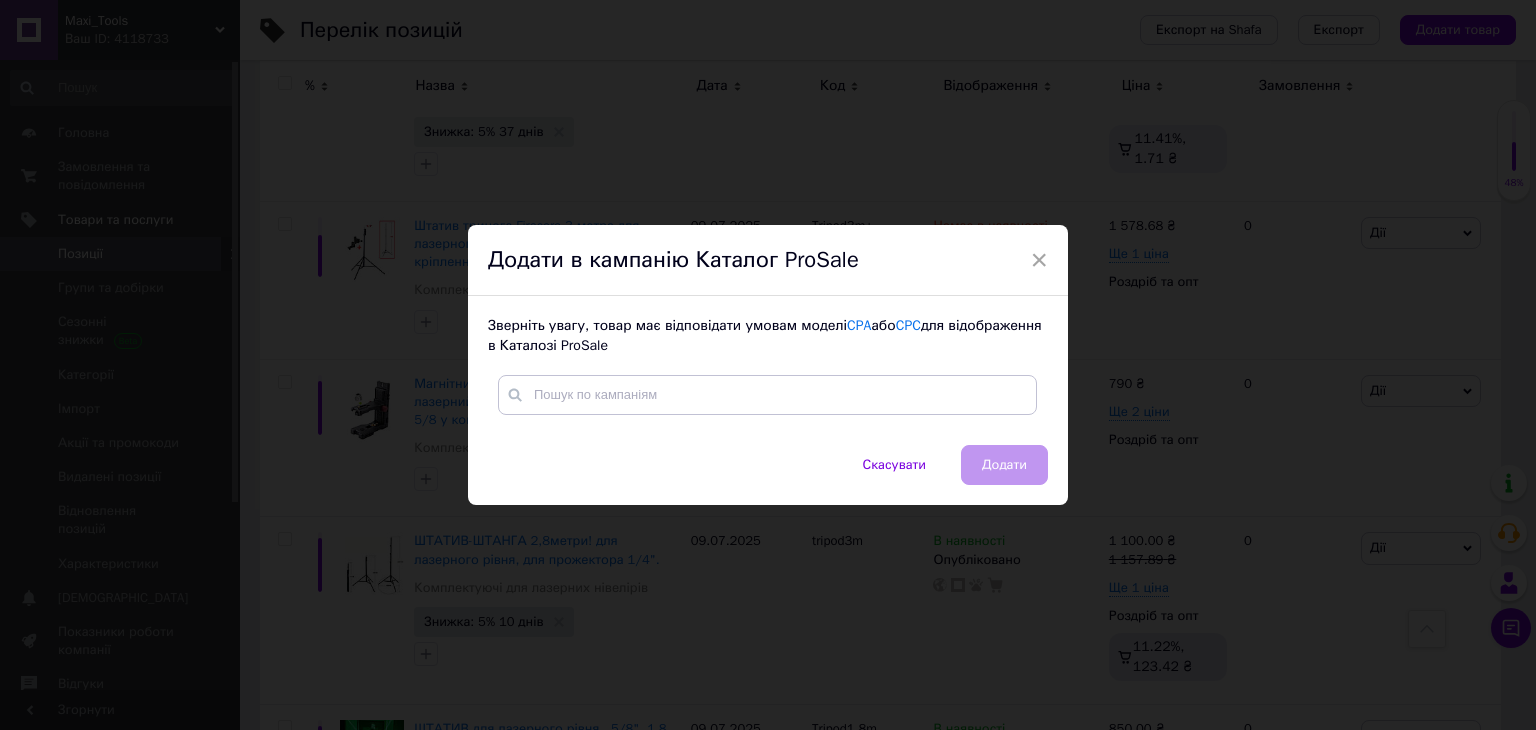 click on "× Додати в кампанію Каталог ProSale Зверніть увагу , товар має відповідати умовам моделі  CPA
або  CPC  для відображення в Каталозі ProSale Створити мітку   Скасувати   Додати" at bounding box center (768, 365) 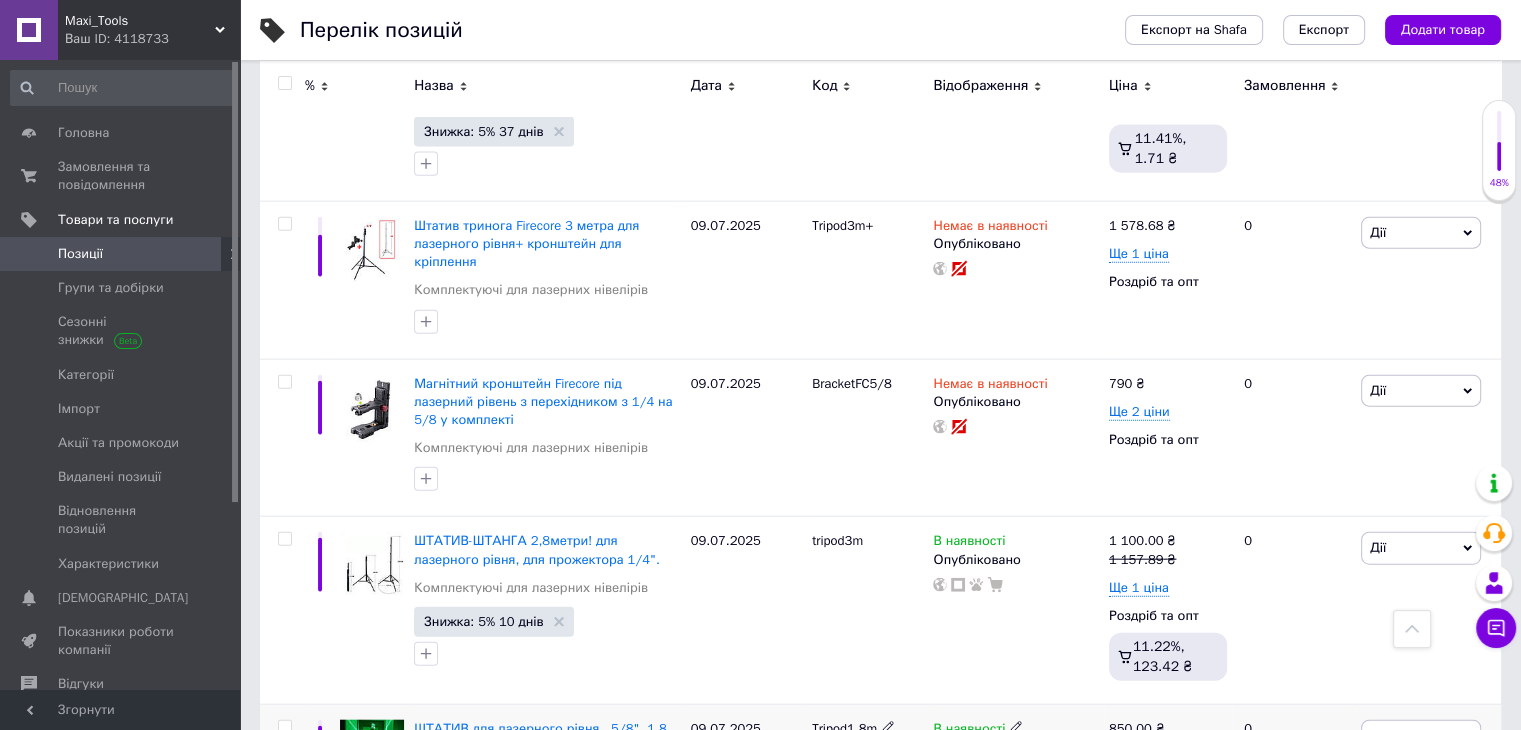 click on "Знижка: 5% 10 днів" at bounding box center [483, 809] 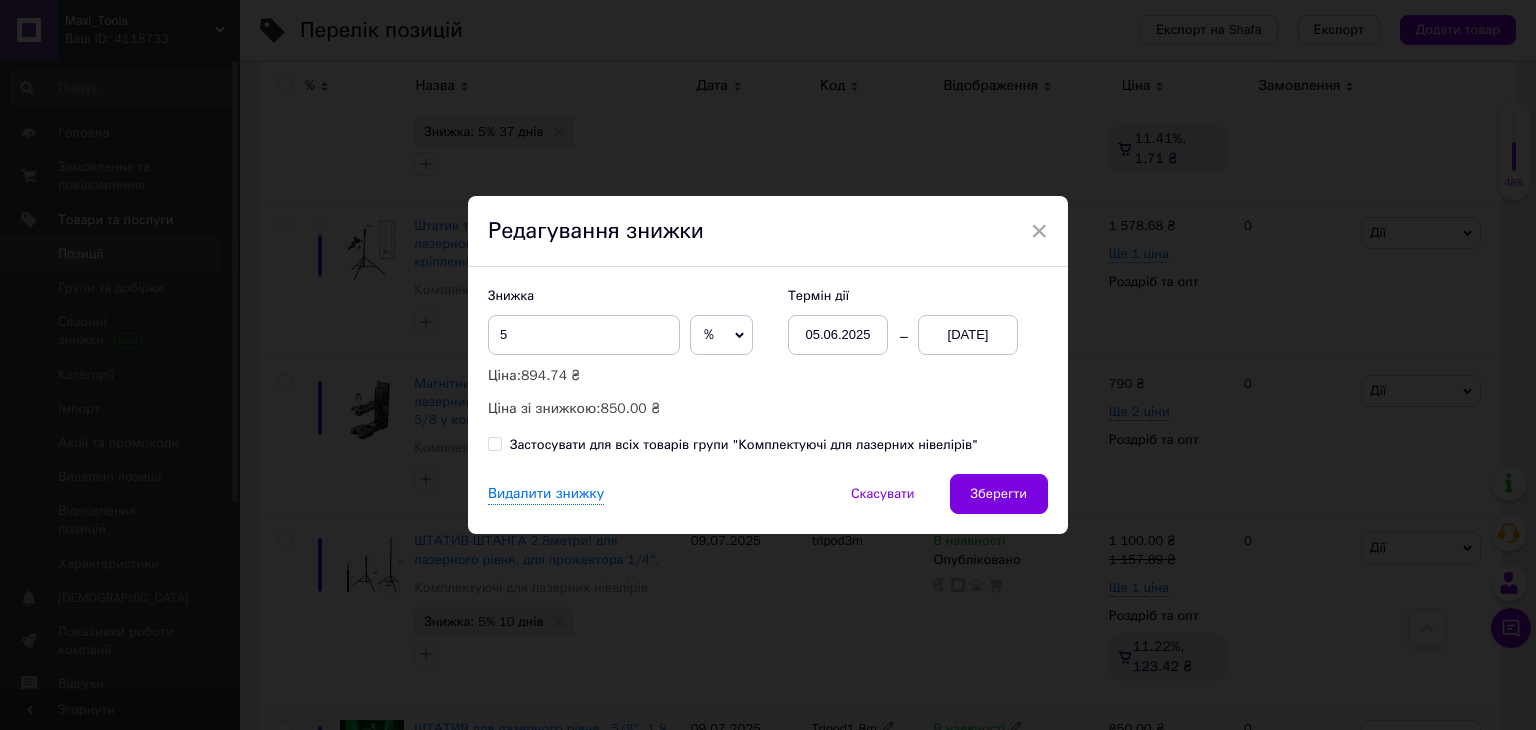 click on "[DATE]" at bounding box center [968, 335] 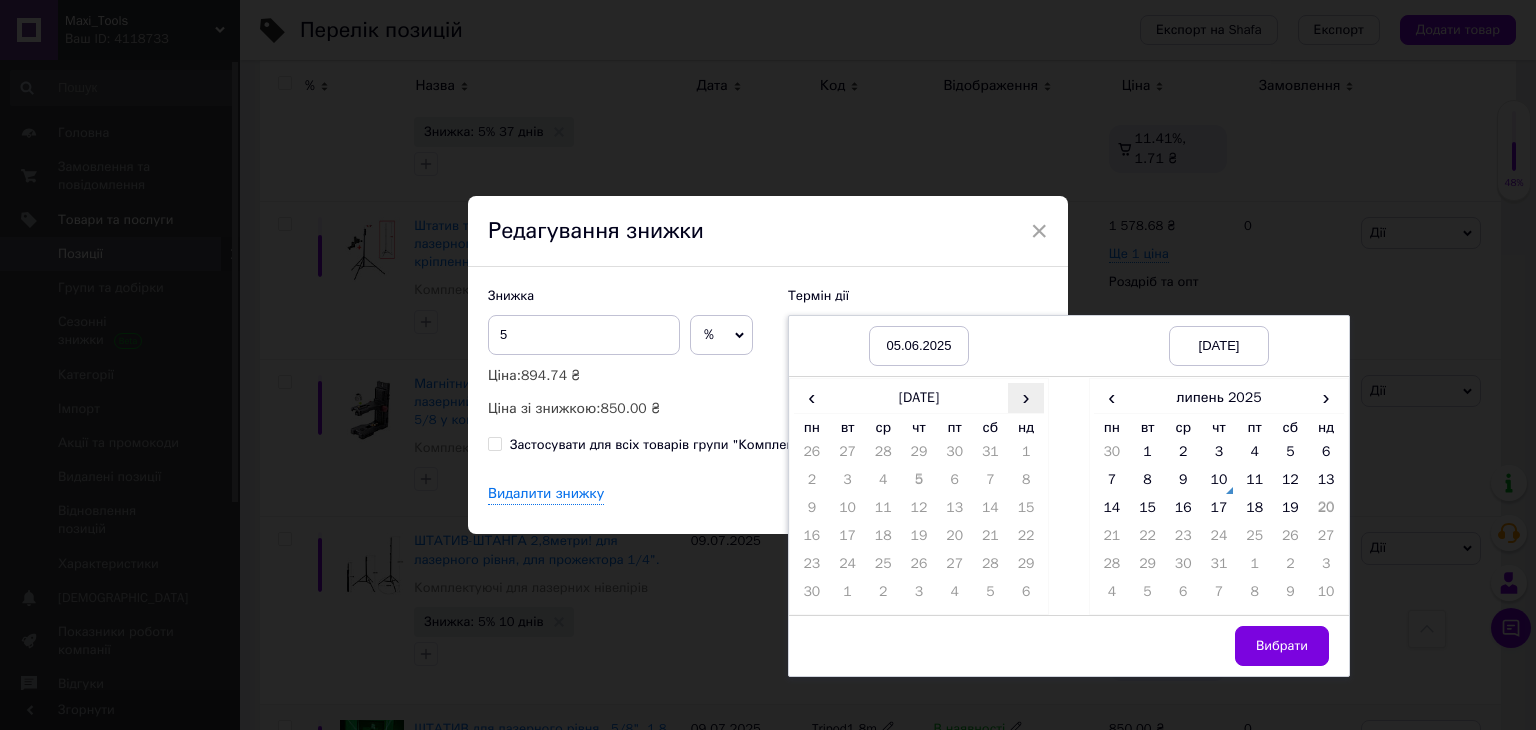 click on "›" at bounding box center [1026, 397] 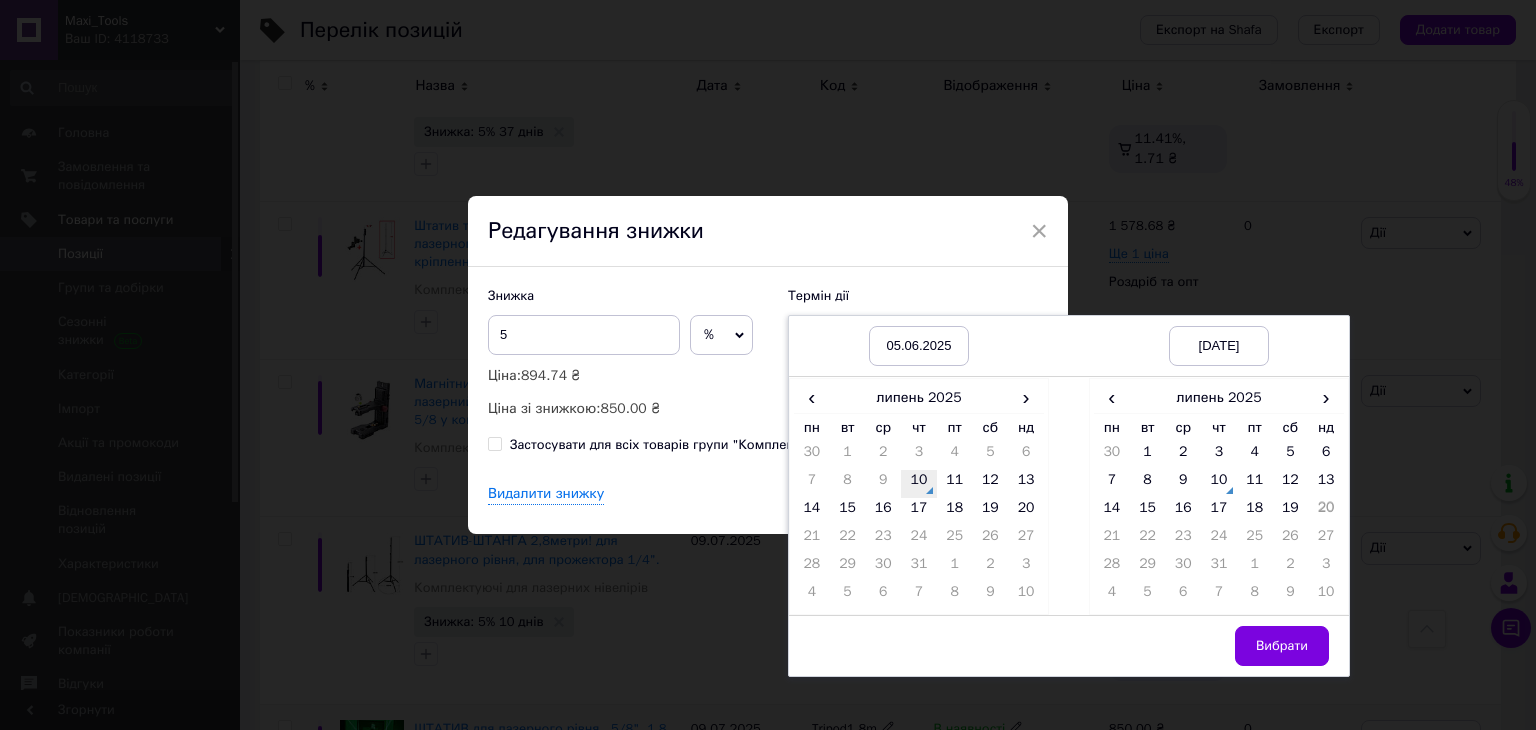 drag, startPoint x: 914, startPoint y: 485, endPoint x: 924, endPoint y: 481, distance: 10.770329 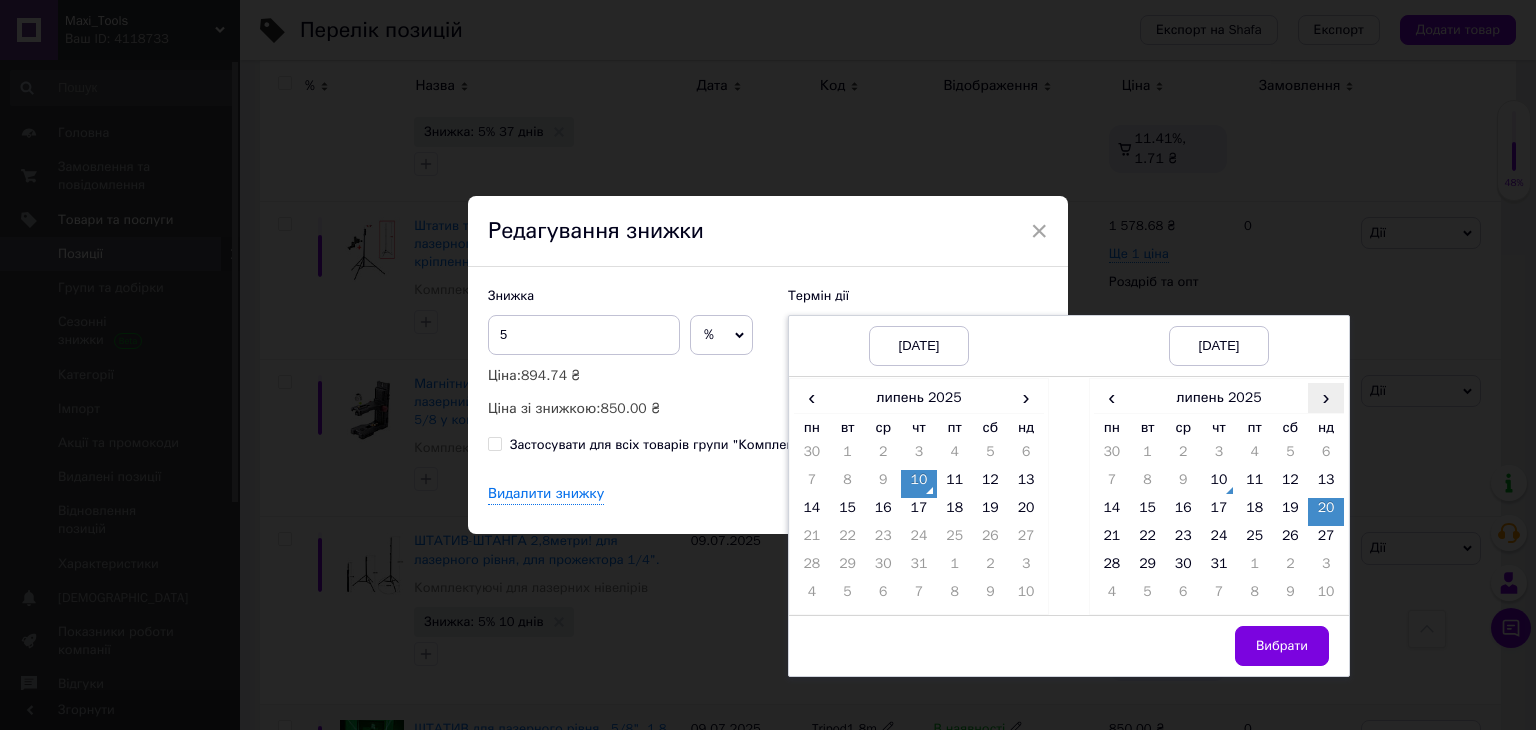 click on "›" at bounding box center [1326, 397] 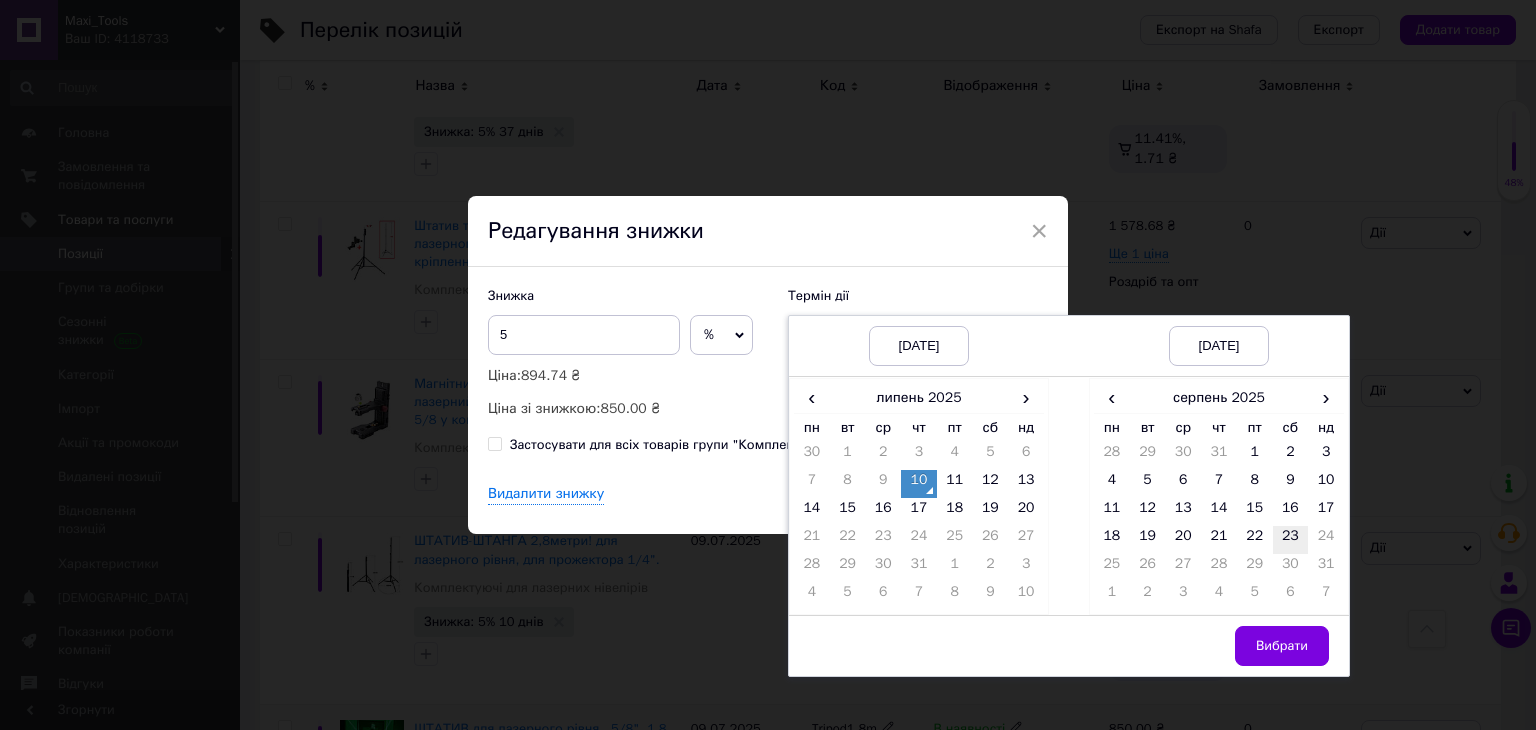 click on "23" at bounding box center [1291, 540] 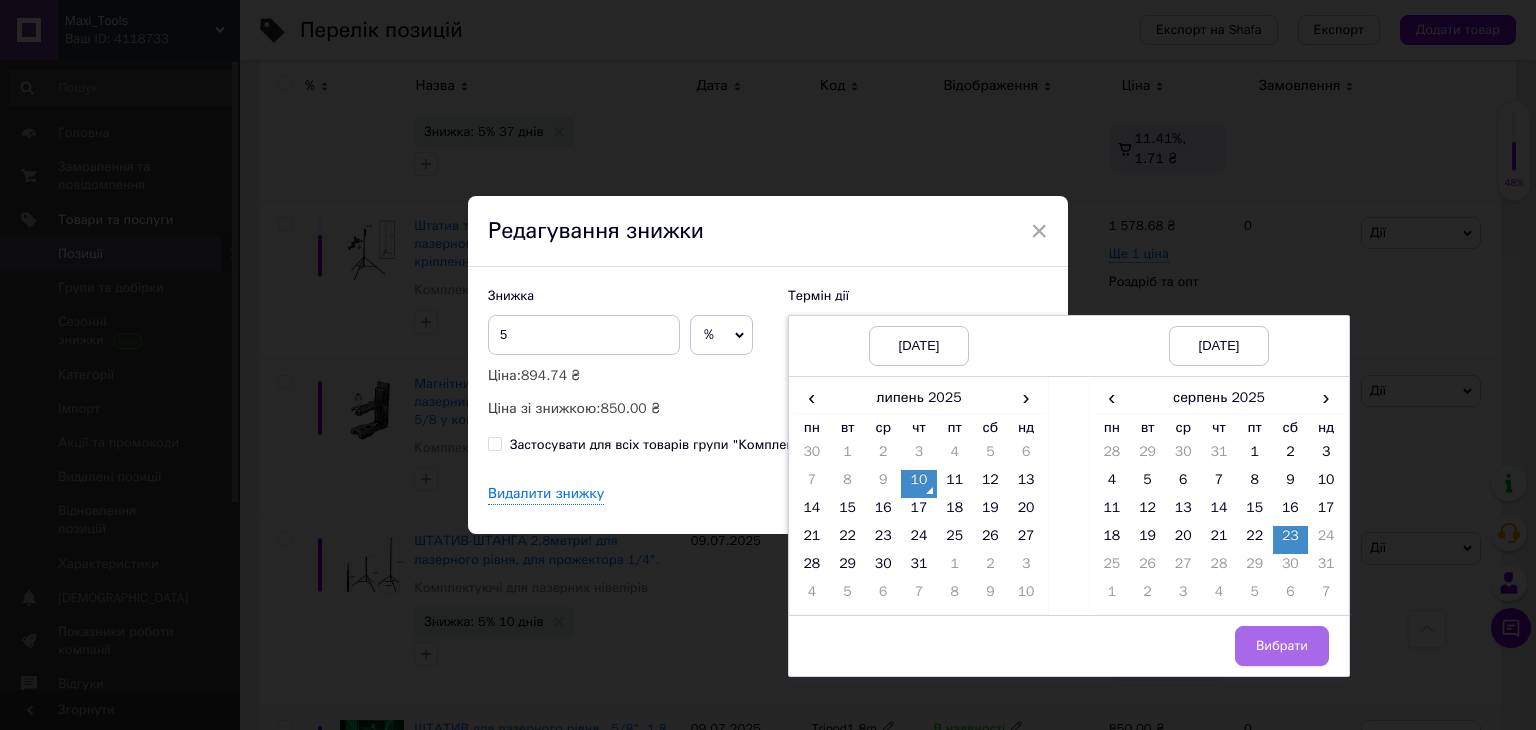click on "Вибрати" at bounding box center (1282, 646) 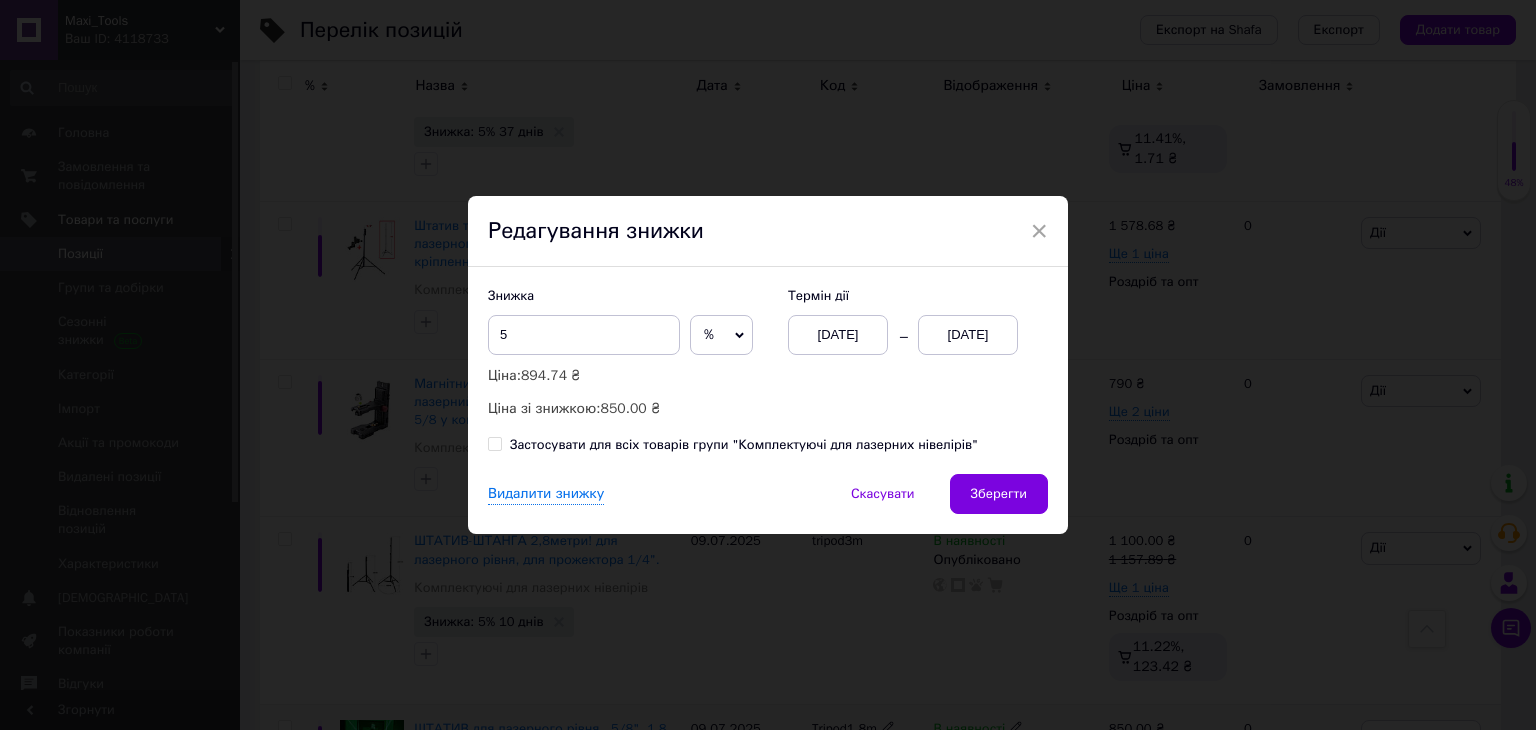 click on "Застосувати для всіх товарів групи "Комплектуючі для лазерних нівелірів"" at bounding box center [744, 445] 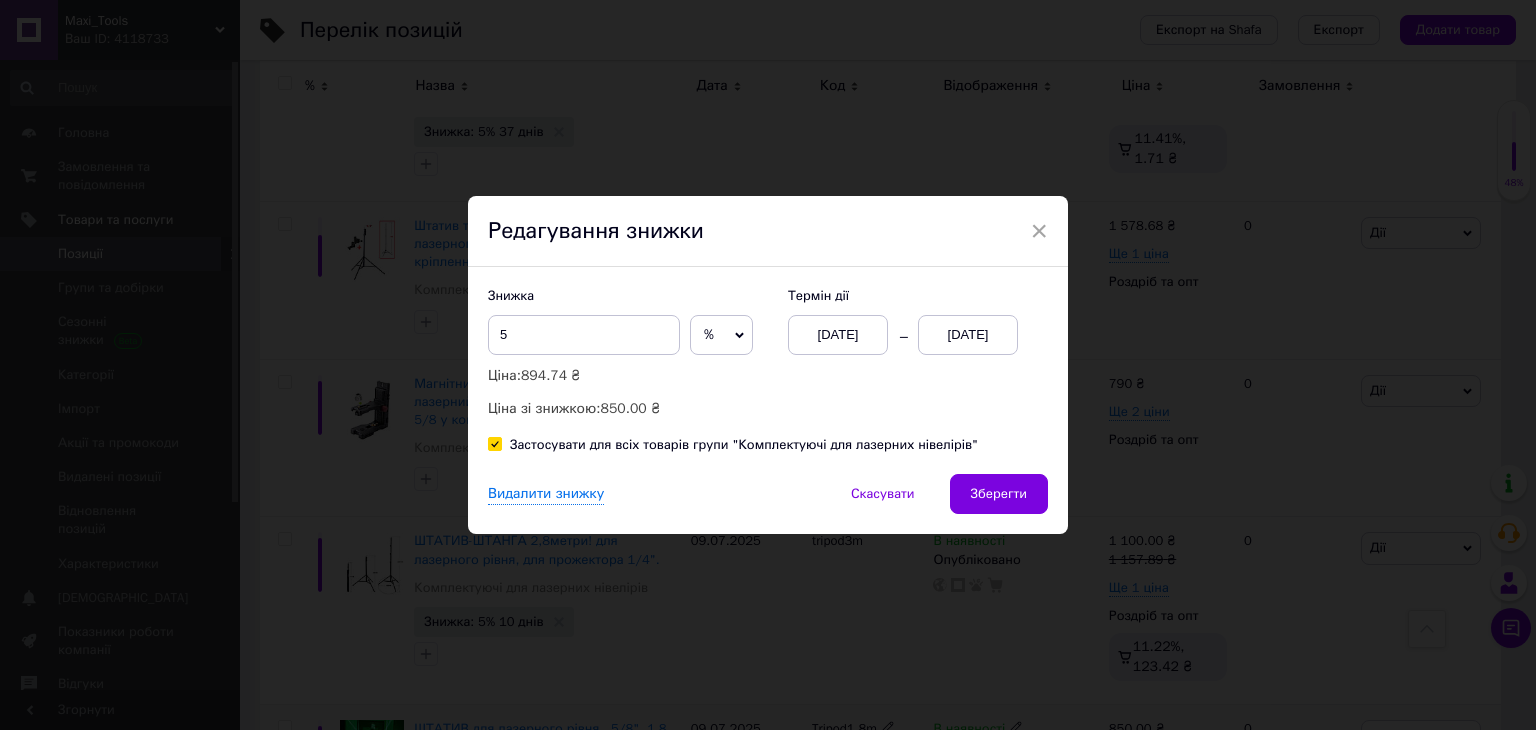 checkbox on "true" 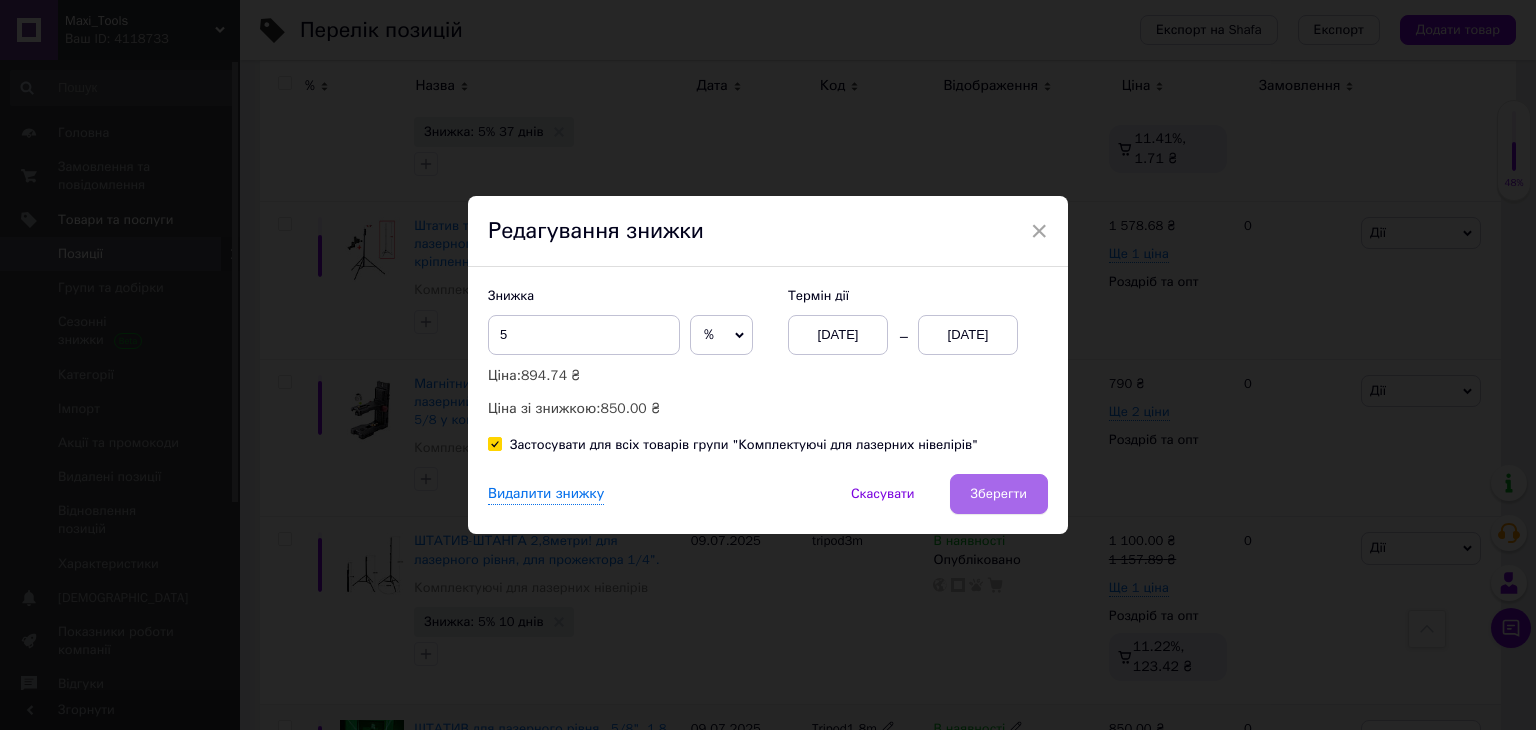click on "Зберегти" at bounding box center (999, 494) 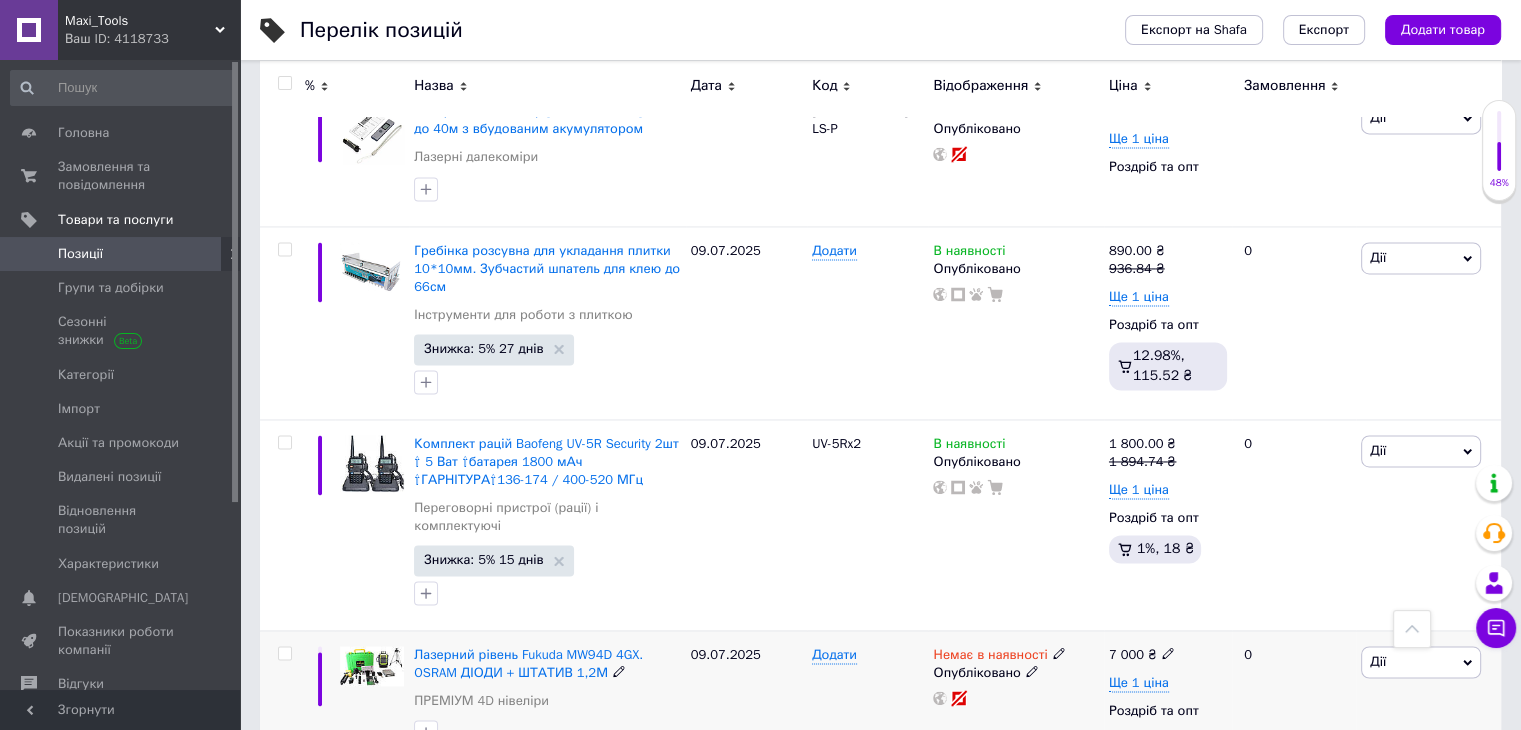 scroll, scrollTop: 3197, scrollLeft: 0, axis: vertical 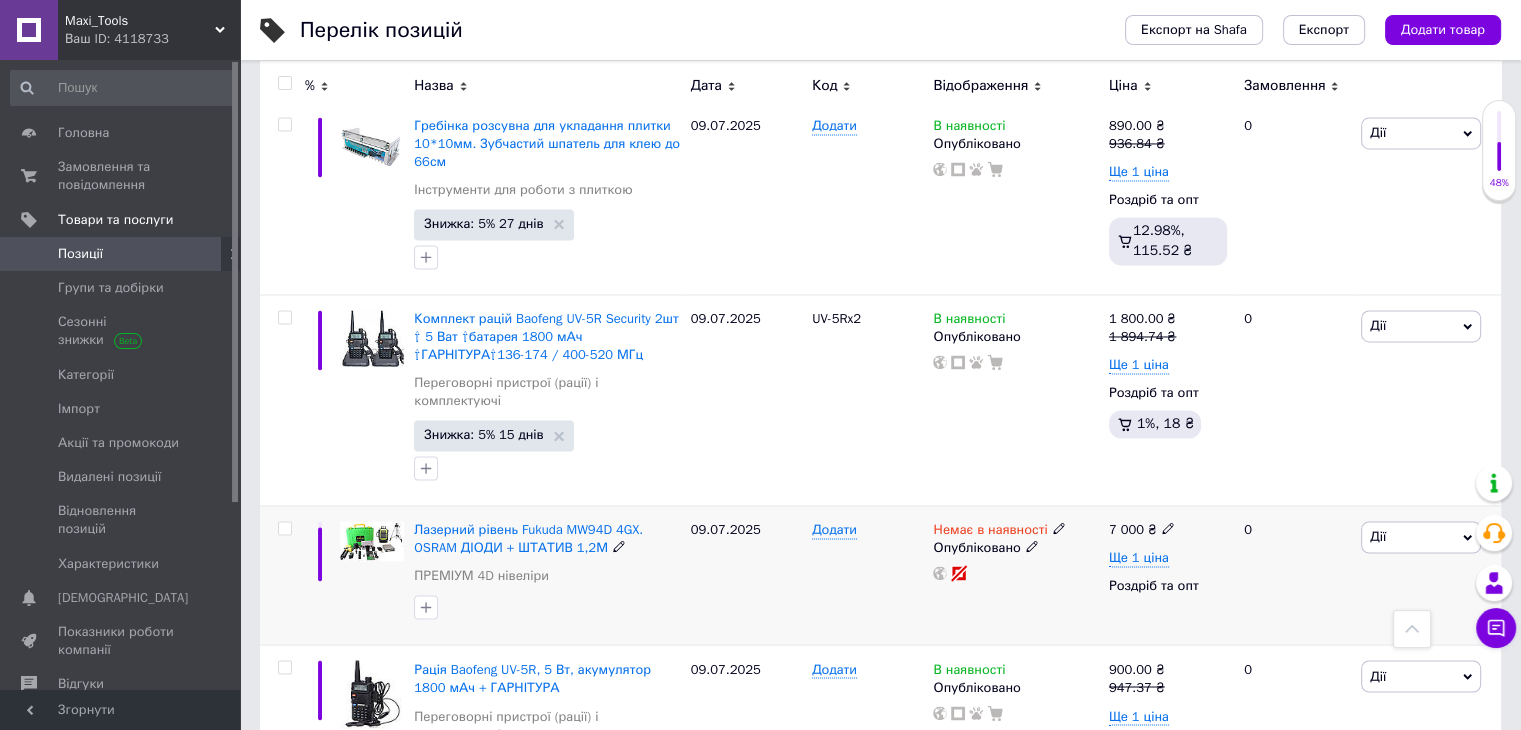 click 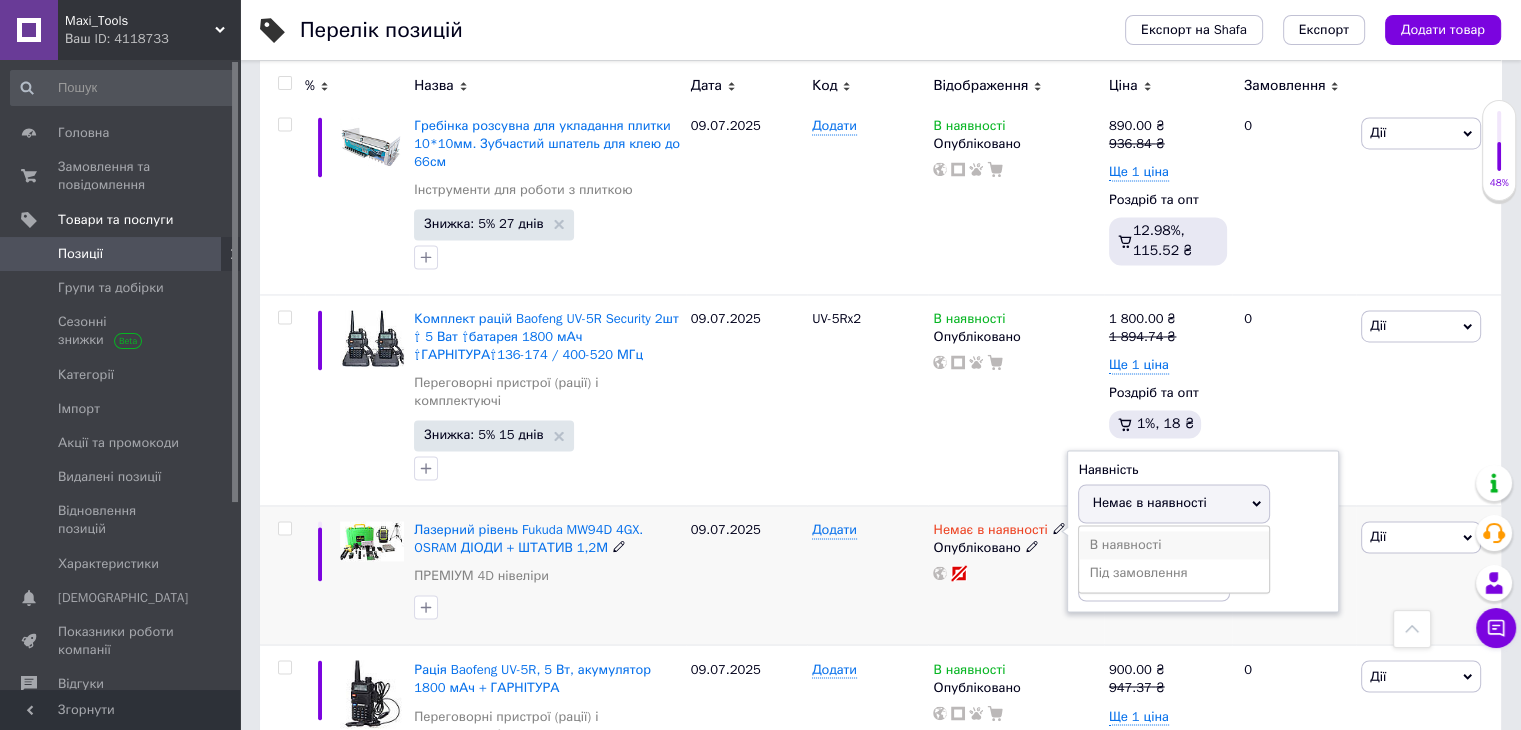 click on "В наявності" at bounding box center [1174, 545] 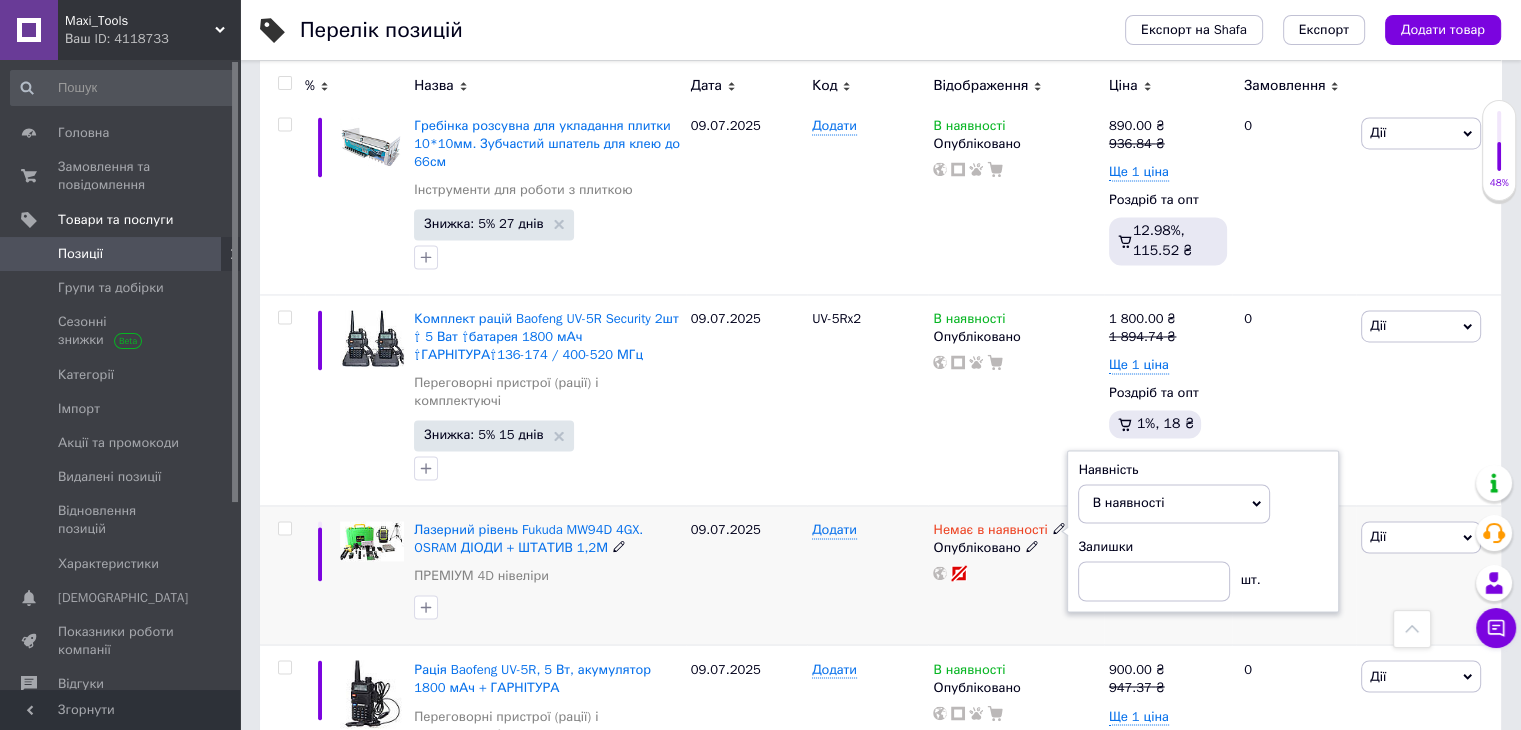 click on "Немає в наявності Наявність В наявності Немає в наявності Під замовлення Залишки шт. Опубліковано" at bounding box center [1015, 575] 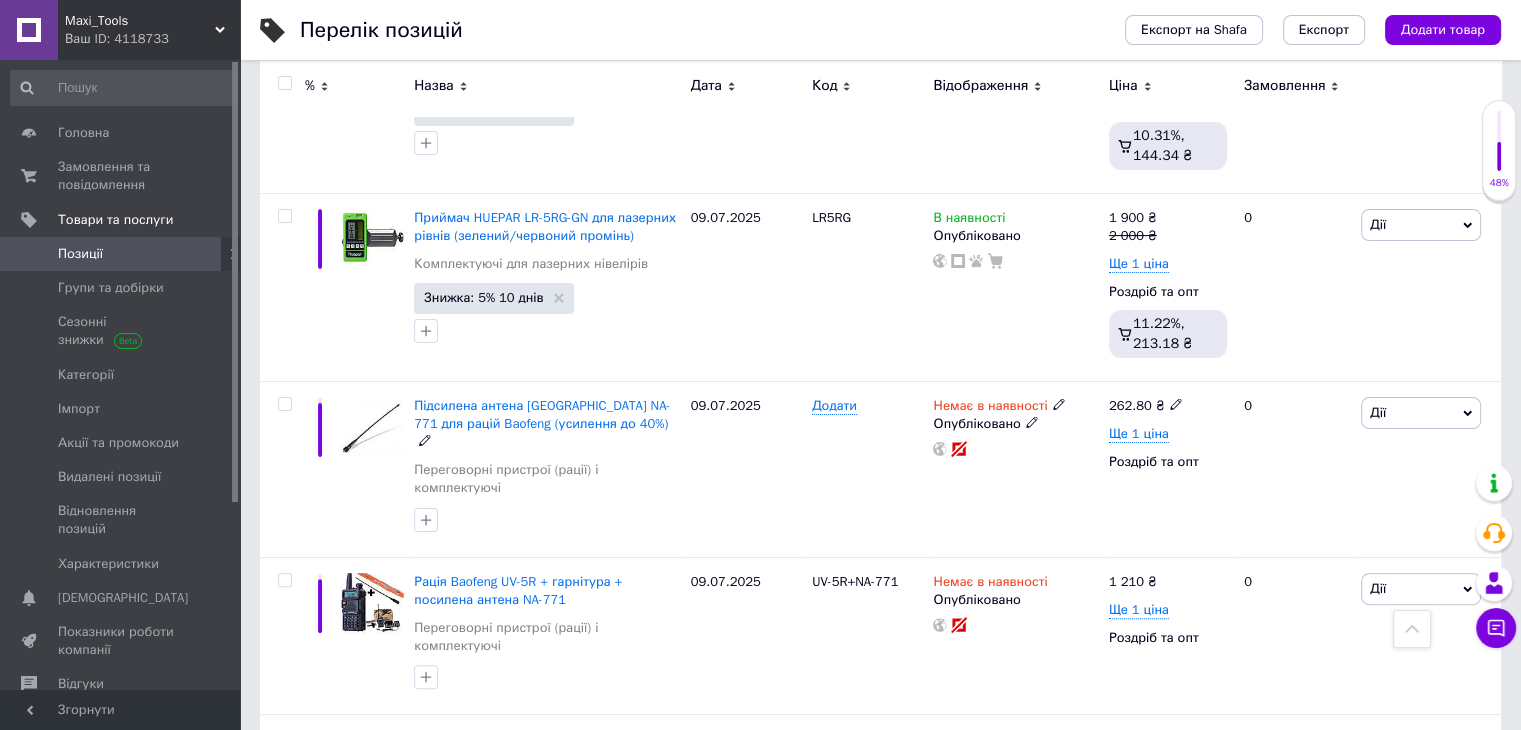 scroll, scrollTop: 0, scrollLeft: 0, axis: both 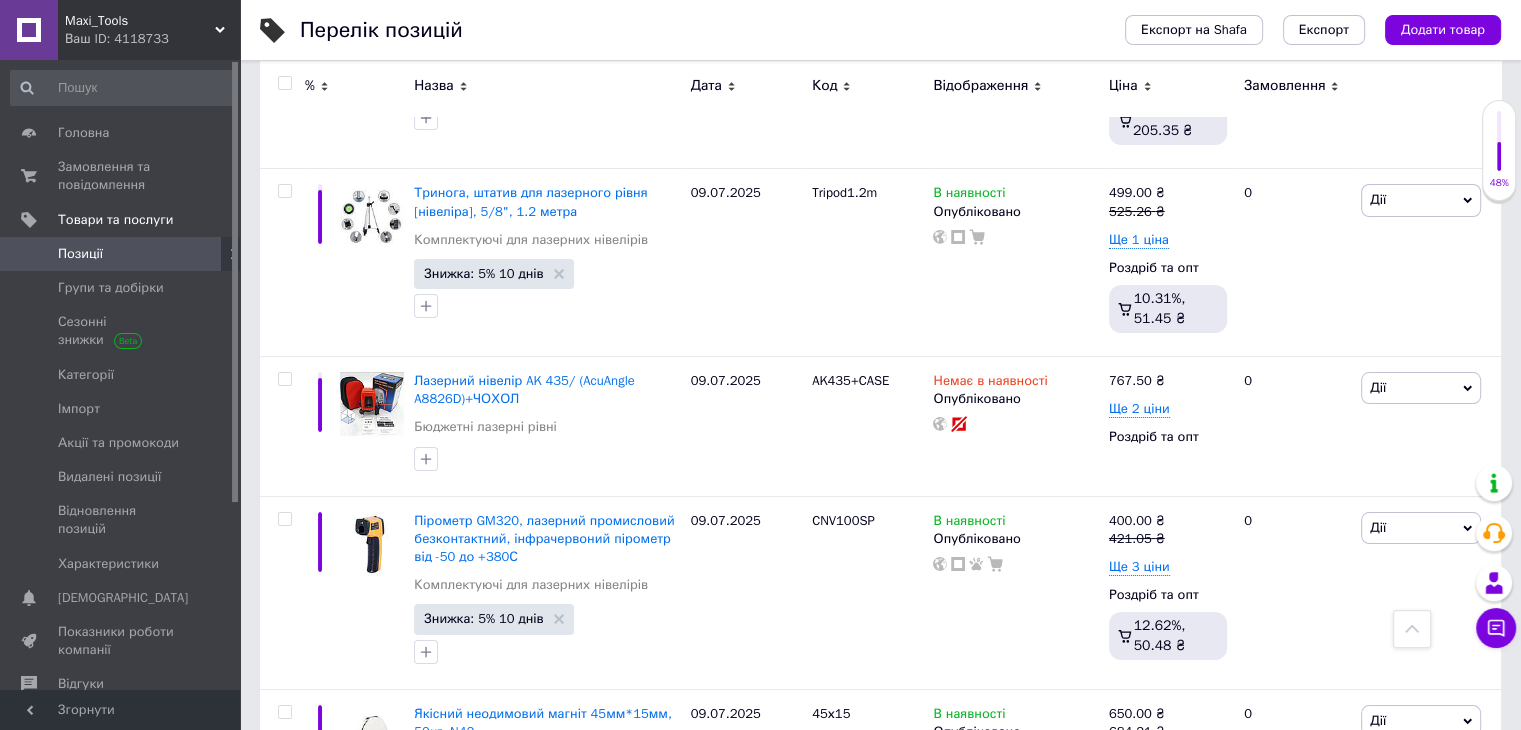 click on "28" at bounding box center [539, 1298] 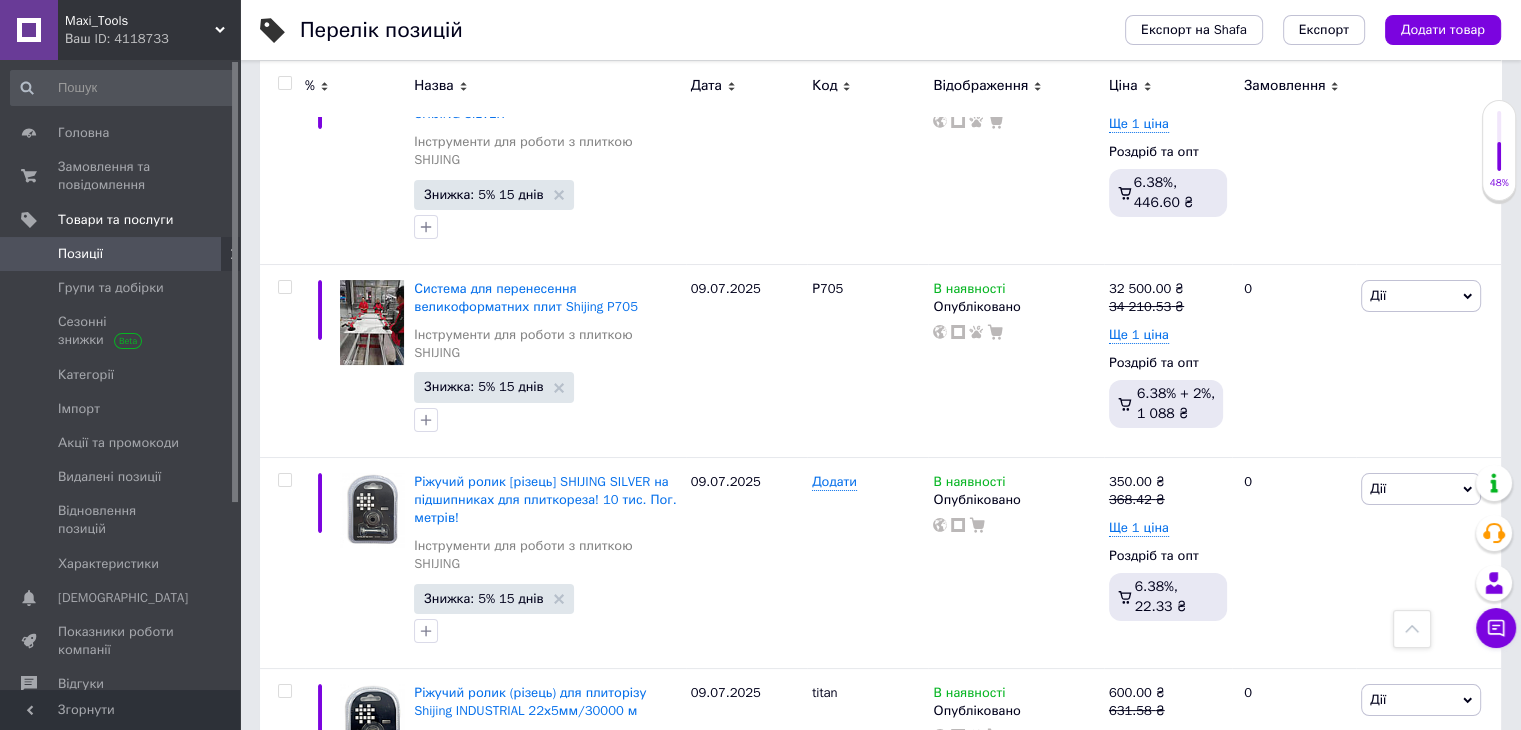 click on "Дії" at bounding box center [1421, 893] 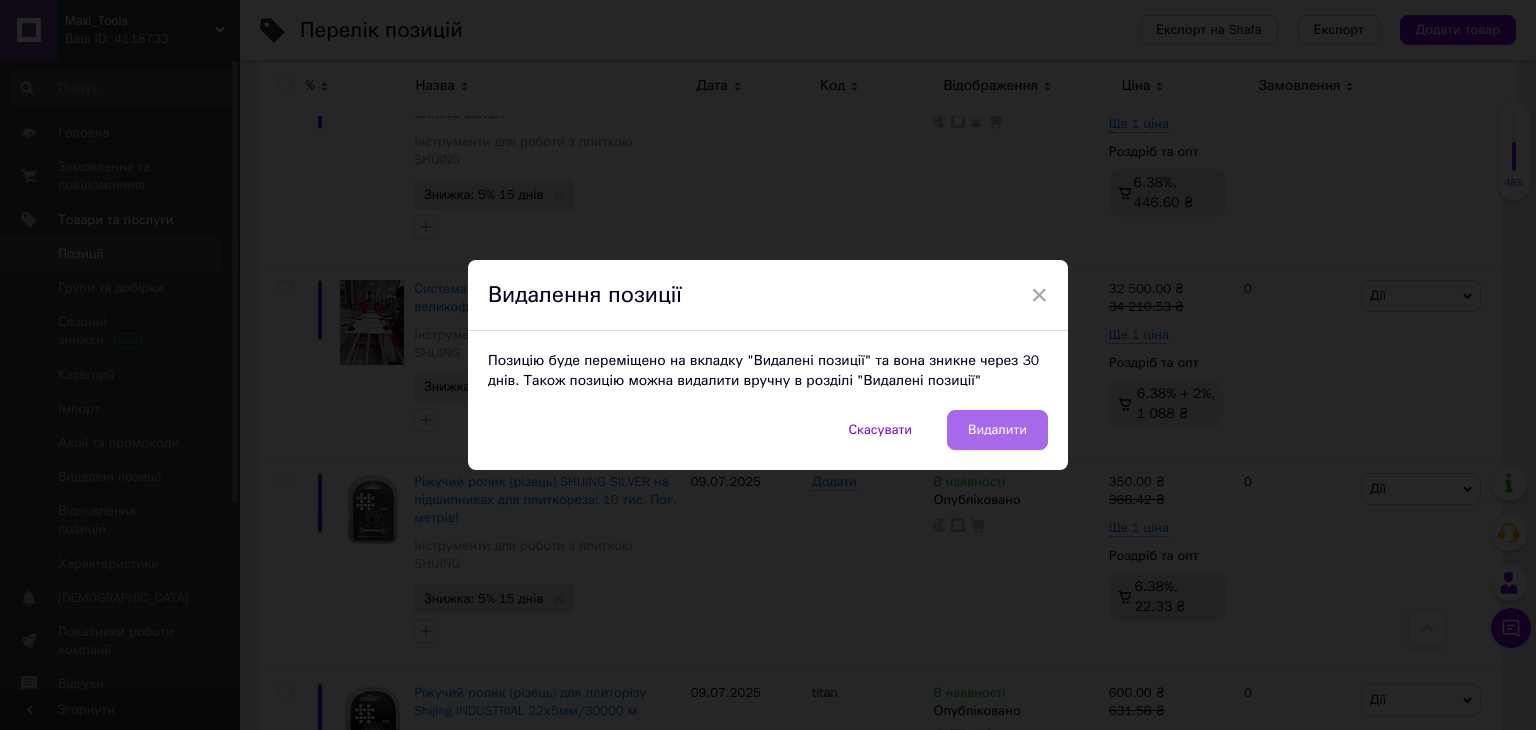 click on "Видалити" at bounding box center [997, 430] 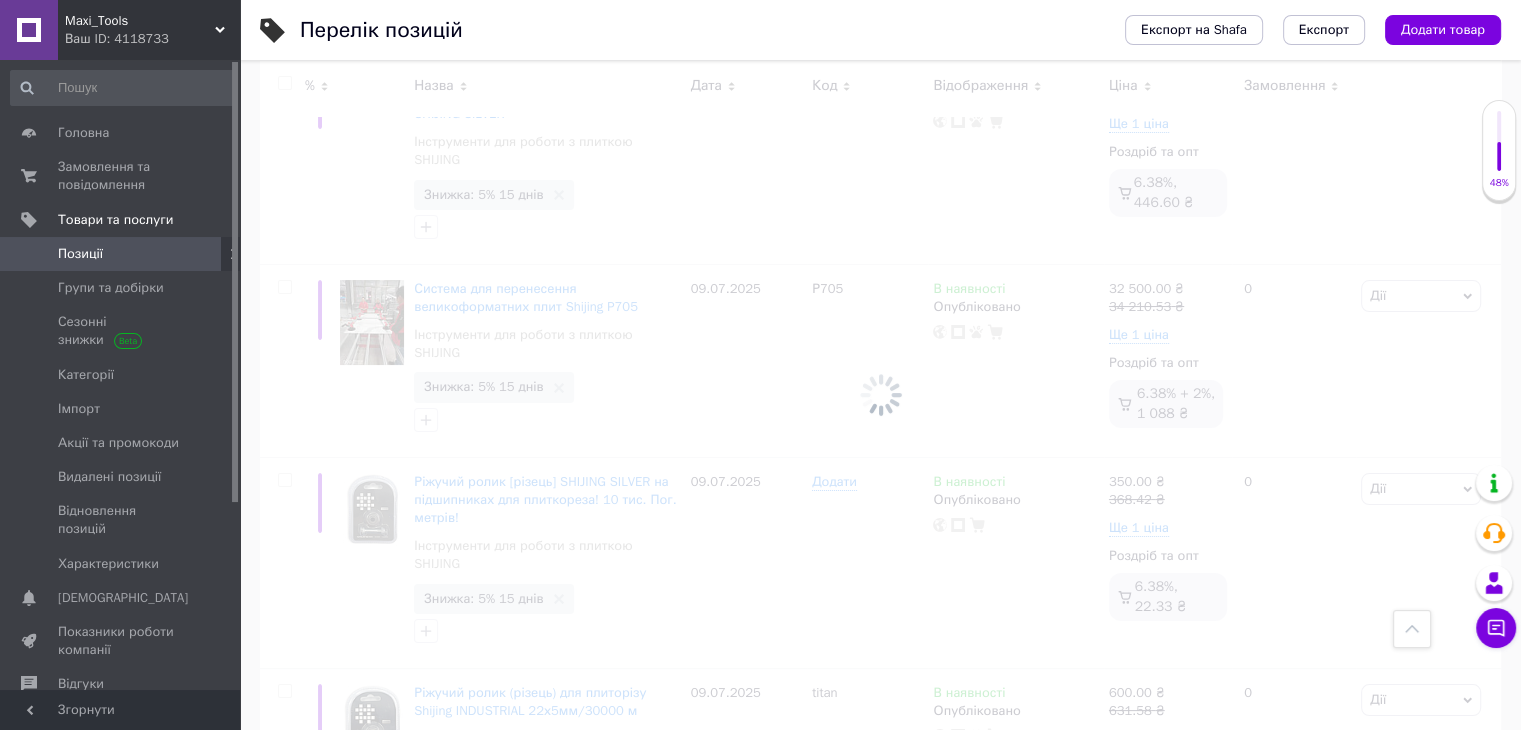 scroll, scrollTop: 0, scrollLeft: 0, axis: both 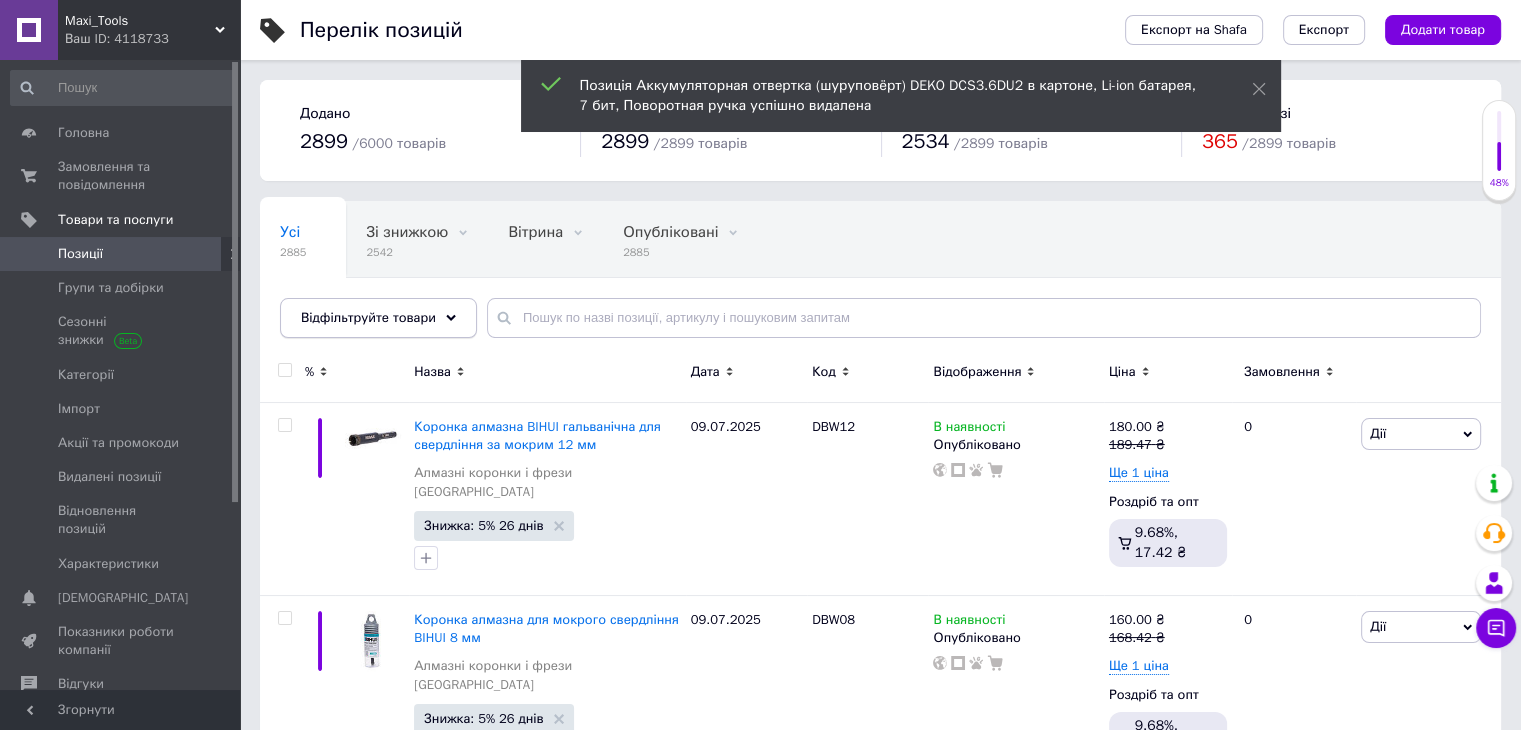 click on "Відфільтруйте товари" at bounding box center [378, 318] 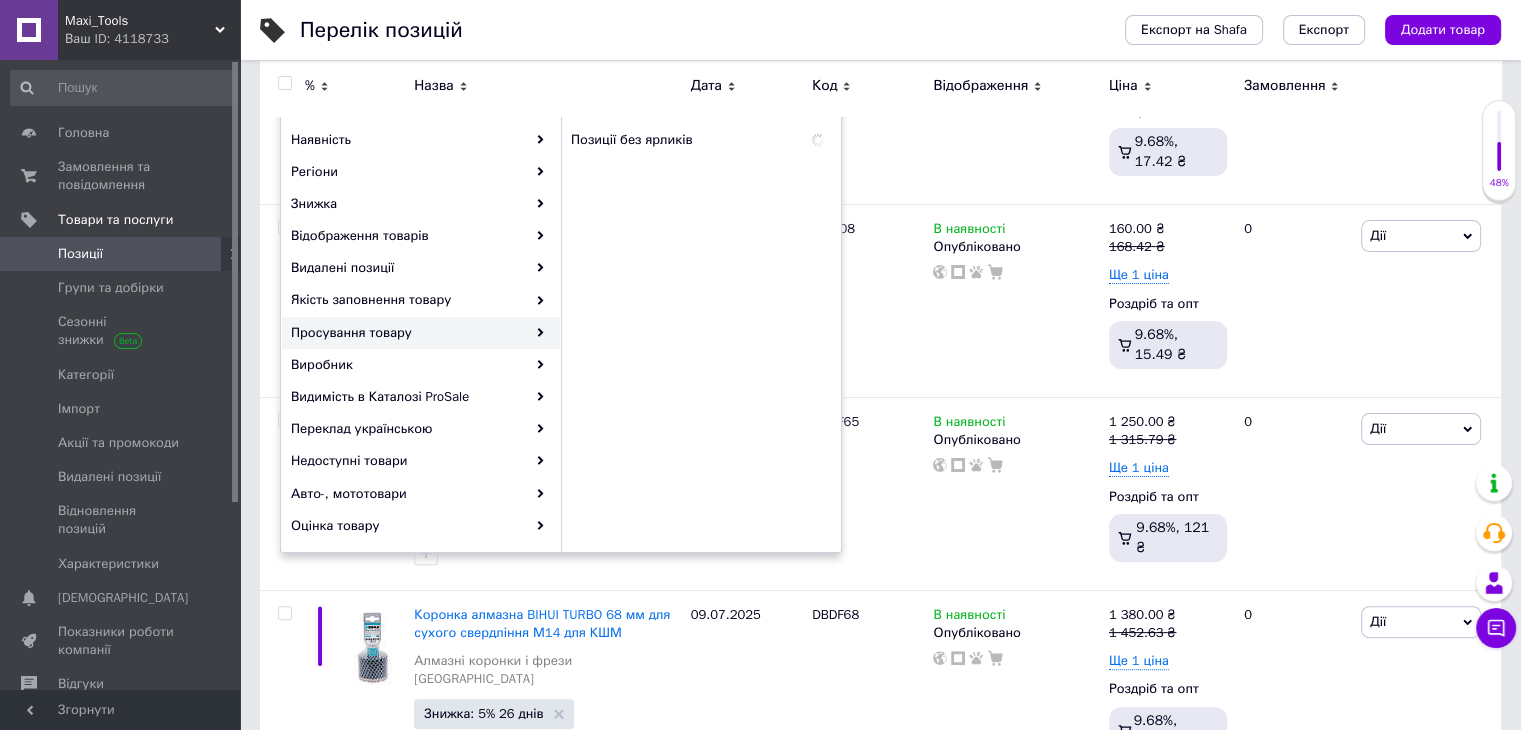 scroll, scrollTop: 400, scrollLeft: 0, axis: vertical 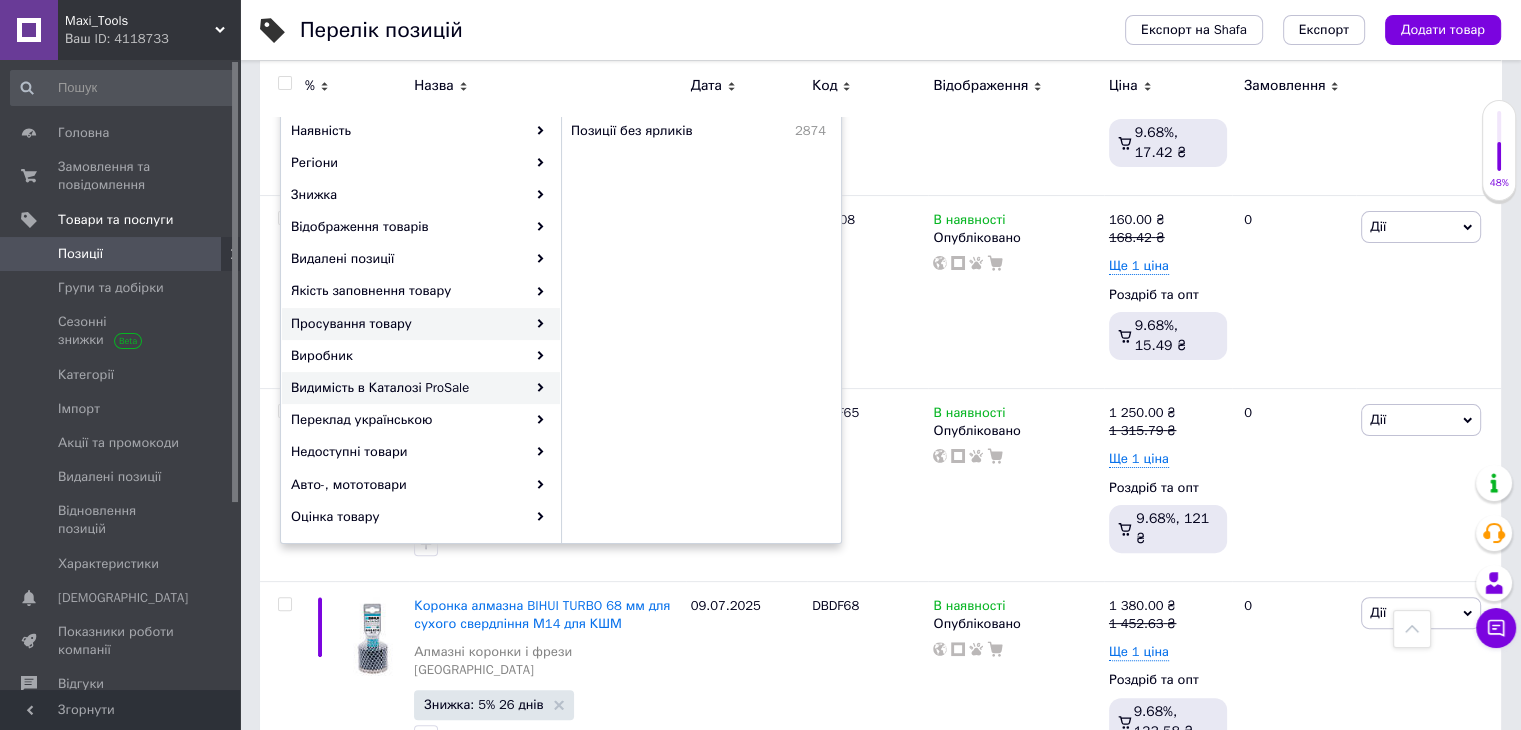 click on "Видимість в Каталозі ProSale" at bounding box center [421, 388] 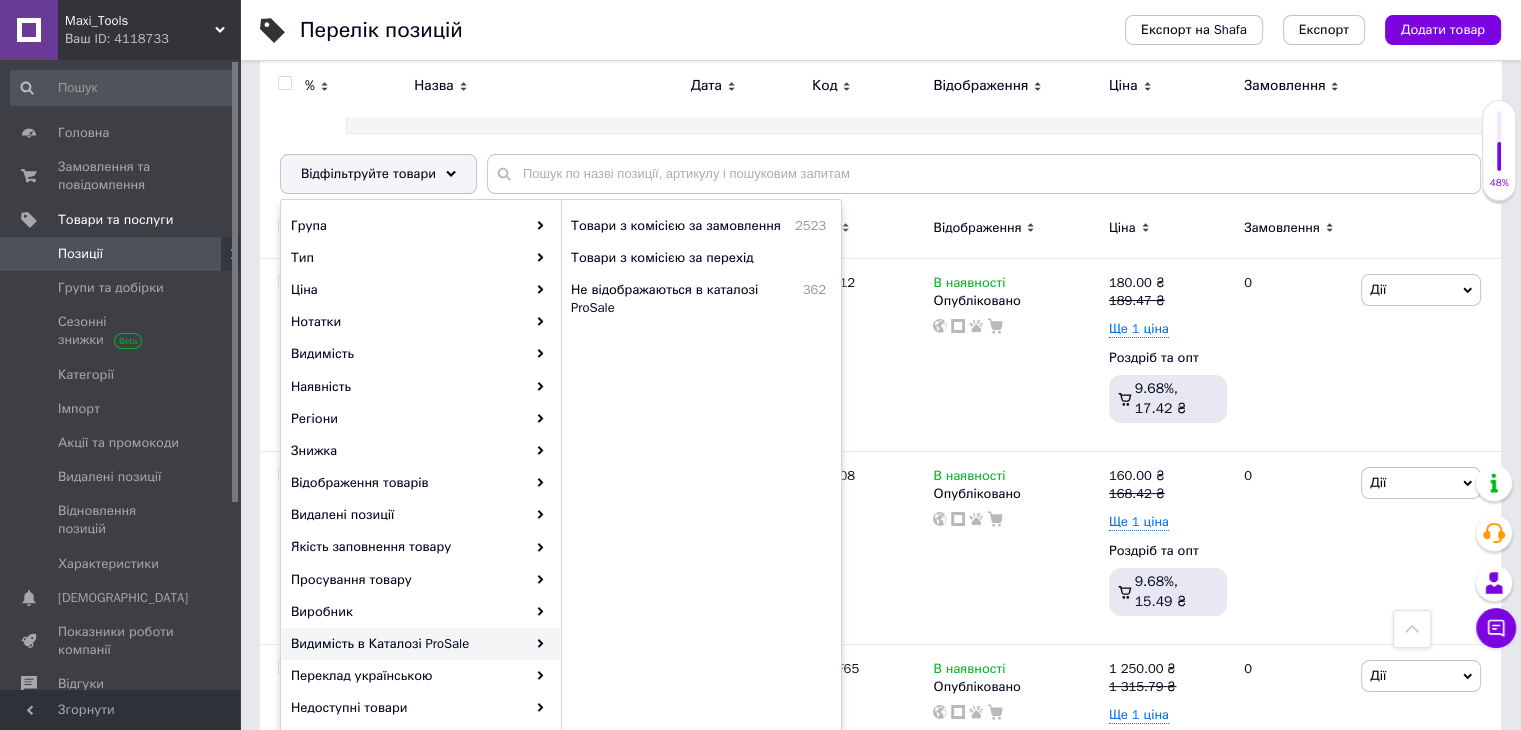 scroll, scrollTop: 100, scrollLeft: 0, axis: vertical 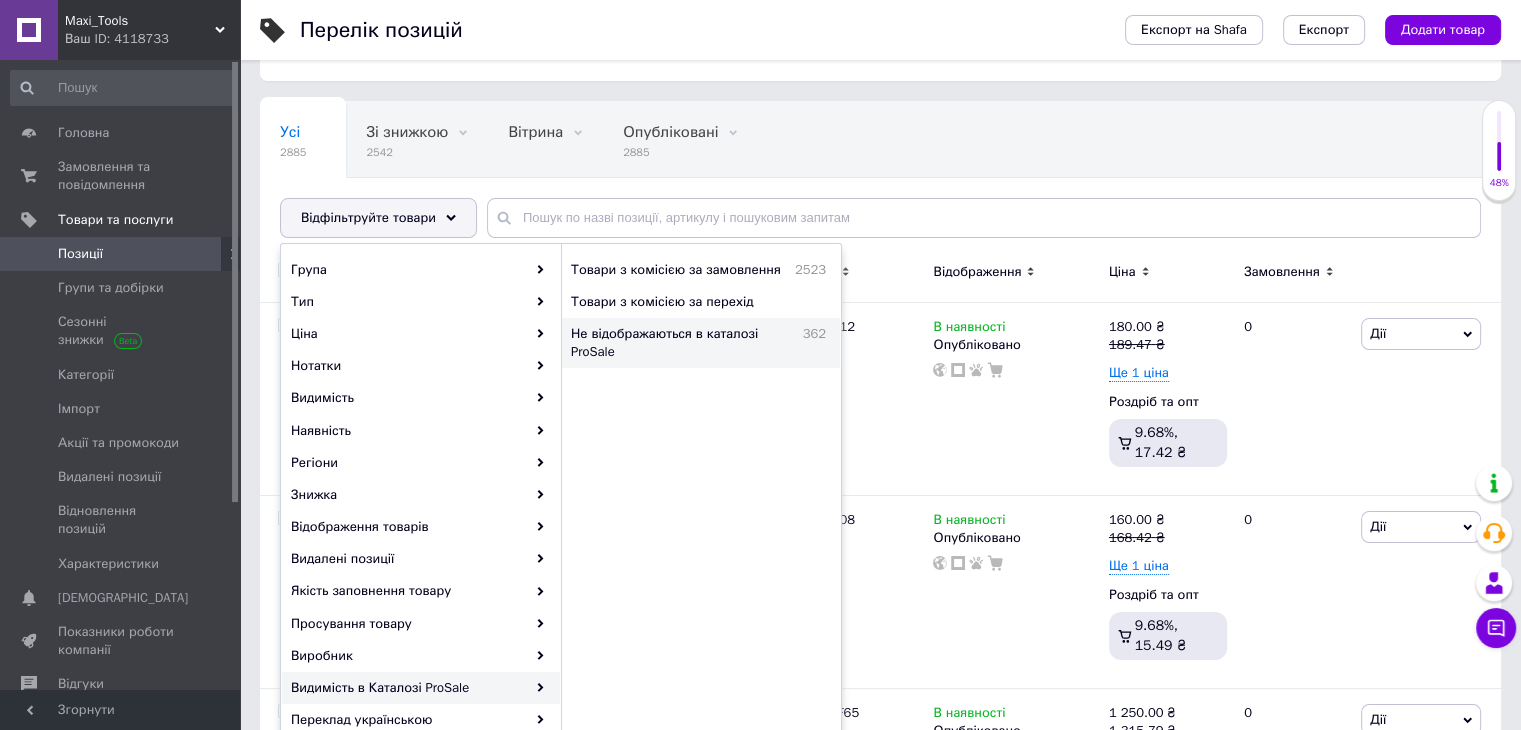 click on "Не відображаються в каталозі ProSale" at bounding box center (682, 343) 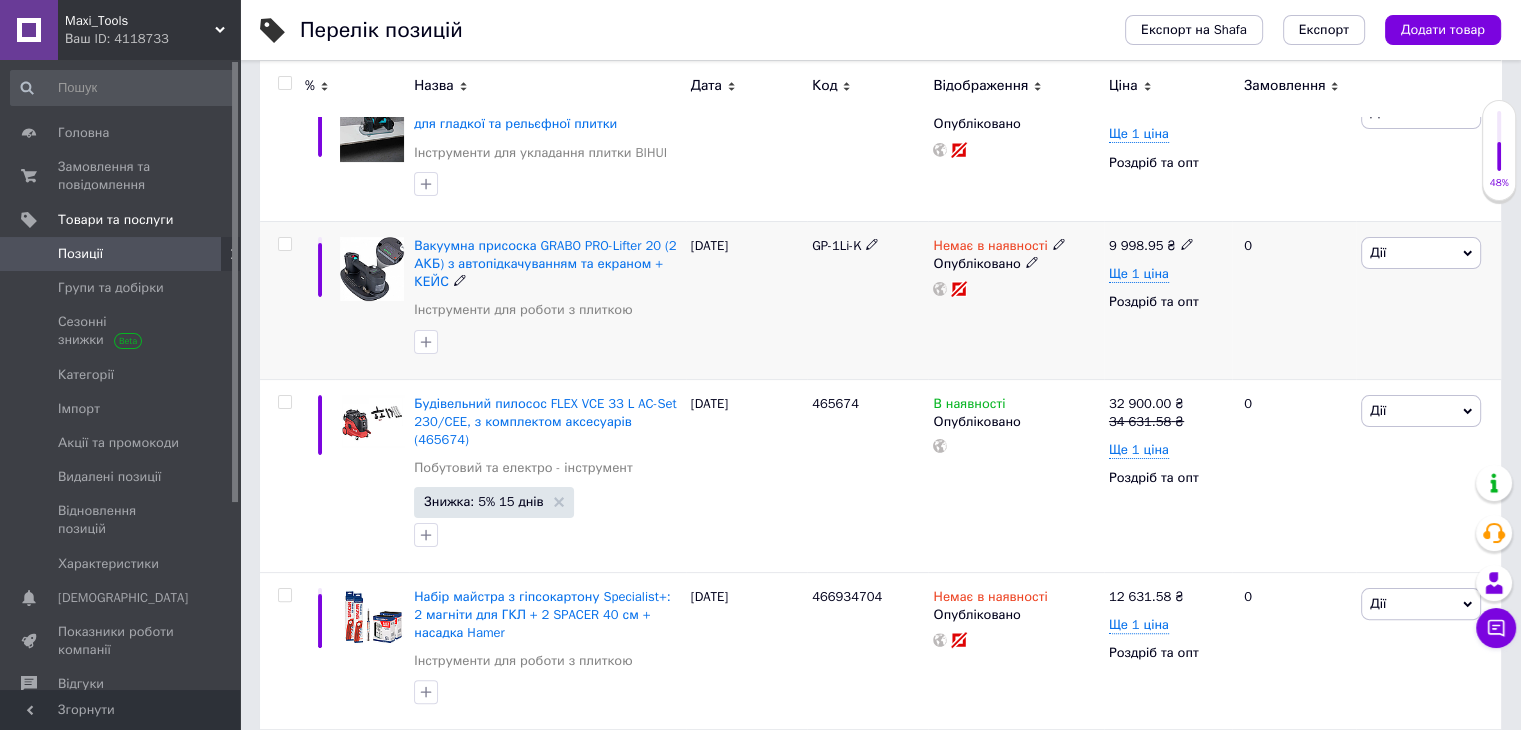 scroll, scrollTop: 400, scrollLeft: 0, axis: vertical 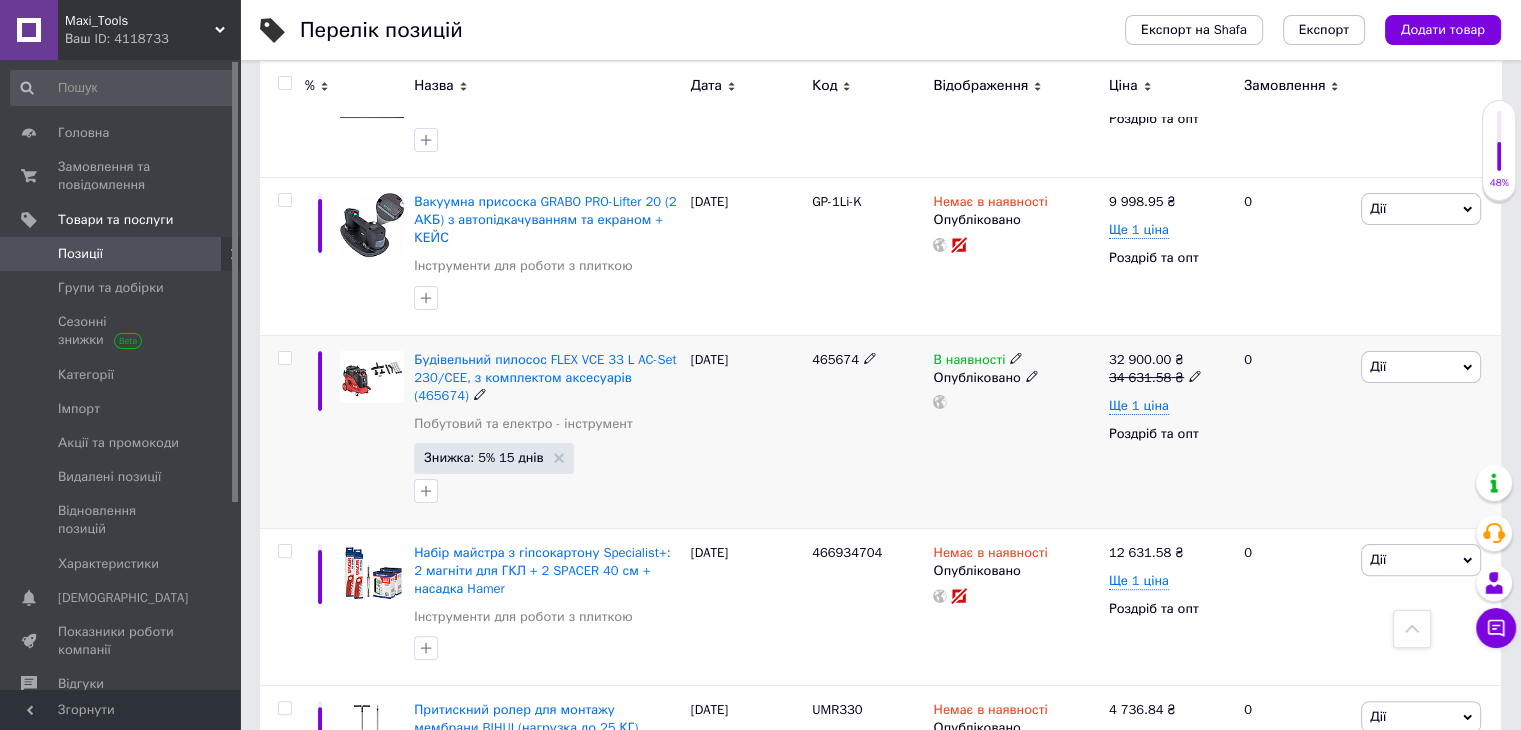 click on "Дії" at bounding box center [1378, 366] 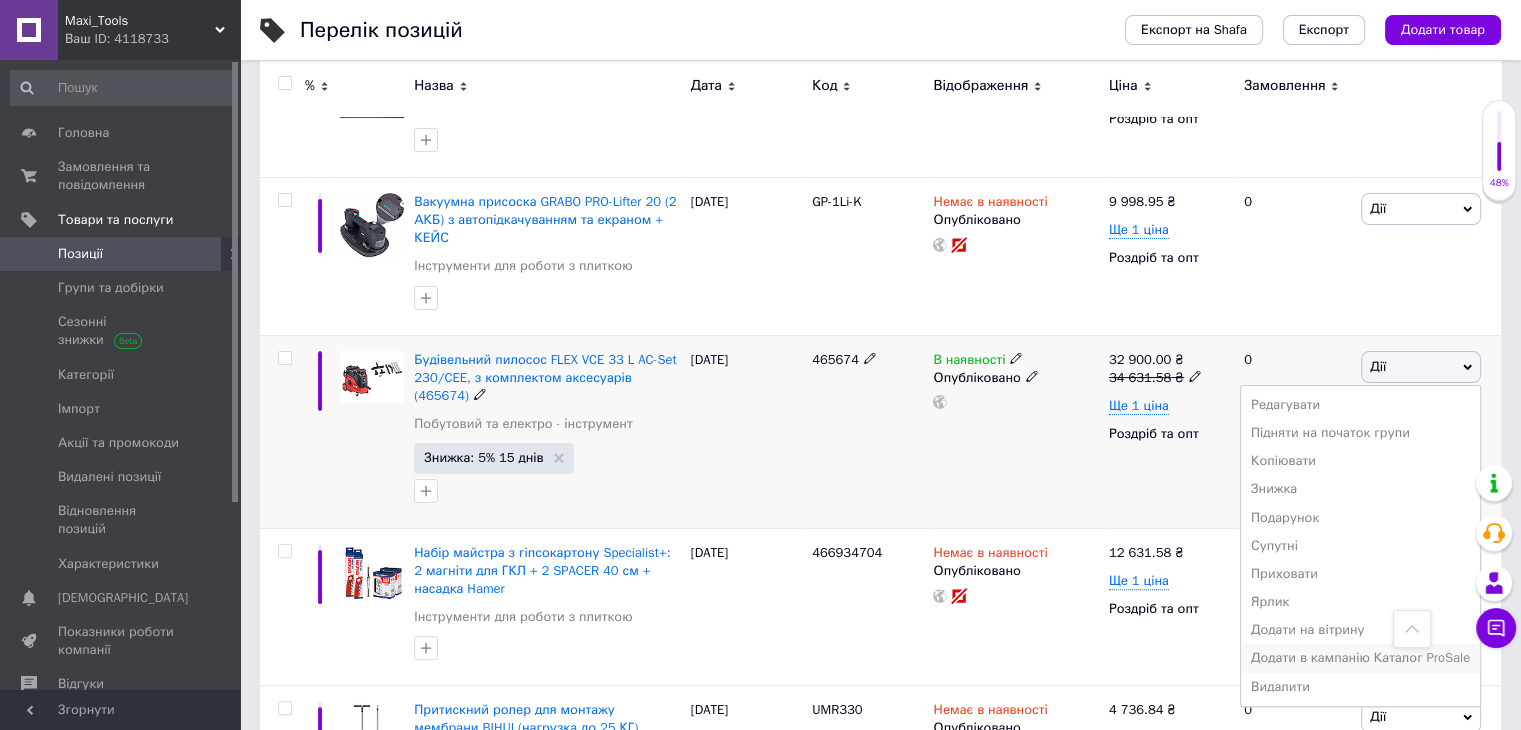 click on "Додати в кампанію Каталог ProSale" at bounding box center [1360, 658] 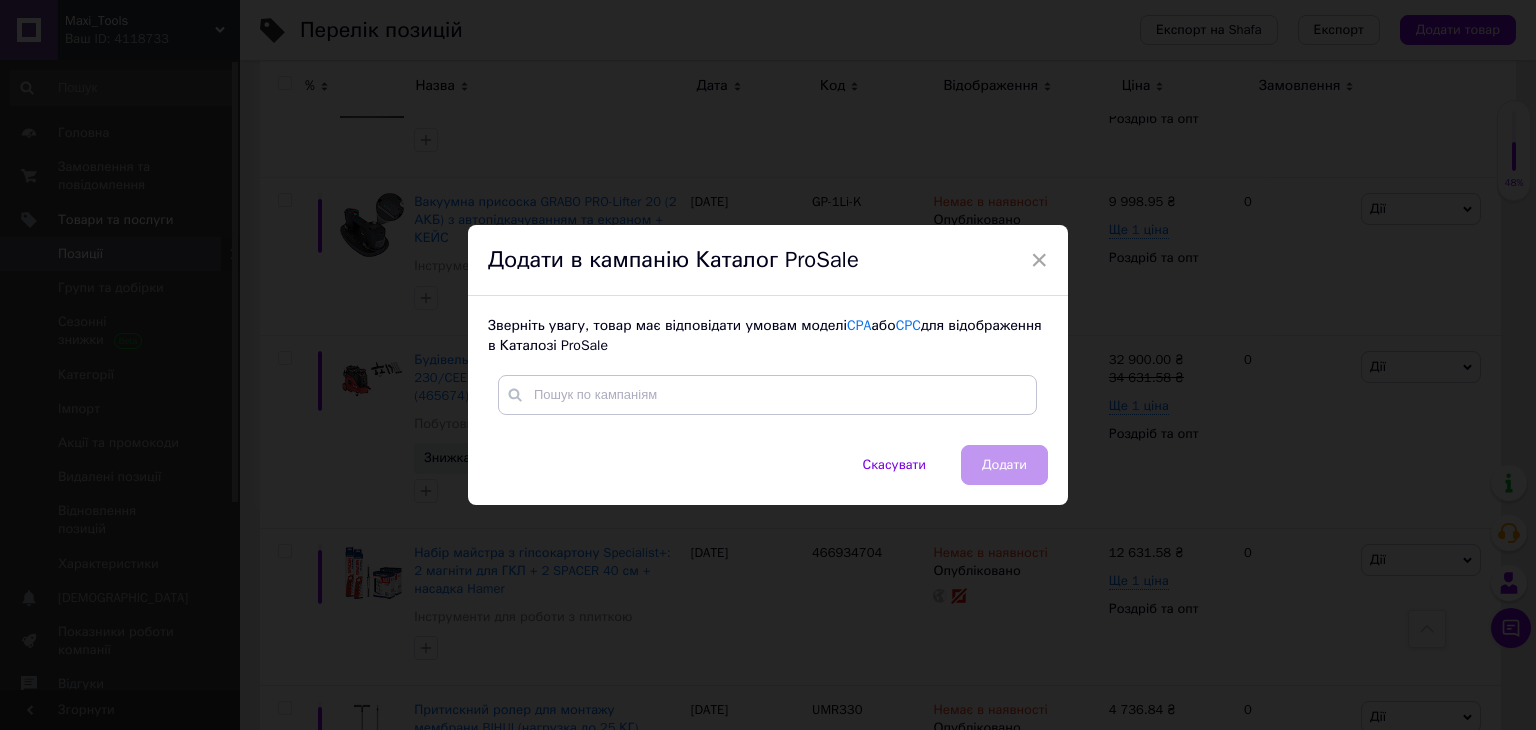 click on "Зверніть увагу , товар має відповідати умовам моделі  CPA
або  CPC  для відображення в Каталозі ProSale" at bounding box center (768, 335) 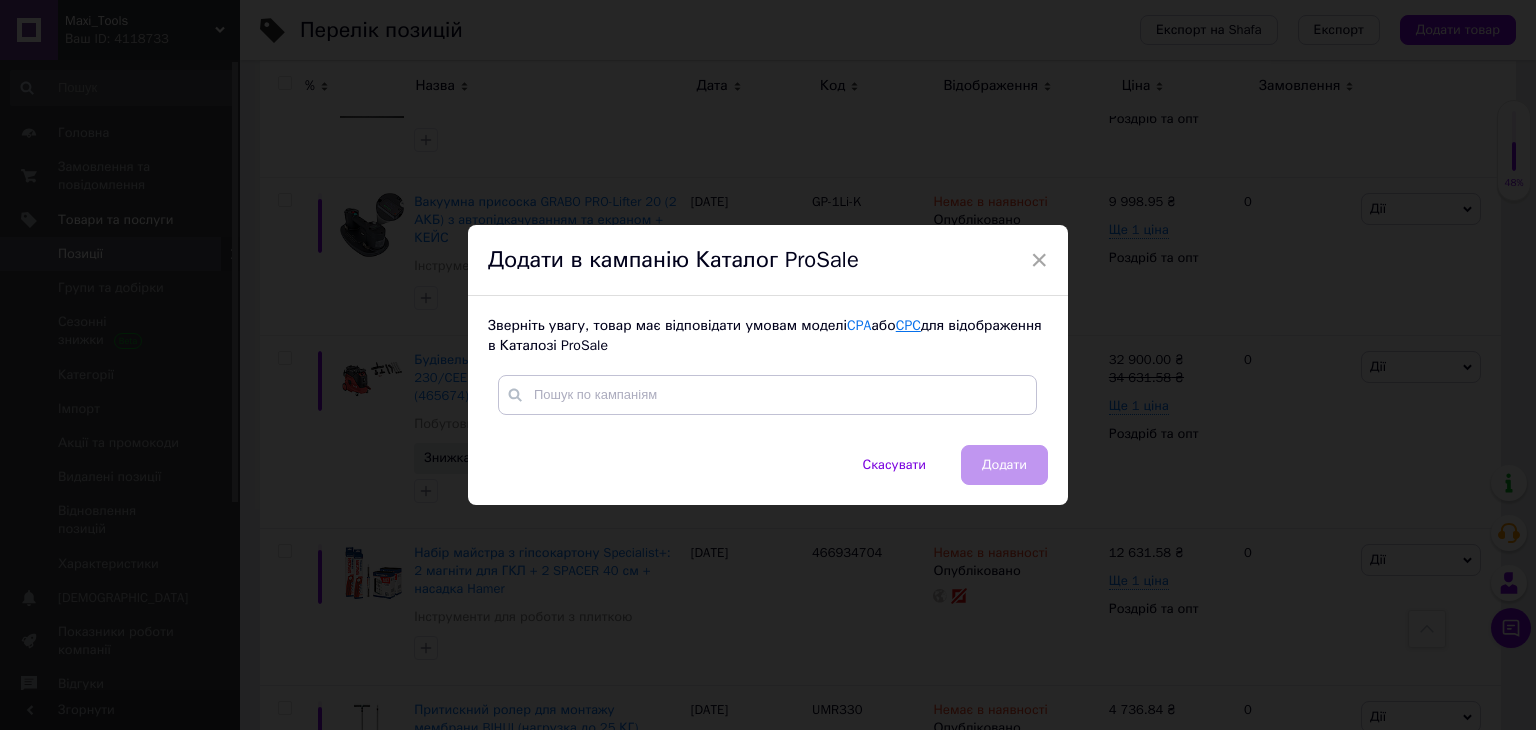 click on "CPC" at bounding box center [908, 325] 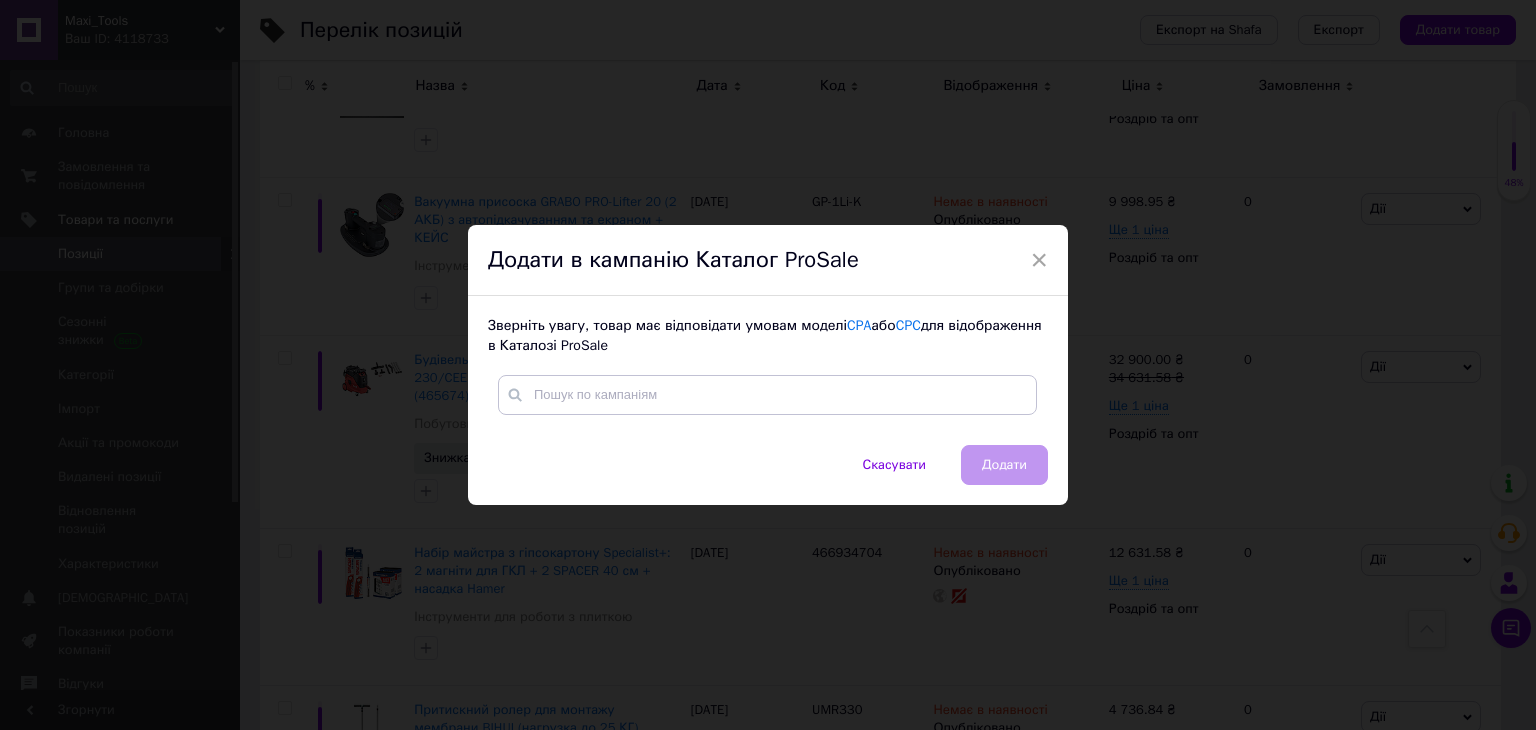 click on "× Додати в кампанію Каталог ProSale Зверніть увагу , товар має відповідати умовам моделі  CPA
або  CPC  для відображення в Каталозі ProSale Створити мітку   Скасувати   Додати" at bounding box center [768, 365] 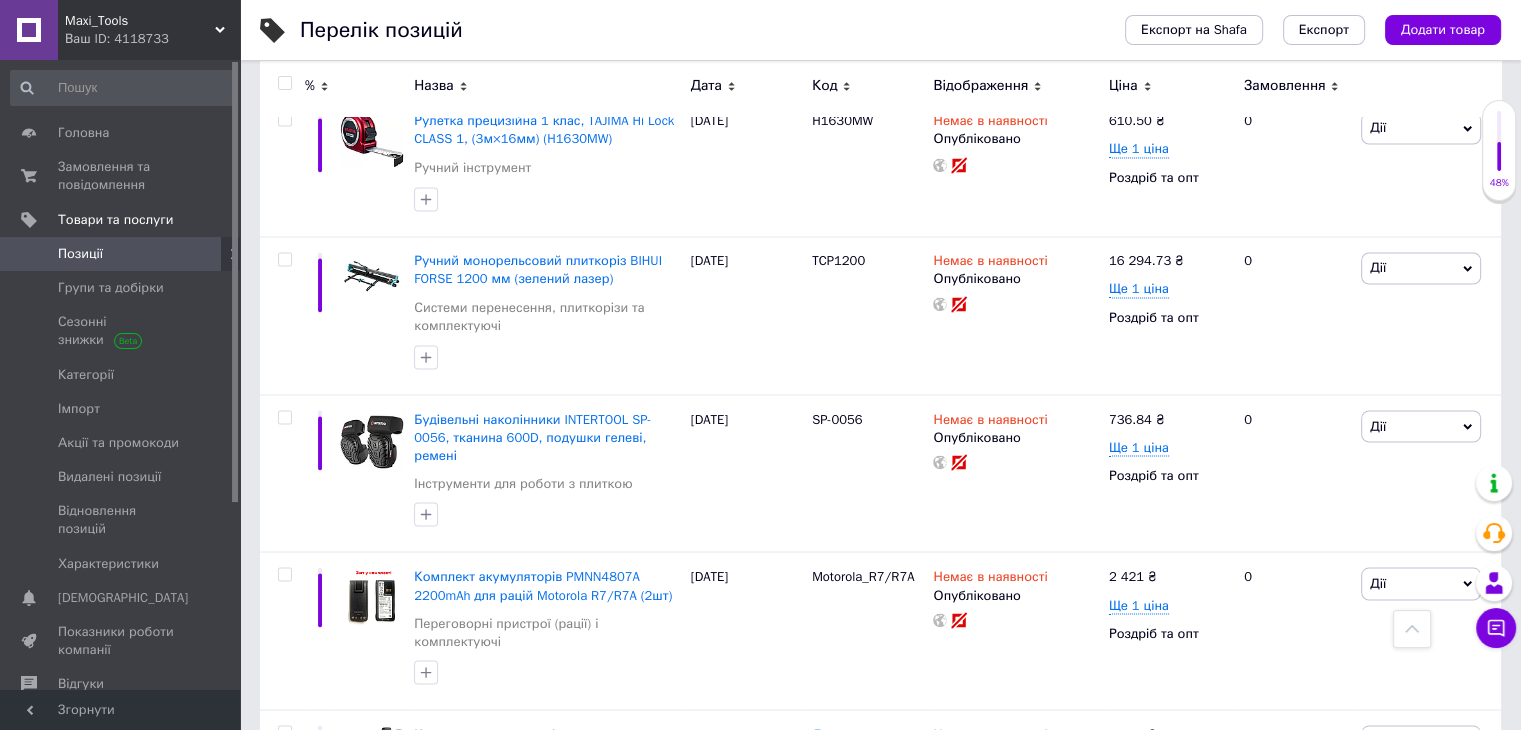 scroll, scrollTop: 11100, scrollLeft: 0, axis: vertical 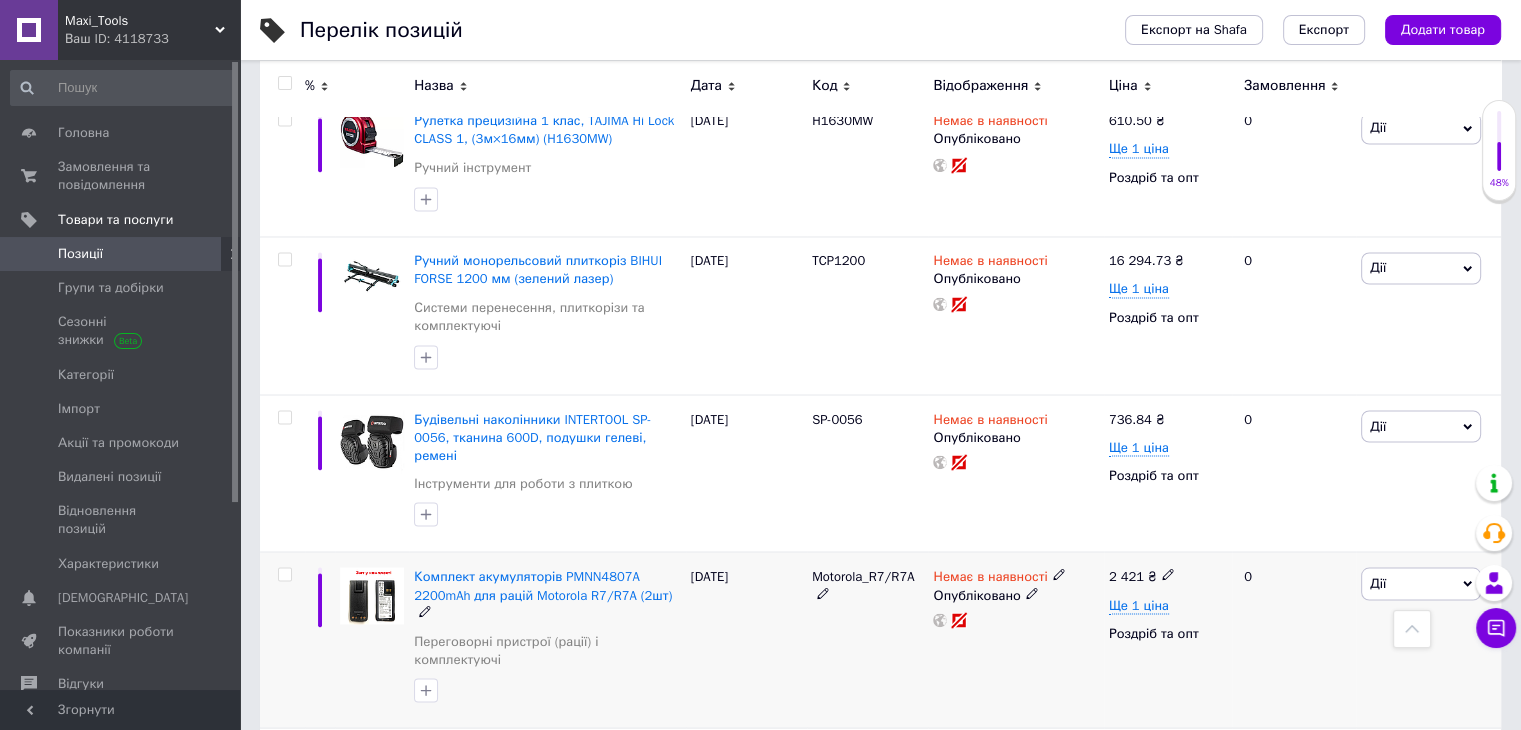 click on "Дії" at bounding box center [1421, 583] 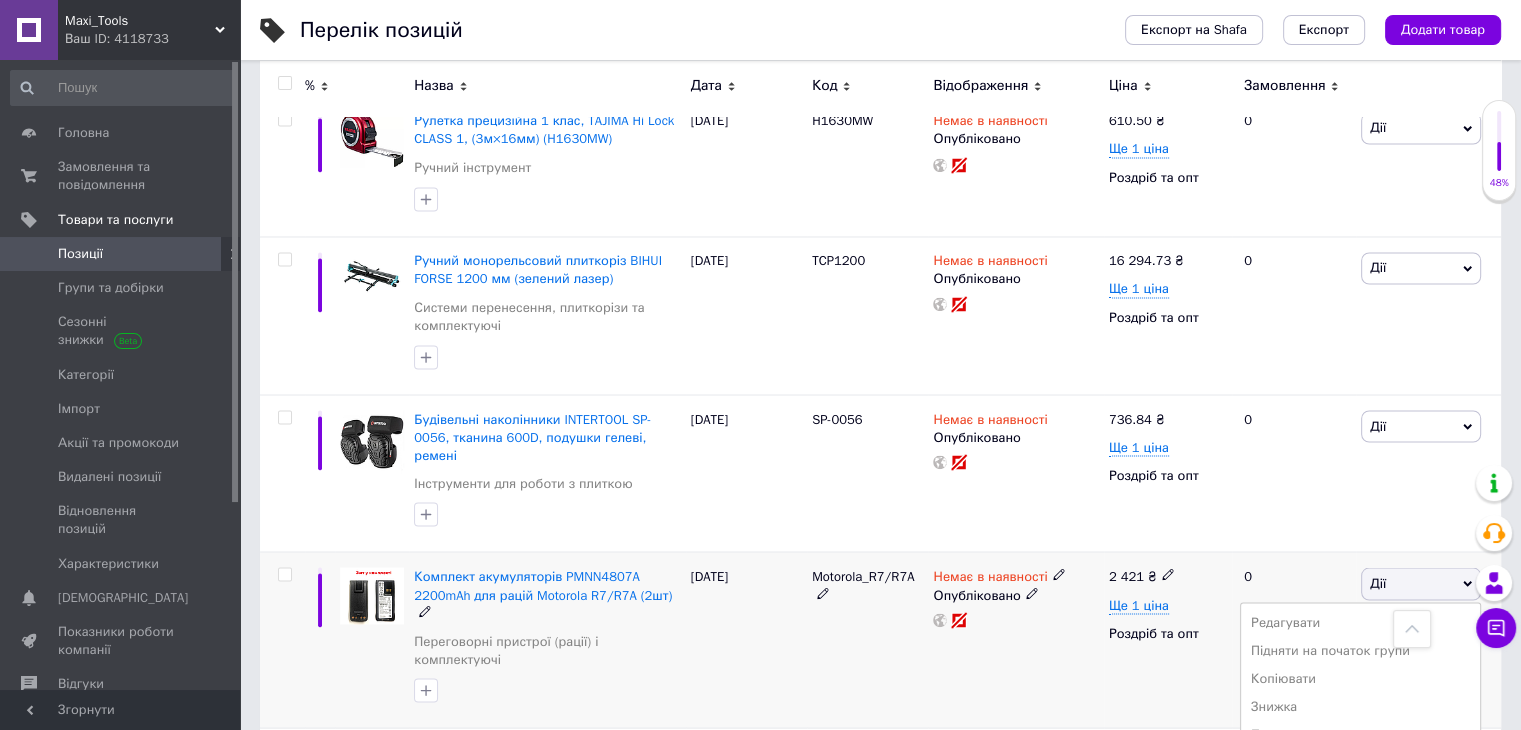 click on "Видалити" at bounding box center [1360, 903] 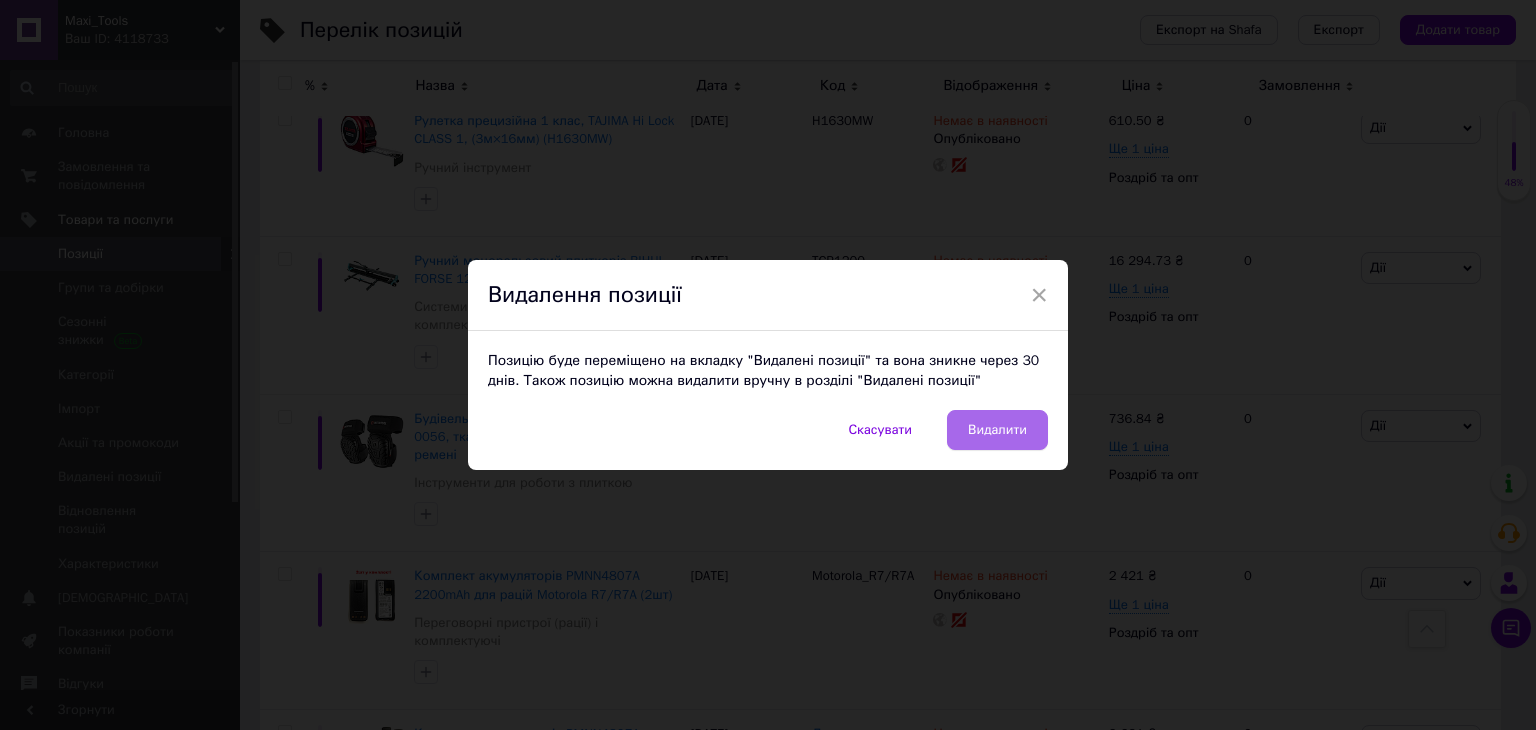click on "Видалити" at bounding box center [997, 430] 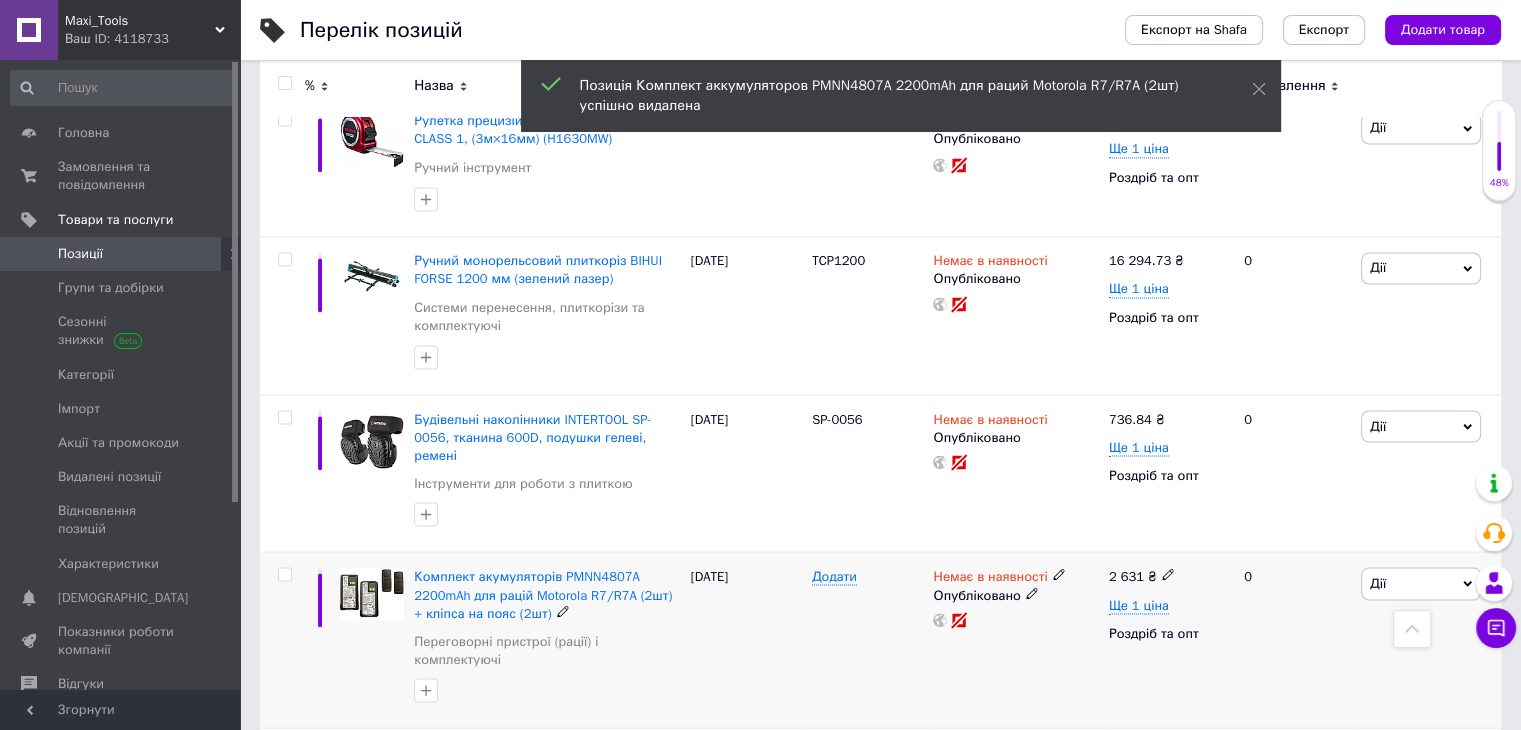 click on "Дії" at bounding box center (1421, 583) 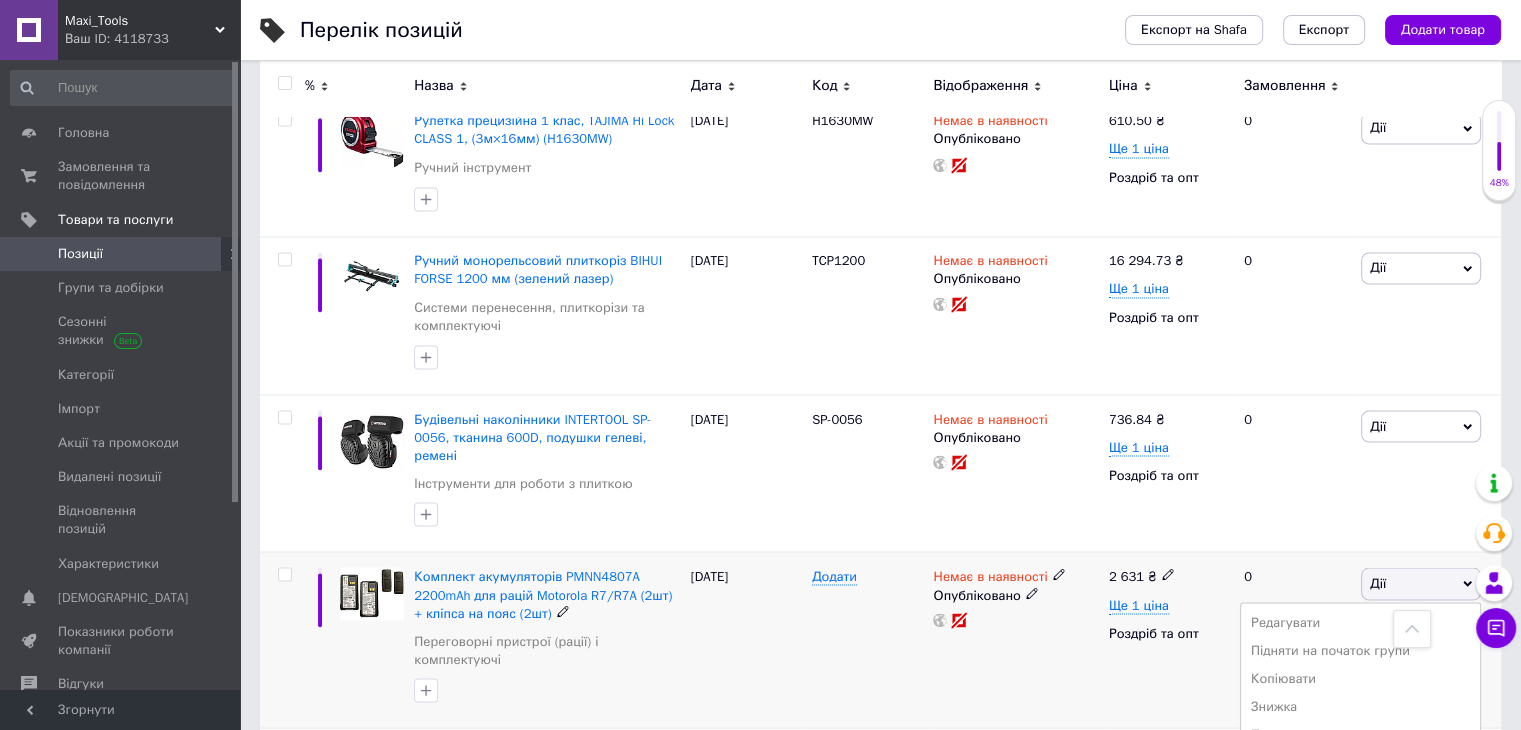click on "Видалити" at bounding box center [1360, 903] 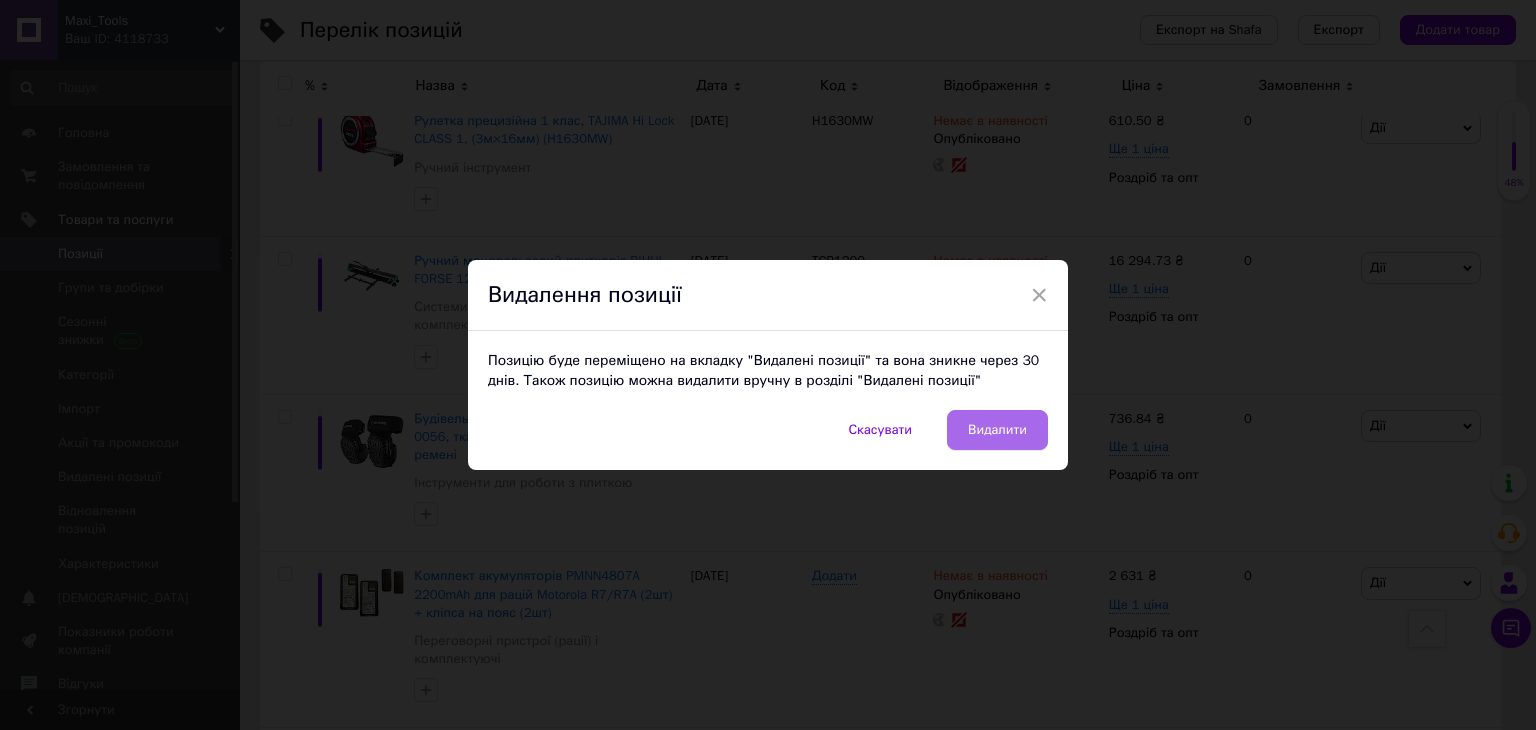 click on "Видалити" at bounding box center (997, 430) 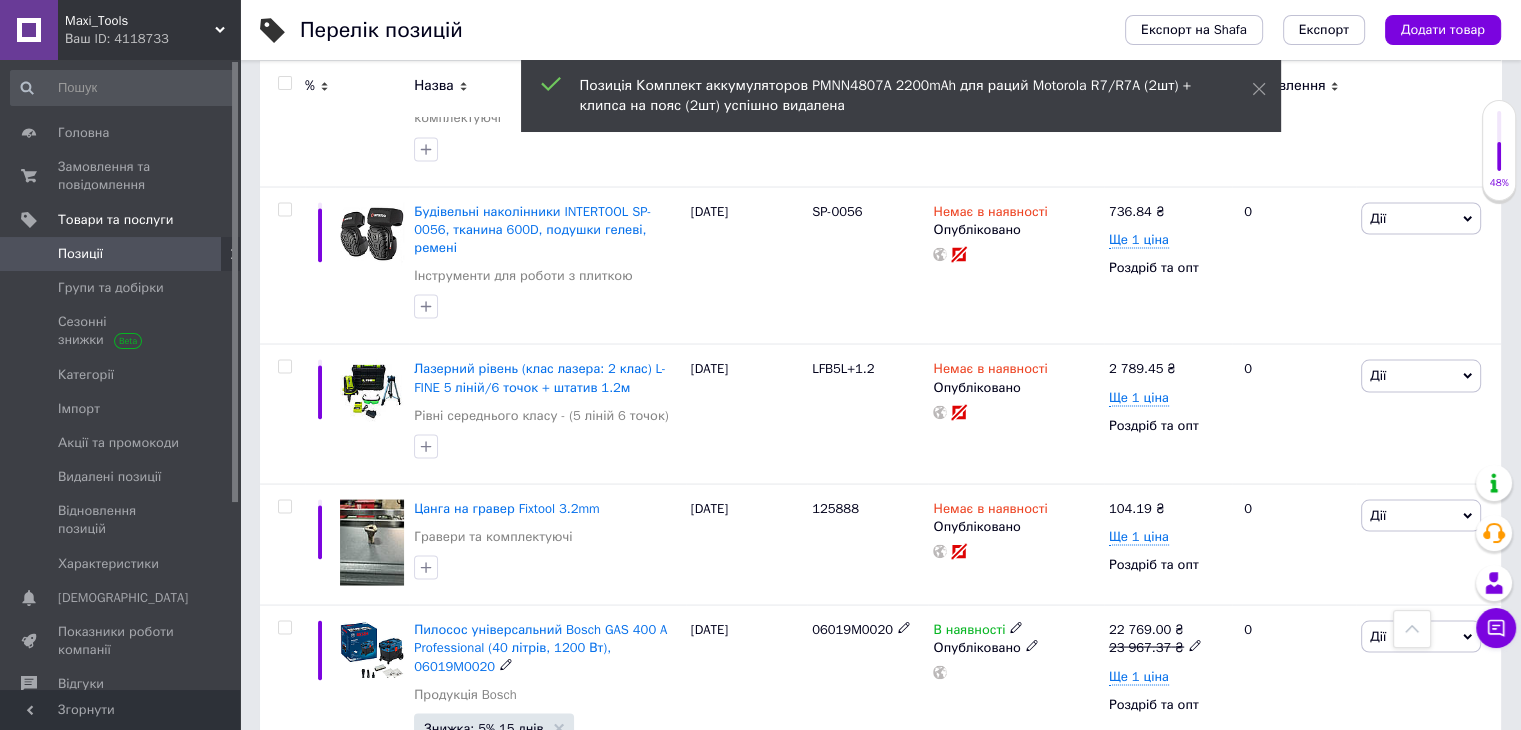 scroll, scrollTop: 11300, scrollLeft: 0, axis: vertical 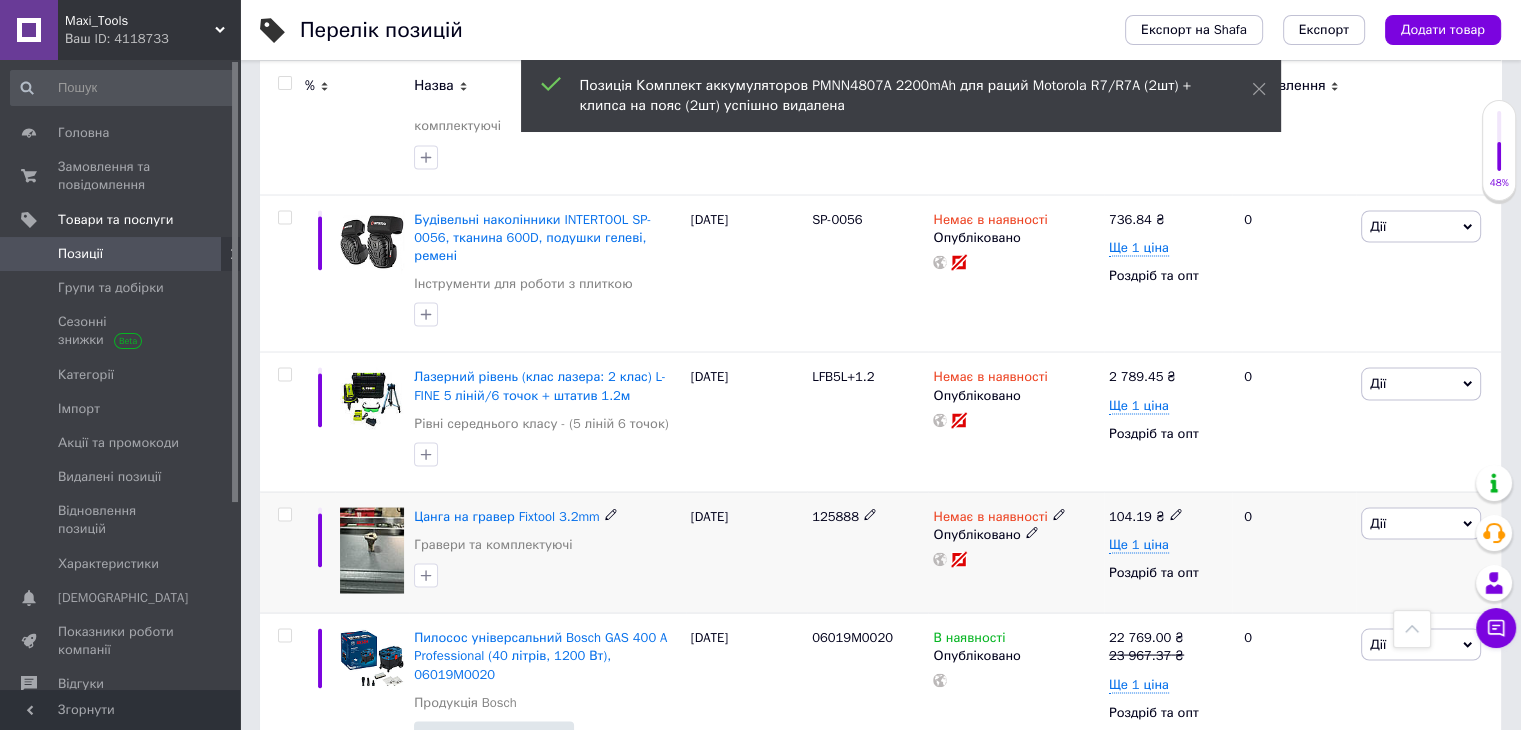 click on "Дії" at bounding box center (1421, 523) 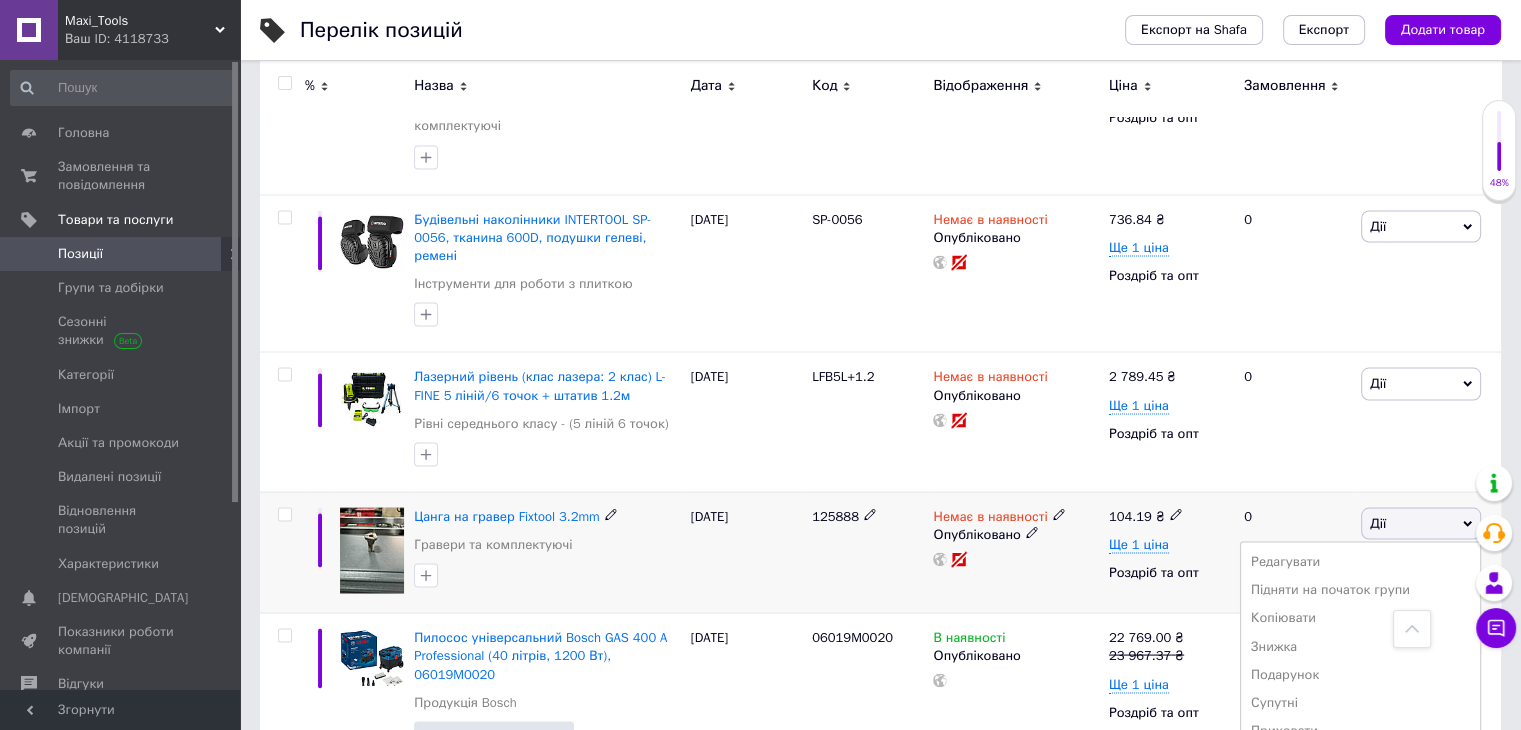 click on "Видалити" at bounding box center [1360, 843] 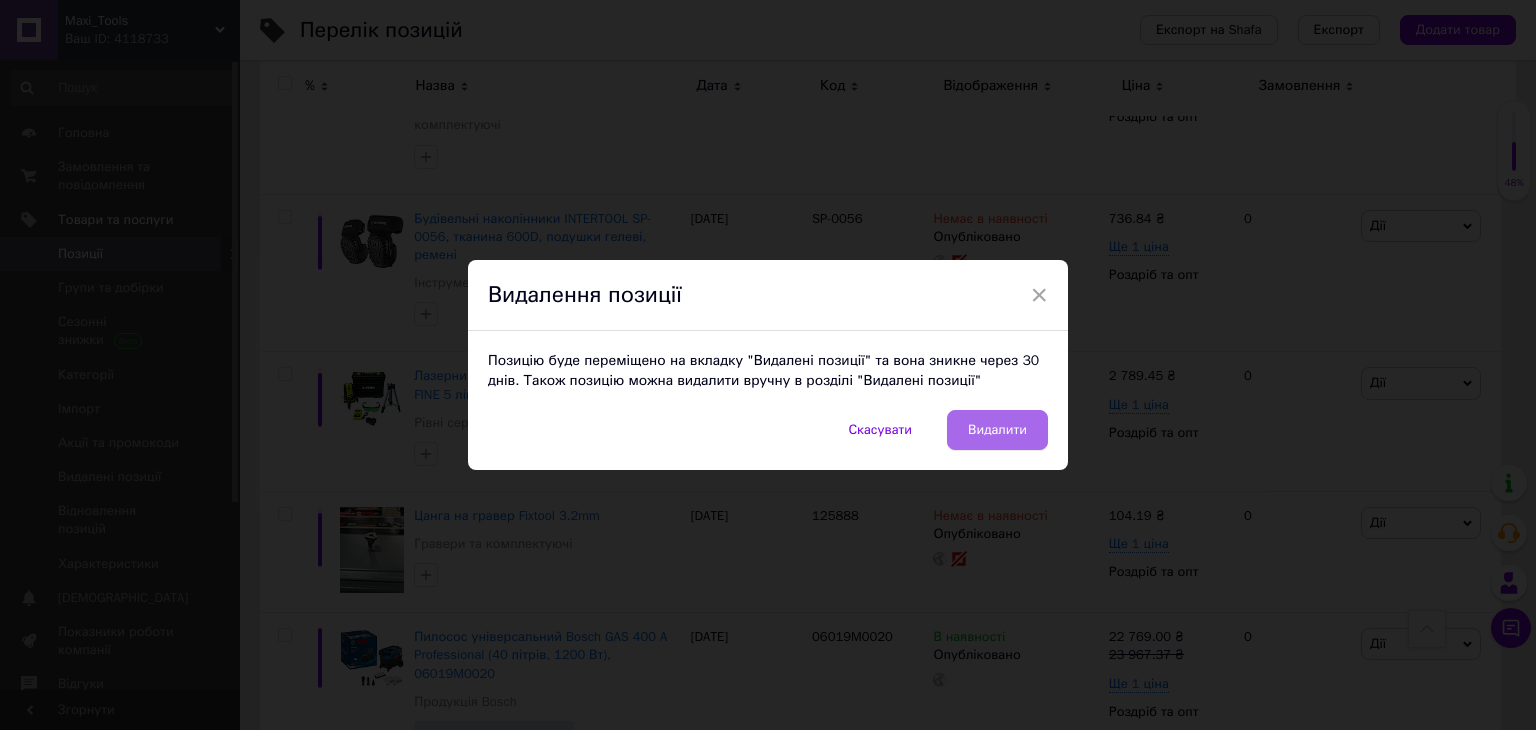 click on "Видалити" at bounding box center [997, 430] 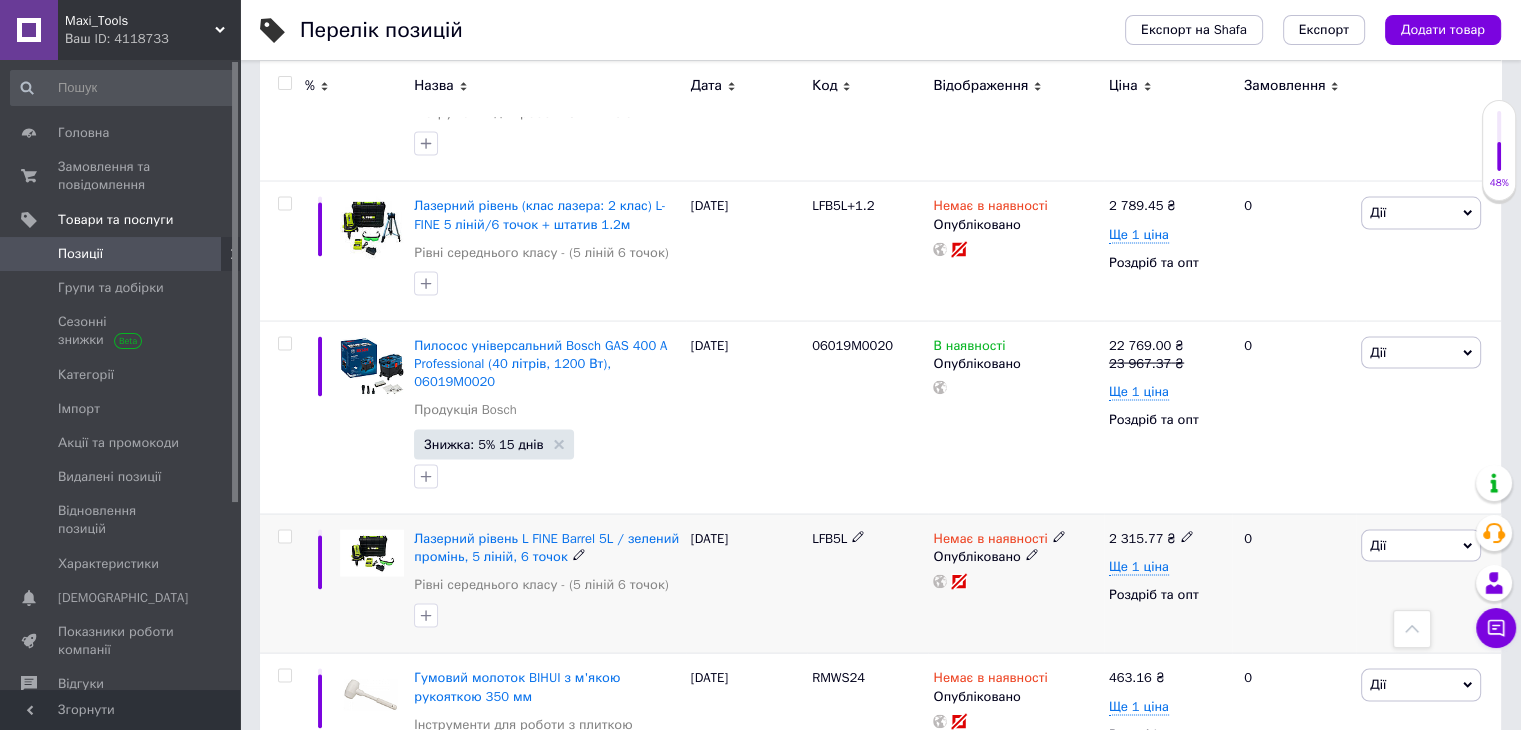 scroll, scrollTop: 11500, scrollLeft: 0, axis: vertical 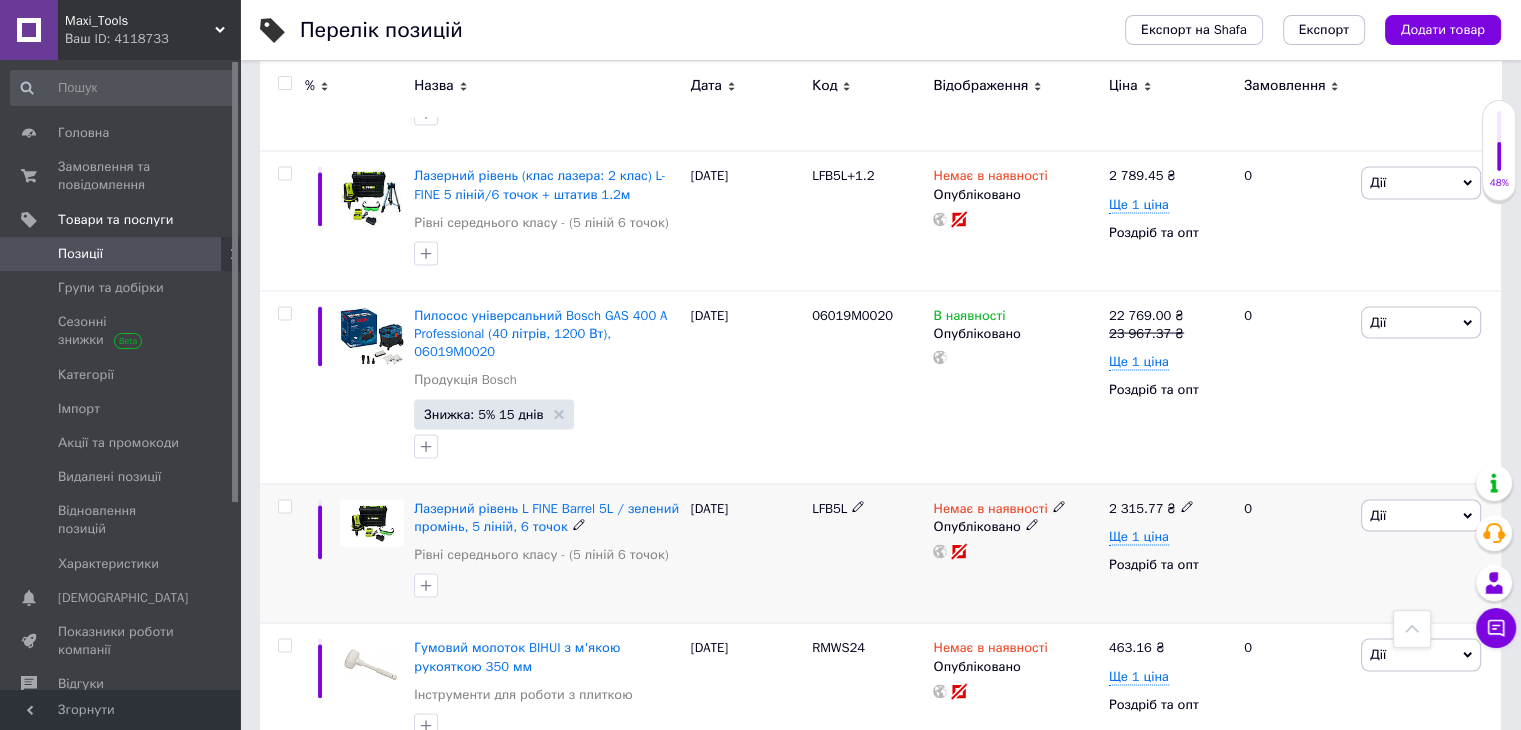 click on "Дії" at bounding box center [1421, 516] 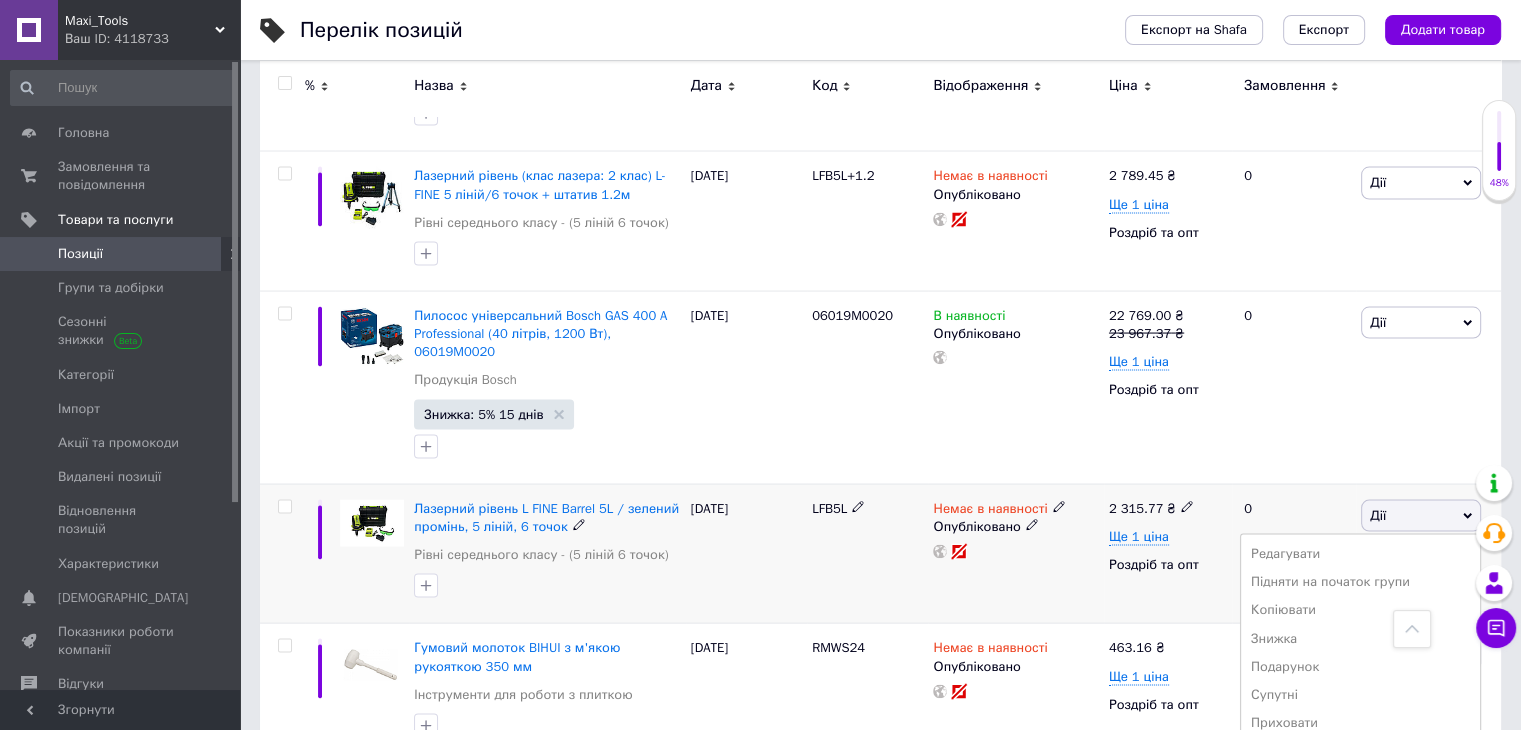 click on "Видалити" at bounding box center (1360, 836) 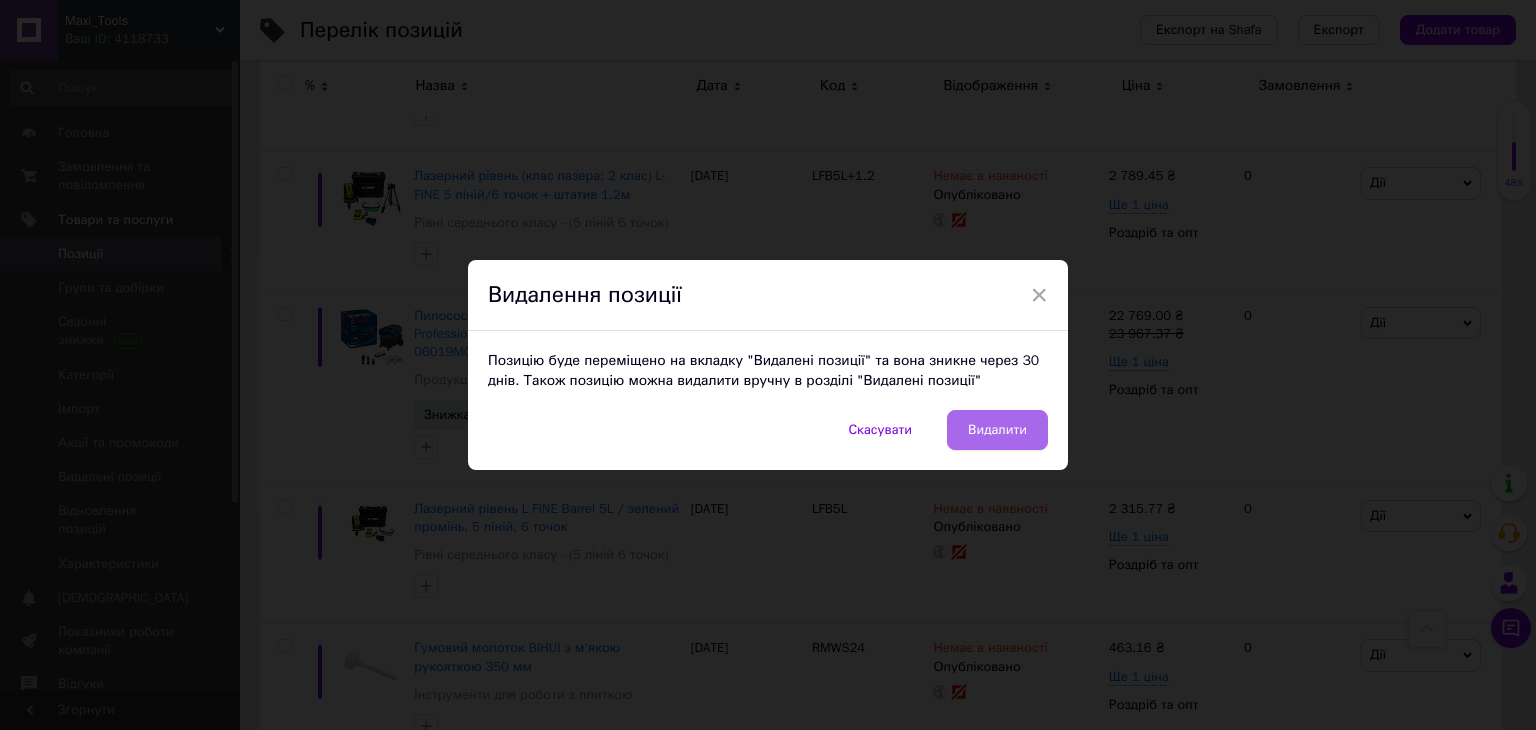 click on "Видалити" at bounding box center [997, 430] 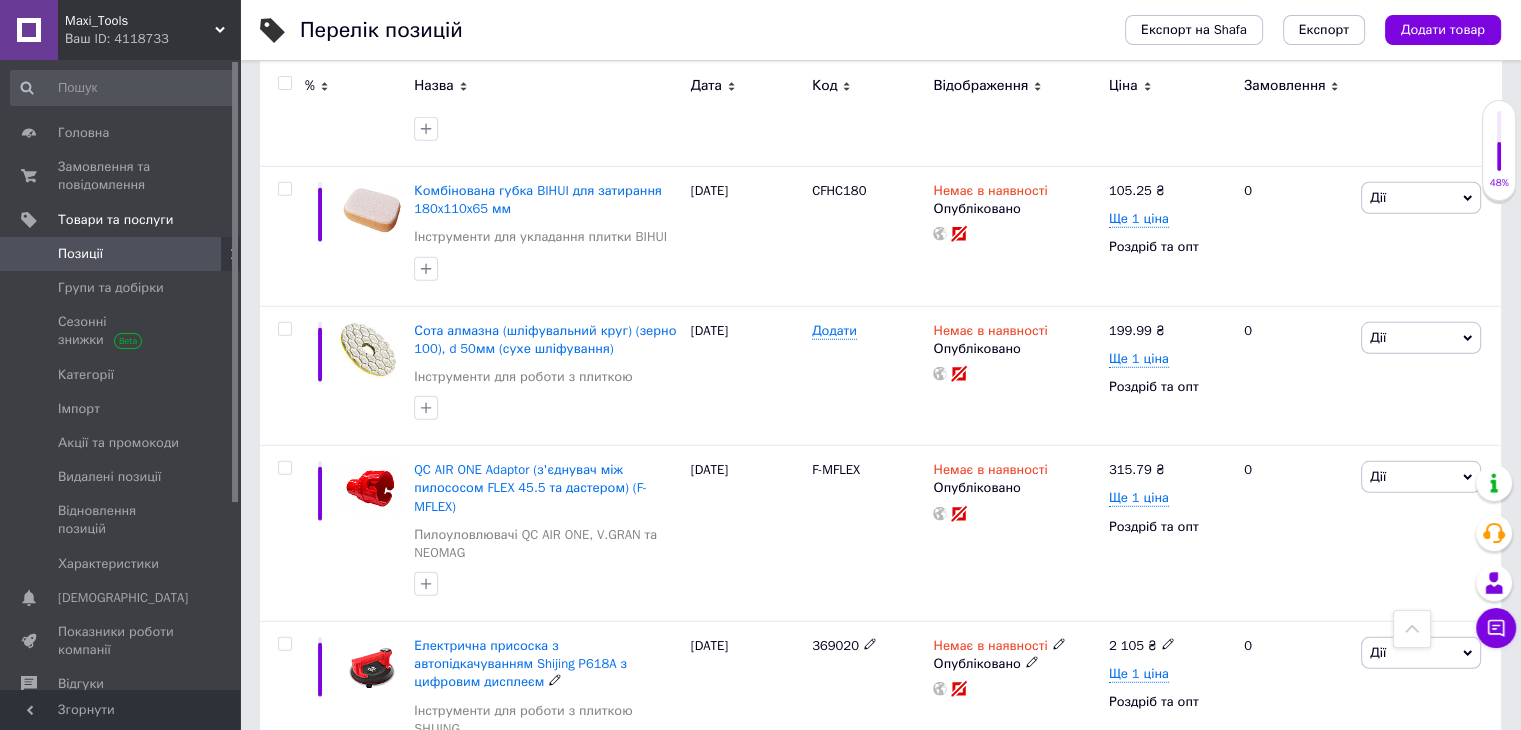 scroll, scrollTop: 13300, scrollLeft: 0, axis: vertical 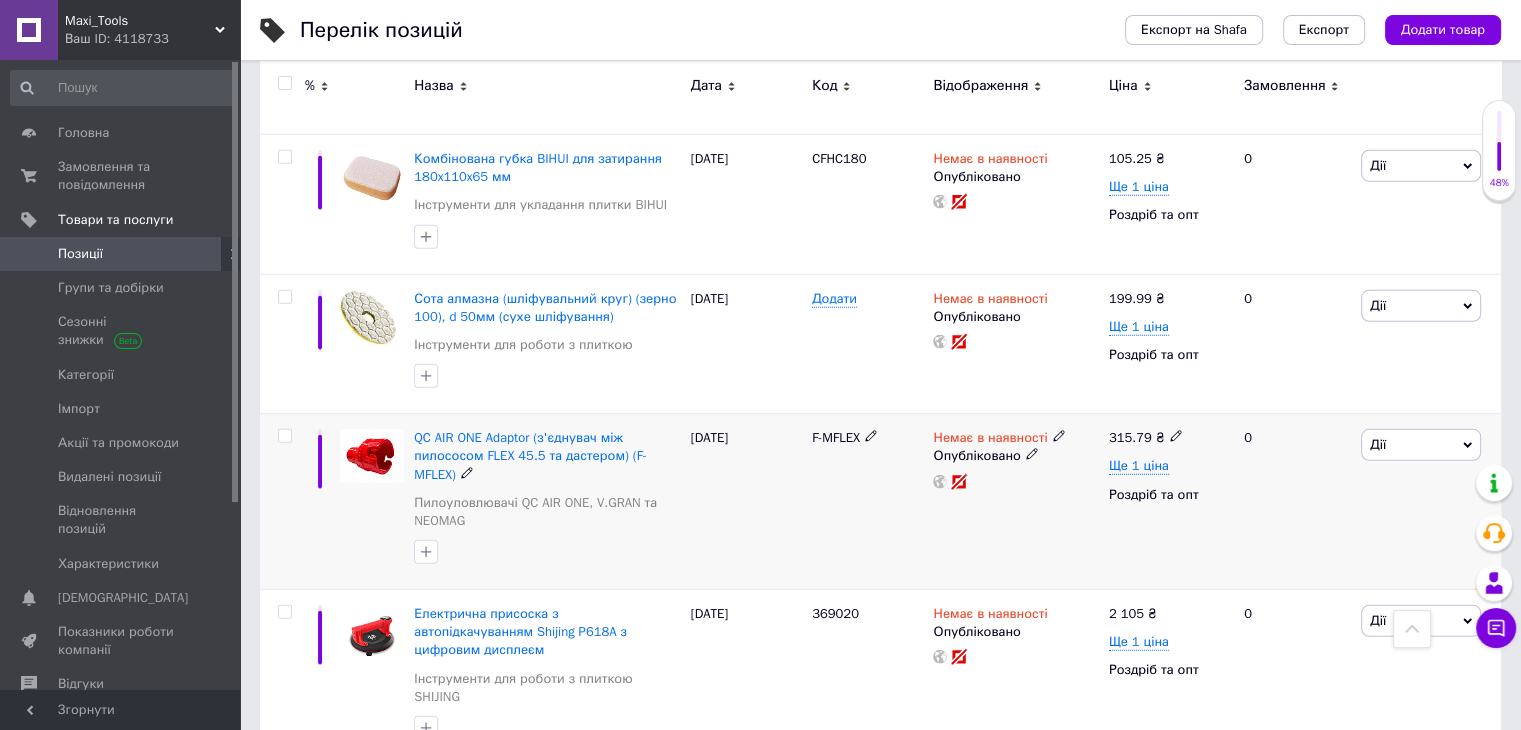 click on "Дії" at bounding box center [1421, 445] 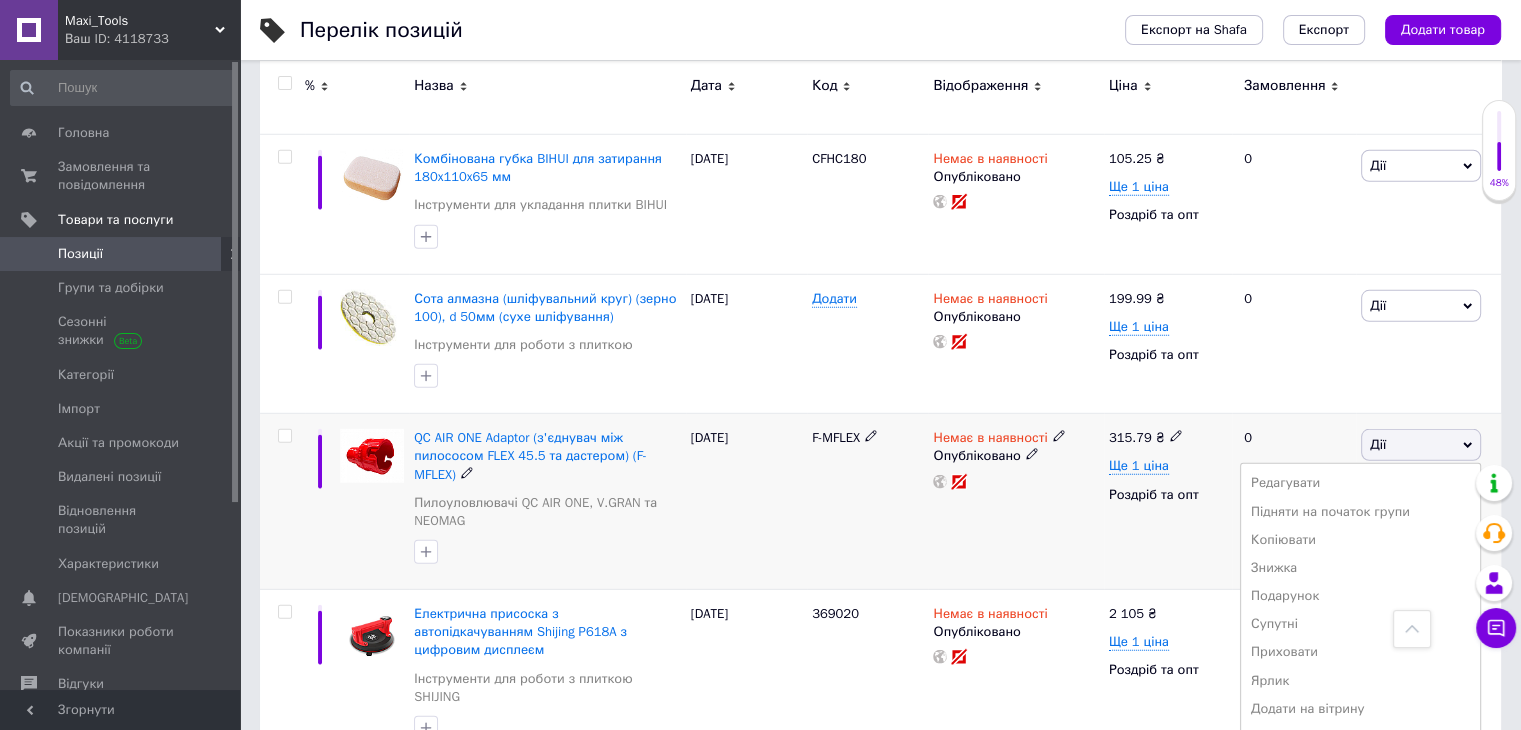 click on "Видалити" at bounding box center (1360, 765) 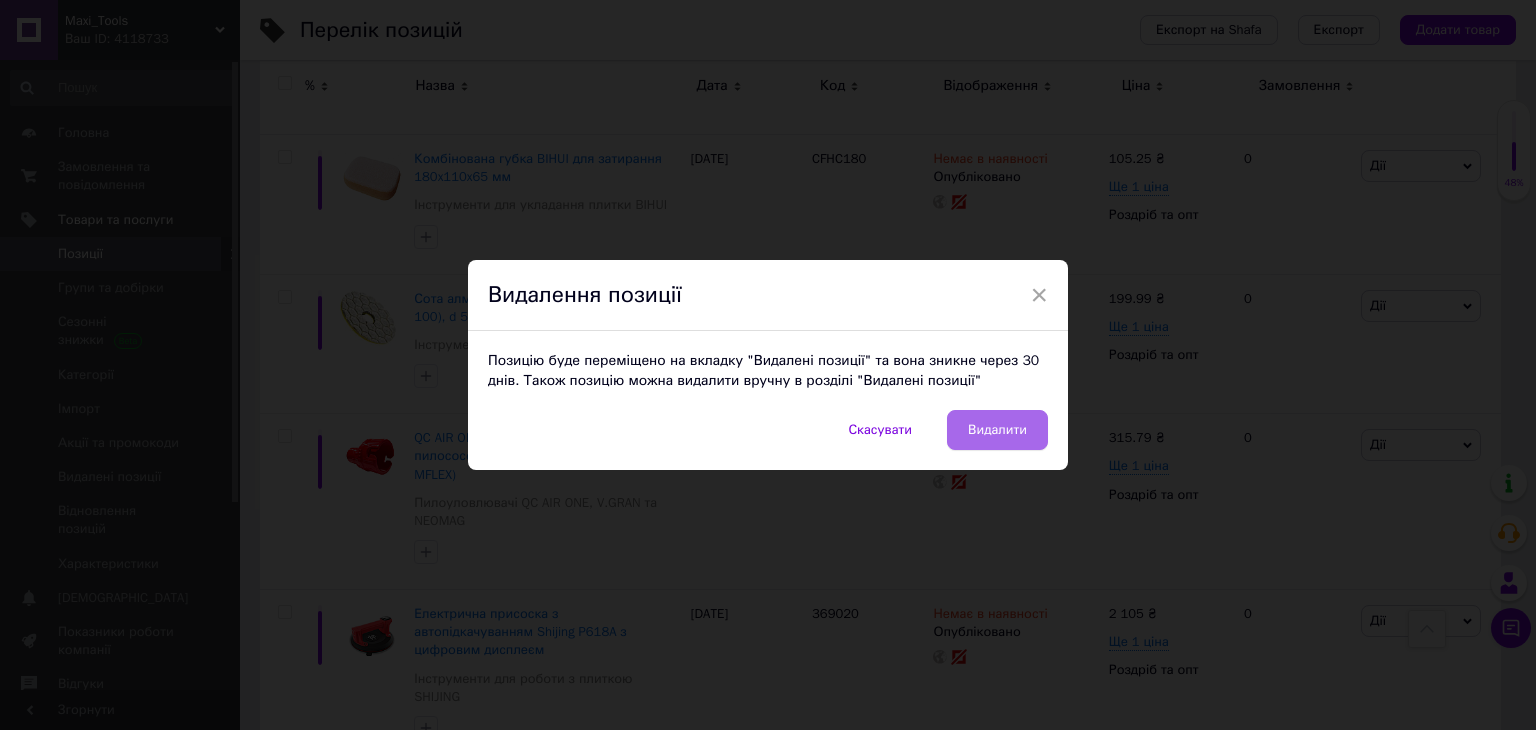click on "Видалити" at bounding box center (997, 430) 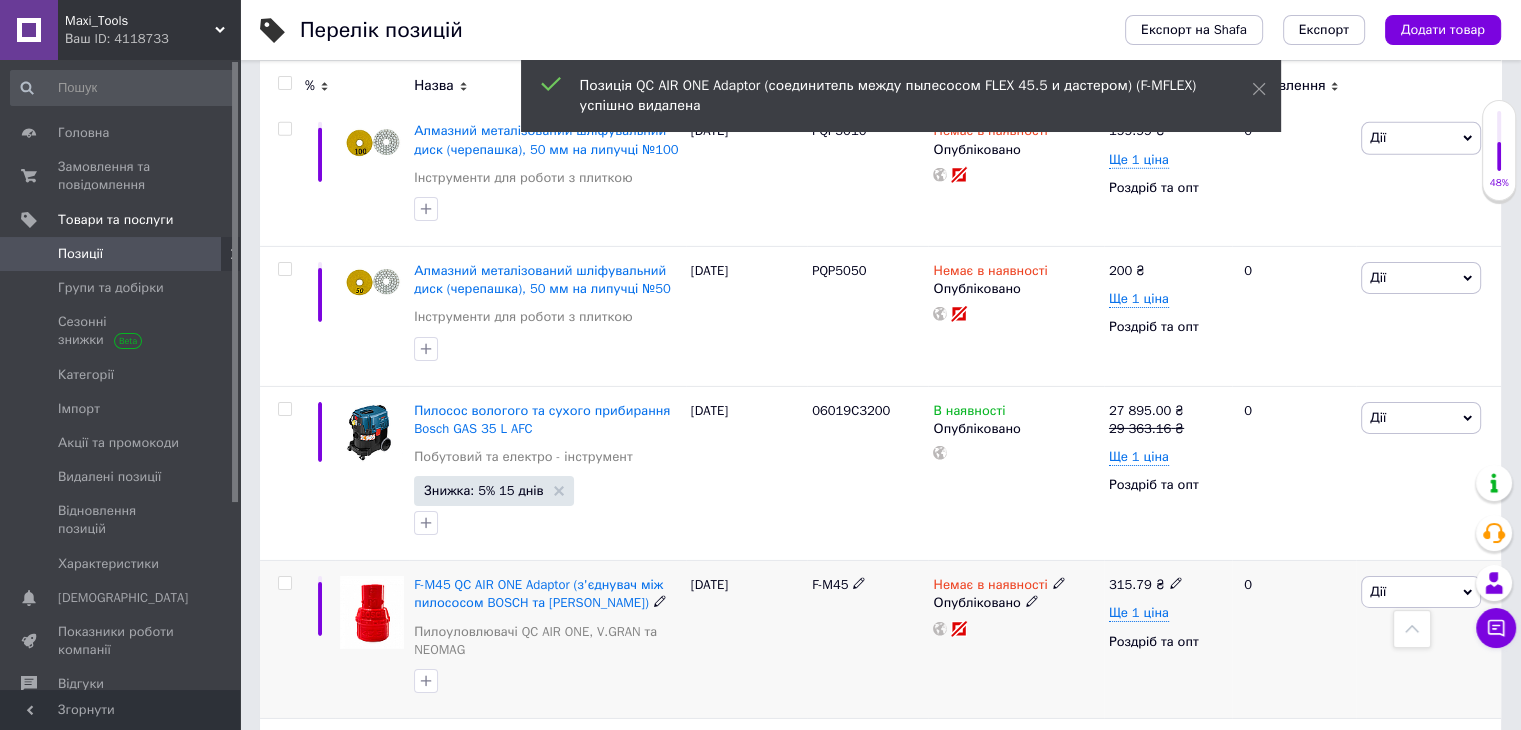 scroll, scrollTop: 14082, scrollLeft: 0, axis: vertical 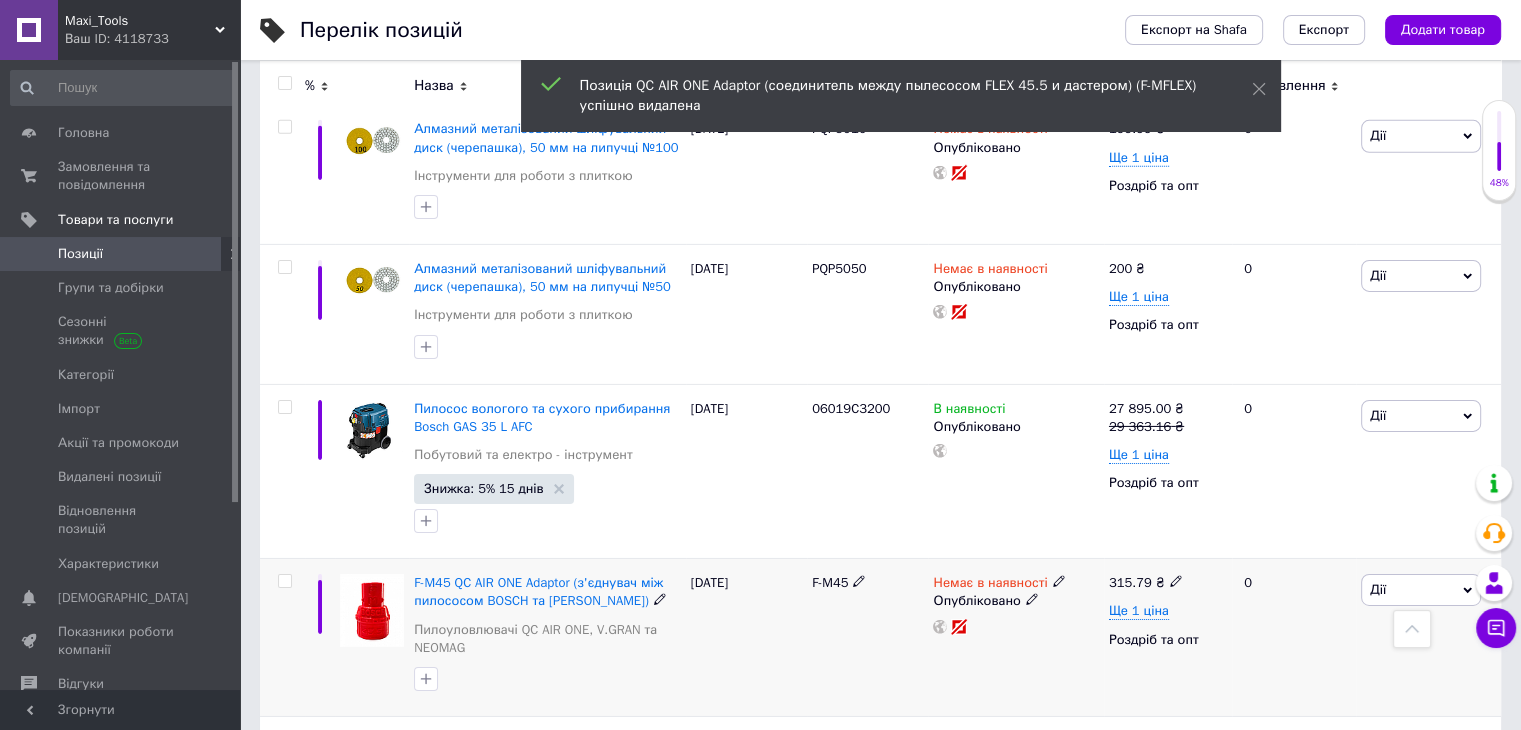 click on "Дії" at bounding box center (1421, 590) 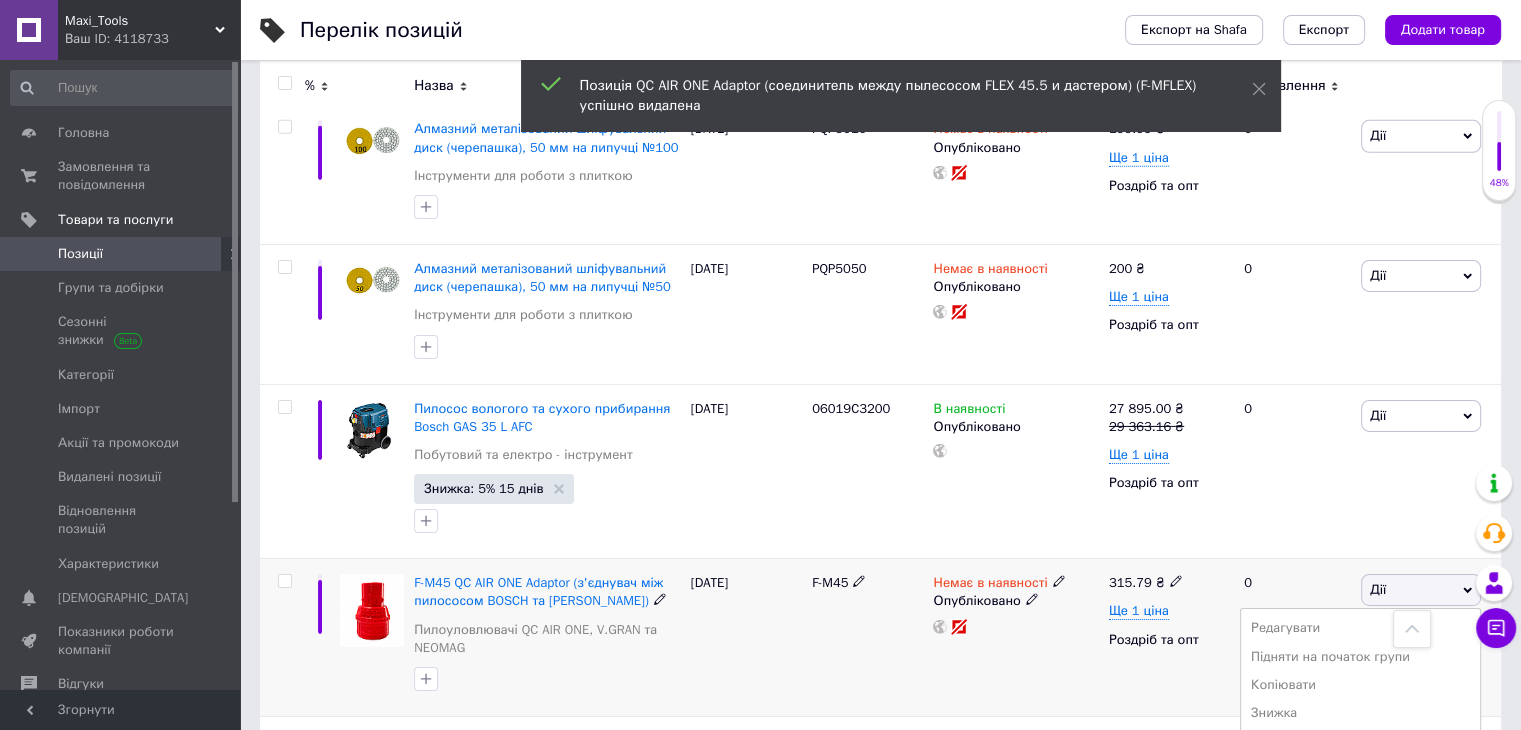 click on "Видалити" at bounding box center (1360, 910) 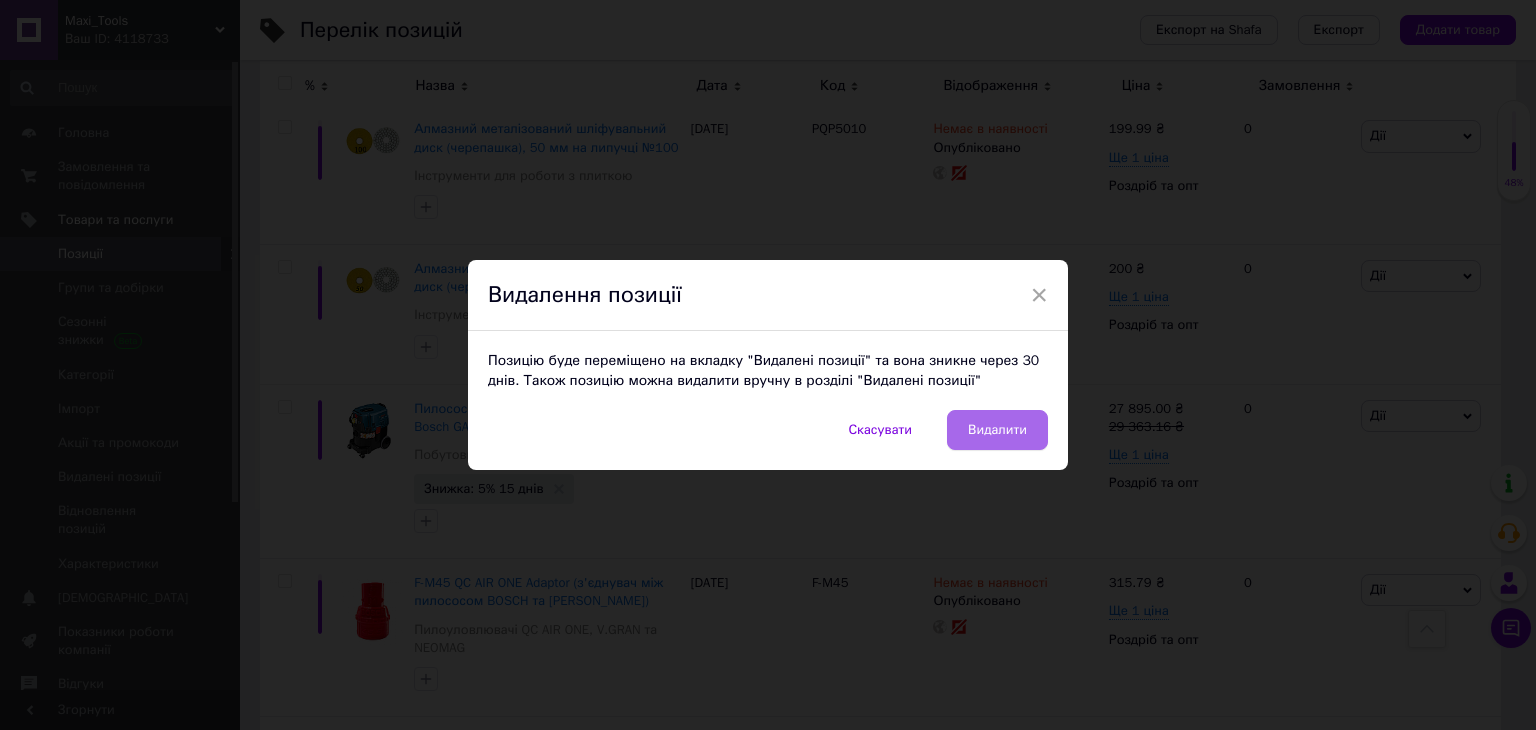 click on "Видалити" at bounding box center [997, 430] 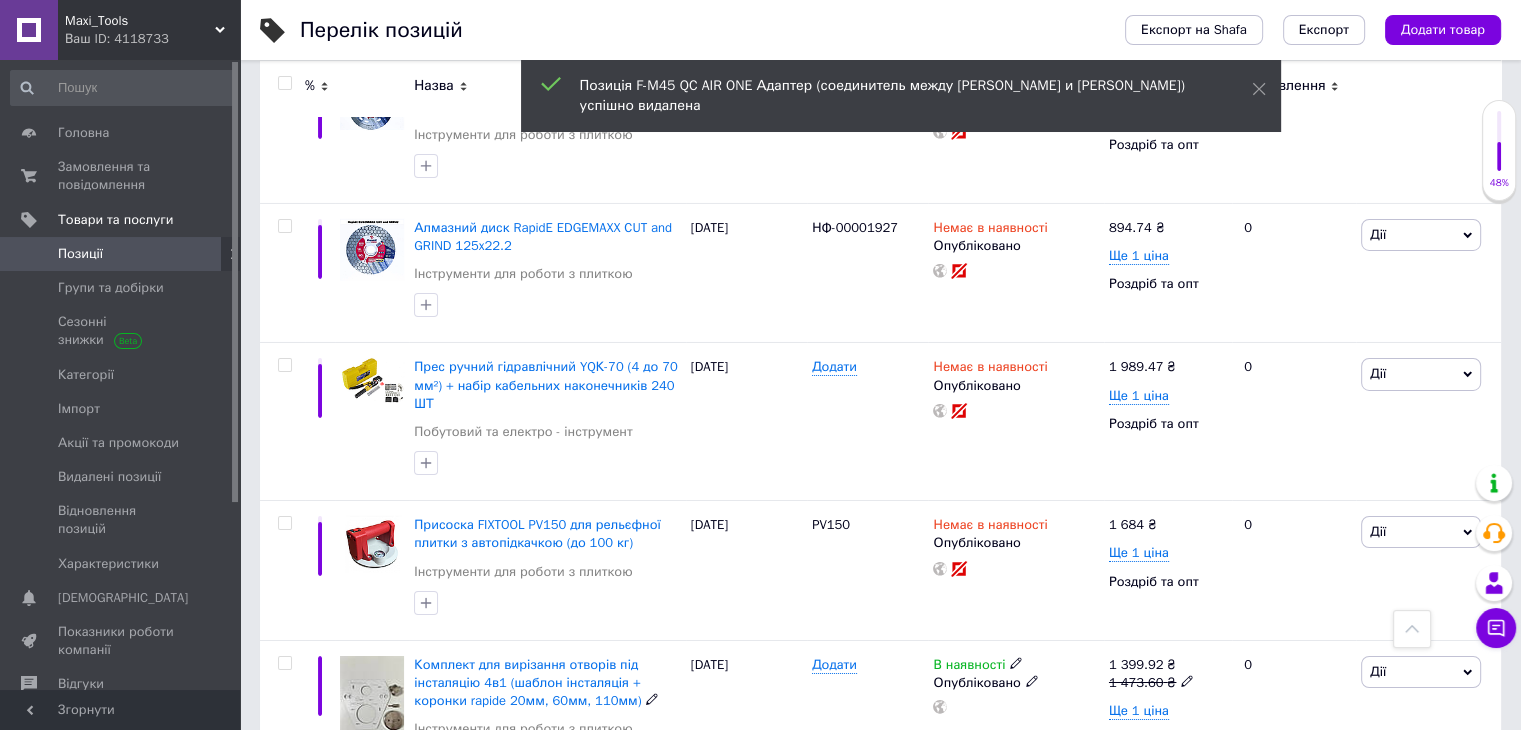 scroll, scrollTop: 14558, scrollLeft: 0, axis: vertical 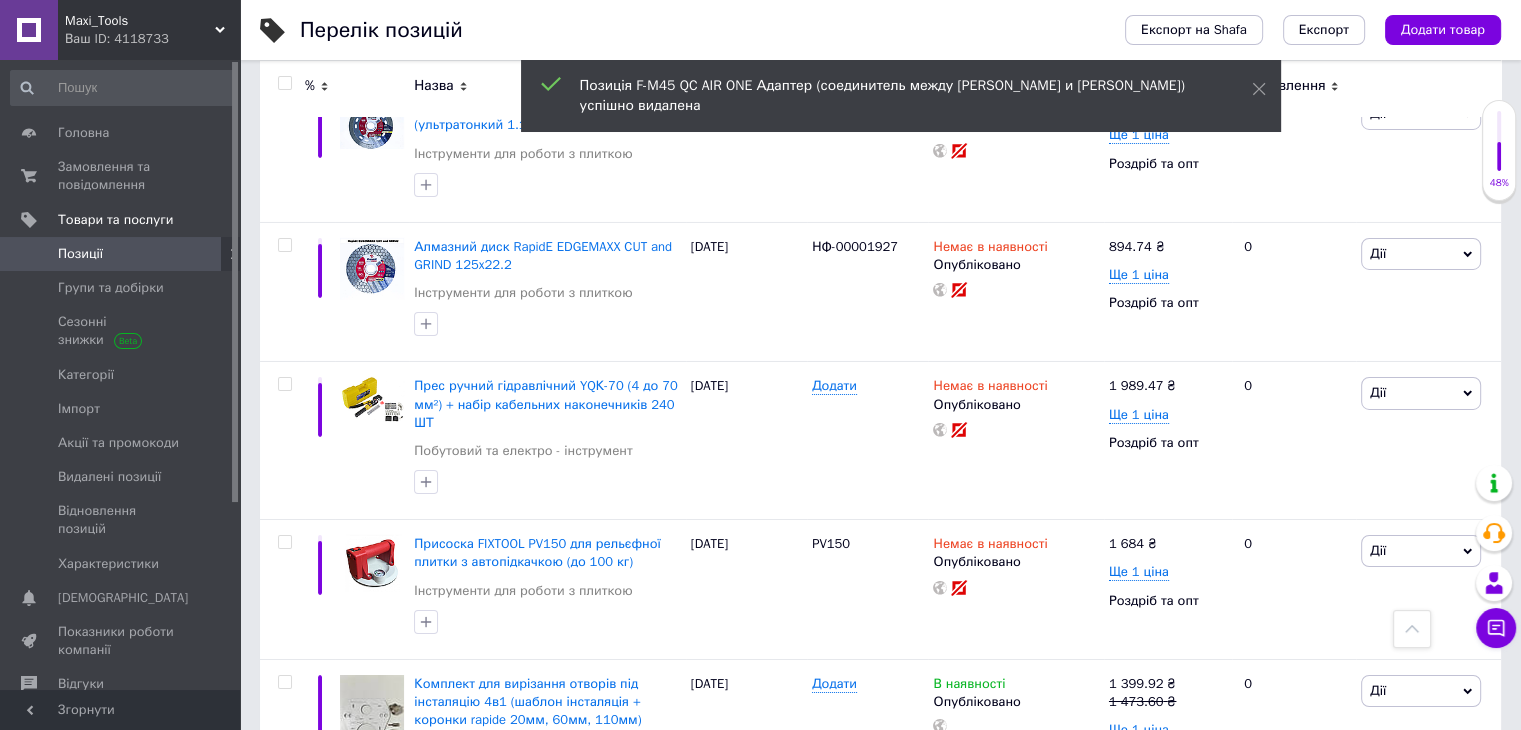 click on "2" at bounding box center [327, 1032] 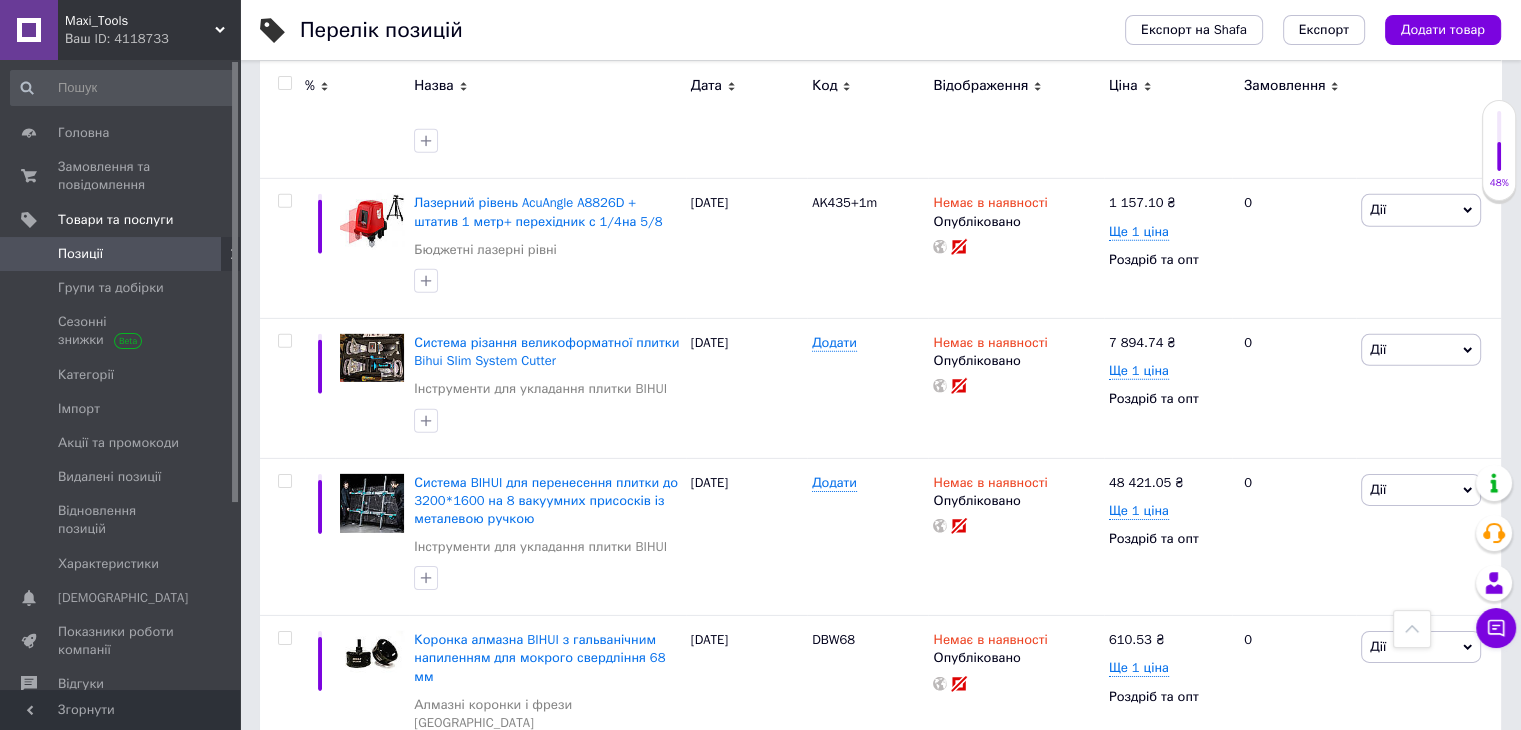 scroll, scrollTop: 13757, scrollLeft: 0, axis: vertical 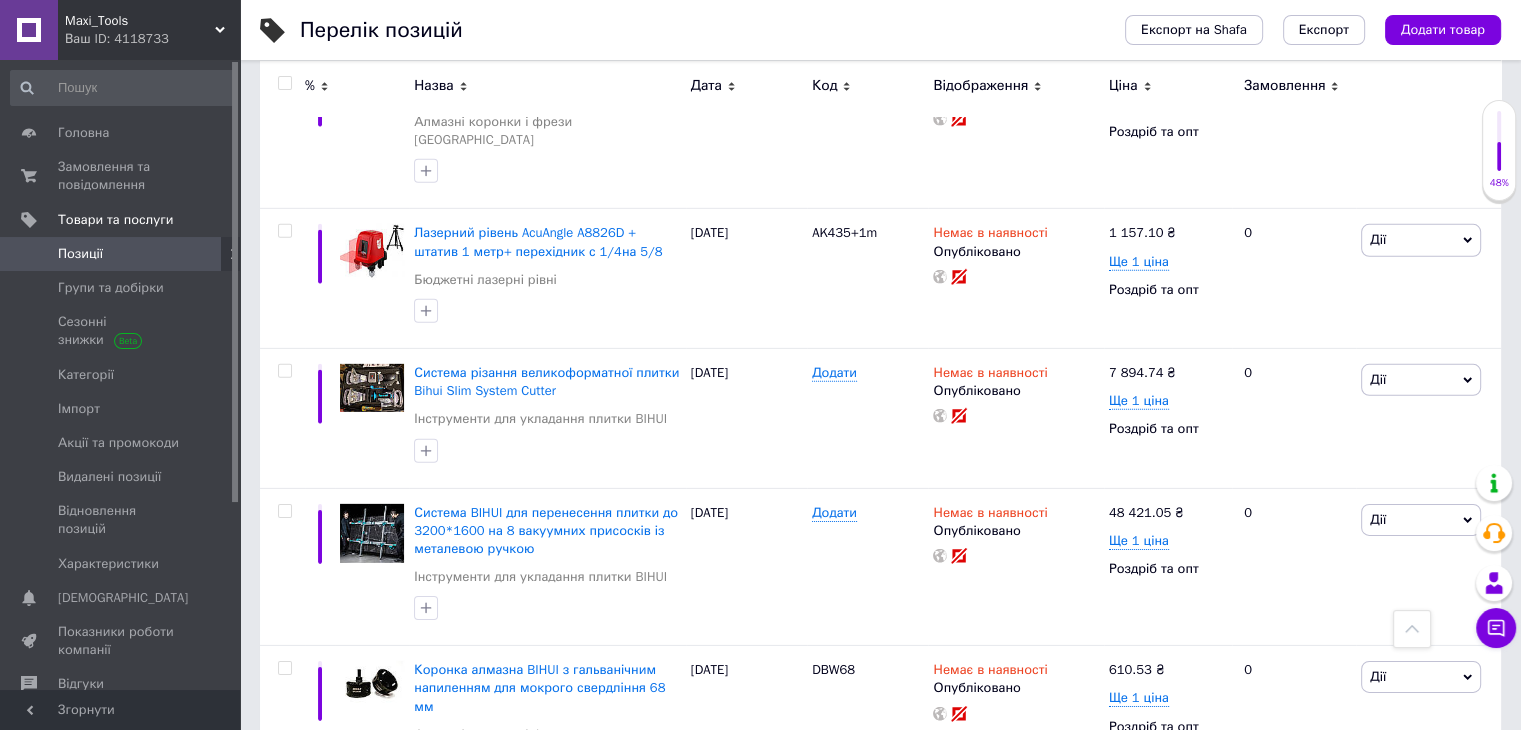 click on "Дії" at bounding box center [1378, 1010] 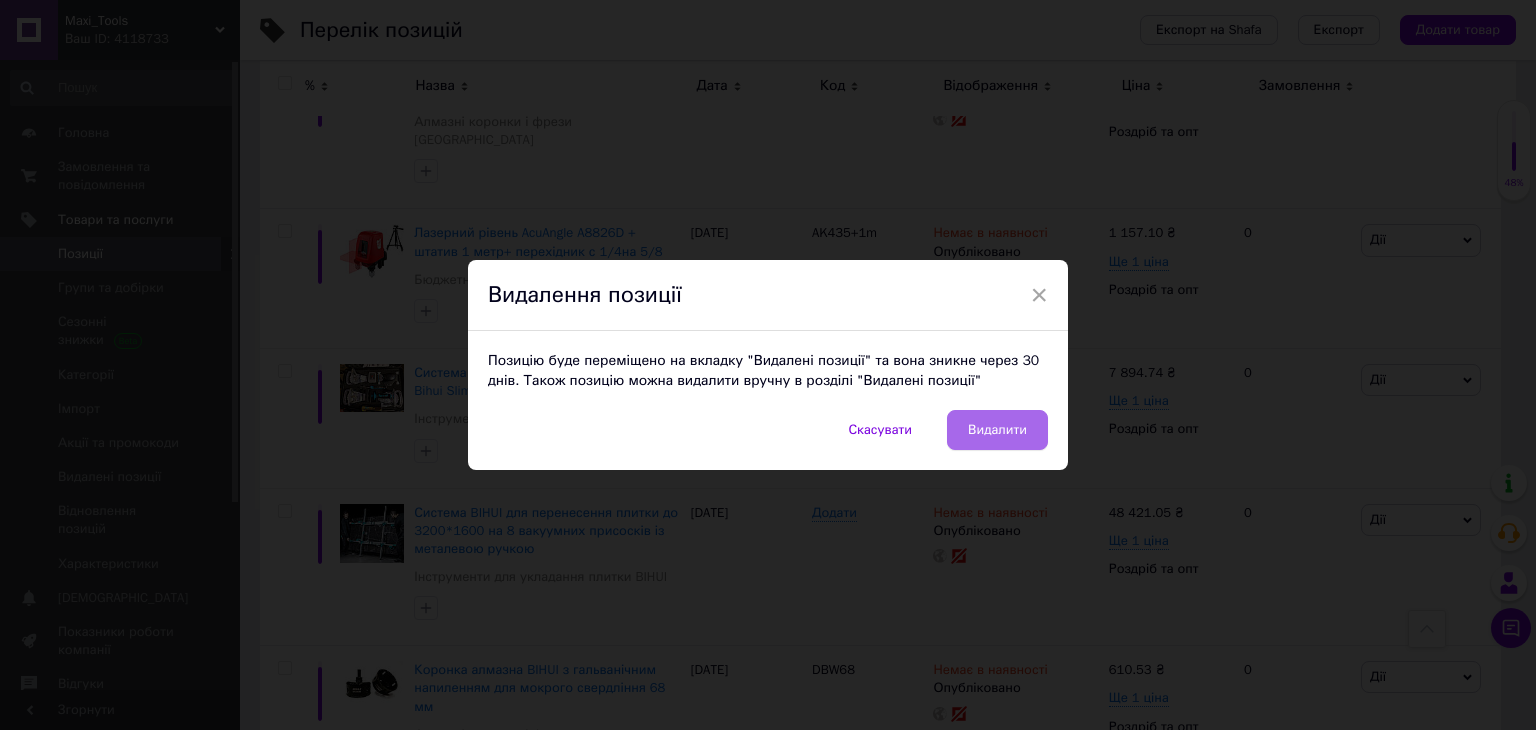 click on "Видалити" at bounding box center (997, 430) 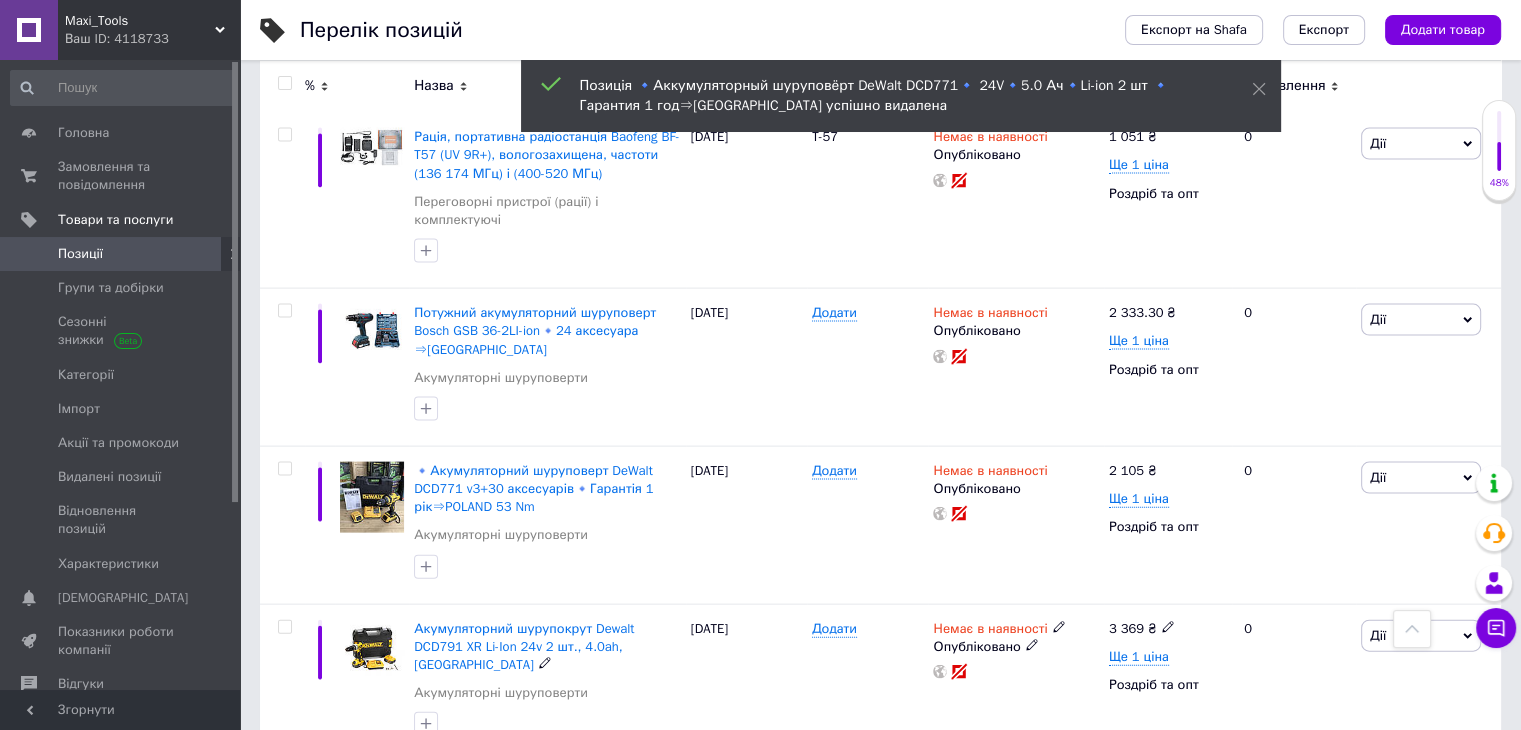 scroll, scrollTop: 11557, scrollLeft: 0, axis: vertical 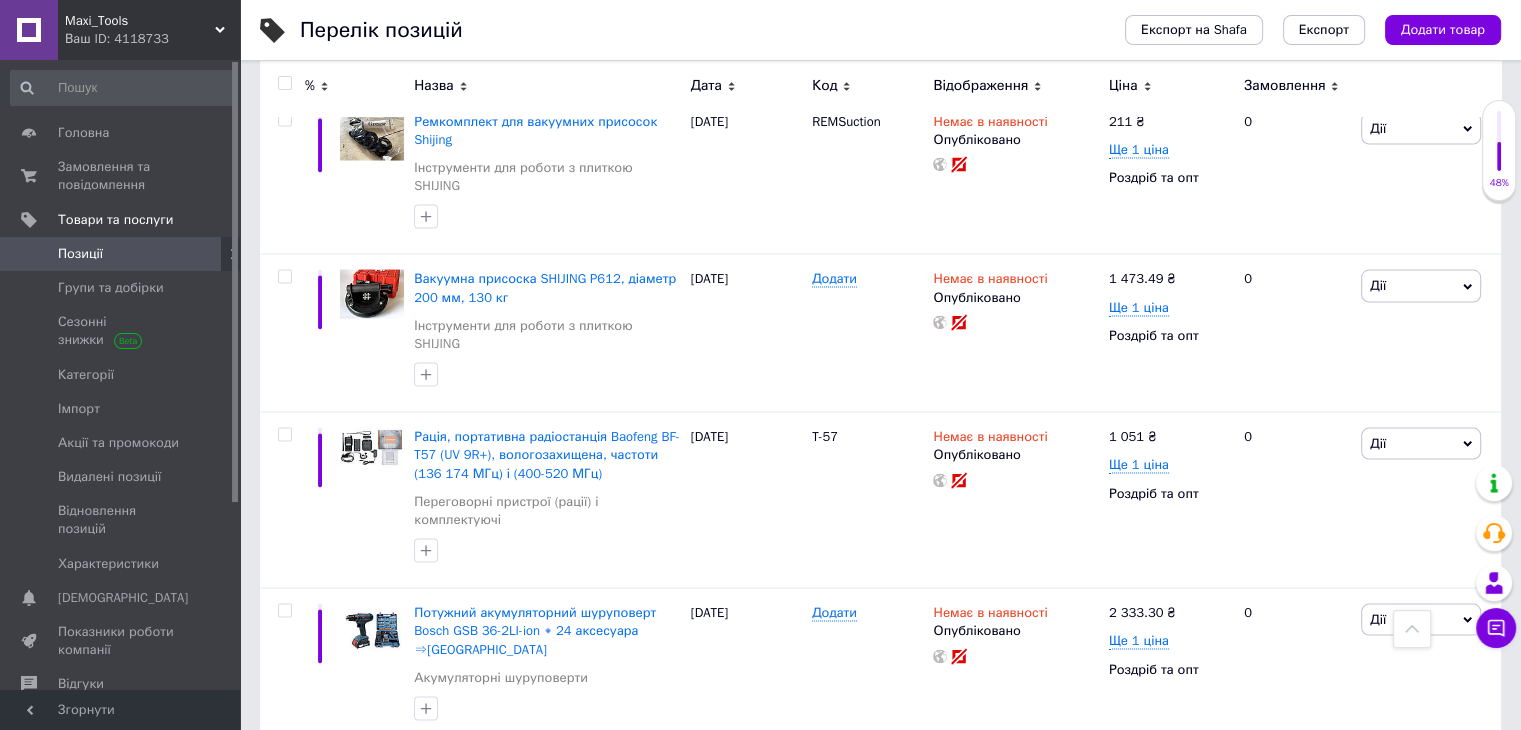 click on "Дії" at bounding box center (1421, 778) 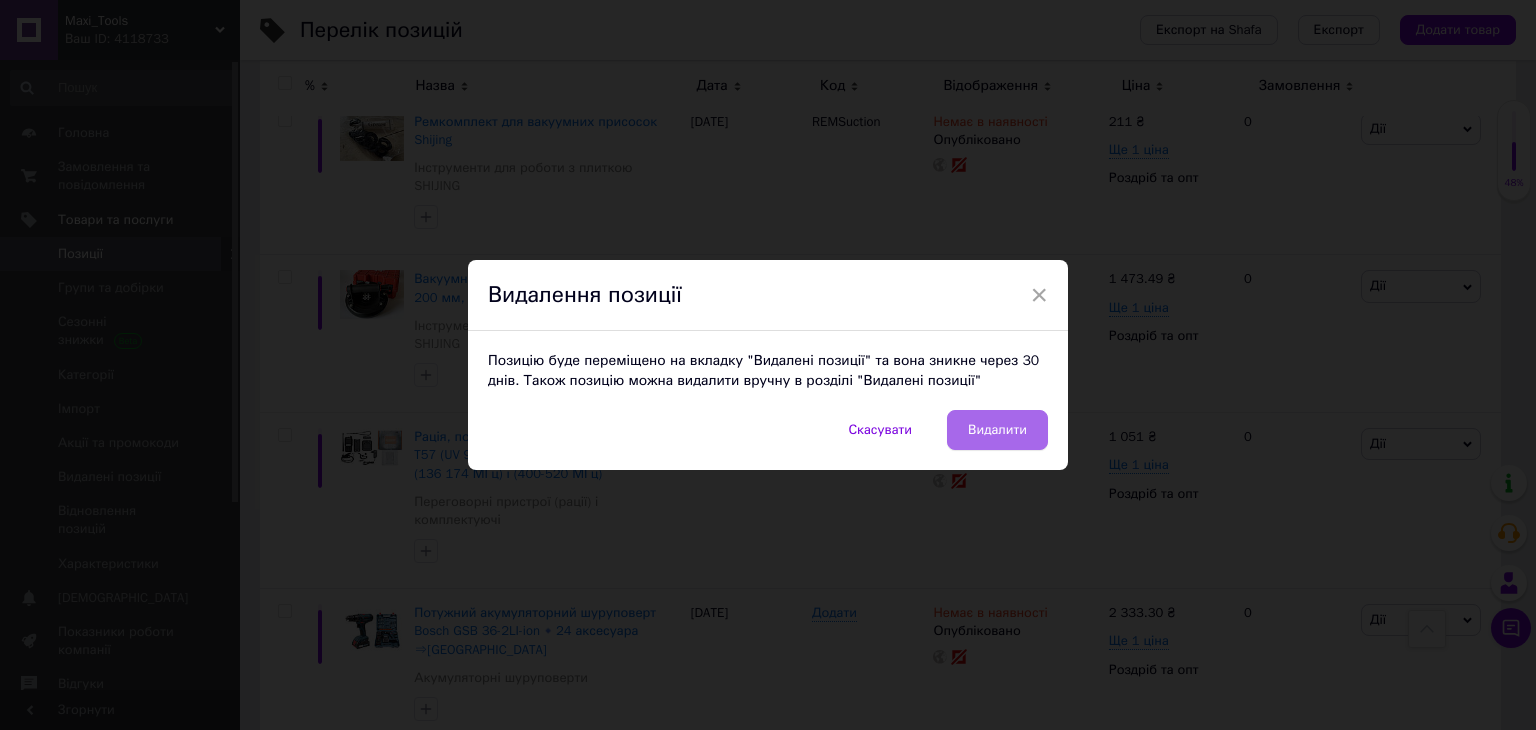 click on "Видалити" at bounding box center (997, 430) 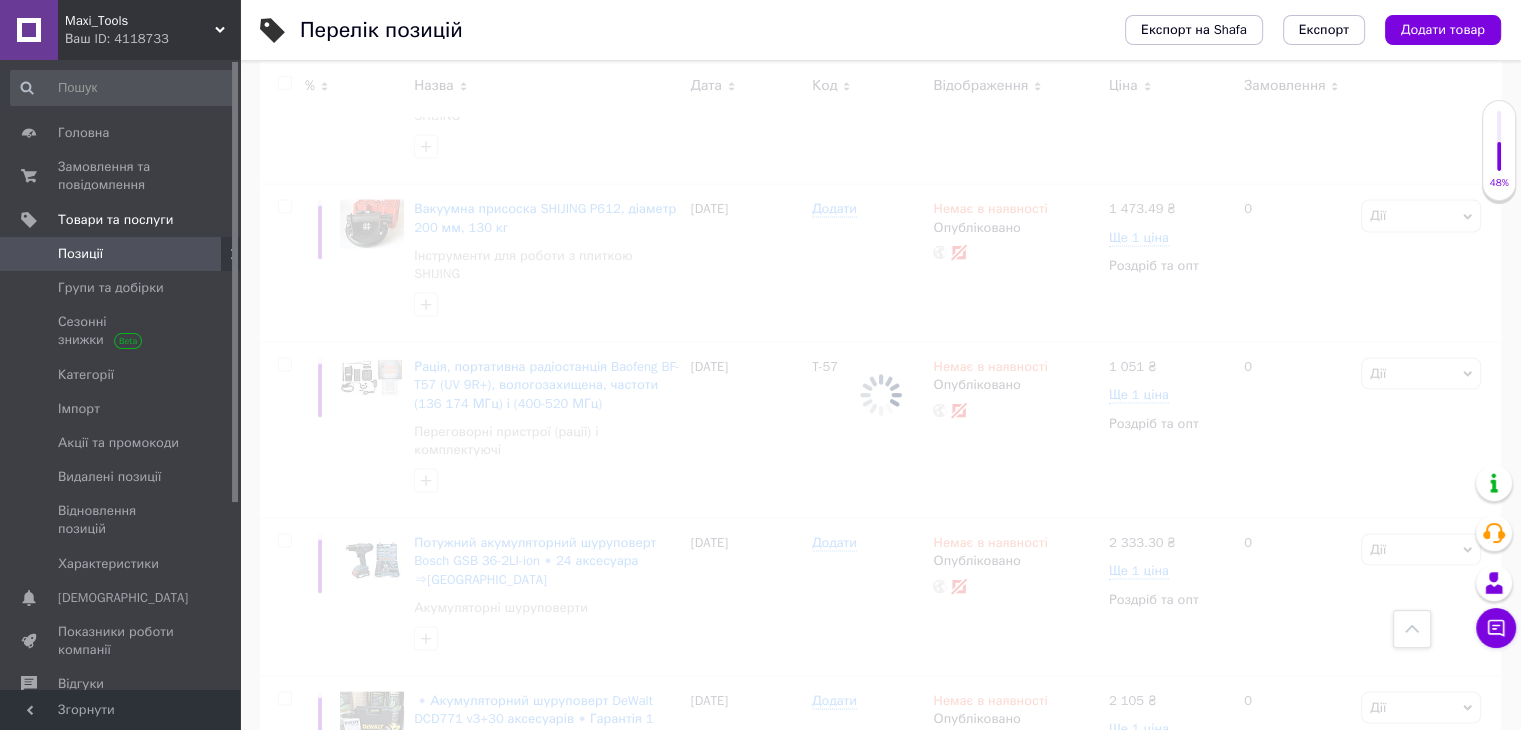 scroll, scrollTop: 11657, scrollLeft: 0, axis: vertical 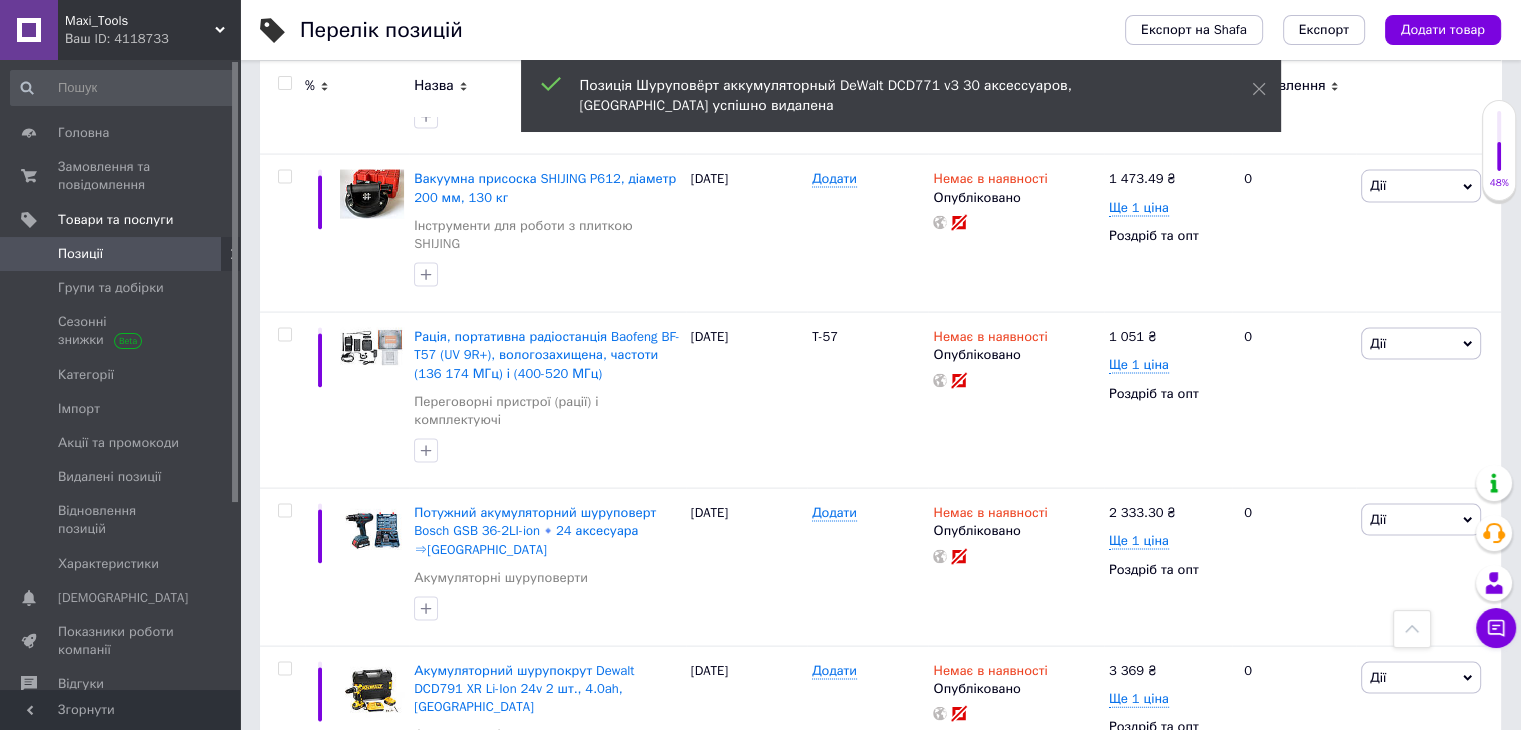 click on "[PERSON_NAME] Підняти на початок групи Копіювати Знижка Подарунок Супутні Приховати Ярлик Додати на вітрину Додати в кампанію Каталог ProSale Видалити" at bounding box center [1428, 874] 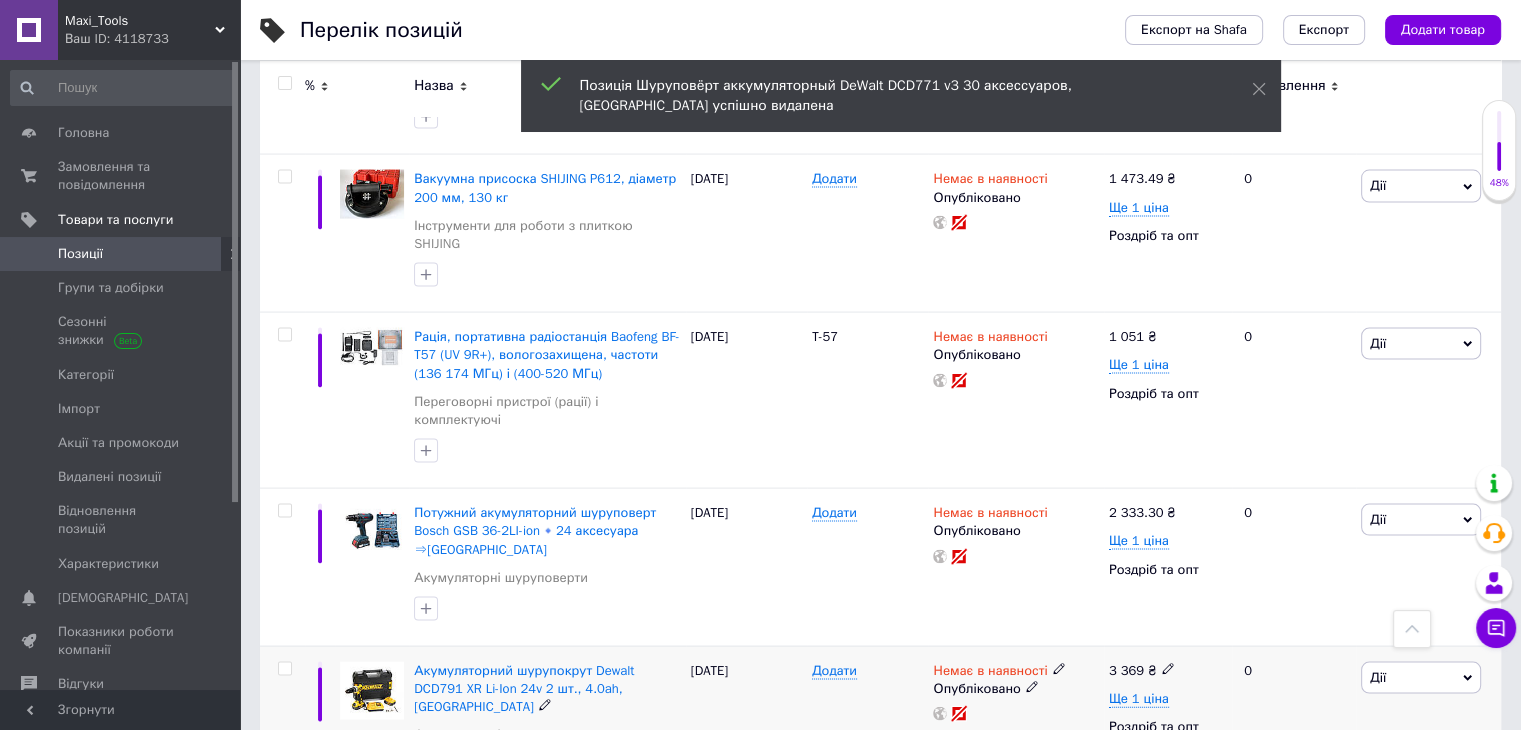 click on "Дії" at bounding box center [1421, 678] 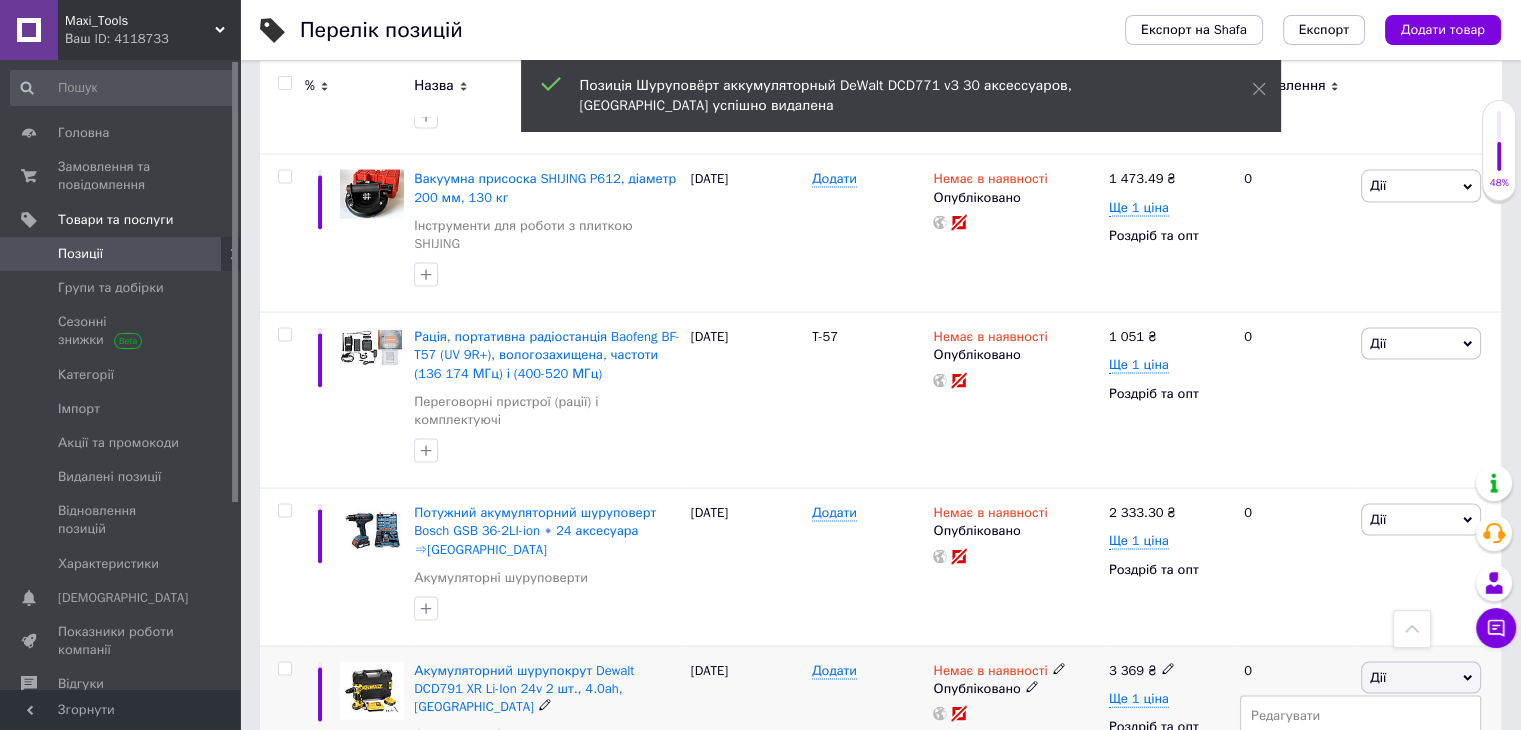 click on "Видалити" at bounding box center [1360, 998] 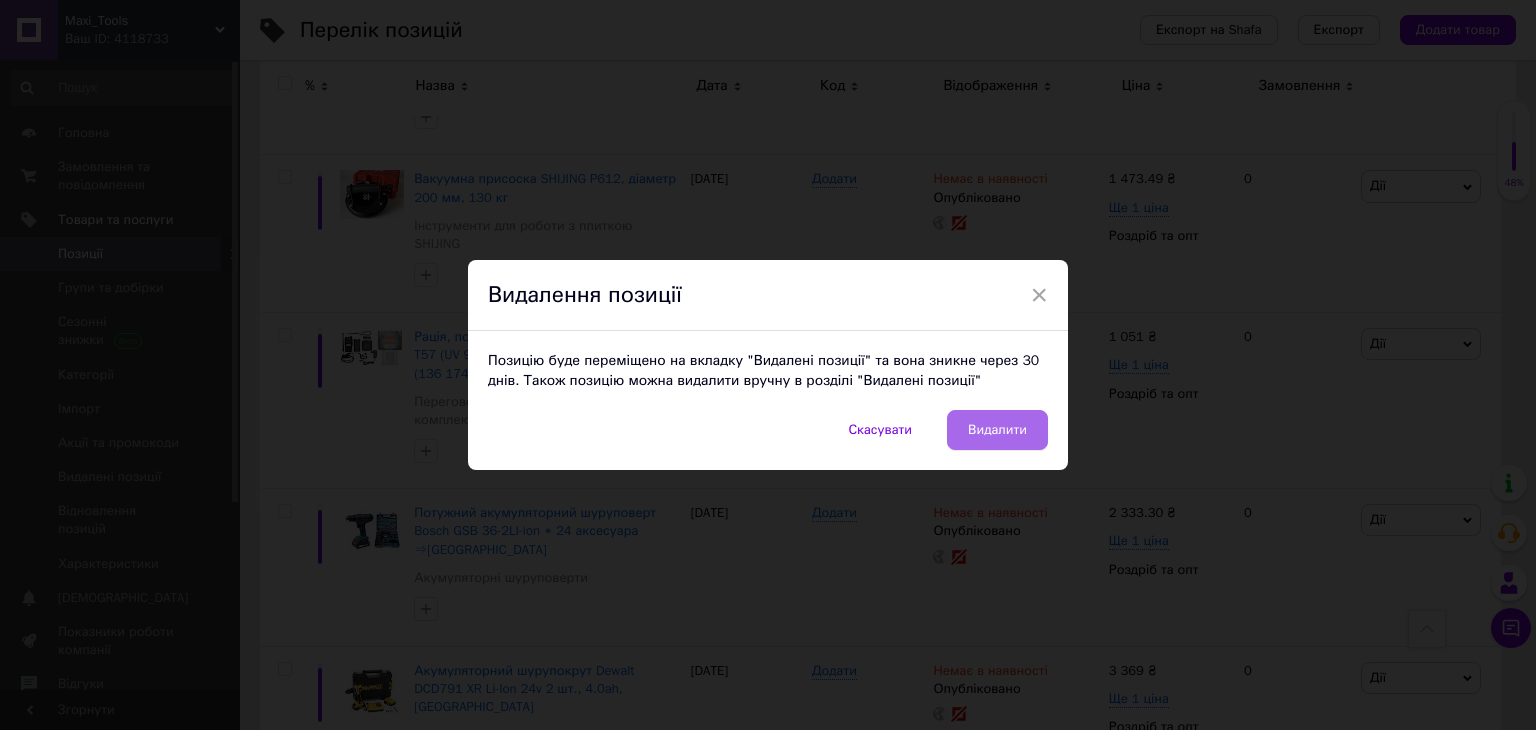 click on "Видалити" at bounding box center [997, 430] 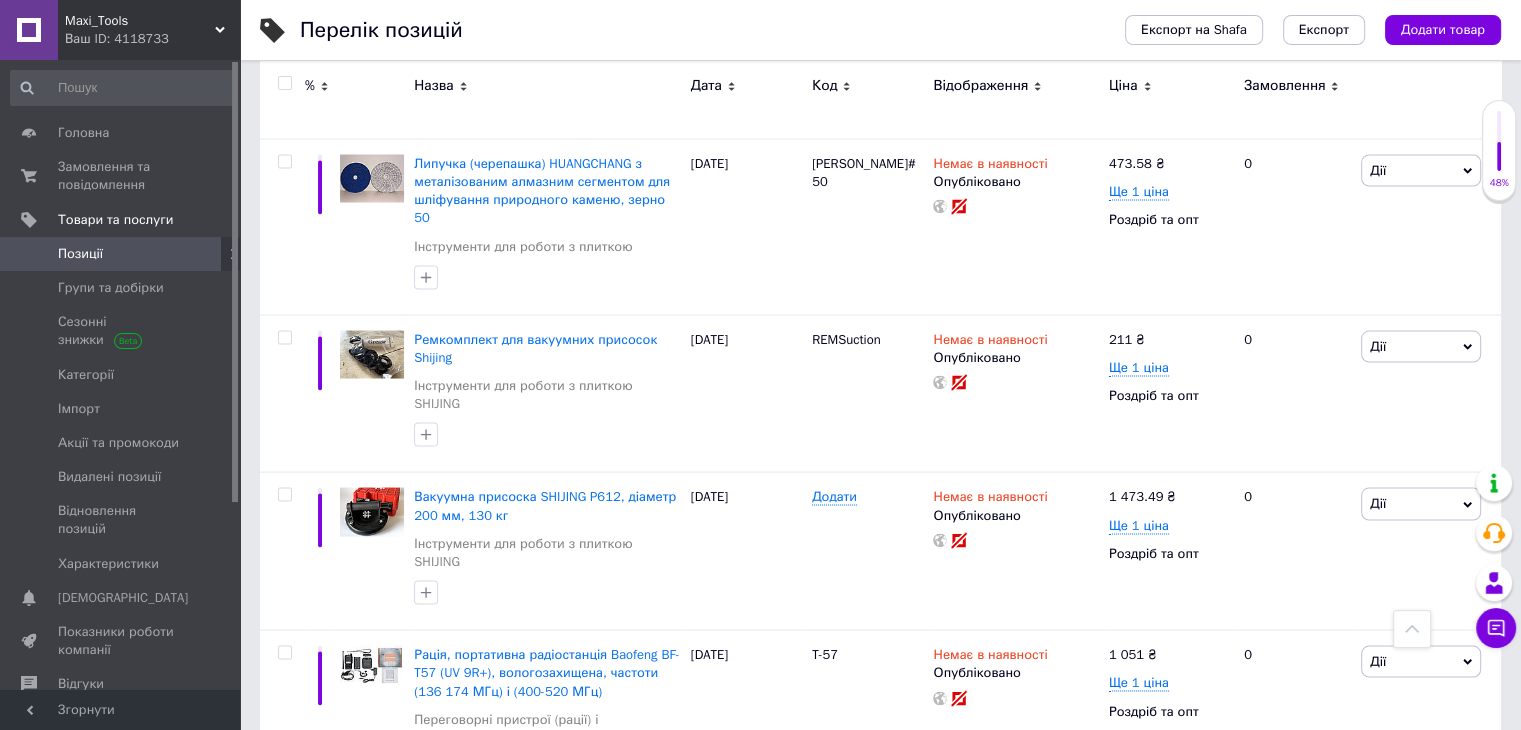 scroll, scrollTop: 11457, scrollLeft: 0, axis: vertical 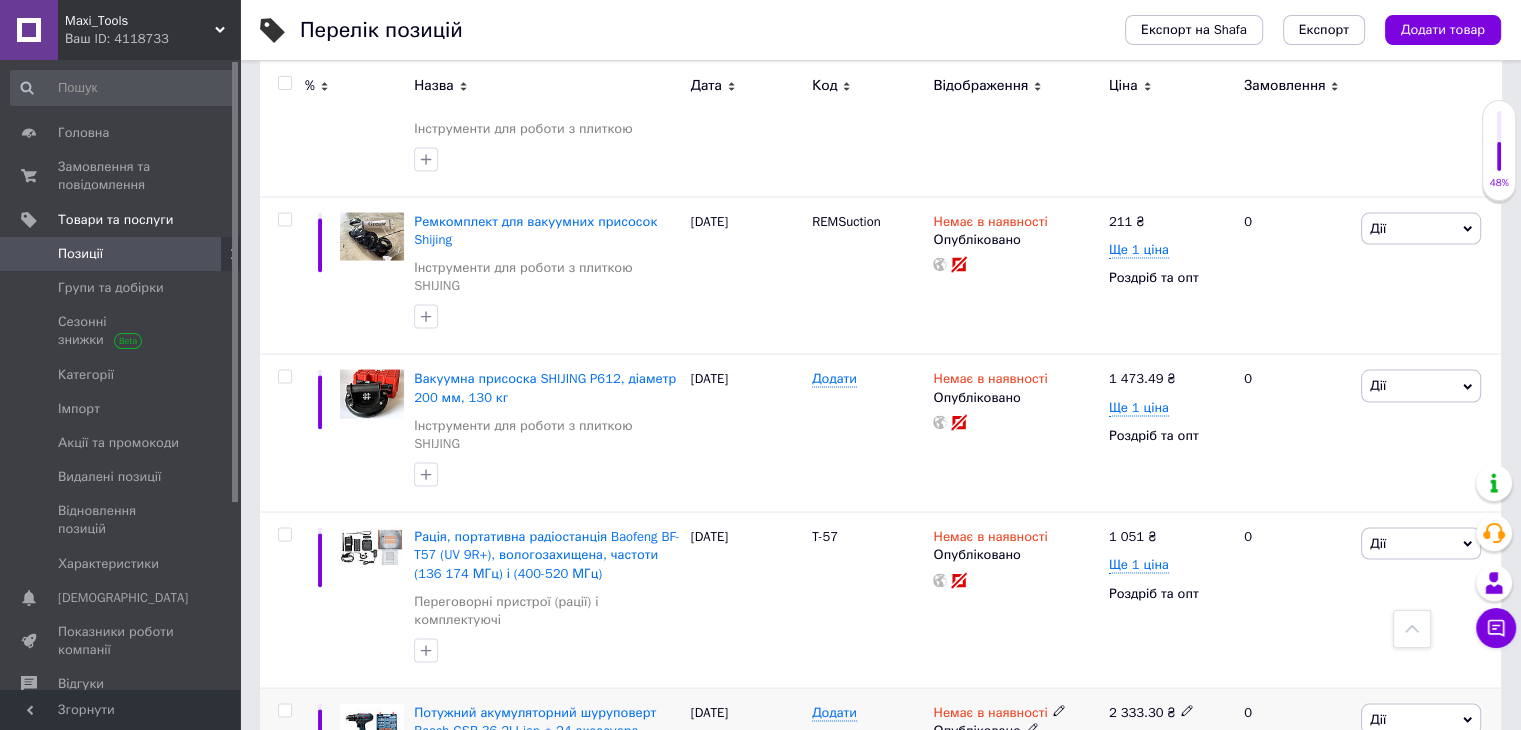 click on "Дії" at bounding box center [1421, 720] 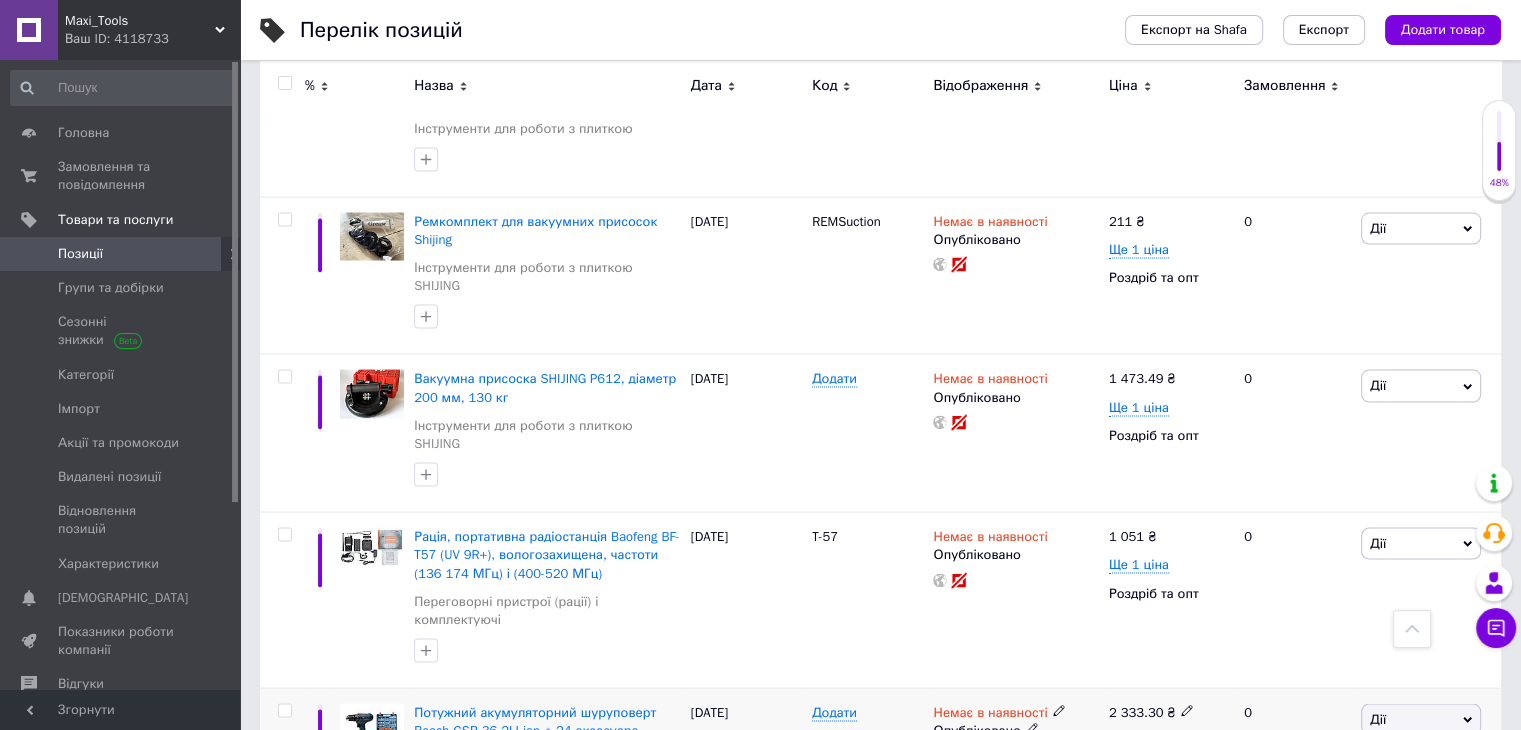 click on "Видалити" at bounding box center (1360, 1040) 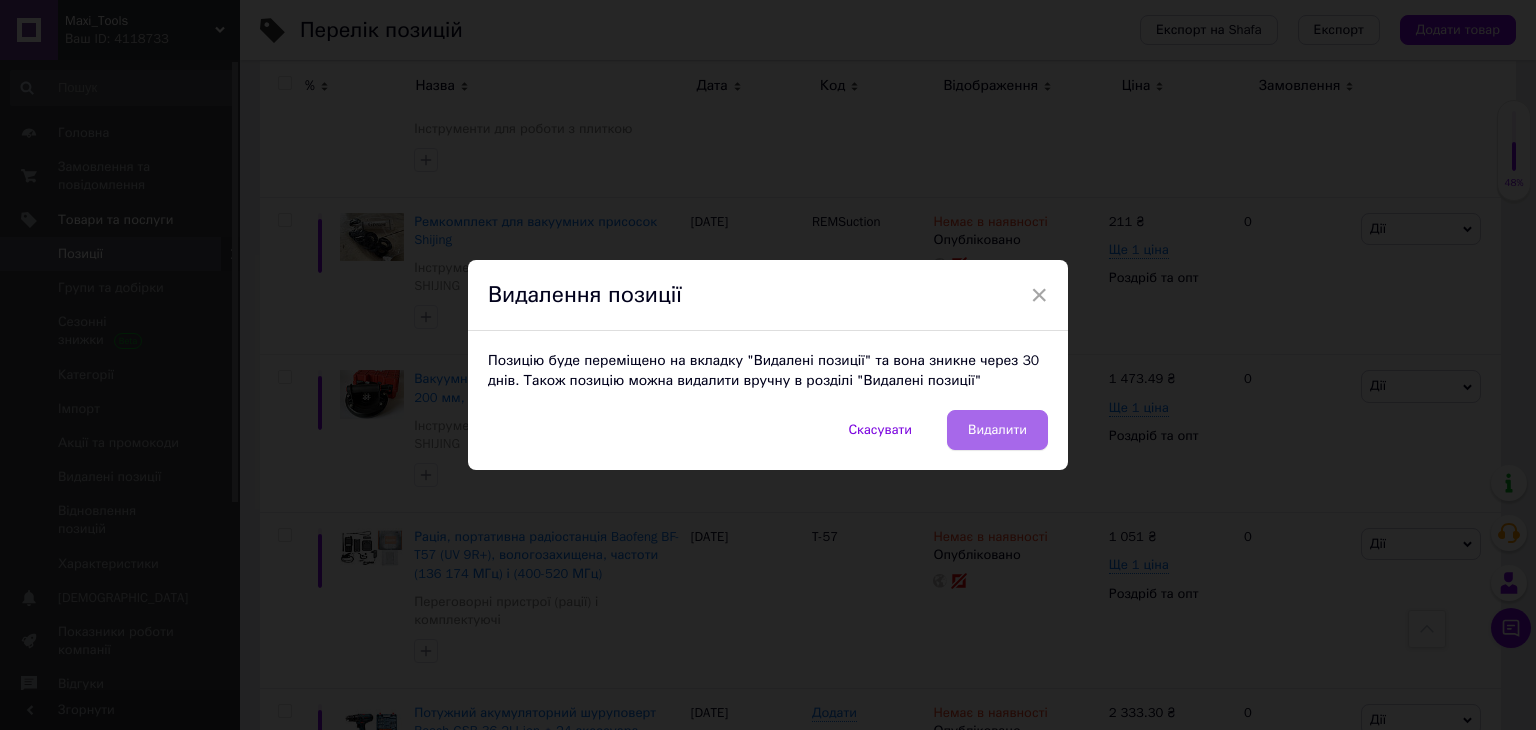 click on "Видалити" at bounding box center [997, 430] 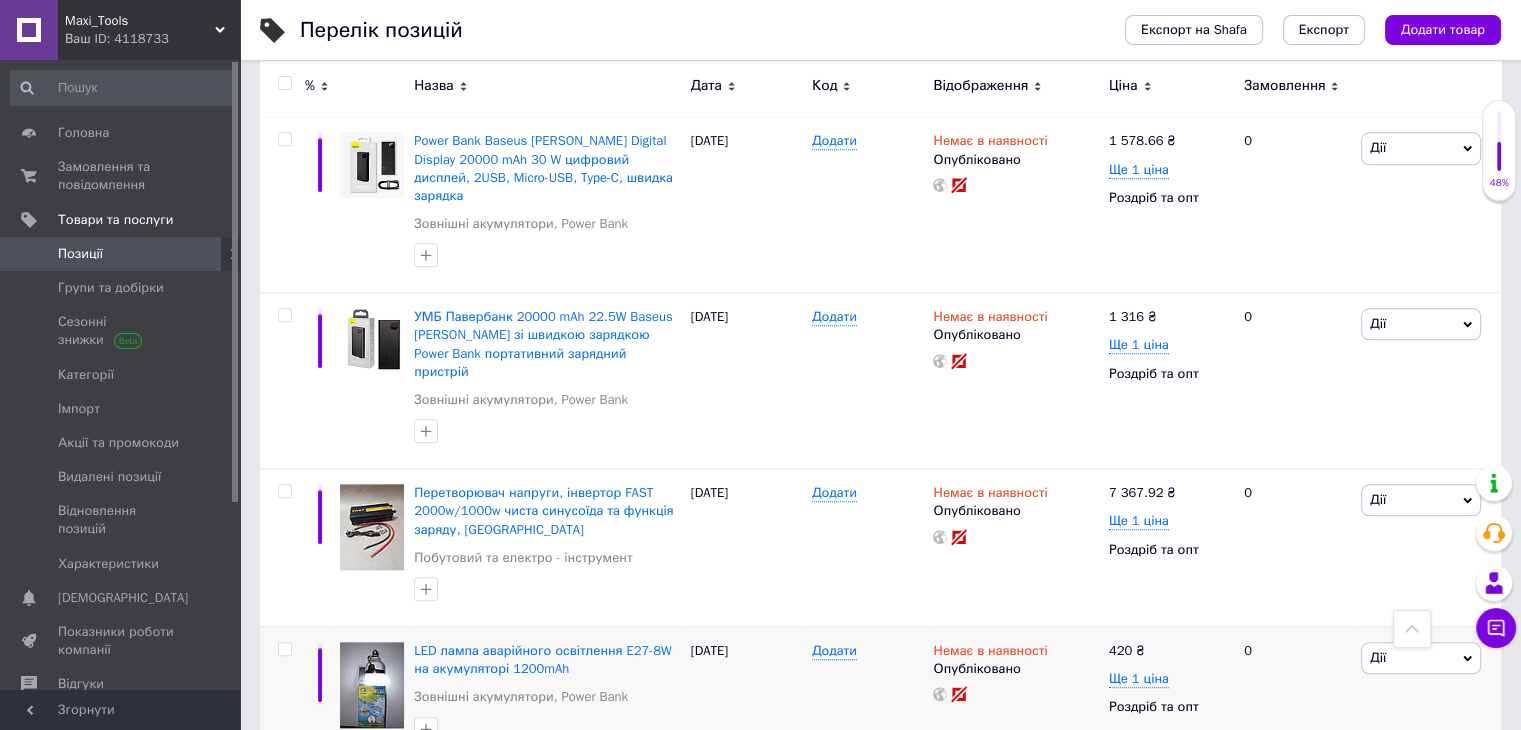 scroll, scrollTop: 9657, scrollLeft: 0, axis: vertical 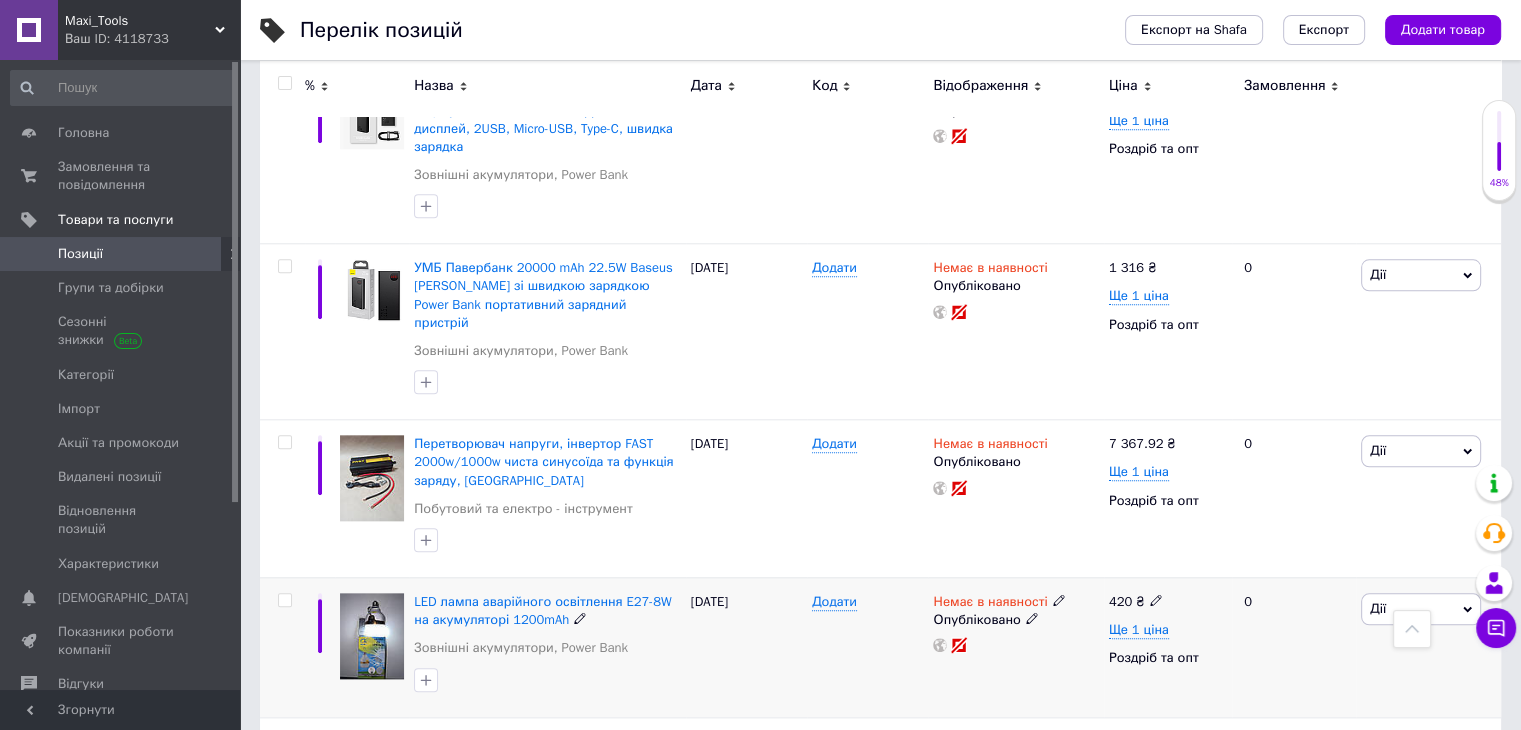 click on "Дії" at bounding box center (1378, 608) 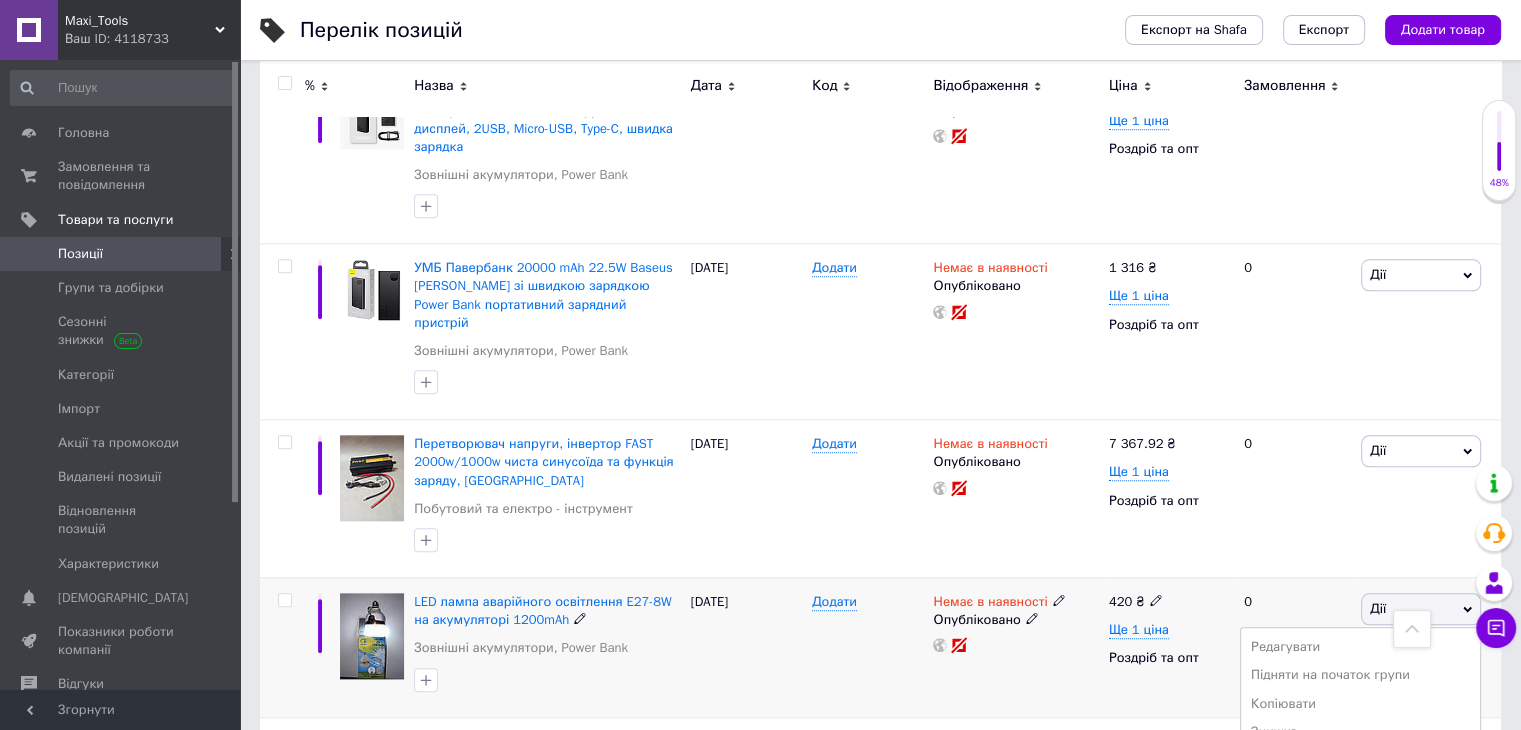 click on "Видалити" at bounding box center (1360, 929) 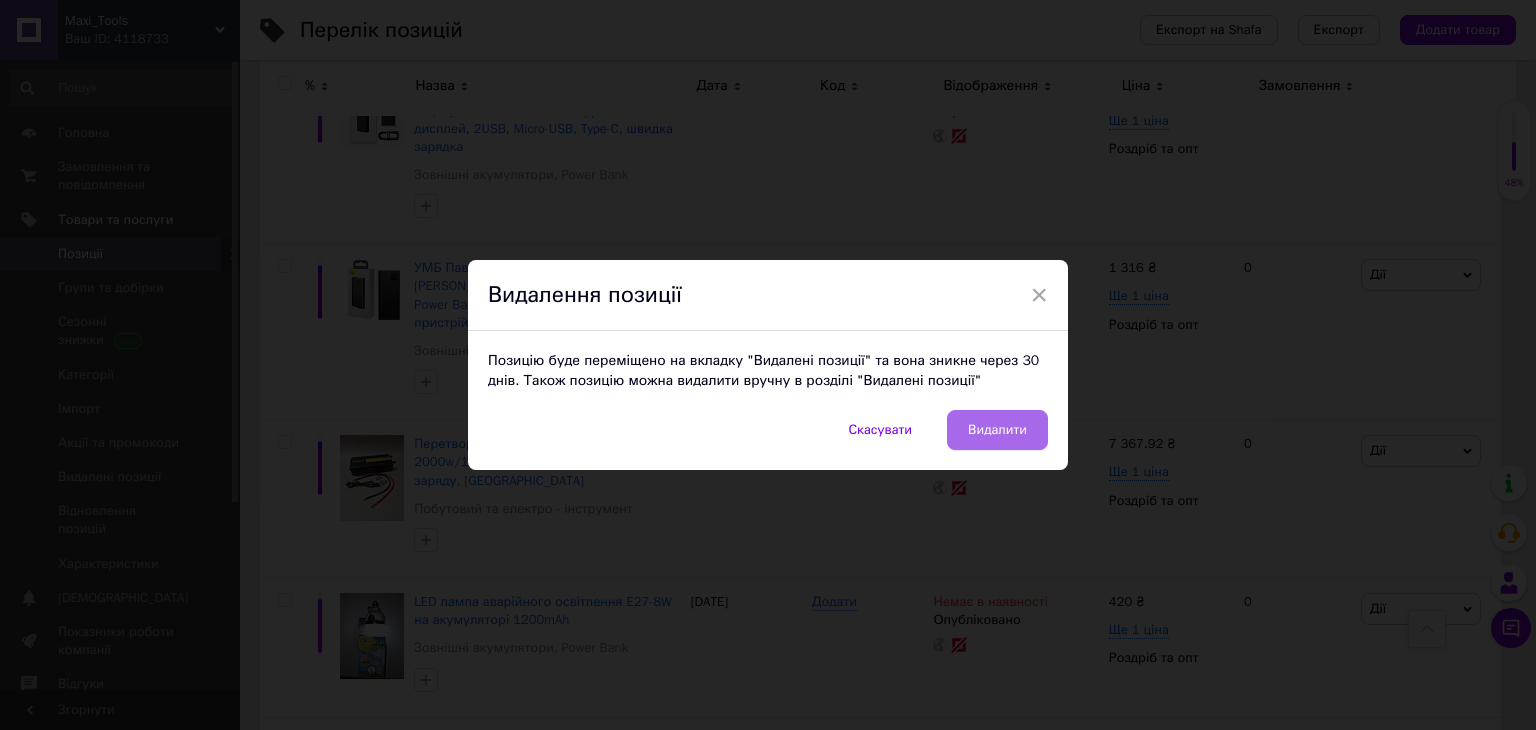 click on "Видалити" at bounding box center [997, 430] 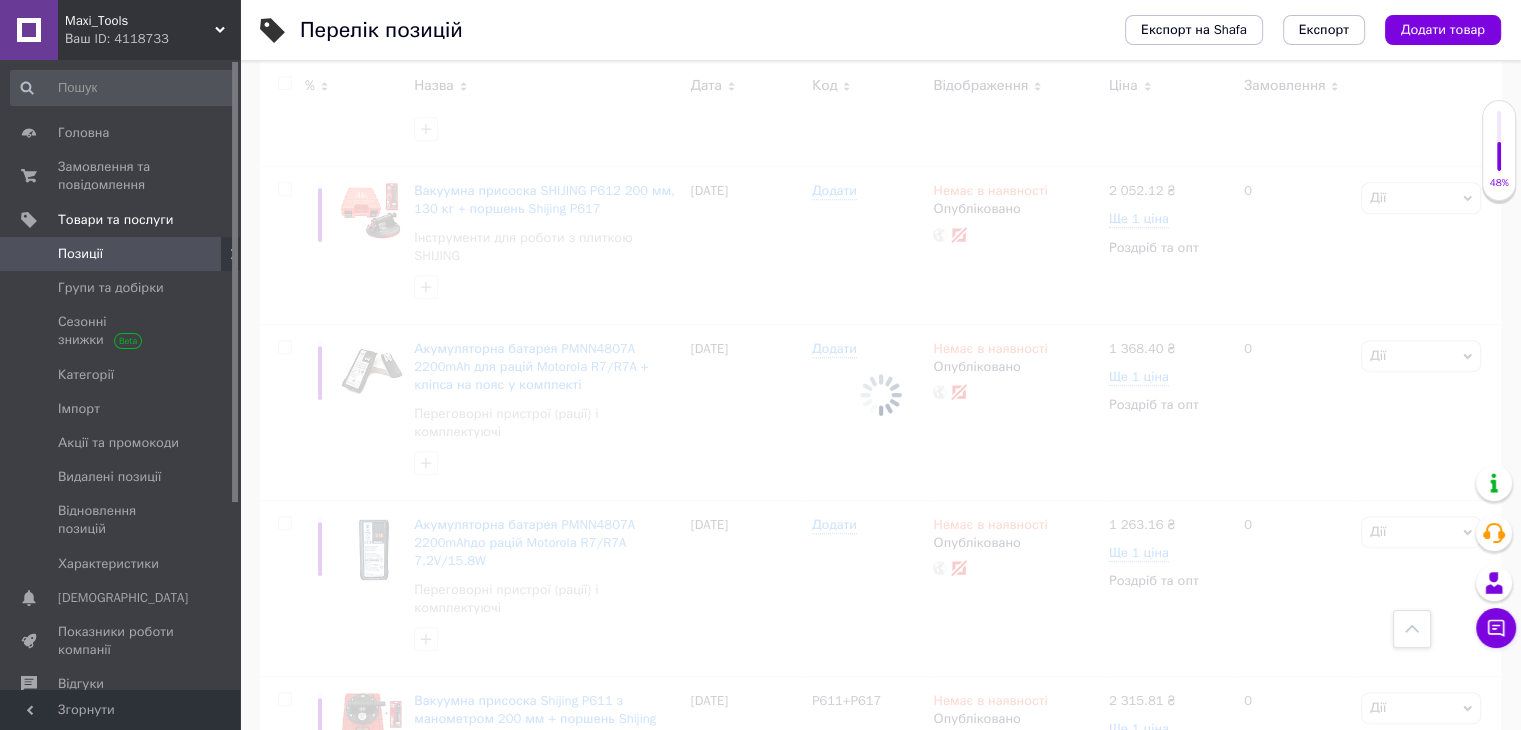 scroll, scrollTop: 8457, scrollLeft: 0, axis: vertical 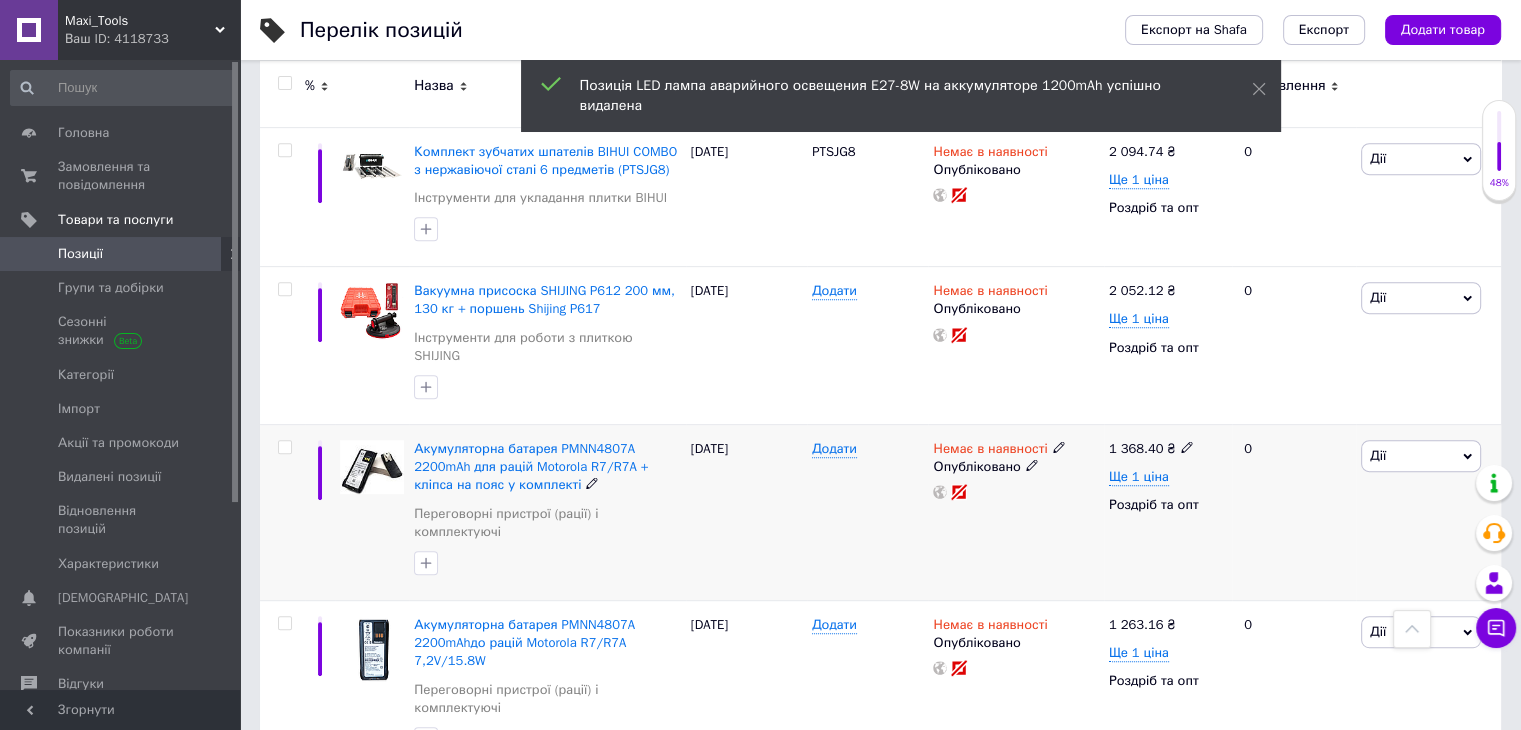 click on "Дії" at bounding box center [1421, 456] 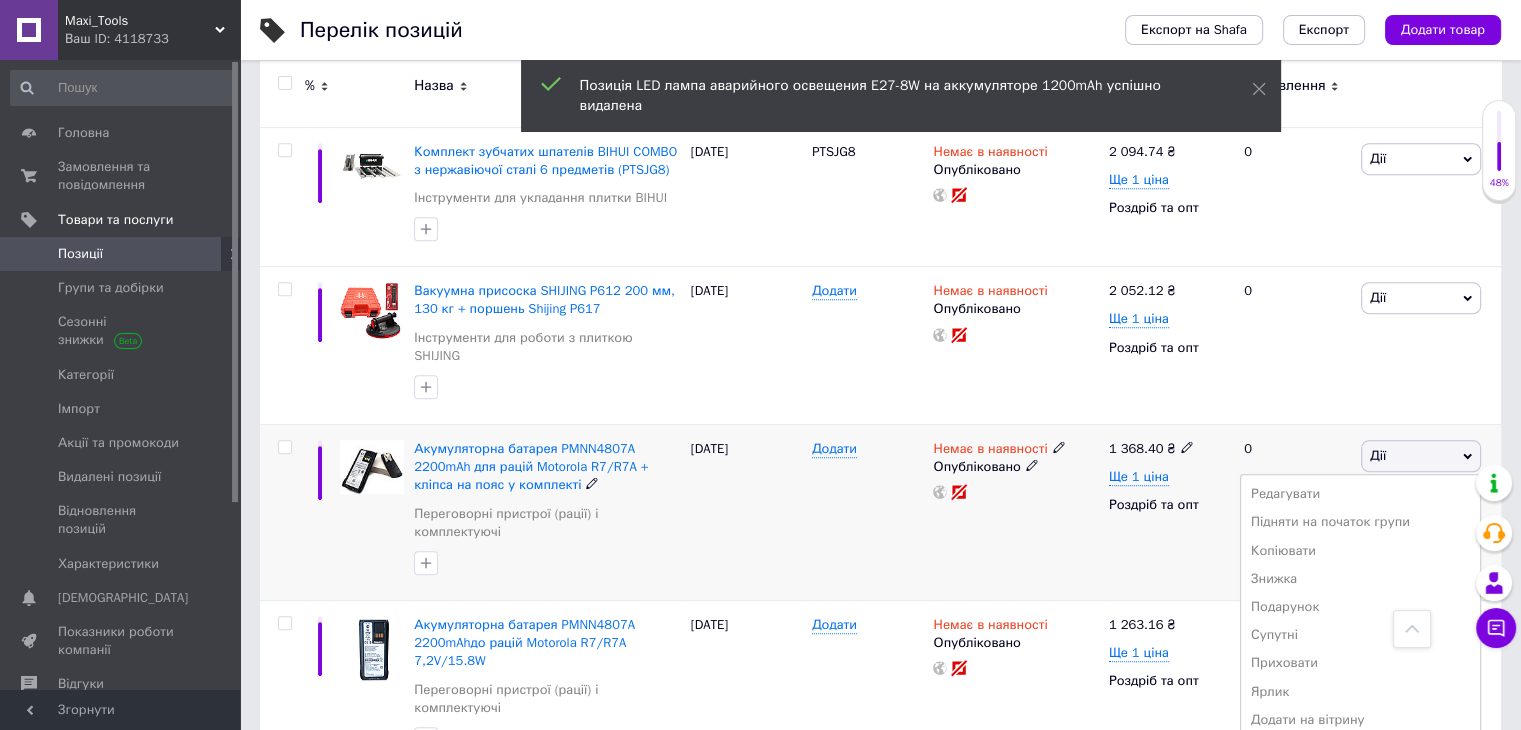 click on "Видалити" at bounding box center [1360, 776] 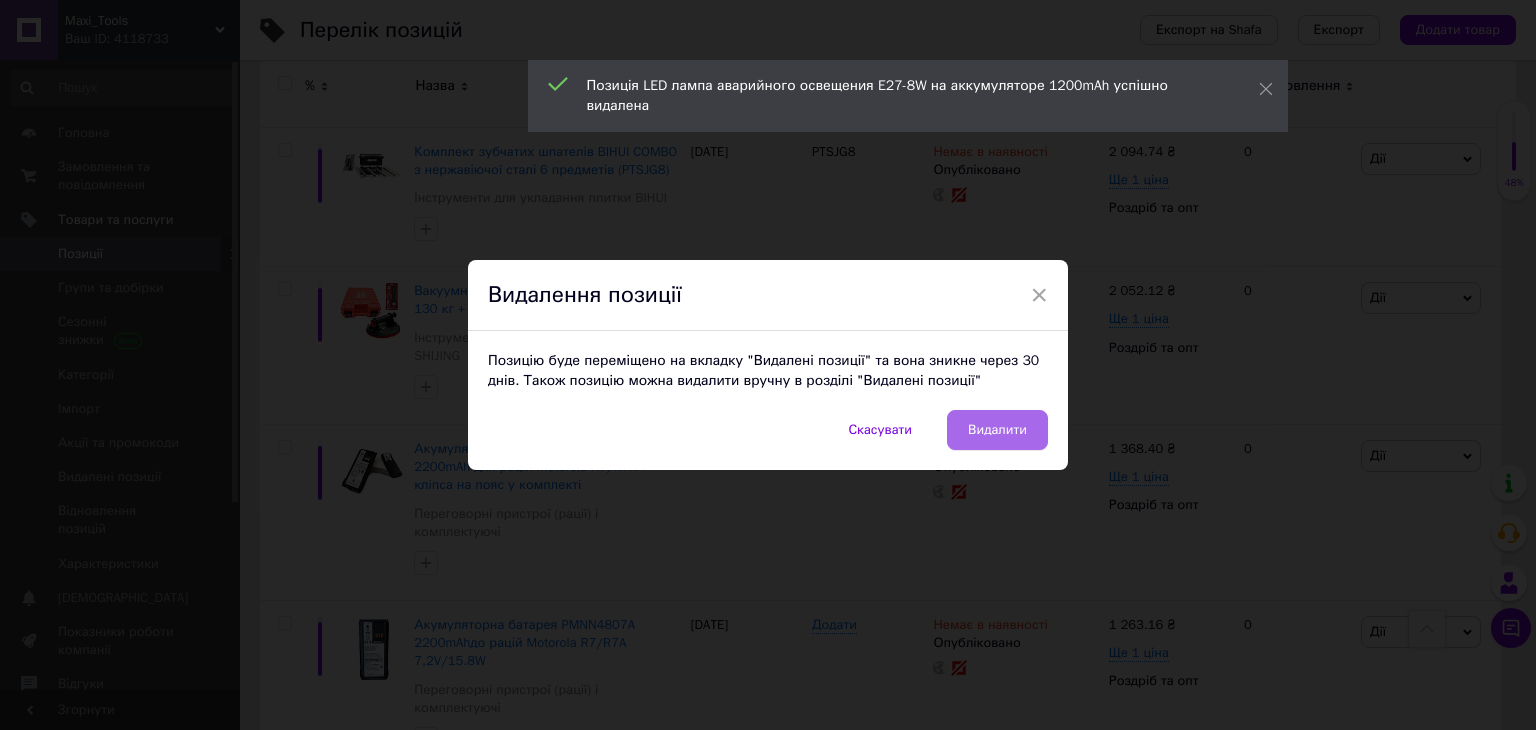 click on "Видалити" at bounding box center (997, 430) 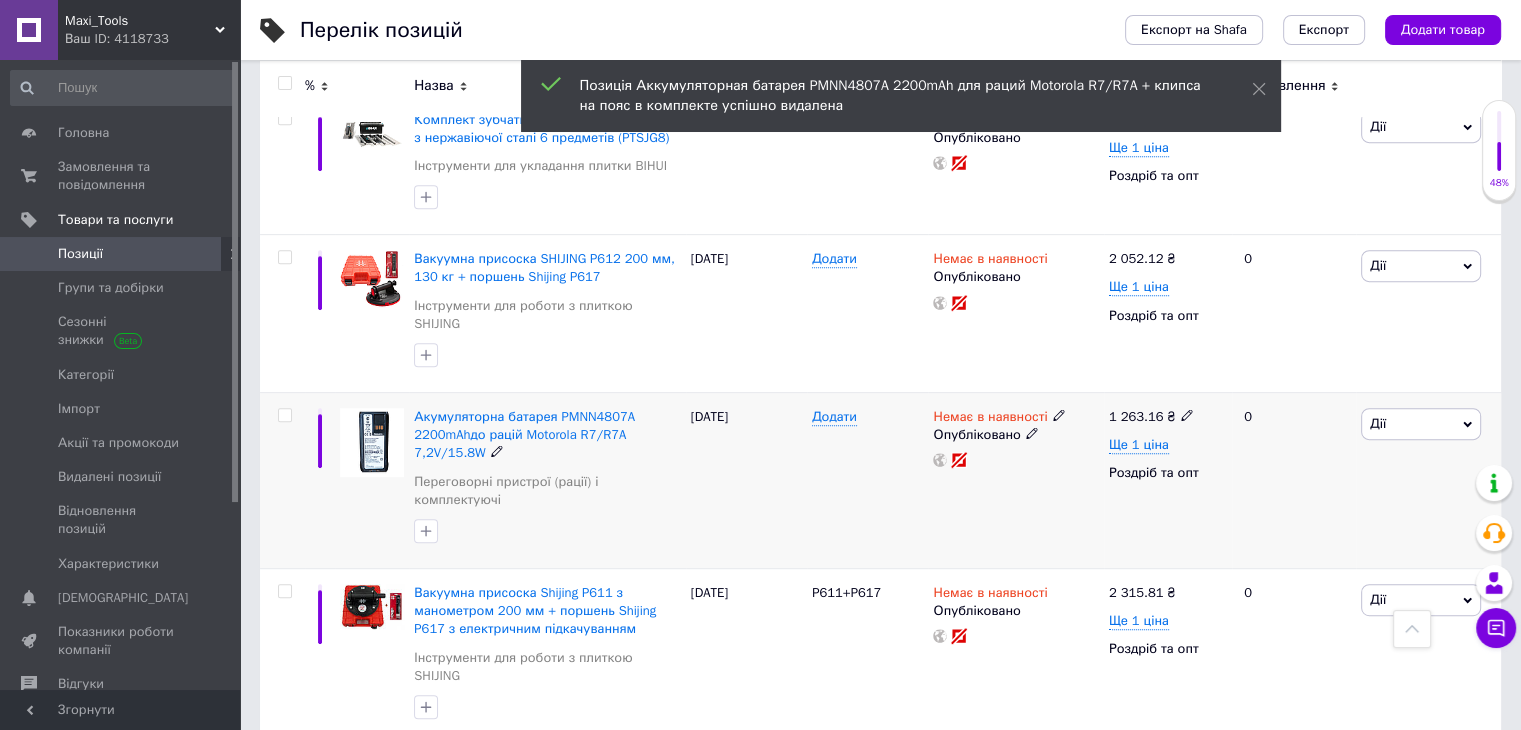 scroll, scrollTop: 8457, scrollLeft: 0, axis: vertical 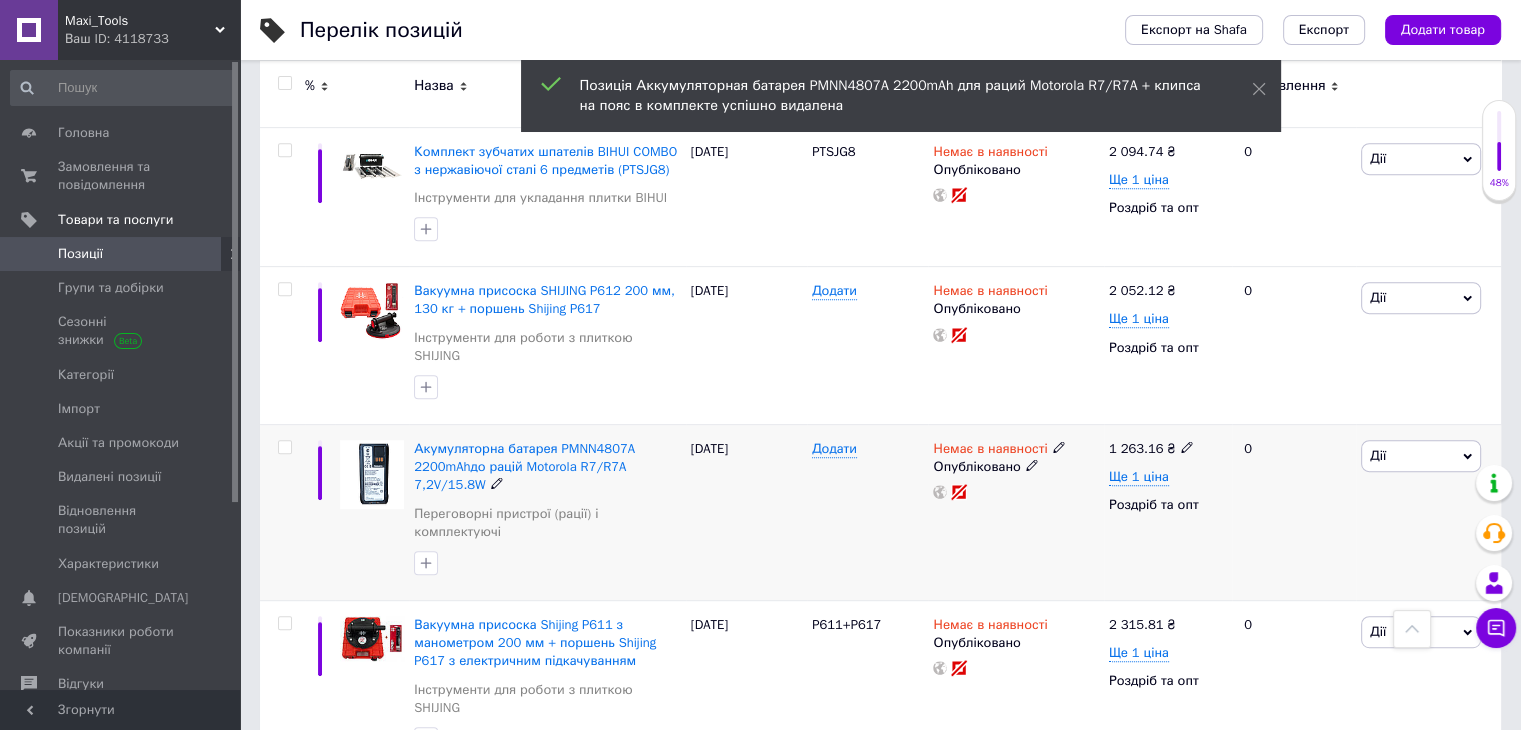 click on "Дії" at bounding box center [1421, 456] 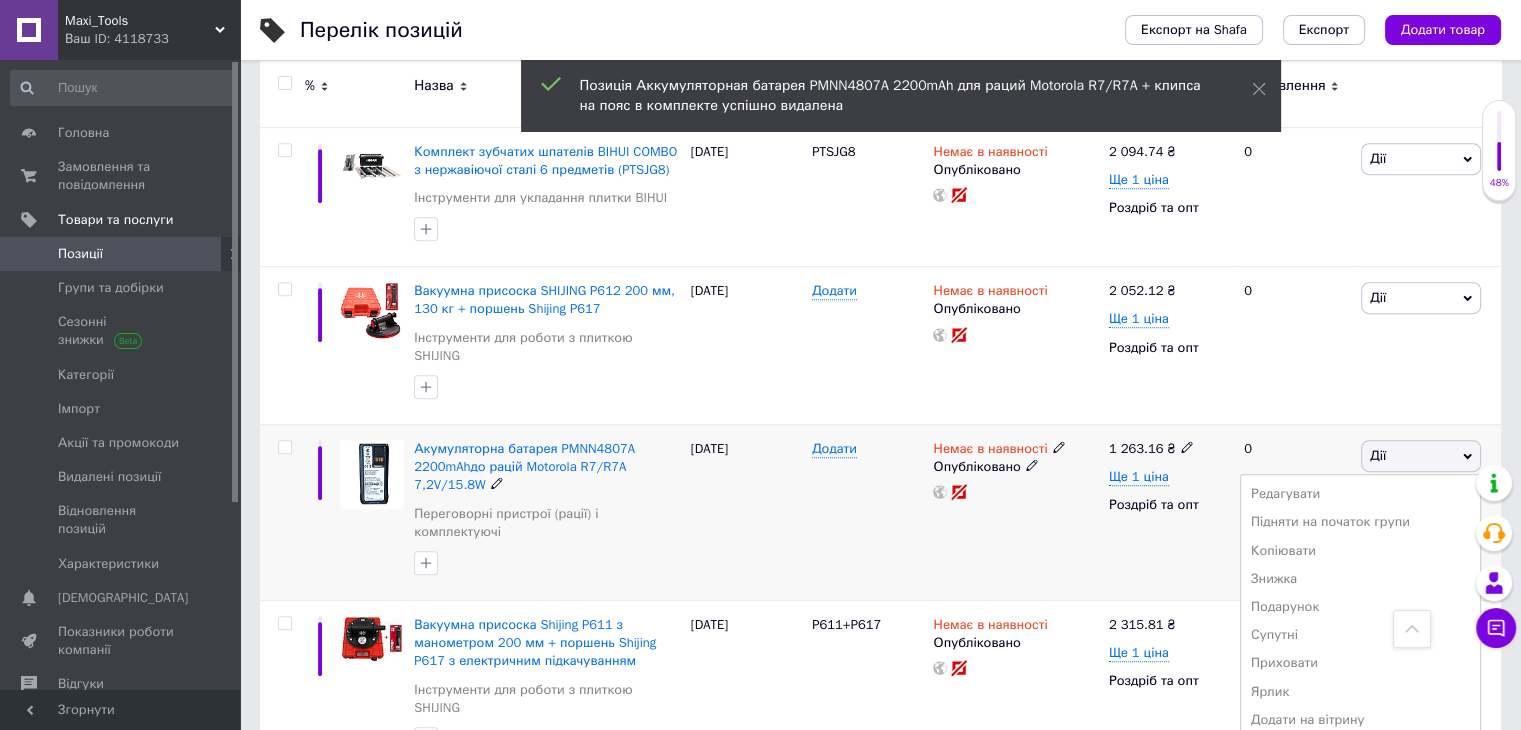 click on "Видалити" at bounding box center (1360, 776) 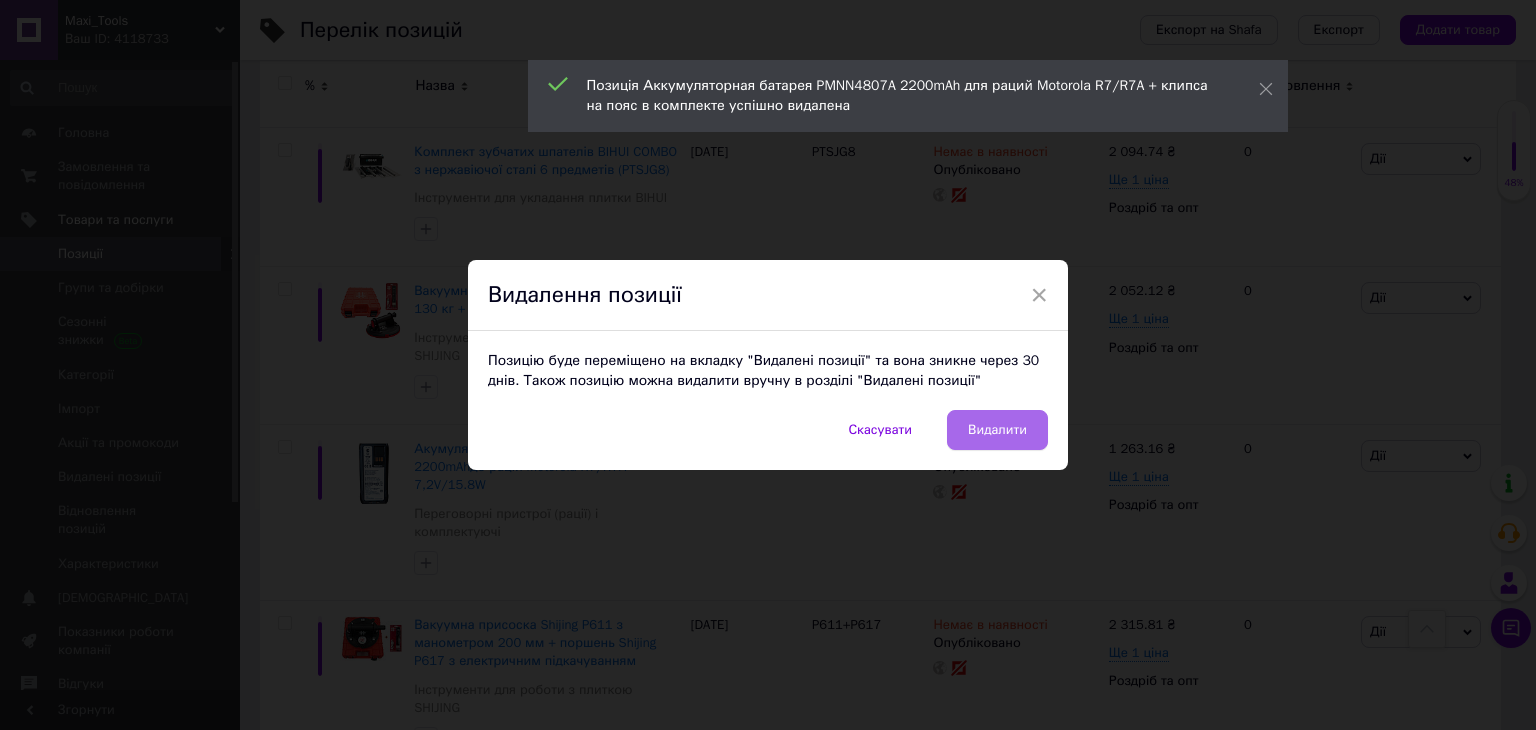 click on "Видалити" at bounding box center [997, 430] 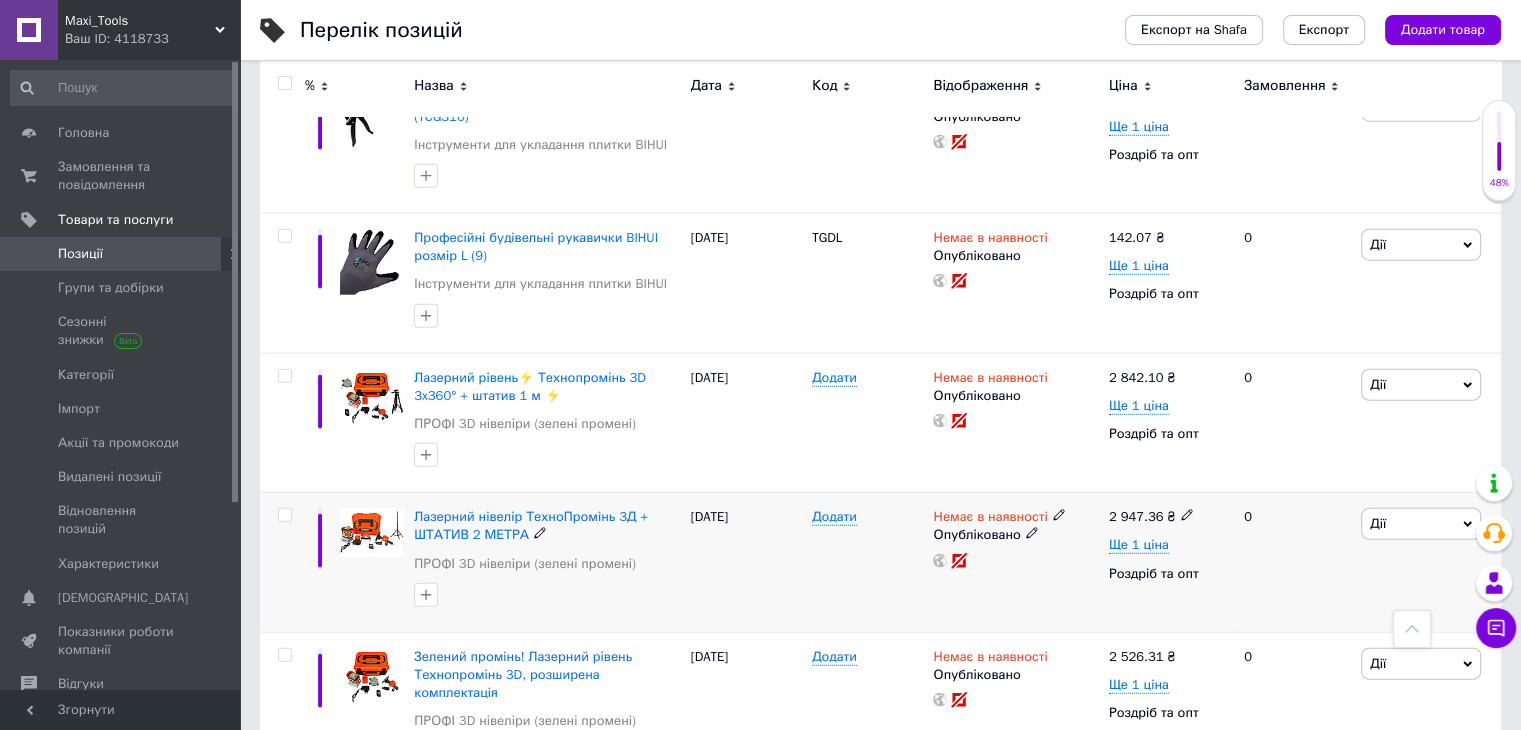 scroll, scrollTop: 5257, scrollLeft: 0, axis: vertical 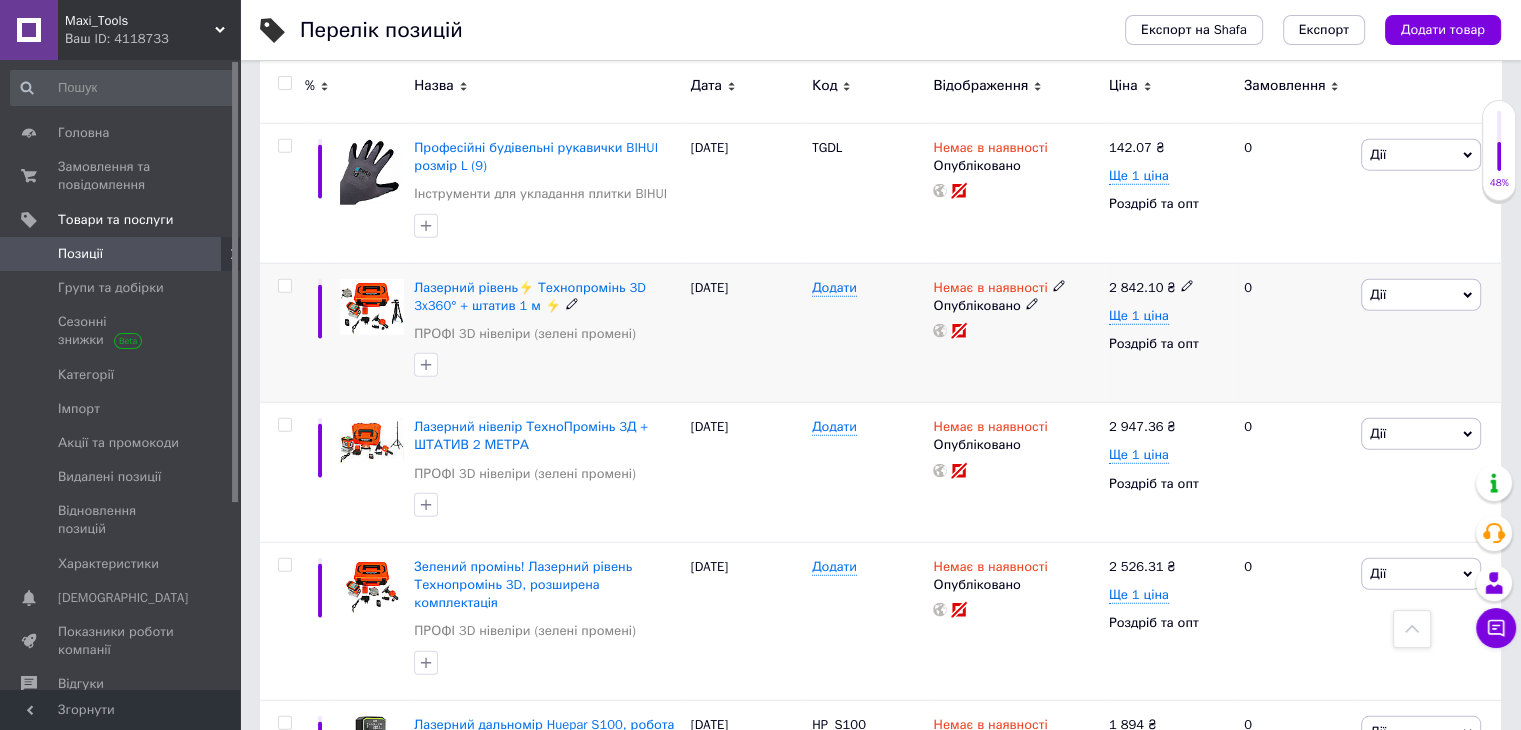 drag, startPoint x: 1368, startPoint y: 208, endPoint x: 1380, endPoint y: 205, distance: 12.369317 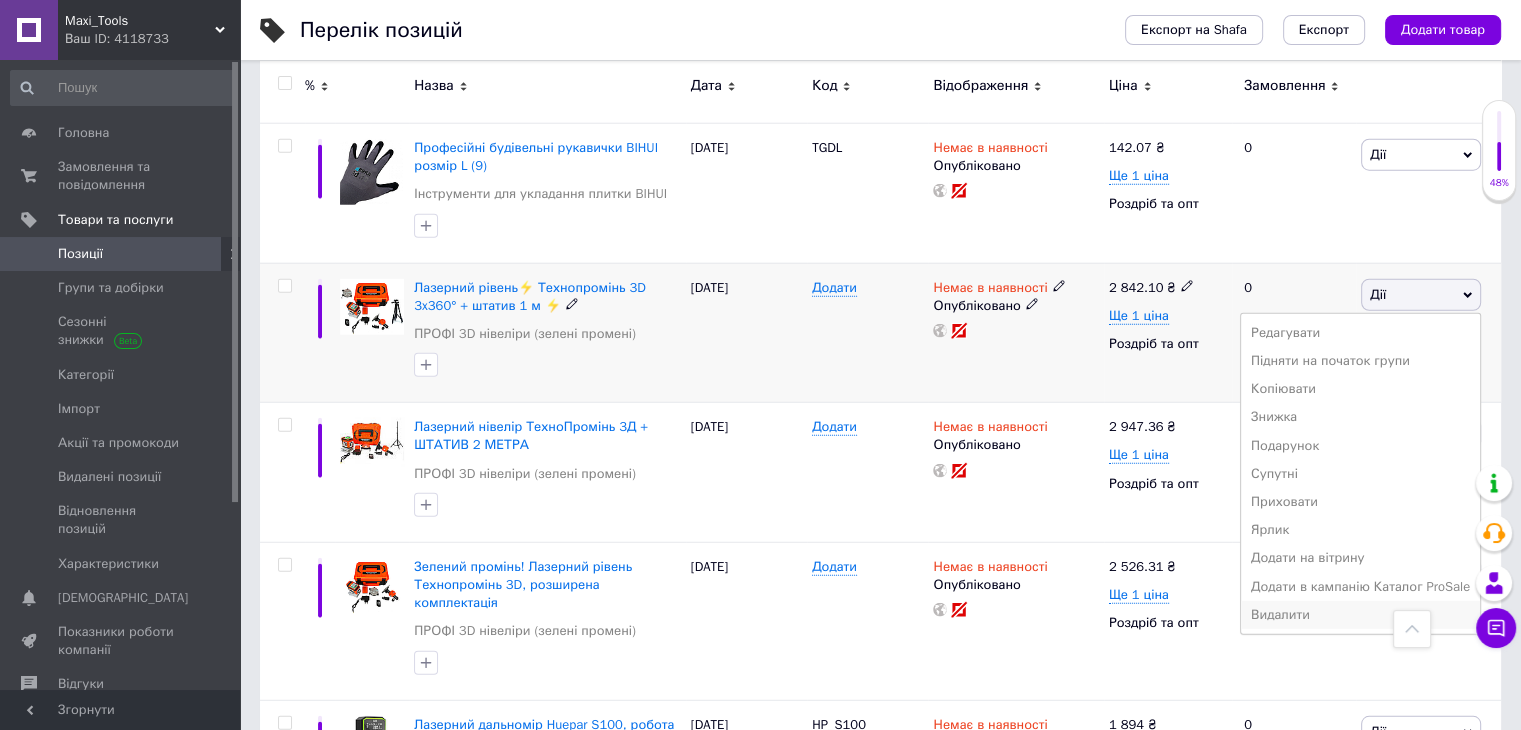 click on "Видалити" at bounding box center [1360, 615] 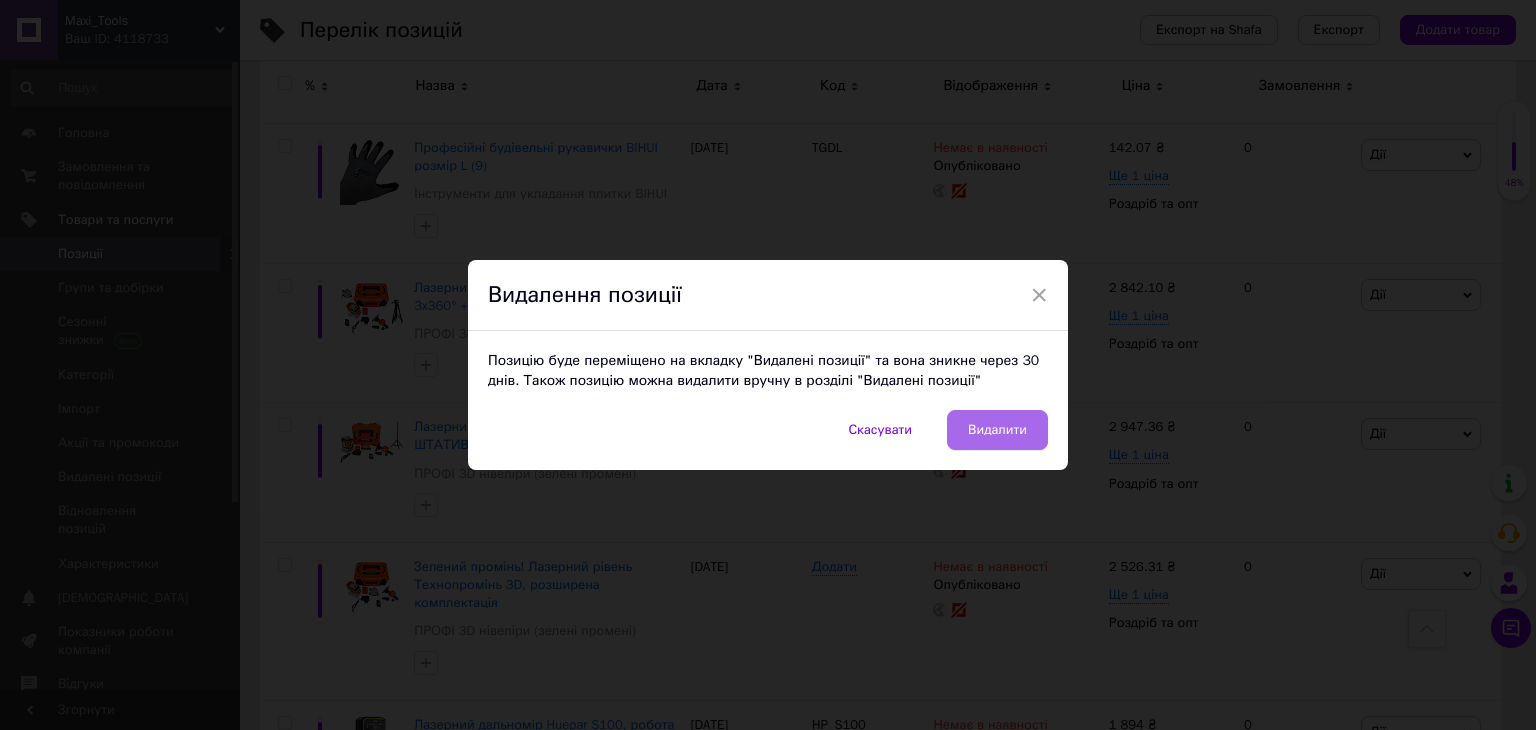 click on "Видалити" at bounding box center [997, 430] 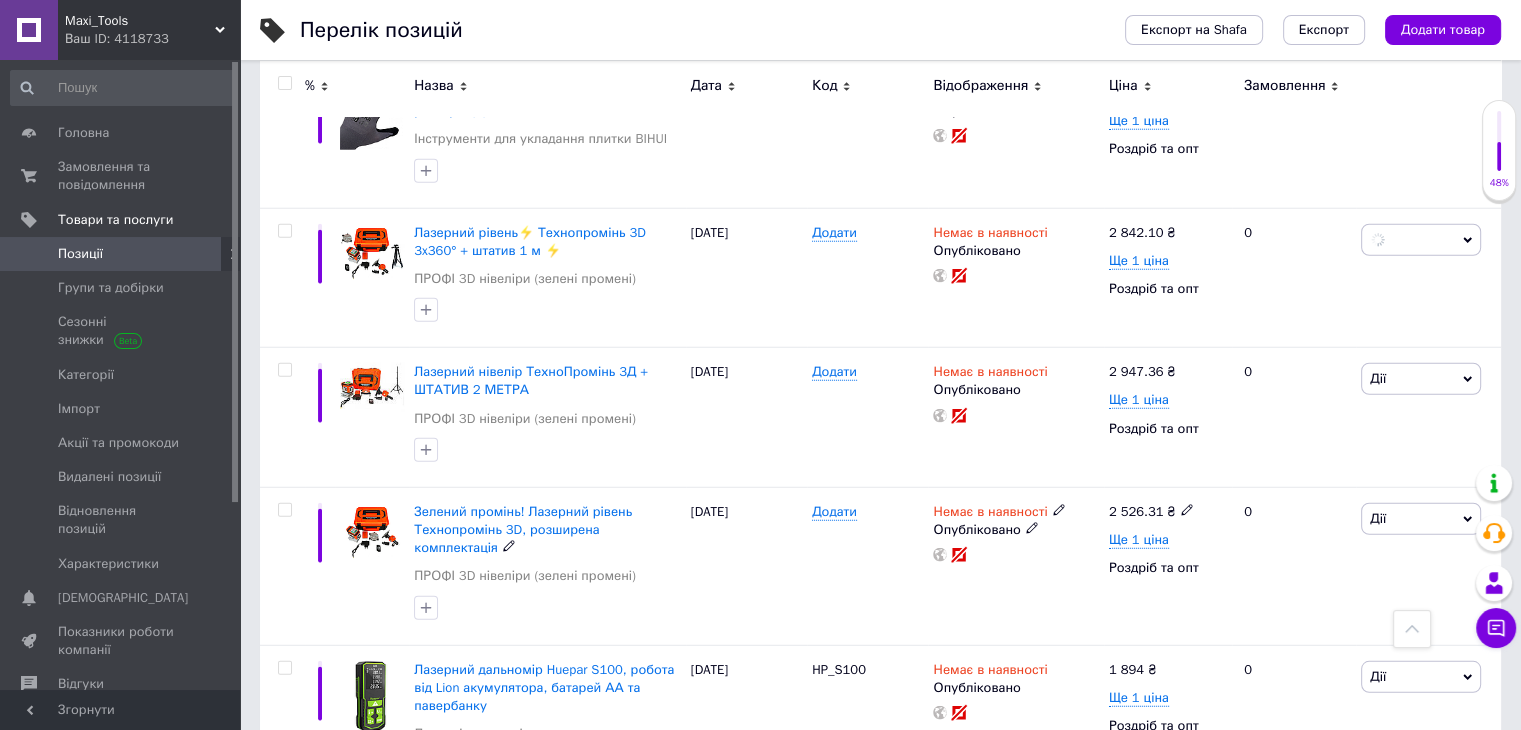 scroll, scrollTop: 5357, scrollLeft: 0, axis: vertical 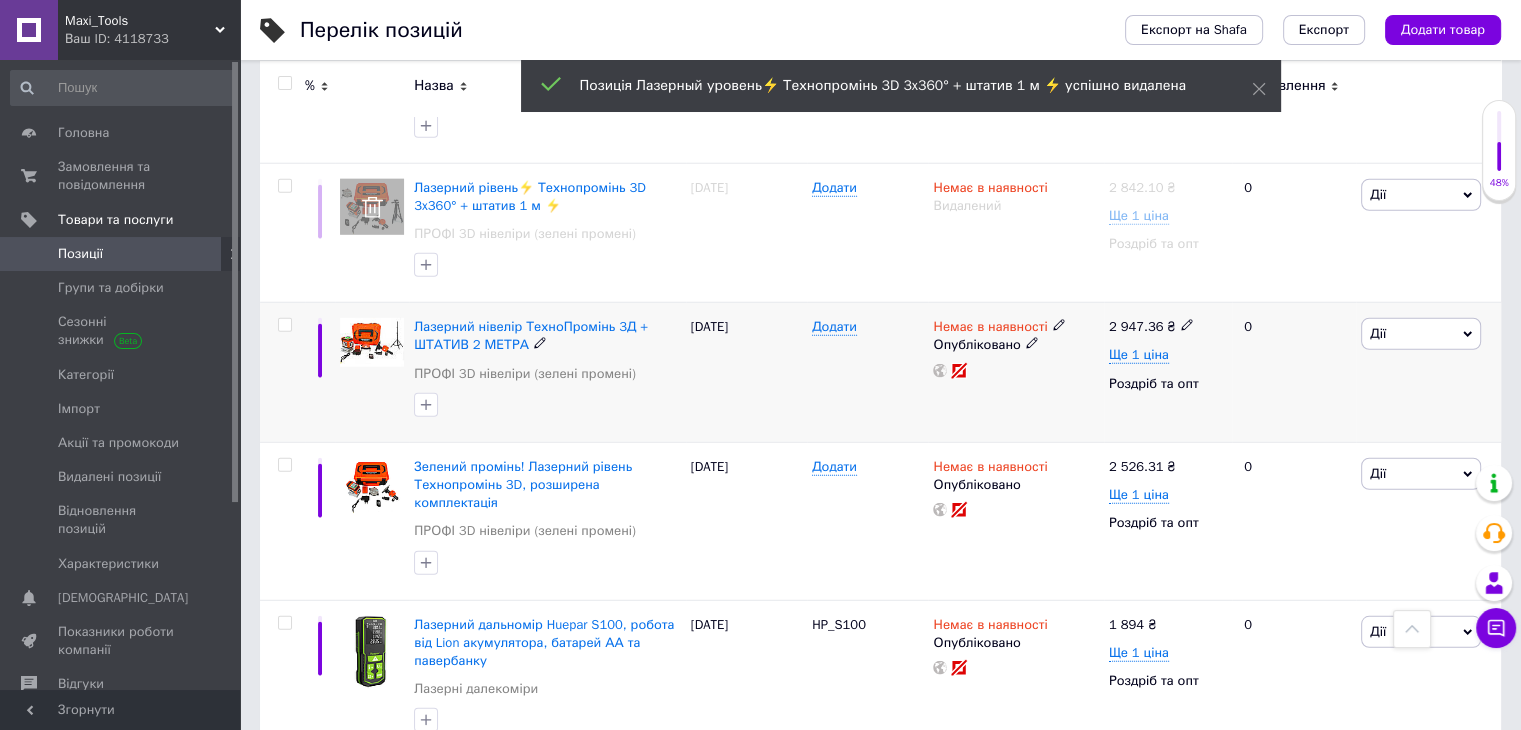 click on "Дії" at bounding box center [1421, 334] 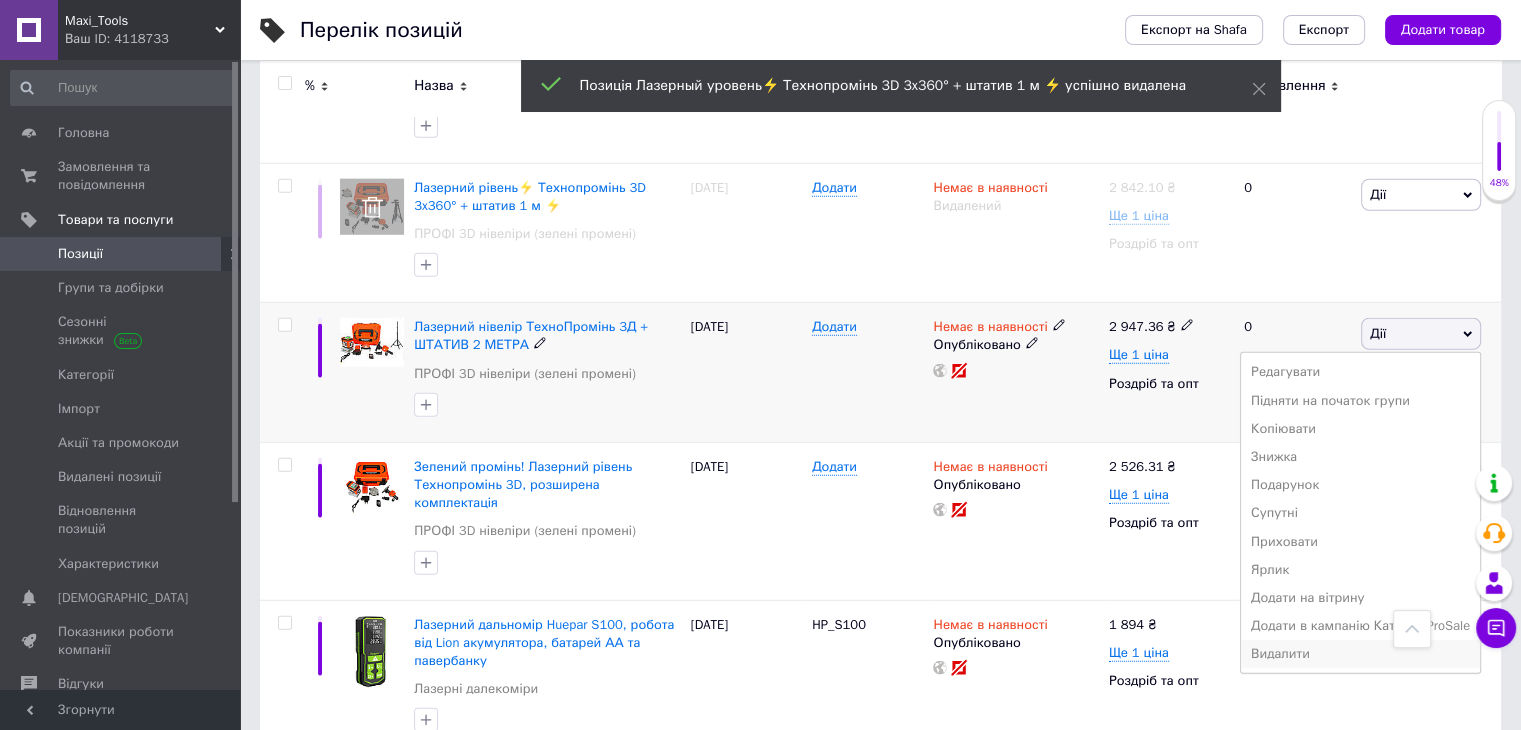 click on "Видалити" at bounding box center (1360, 654) 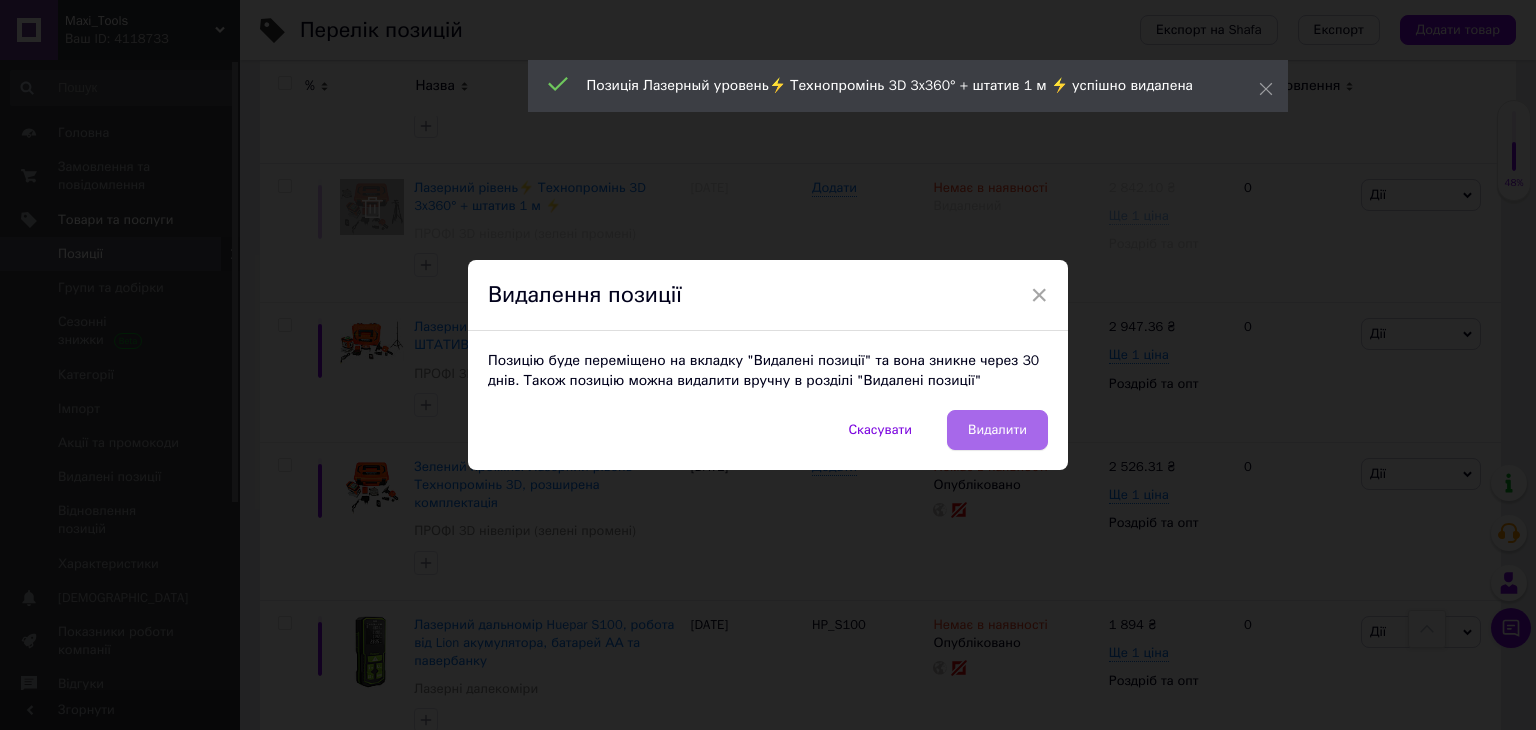 click on "Видалити" at bounding box center (997, 430) 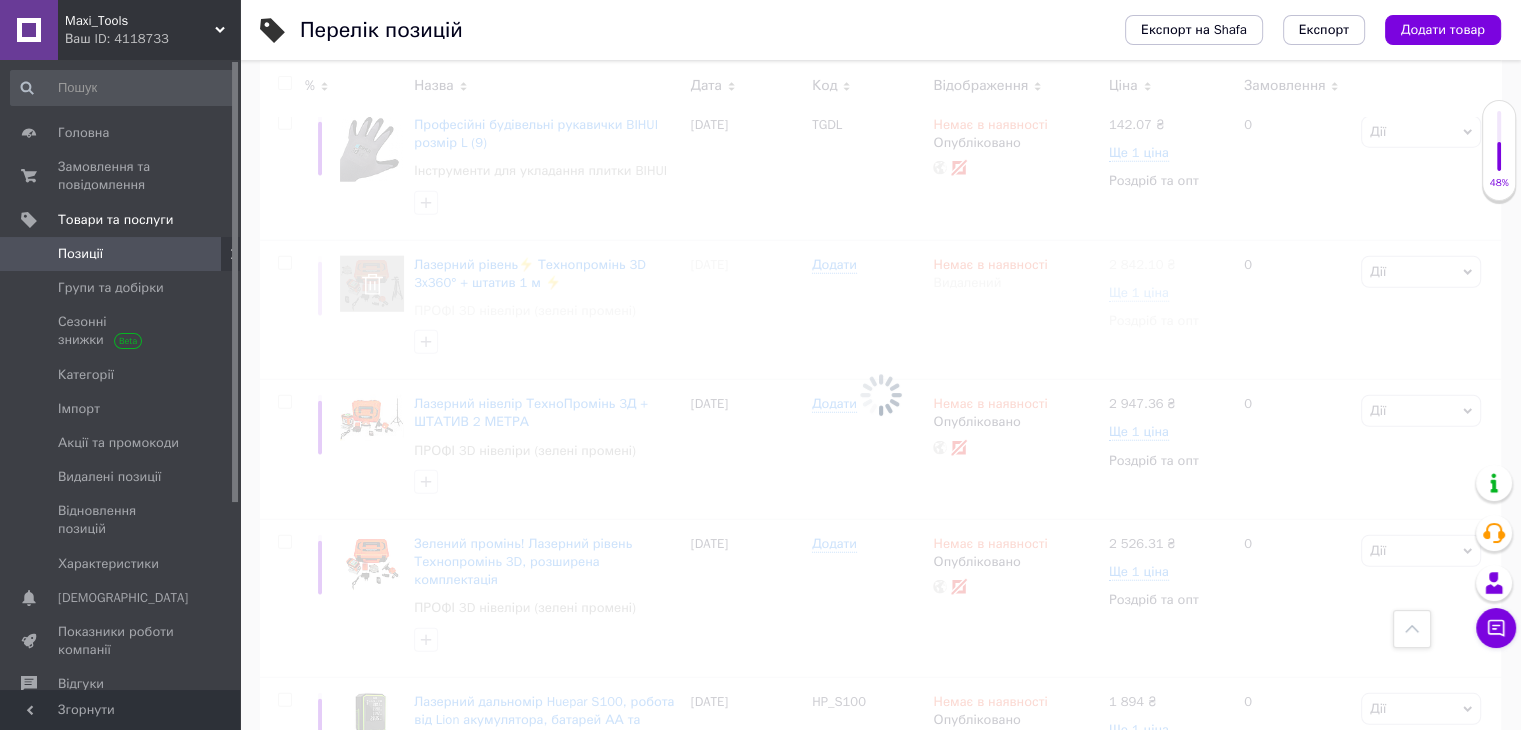 scroll, scrollTop: 5257, scrollLeft: 0, axis: vertical 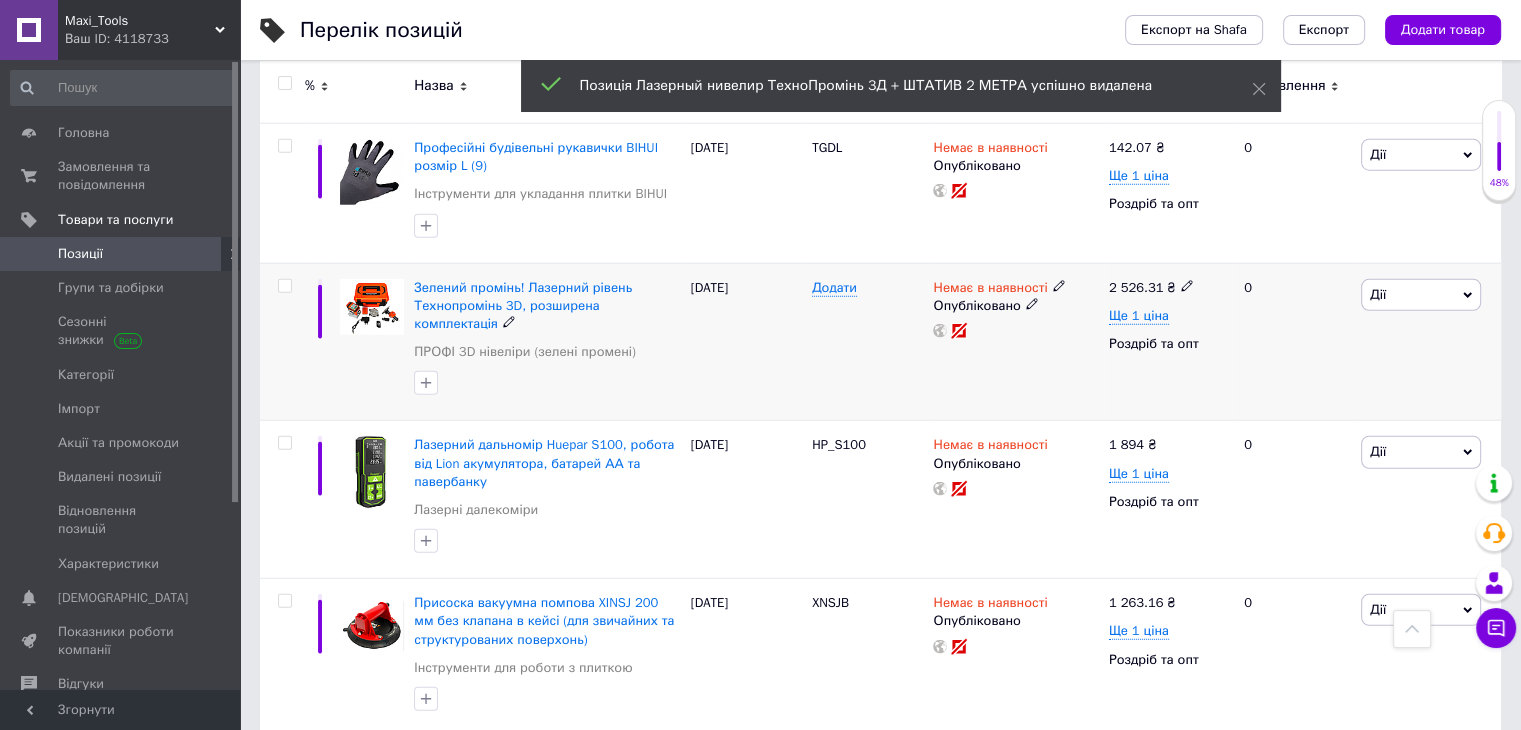 click on "Дії" at bounding box center (1421, 295) 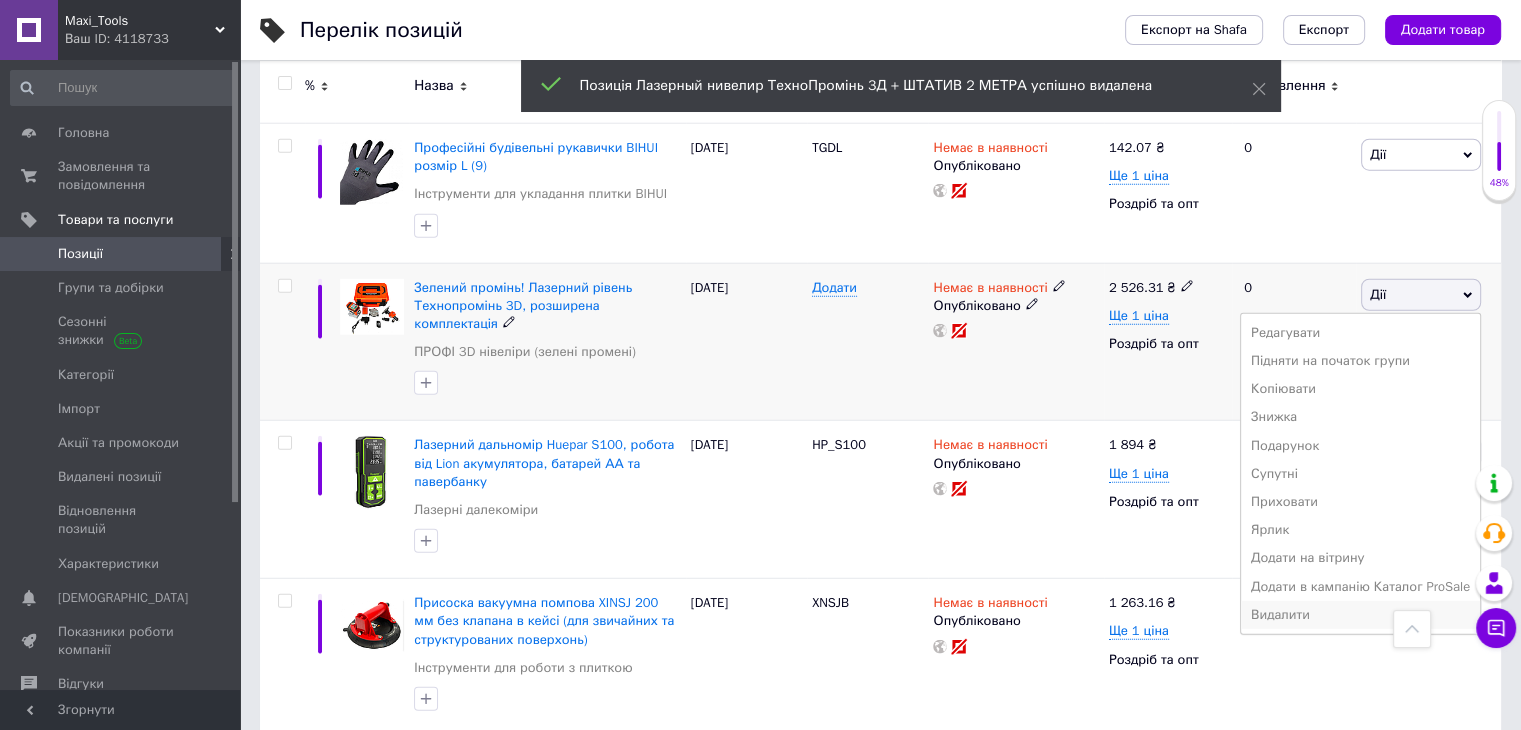 click on "Видалити" at bounding box center (1360, 615) 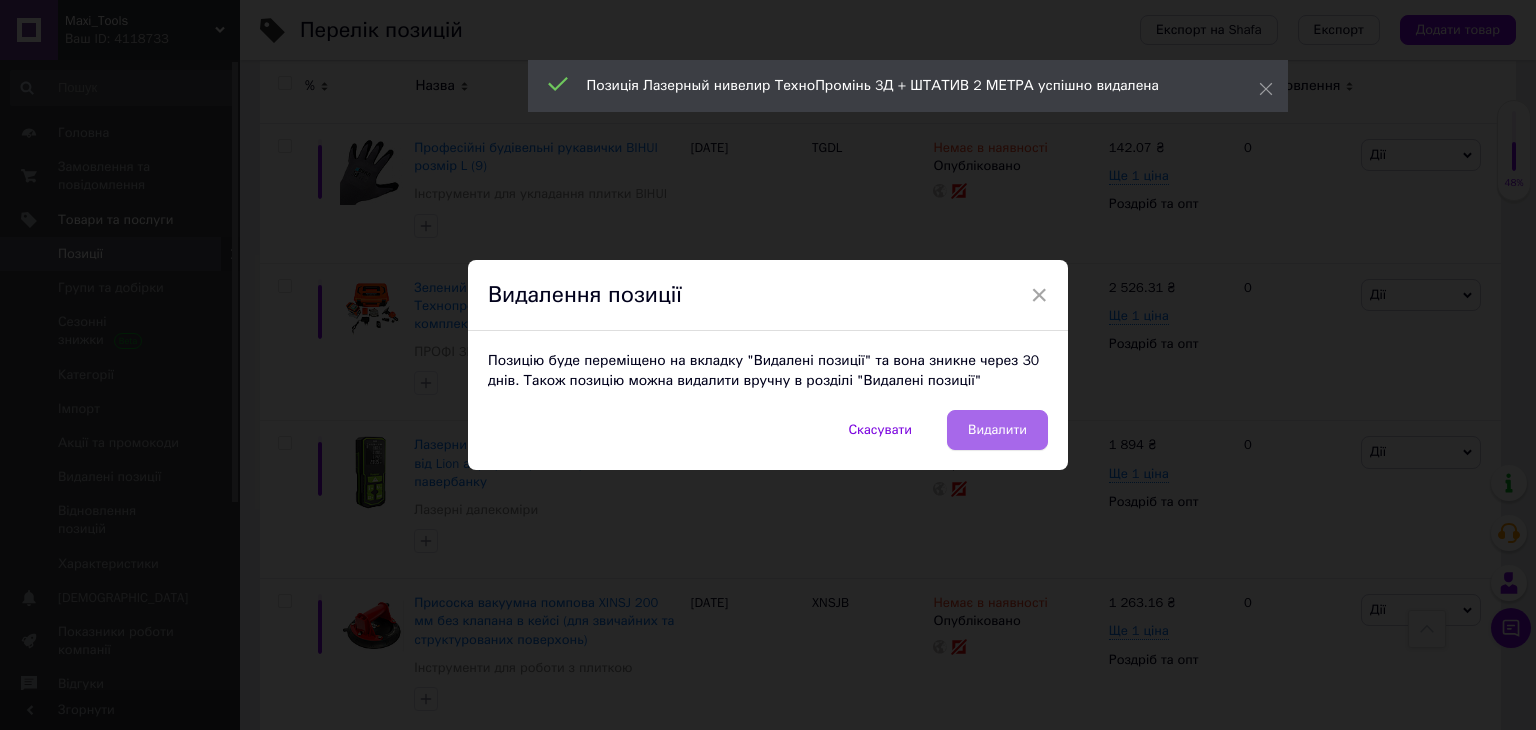 click on "Видалити" at bounding box center [997, 430] 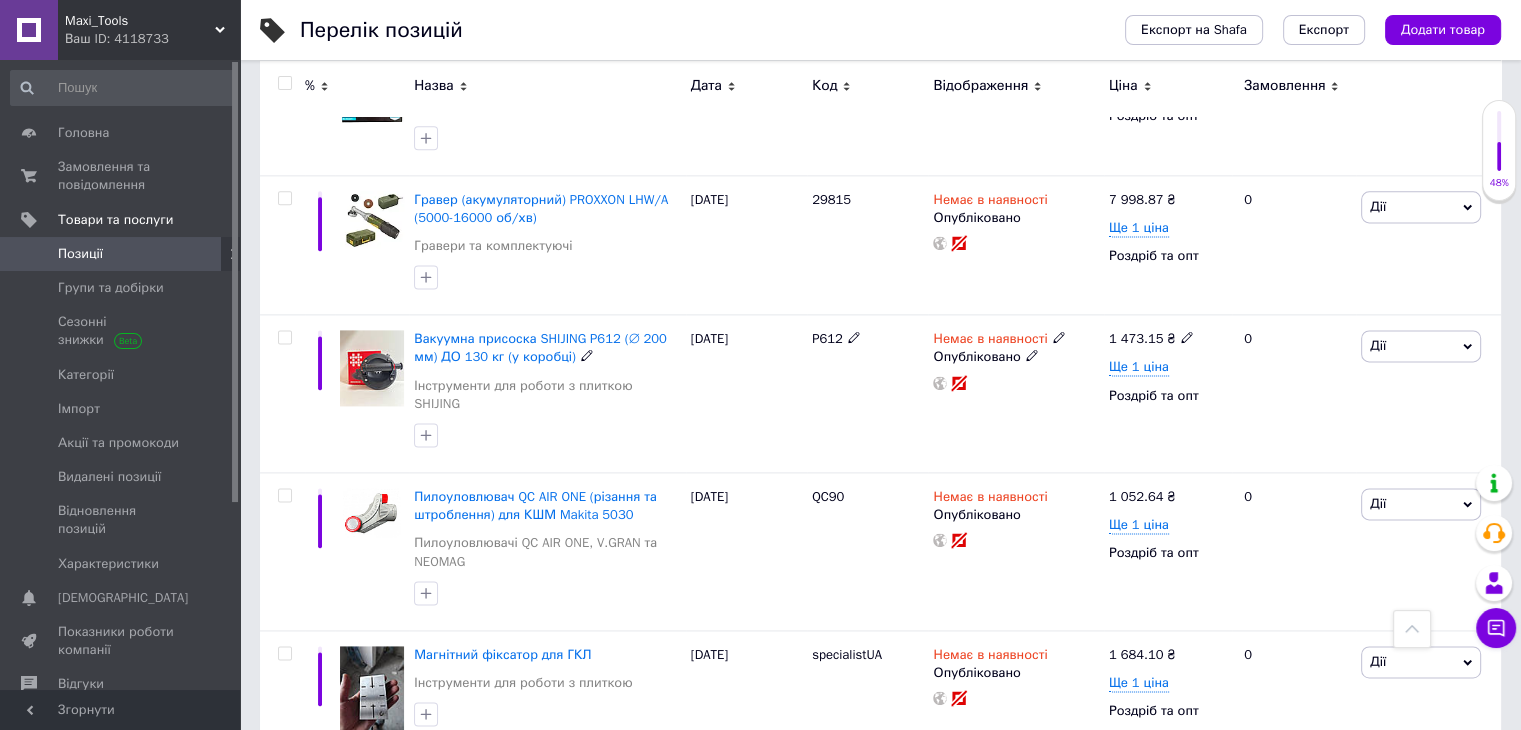 scroll, scrollTop: 2857, scrollLeft: 0, axis: vertical 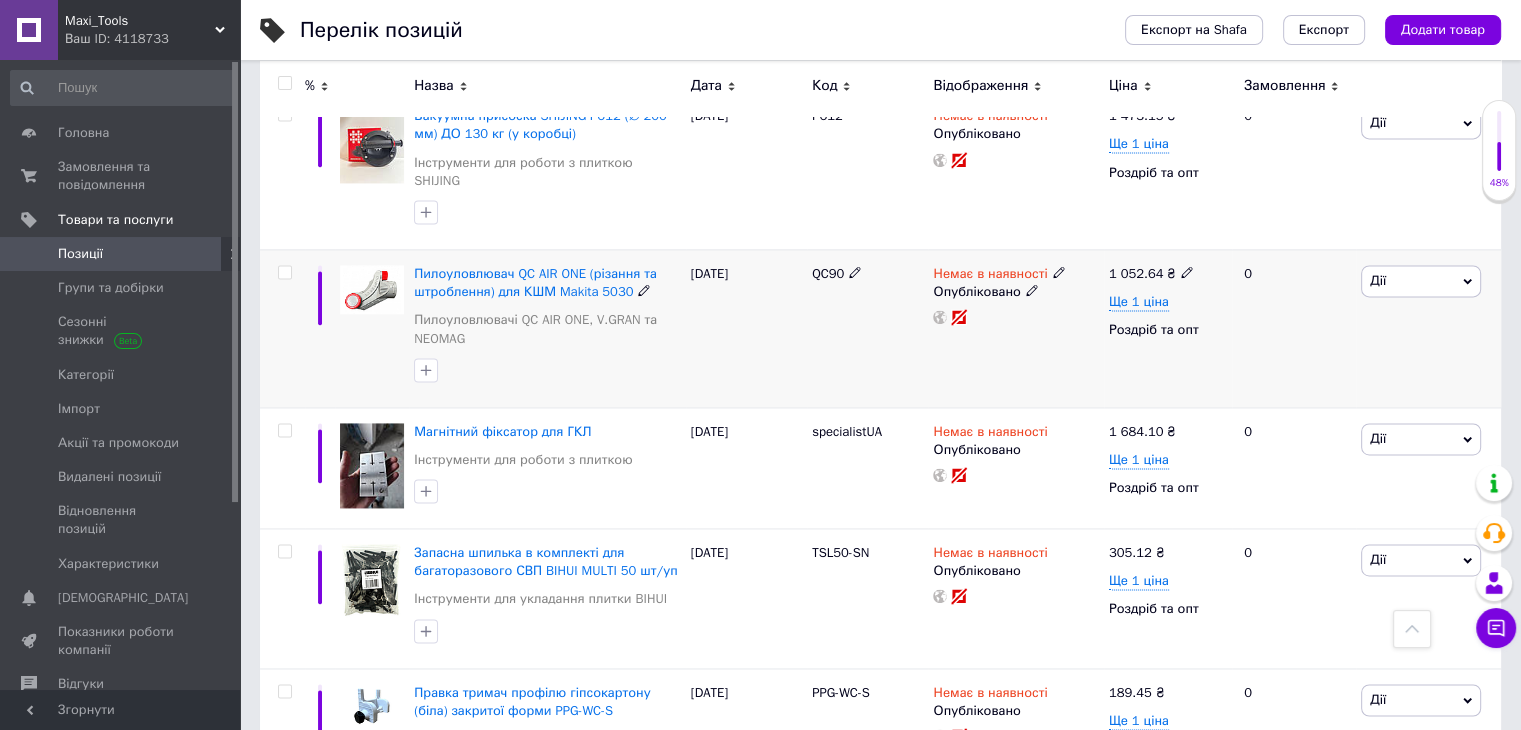 click on "Дії" at bounding box center (1421, 281) 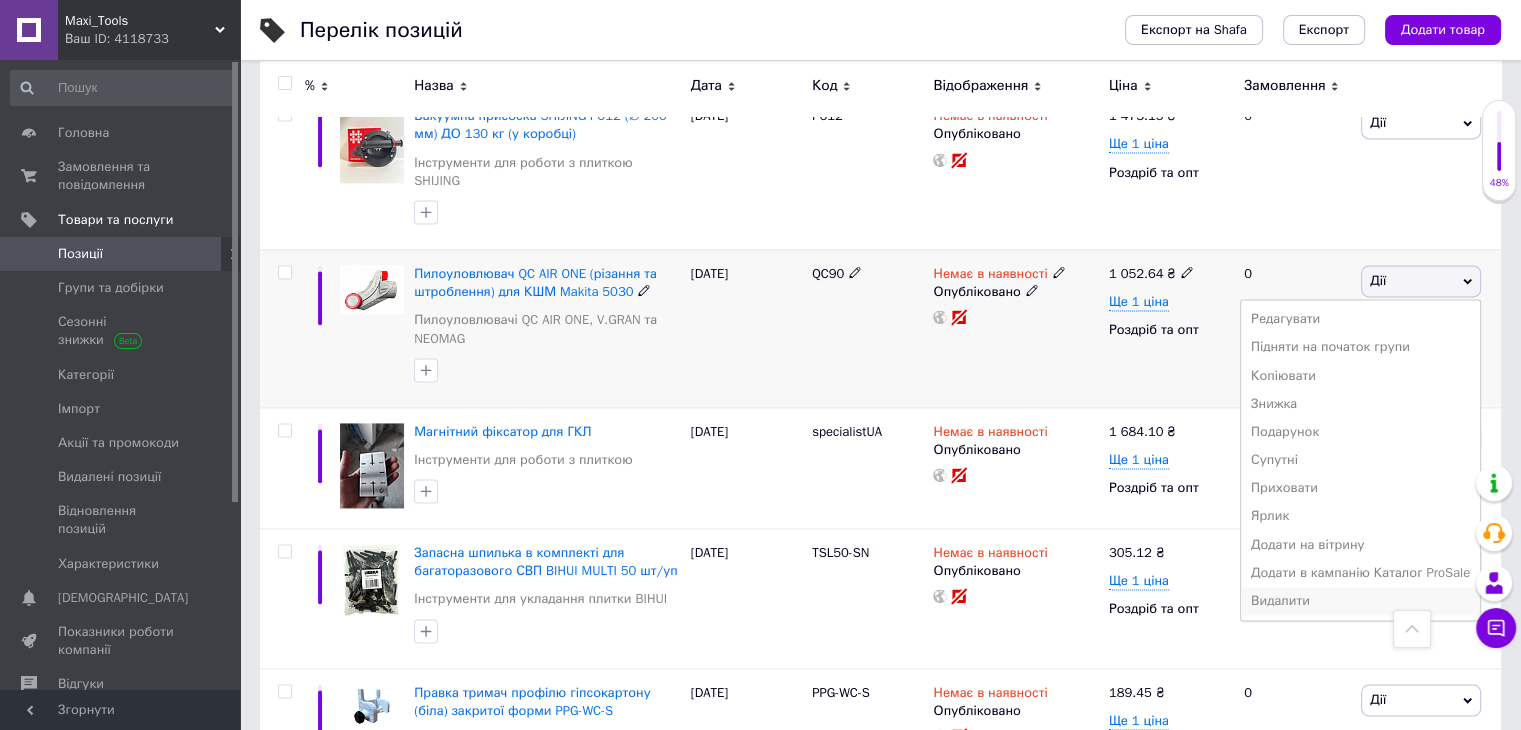 click on "Видалити" at bounding box center [1360, 601] 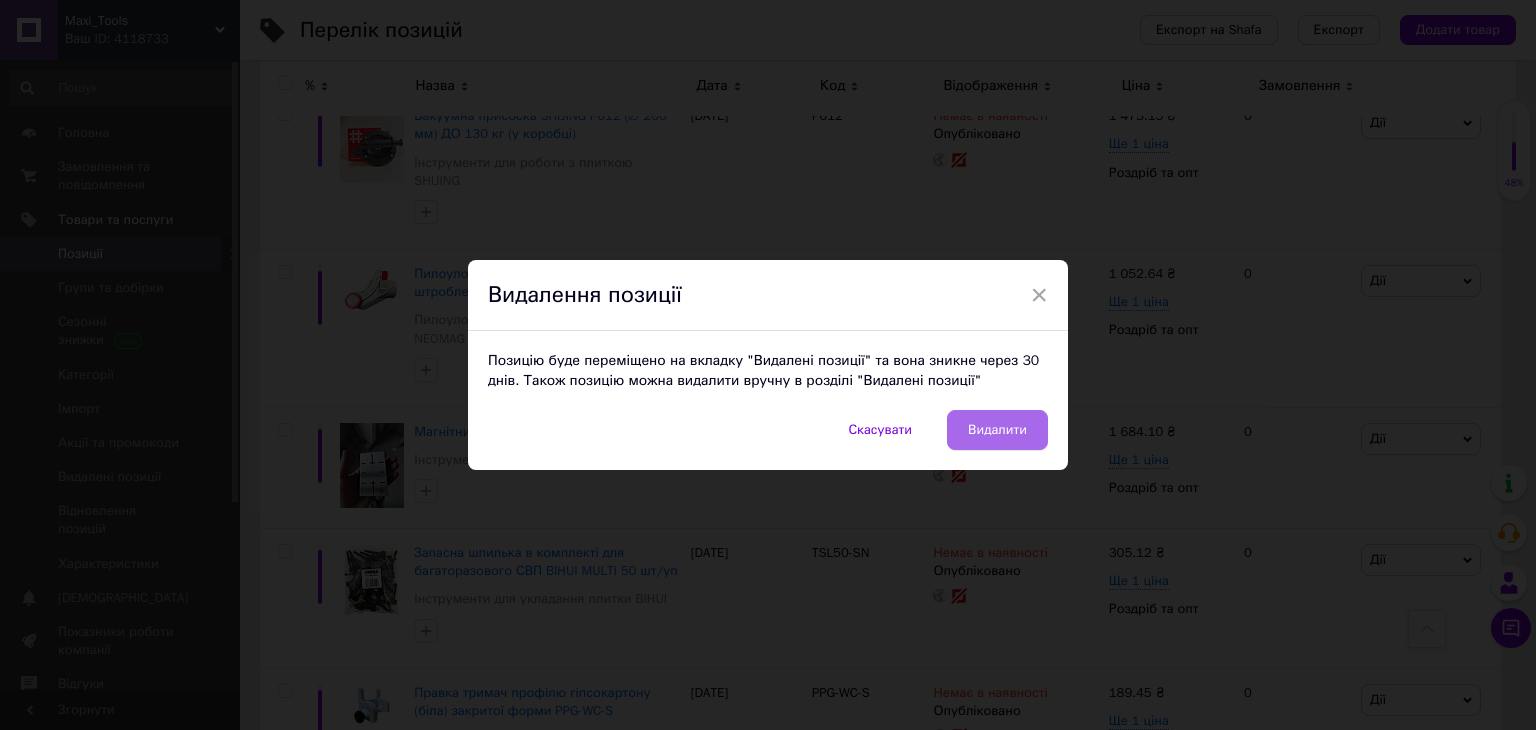 click on "Видалити" at bounding box center (997, 430) 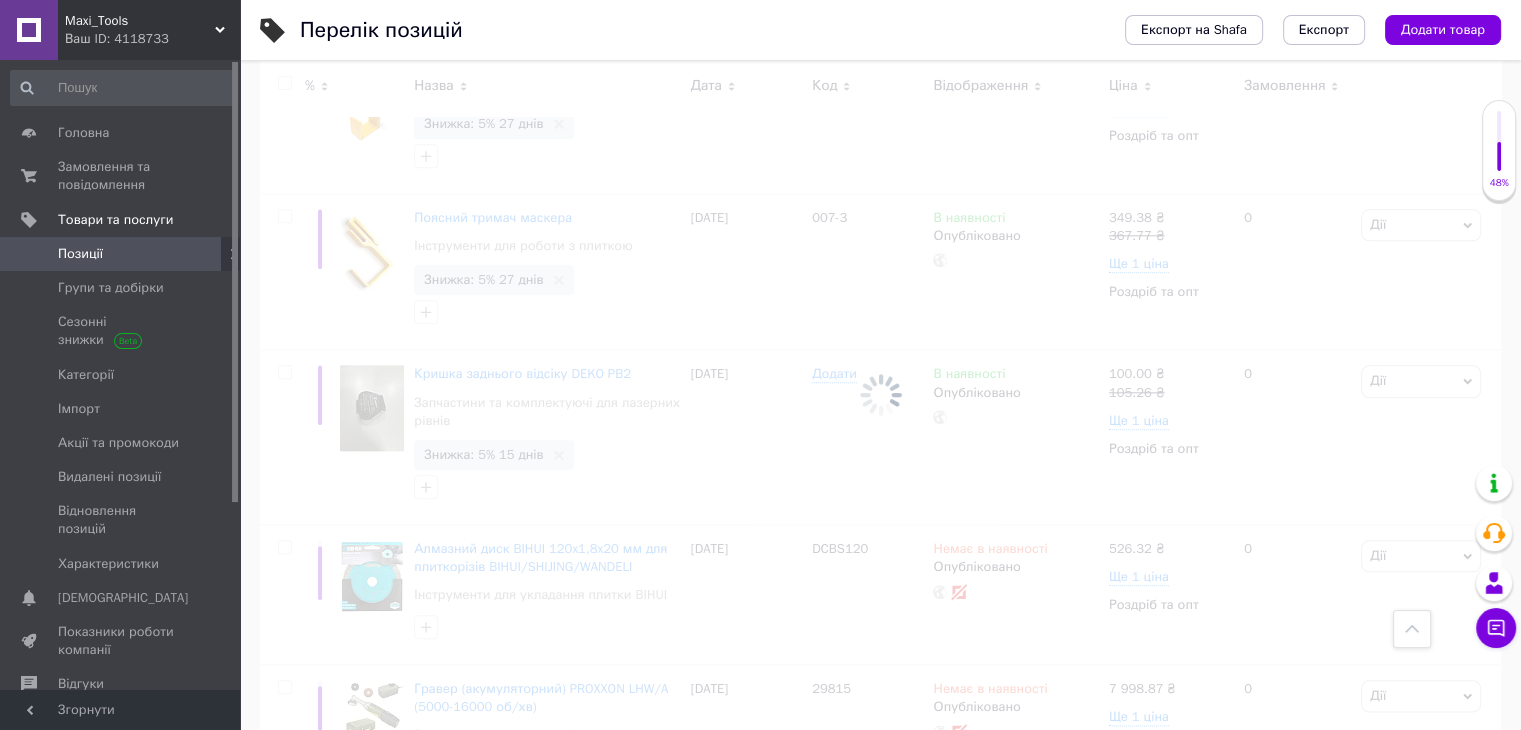 scroll, scrollTop: 2157, scrollLeft: 0, axis: vertical 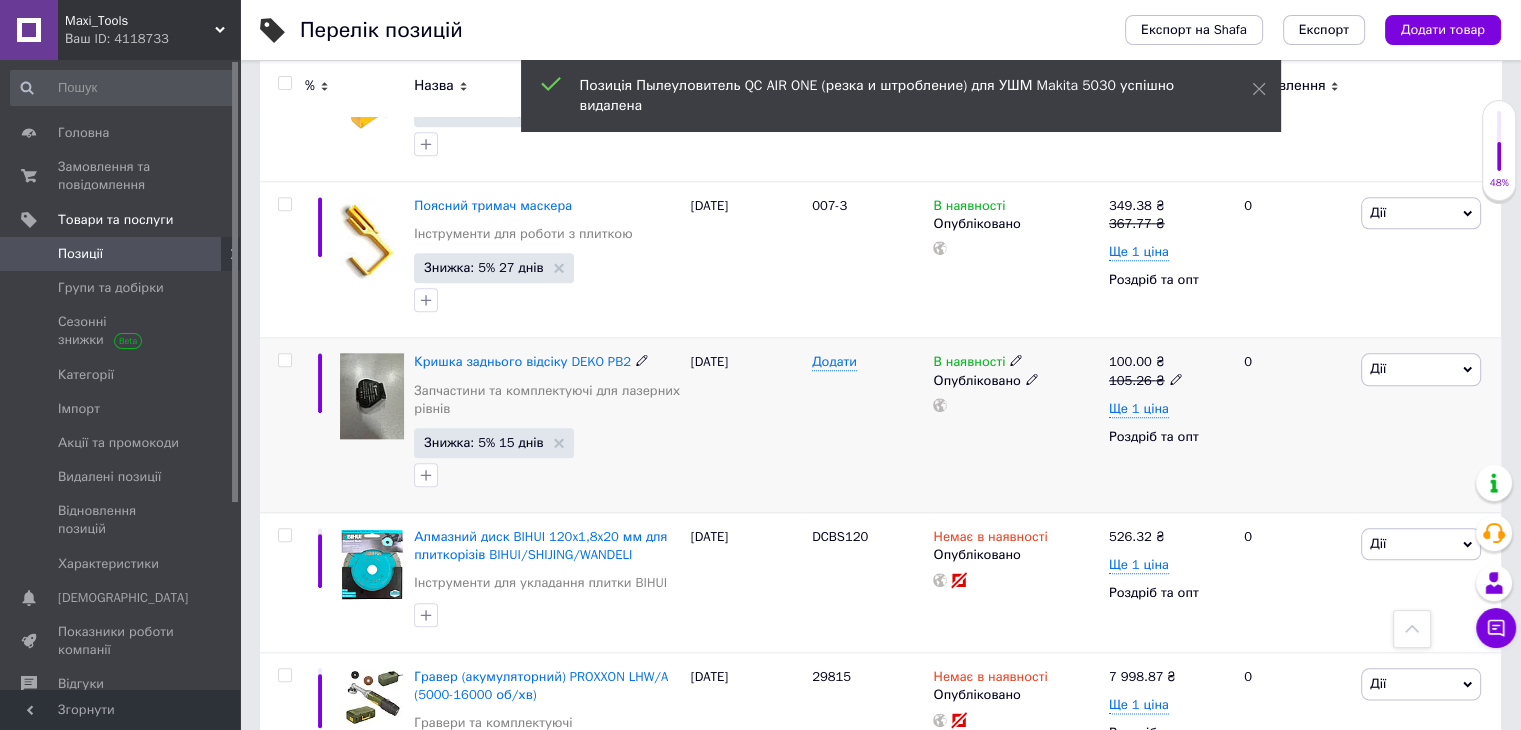 click on "Дії" at bounding box center [1421, 369] 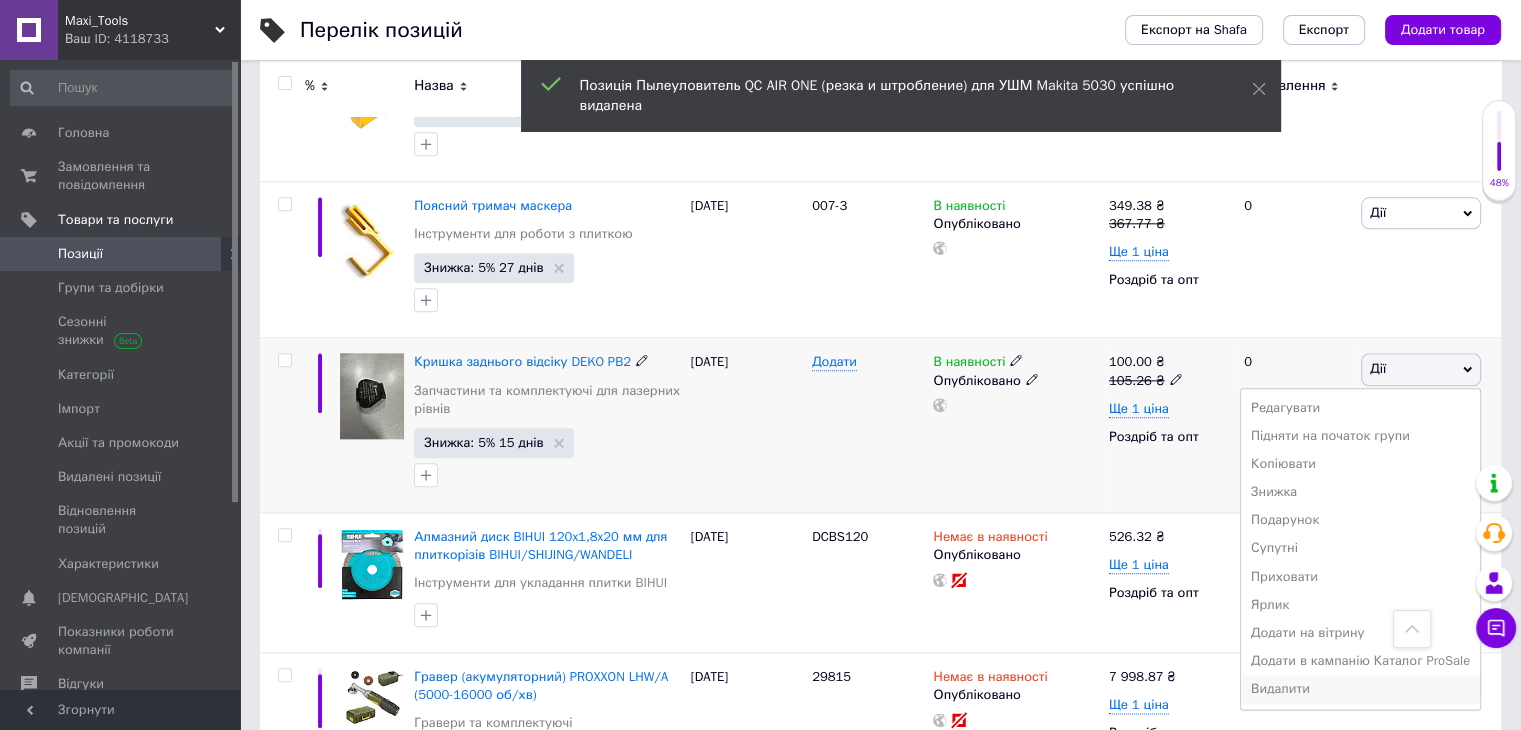 click on "Видалити" at bounding box center [1360, 689] 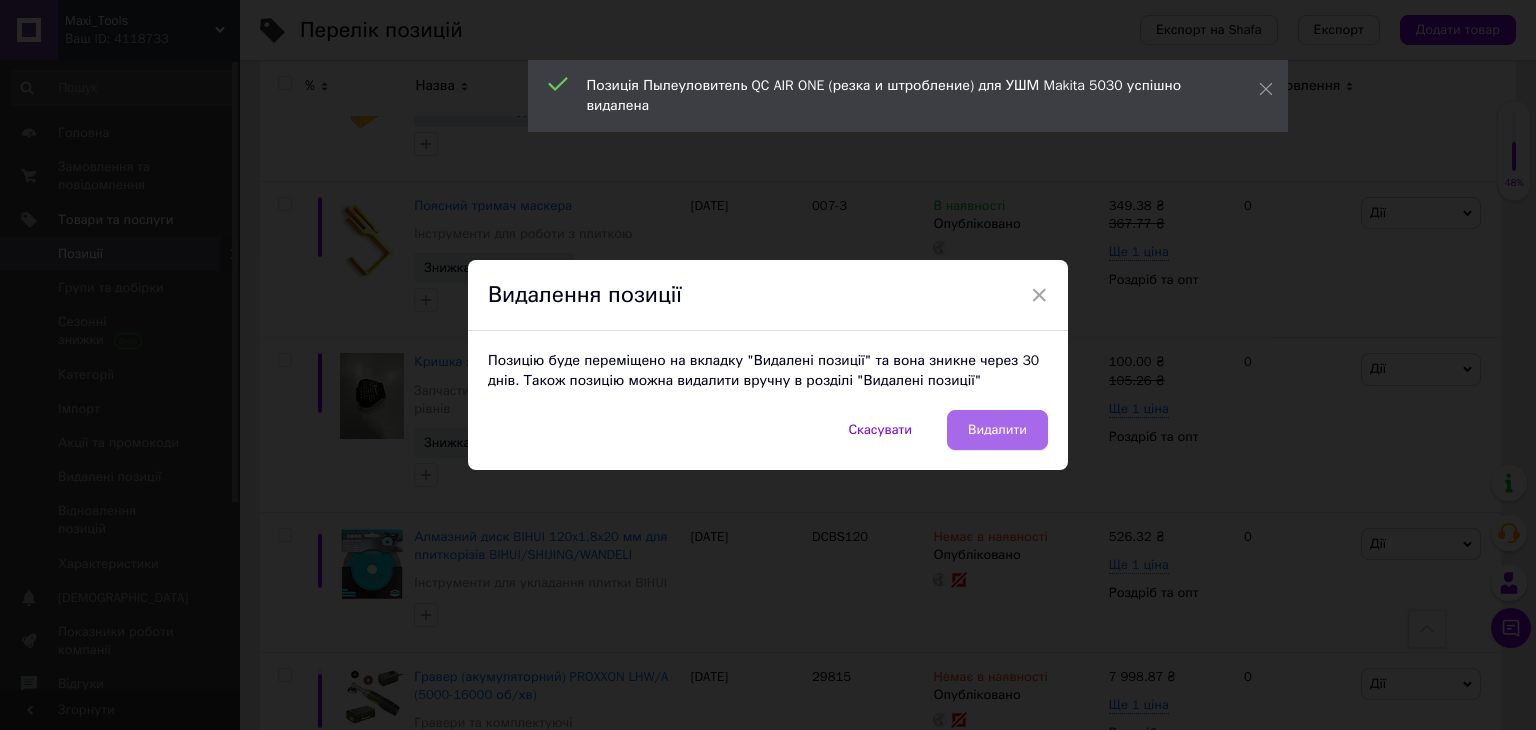 click on "Видалити" at bounding box center [997, 430] 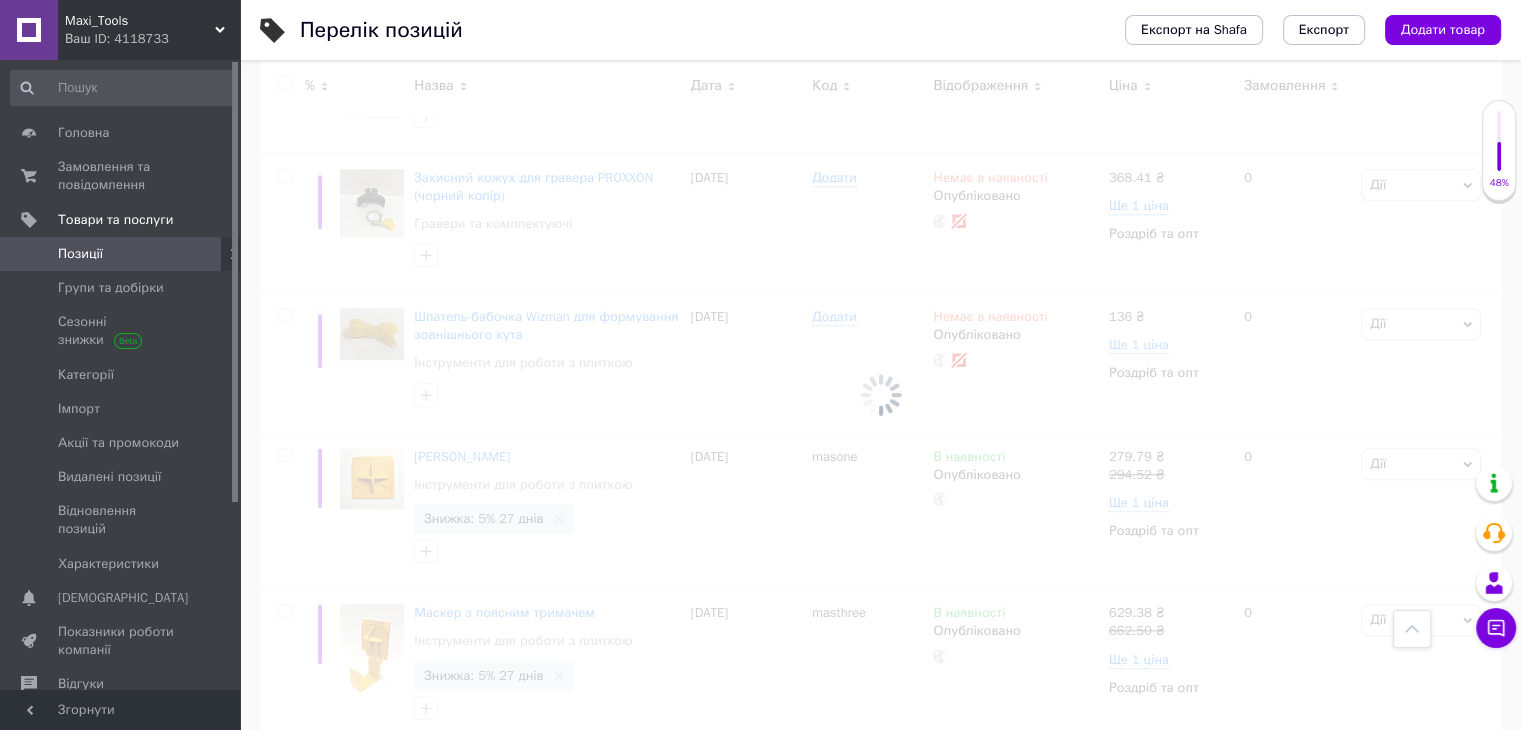 scroll, scrollTop: 1457, scrollLeft: 0, axis: vertical 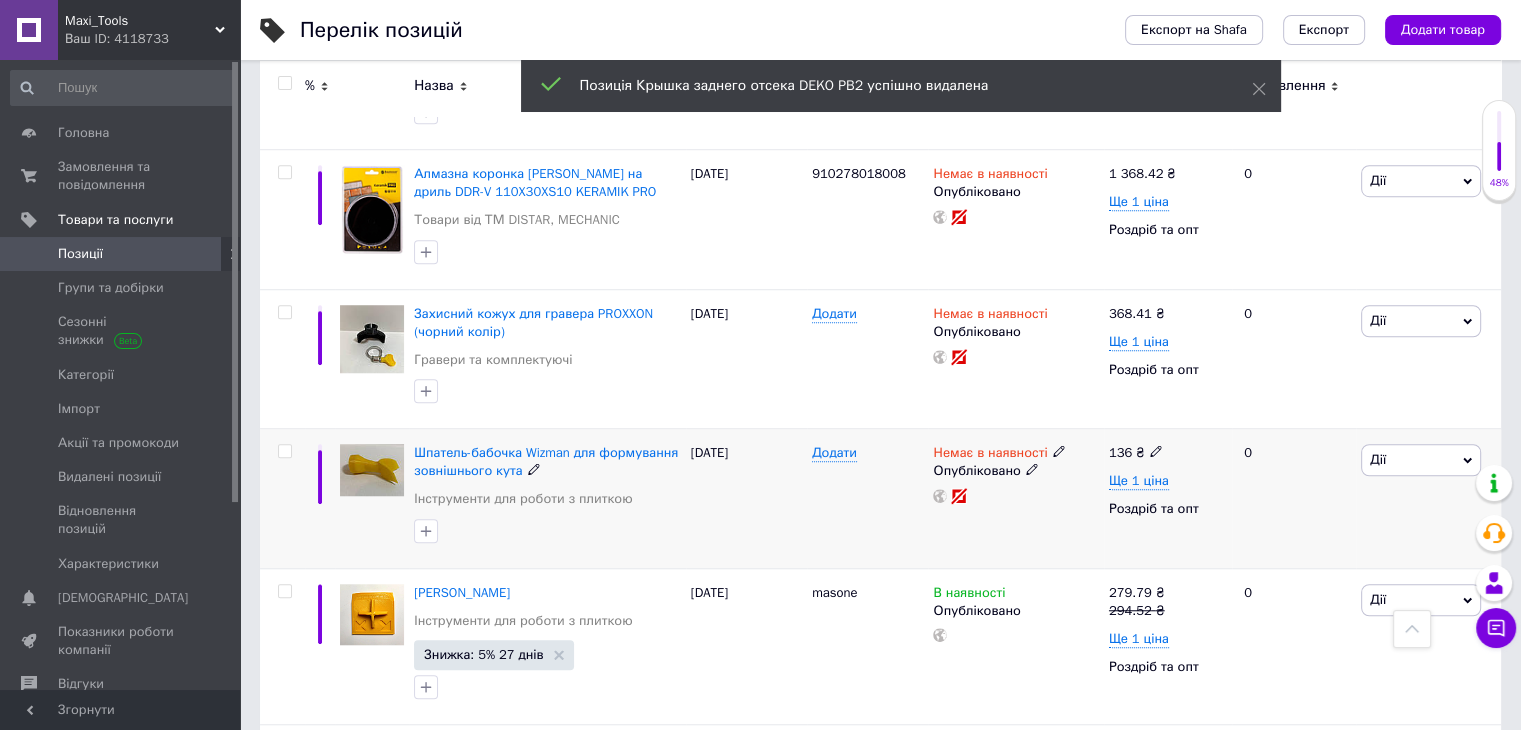 click on "Дії" at bounding box center [1378, 459] 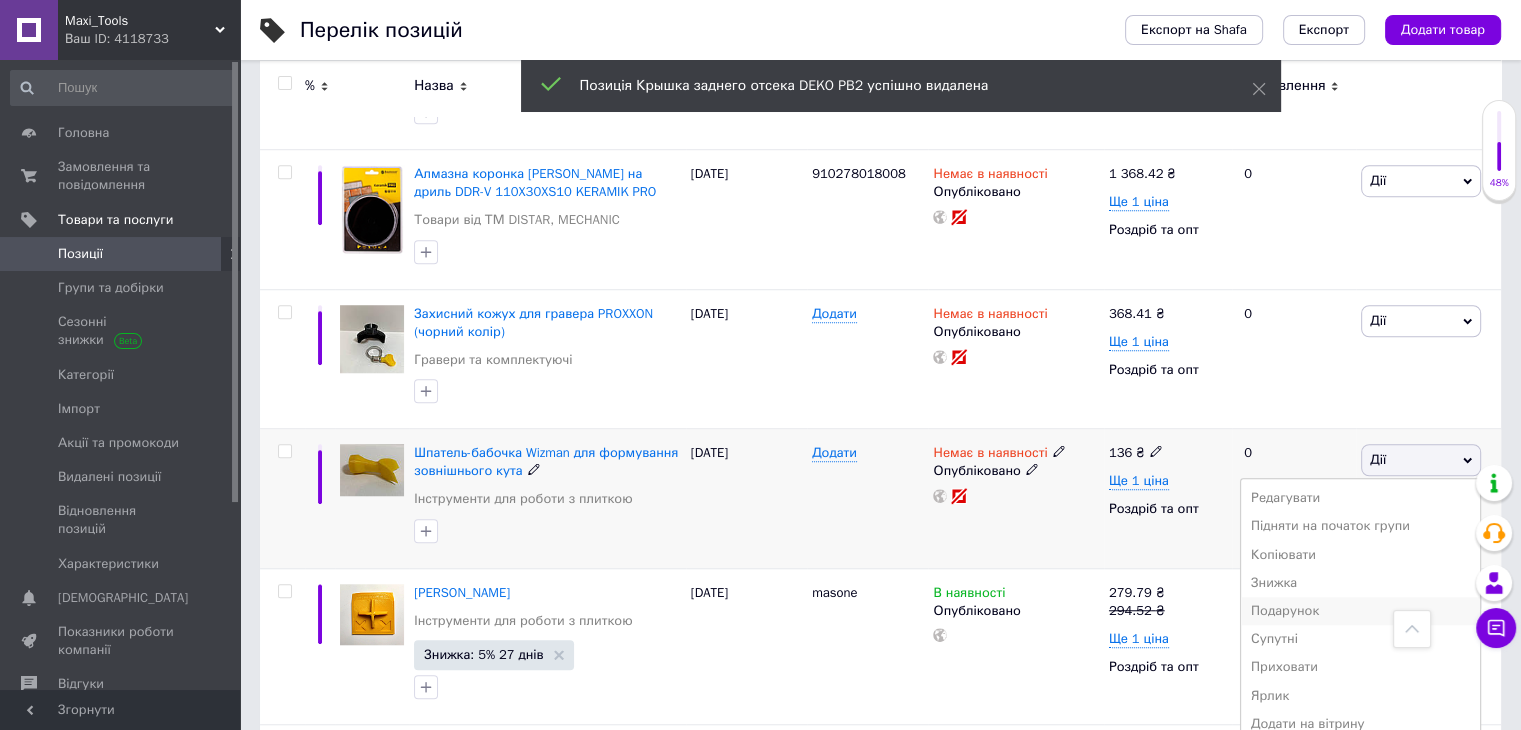 scroll, scrollTop: 1557, scrollLeft: 0, axis: vertical 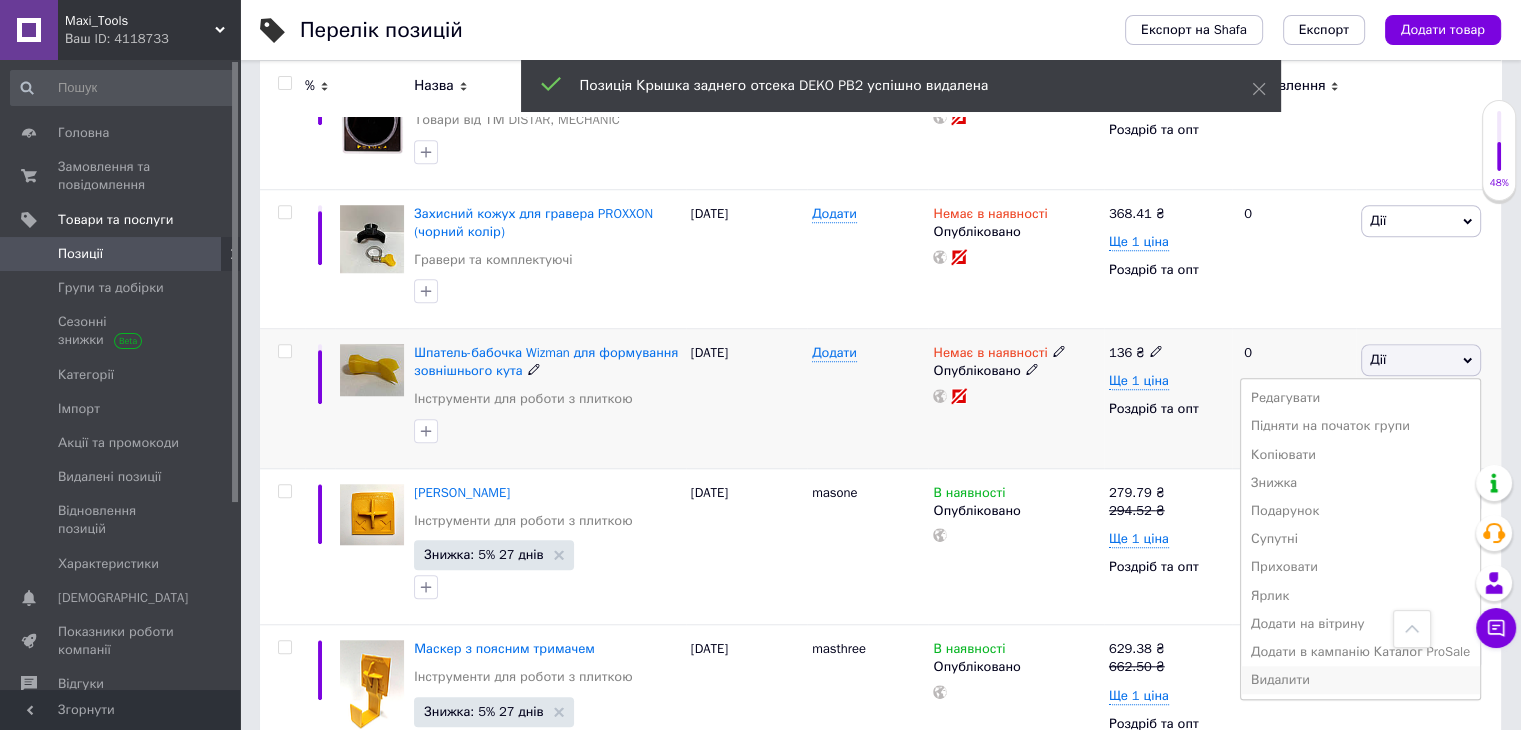 click on "Видалити" at bounding box center (1360, 680) 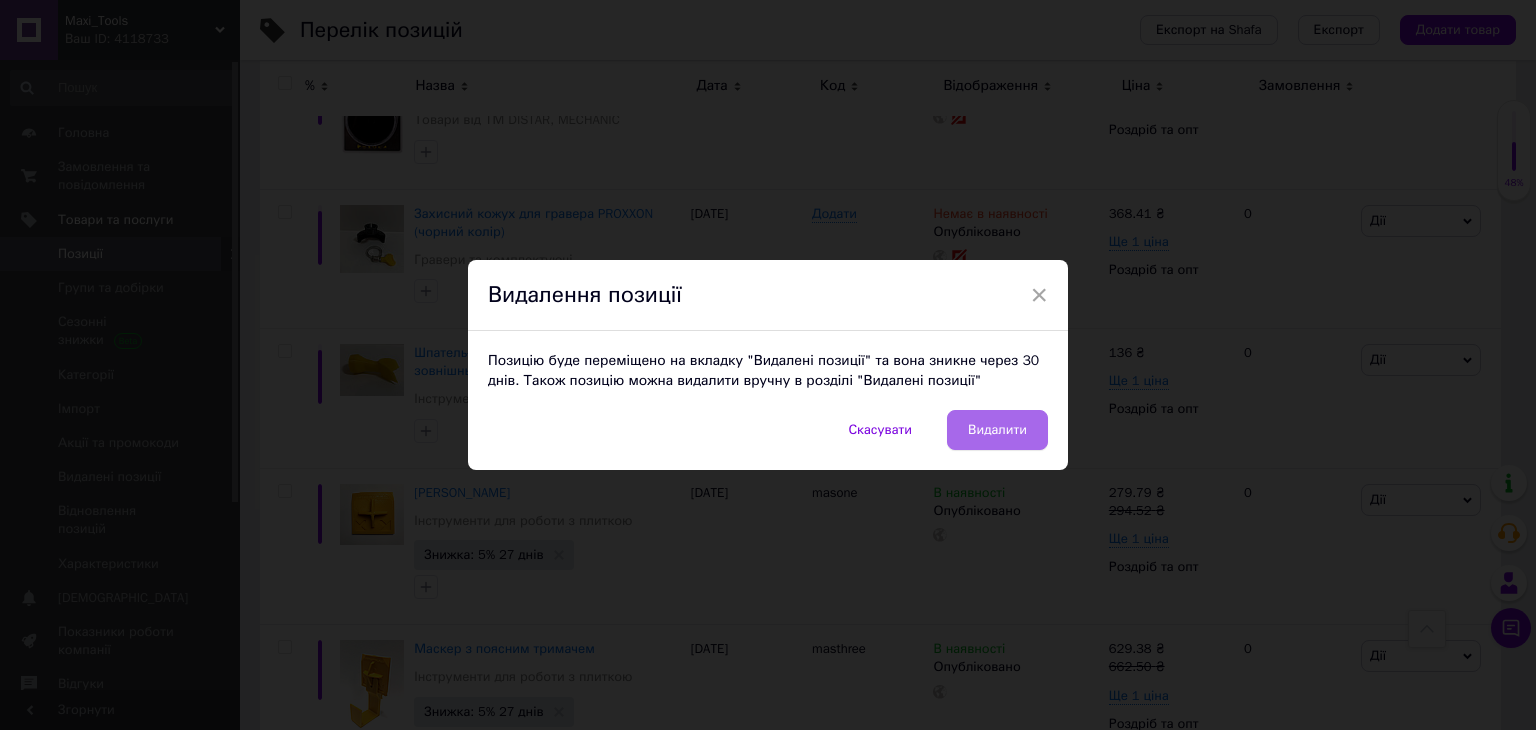 click on "Видалити" at bounding box center [997, 430] 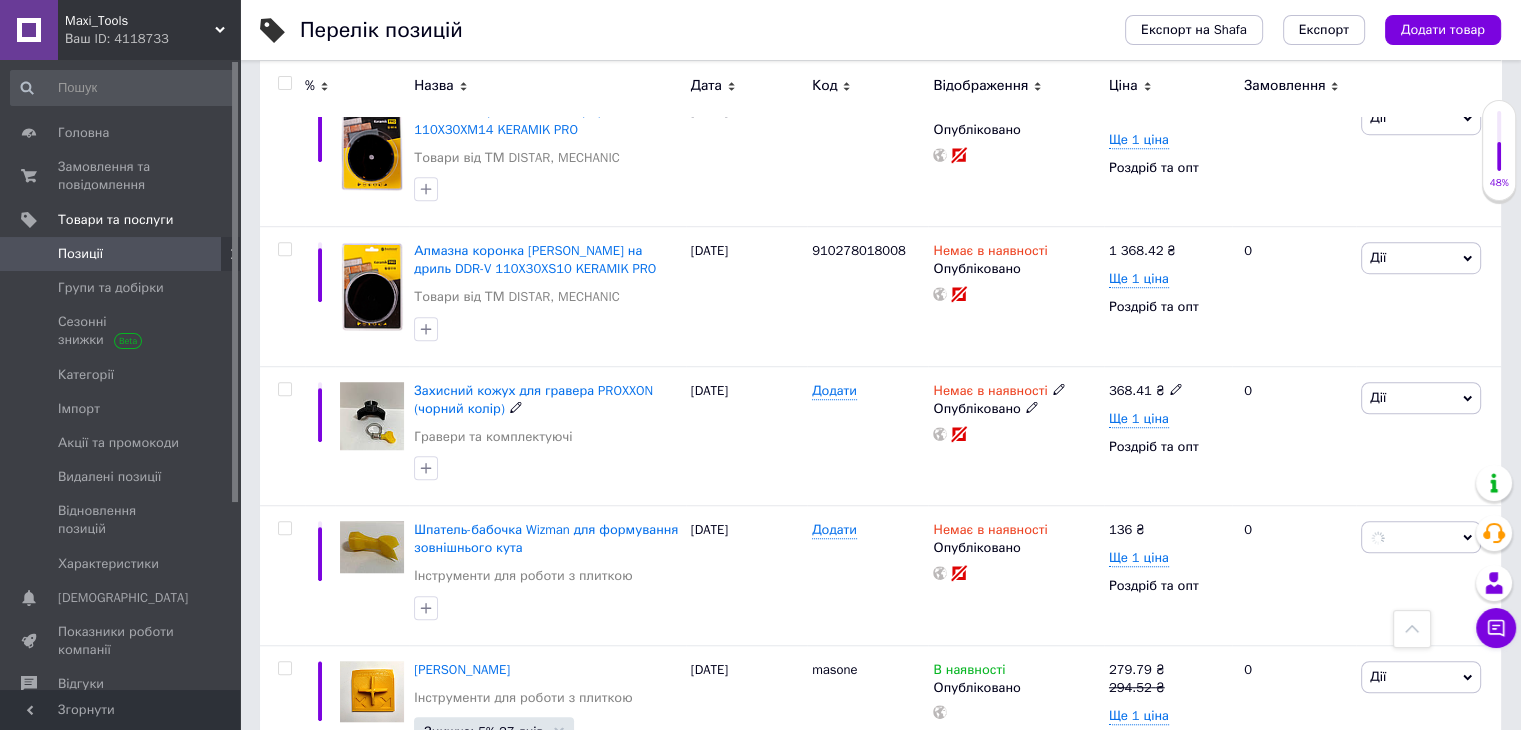 scroll, scrollTop: 1357, scrollLeft: 0, axis: vertical 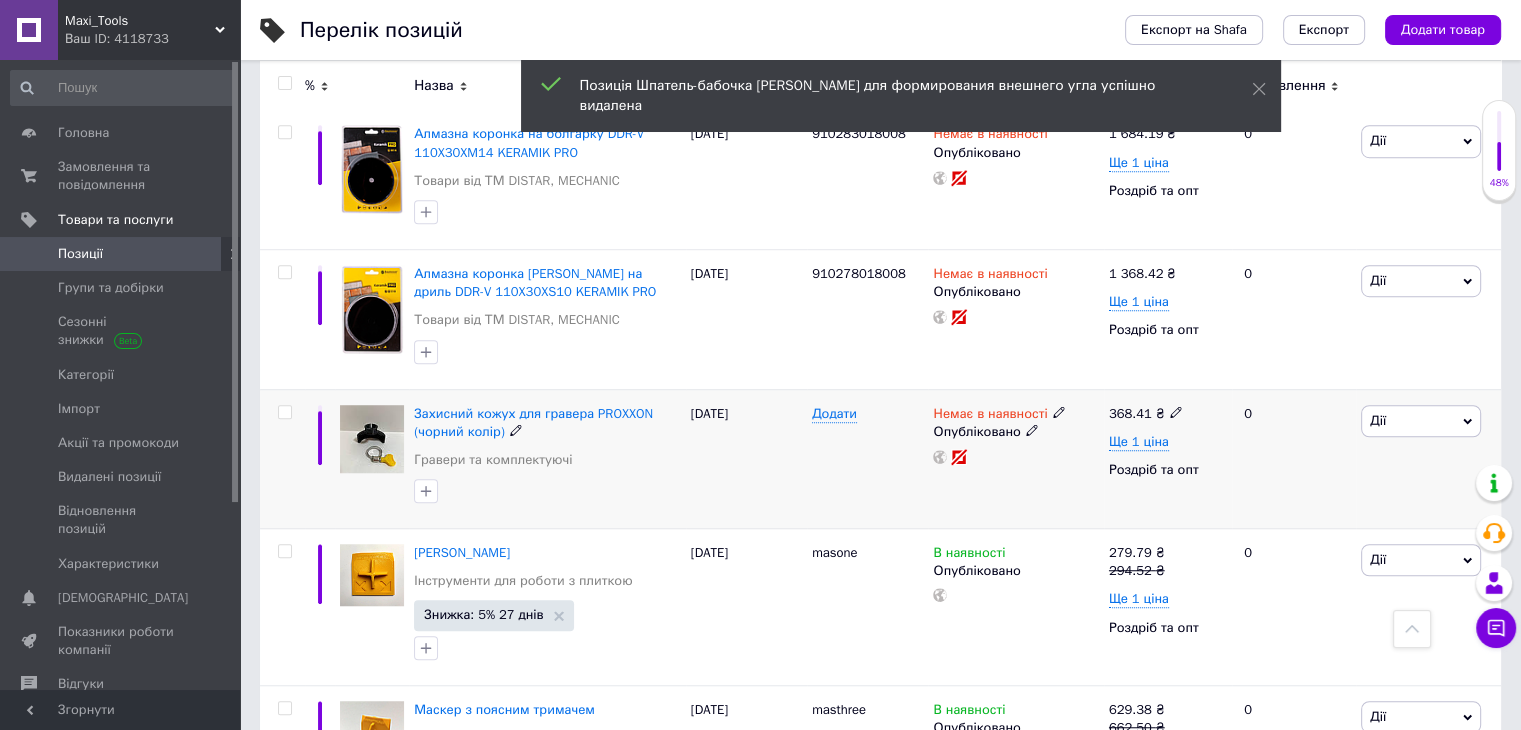 click on "Дії" at bounding box center [1421, 421] 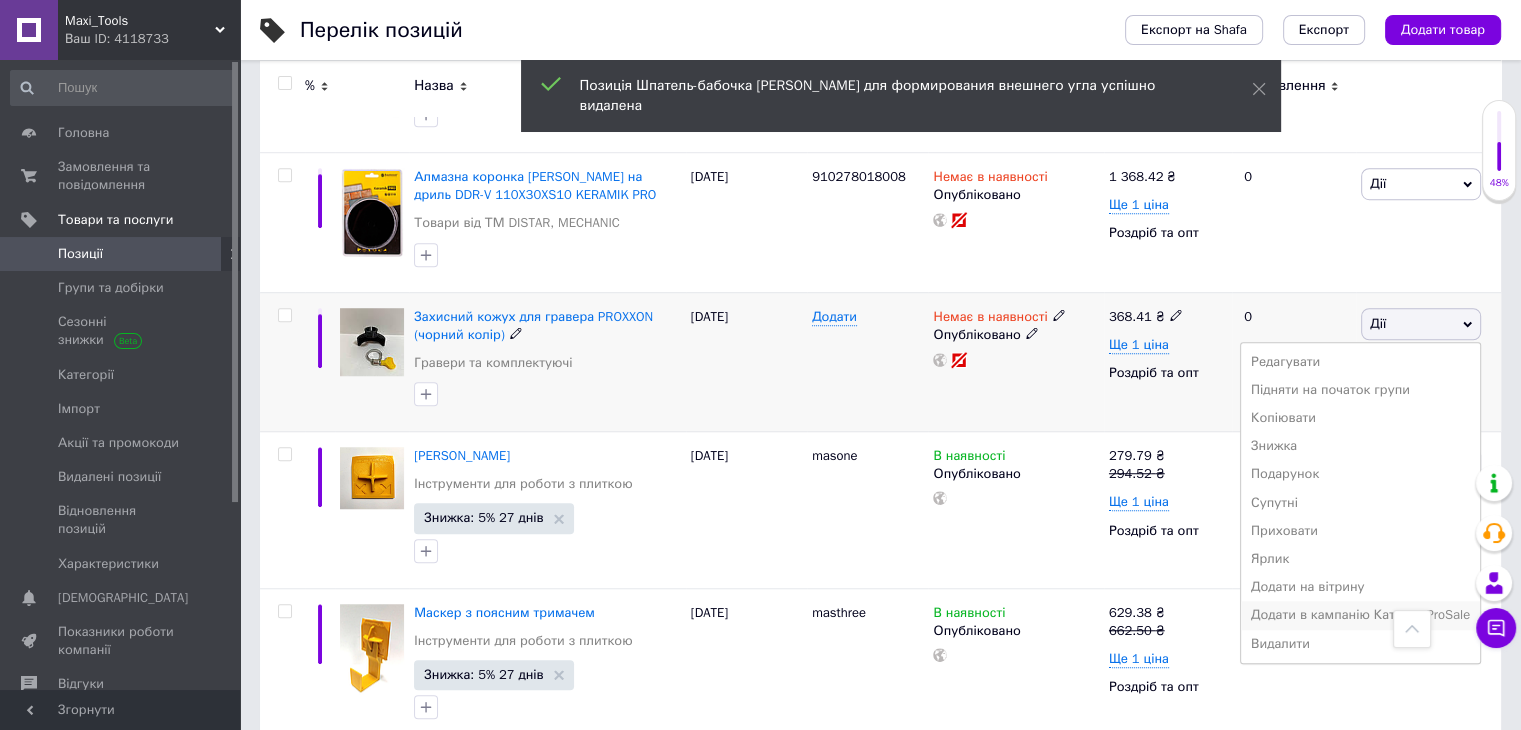 scroll, scrollTop: 1457, scrollLeft: 0, axis: vertical 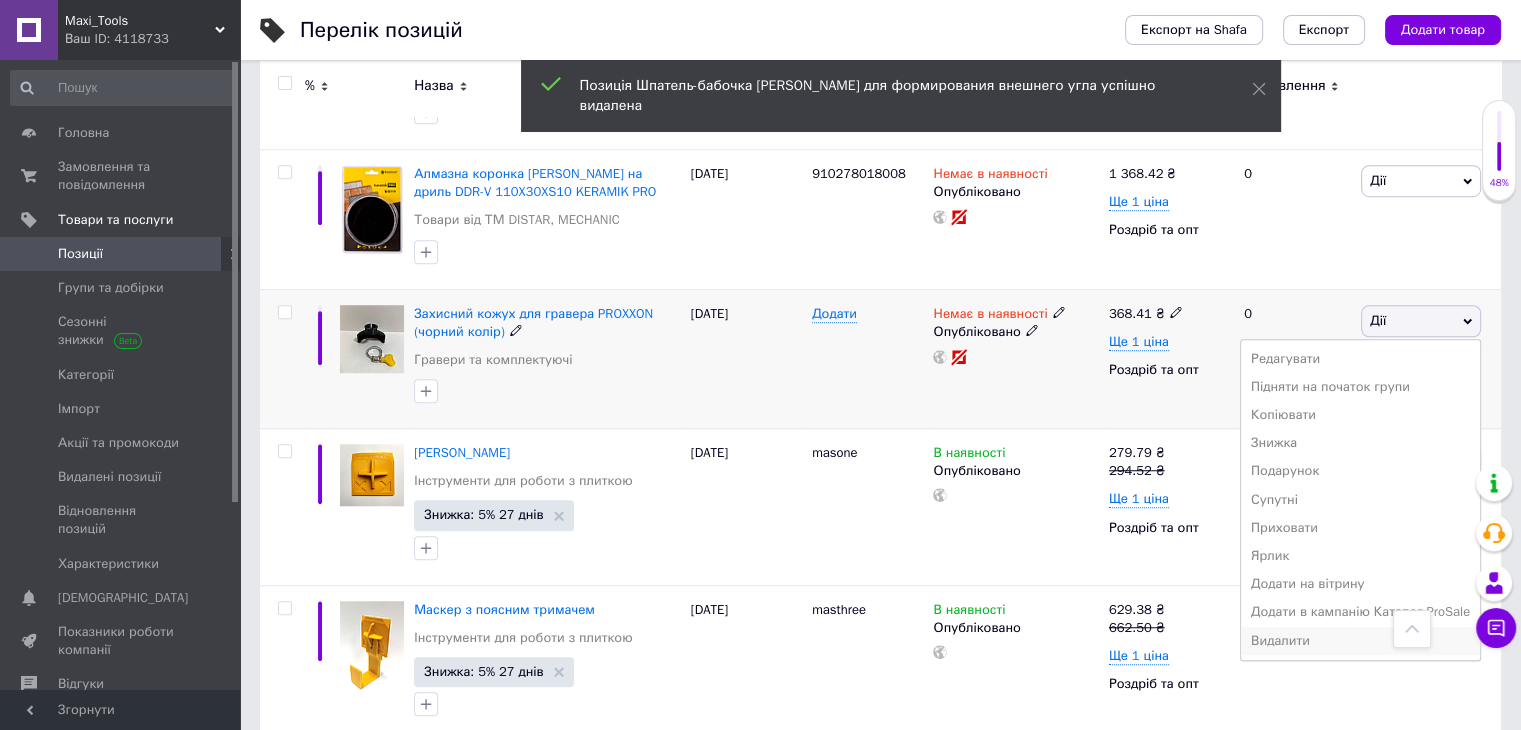 click on "Видалити" at bounding box center [1360, 641] 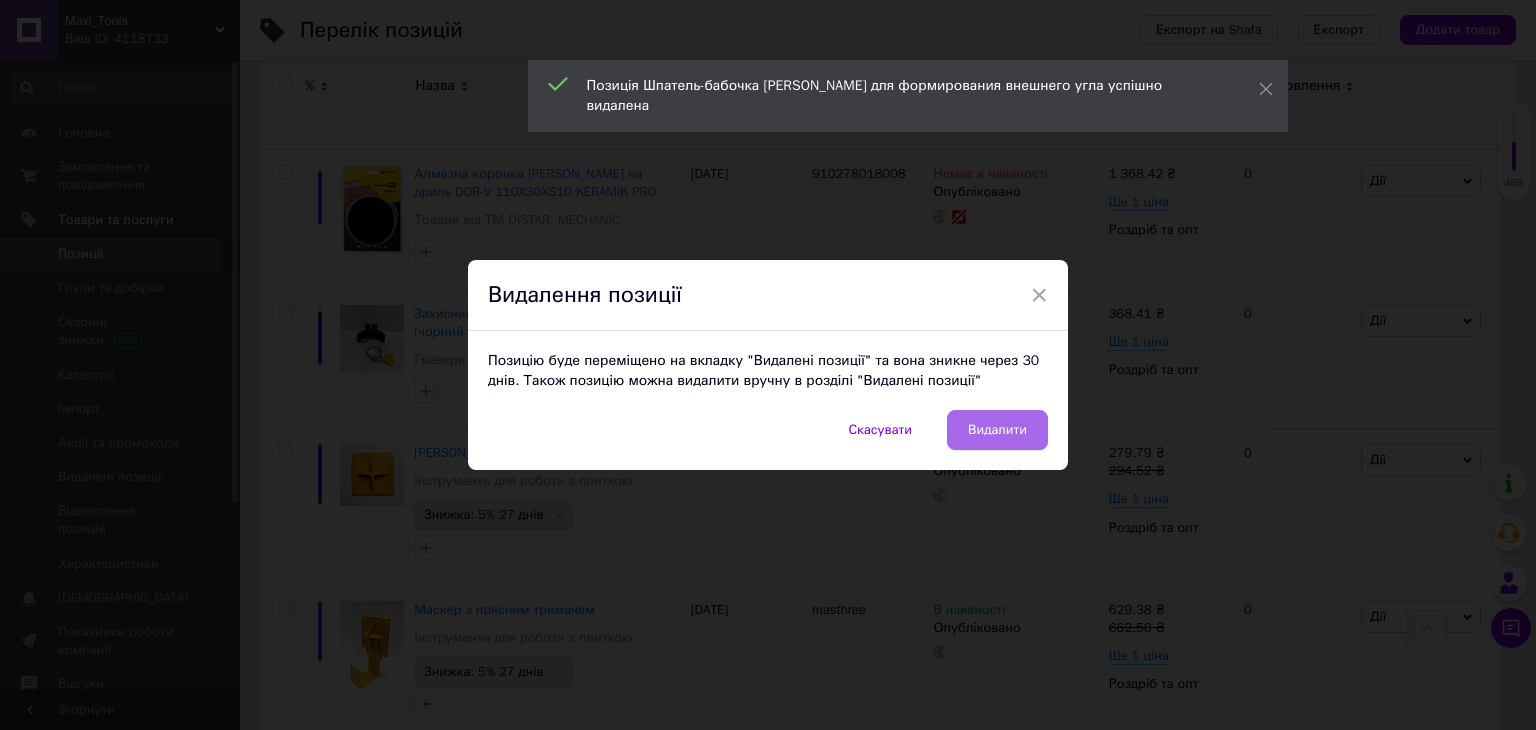 click on "Видалити" at bounding box center [997, 430] 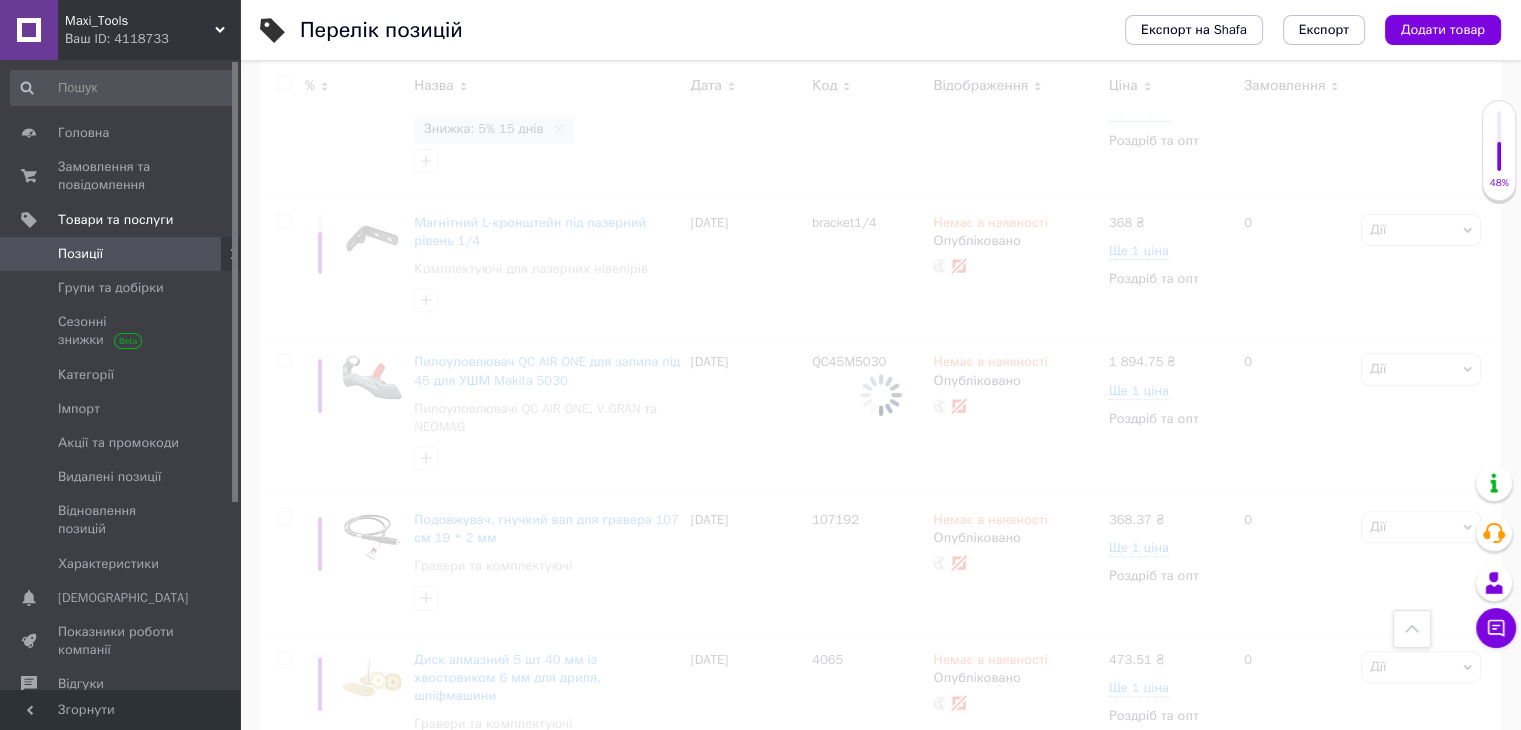 scroll, scrollTop: 657, scrollLeft: 0, axis: vertical 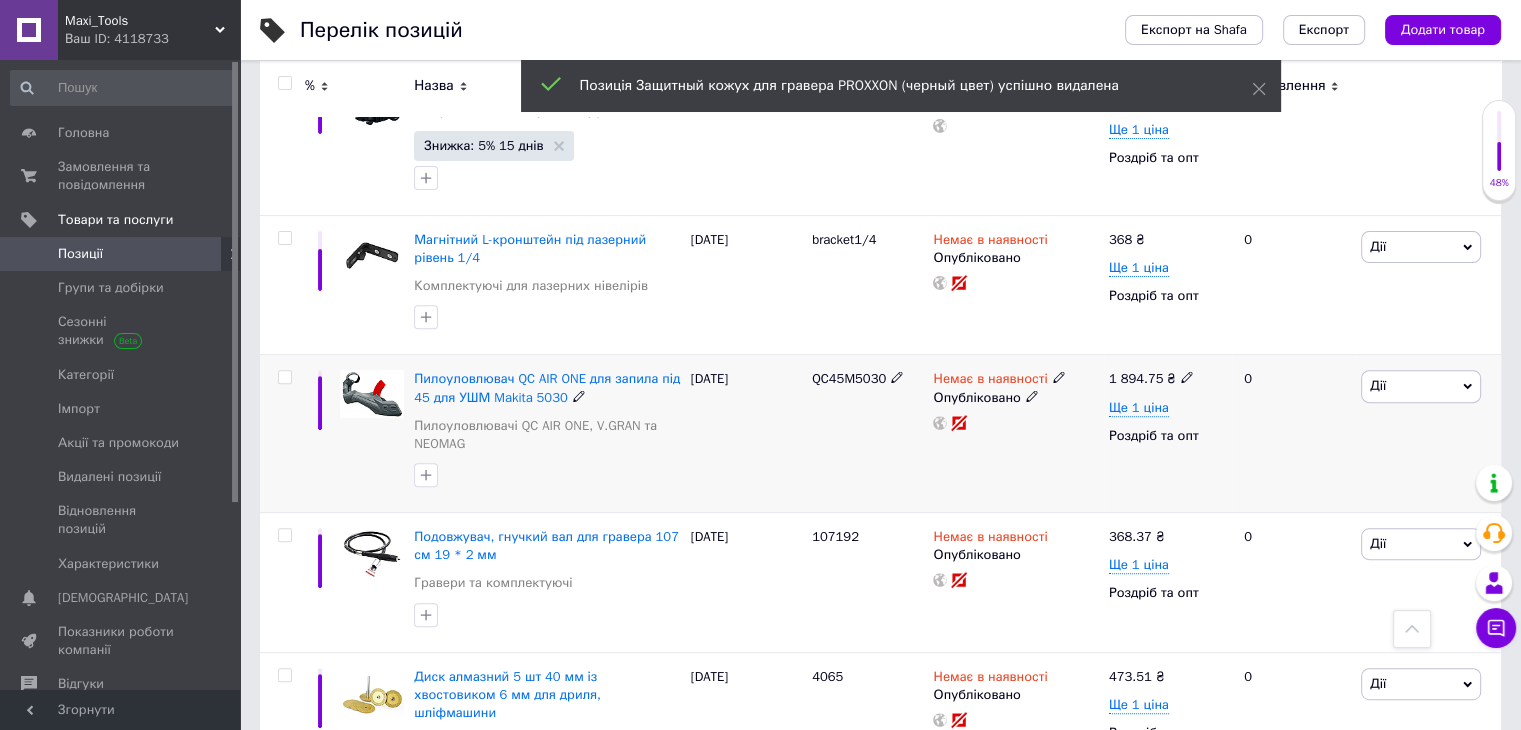 click on "Дії" at bounding box center [1421, 386] 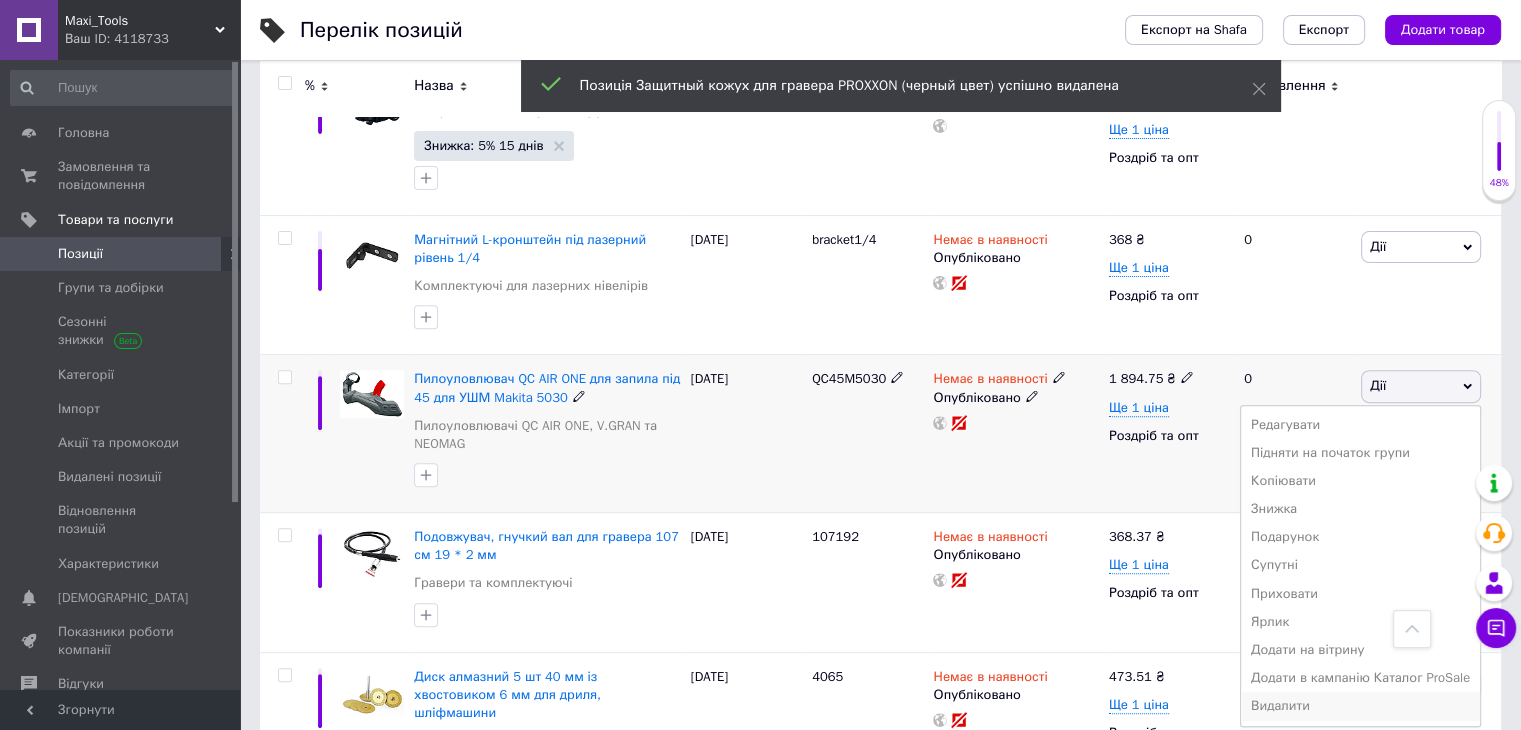 click on "Видалити" at bounding box center [1360, 706] 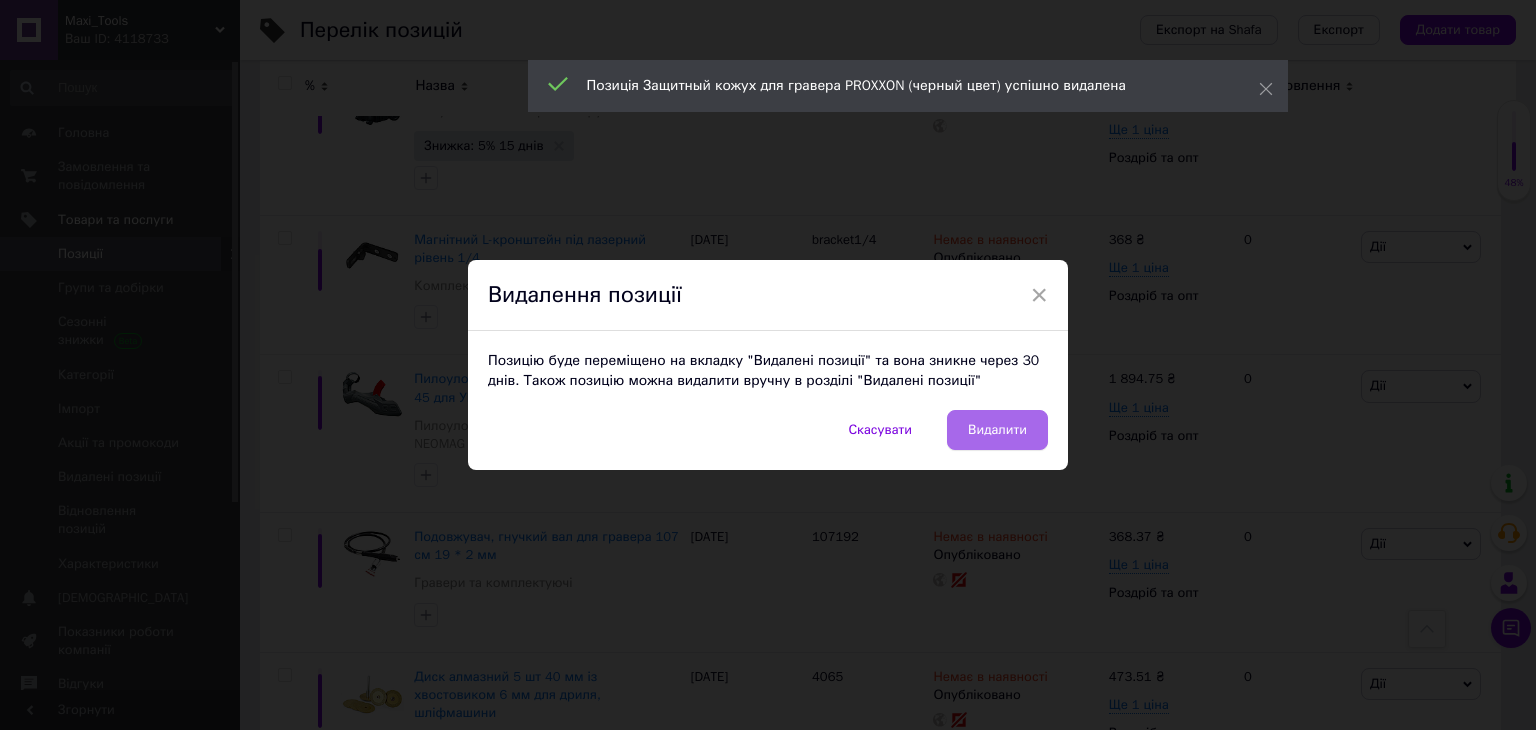 click on "Видалити" at bounding box center [997, 430] 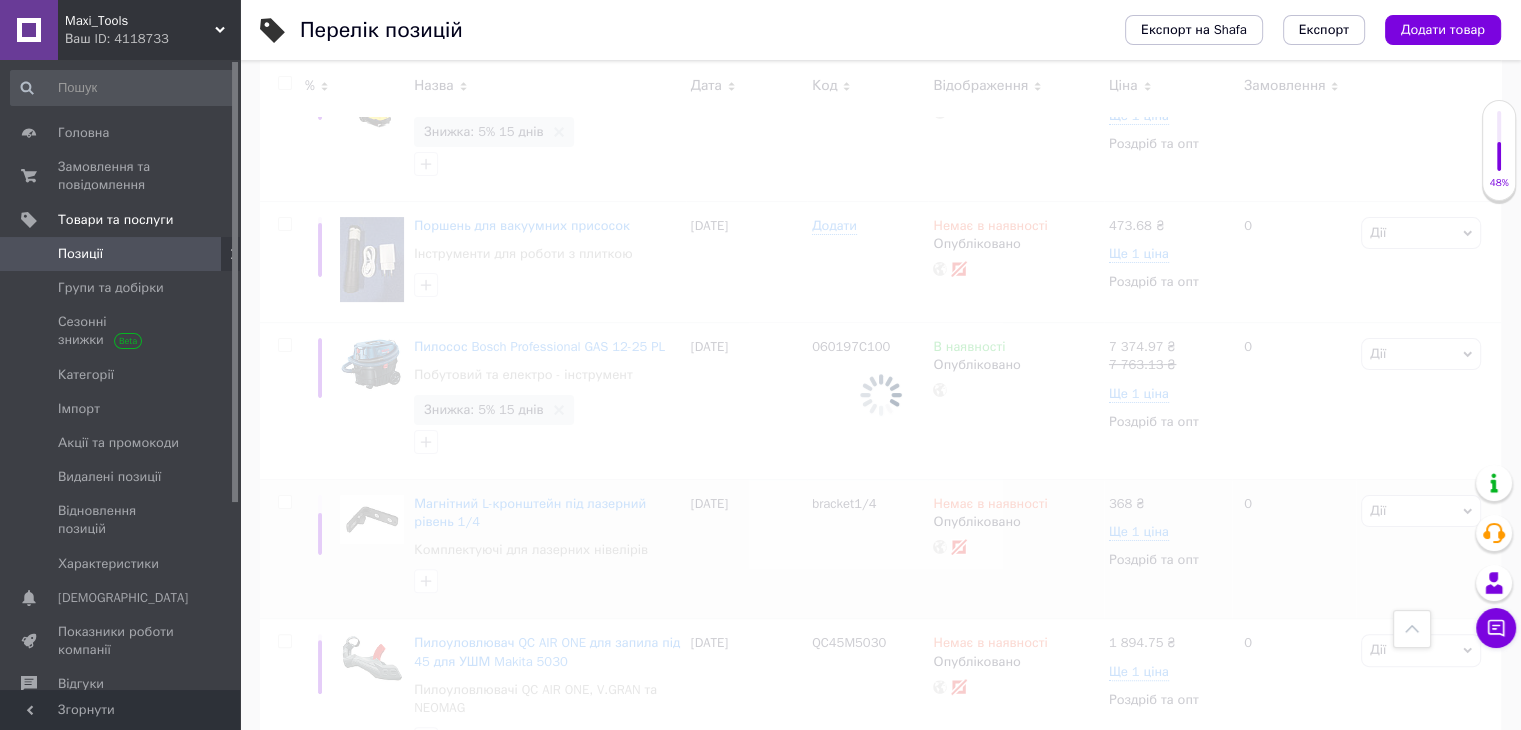 scroll, scrollTop: 357, scrollLeft: 0, axis: vertical 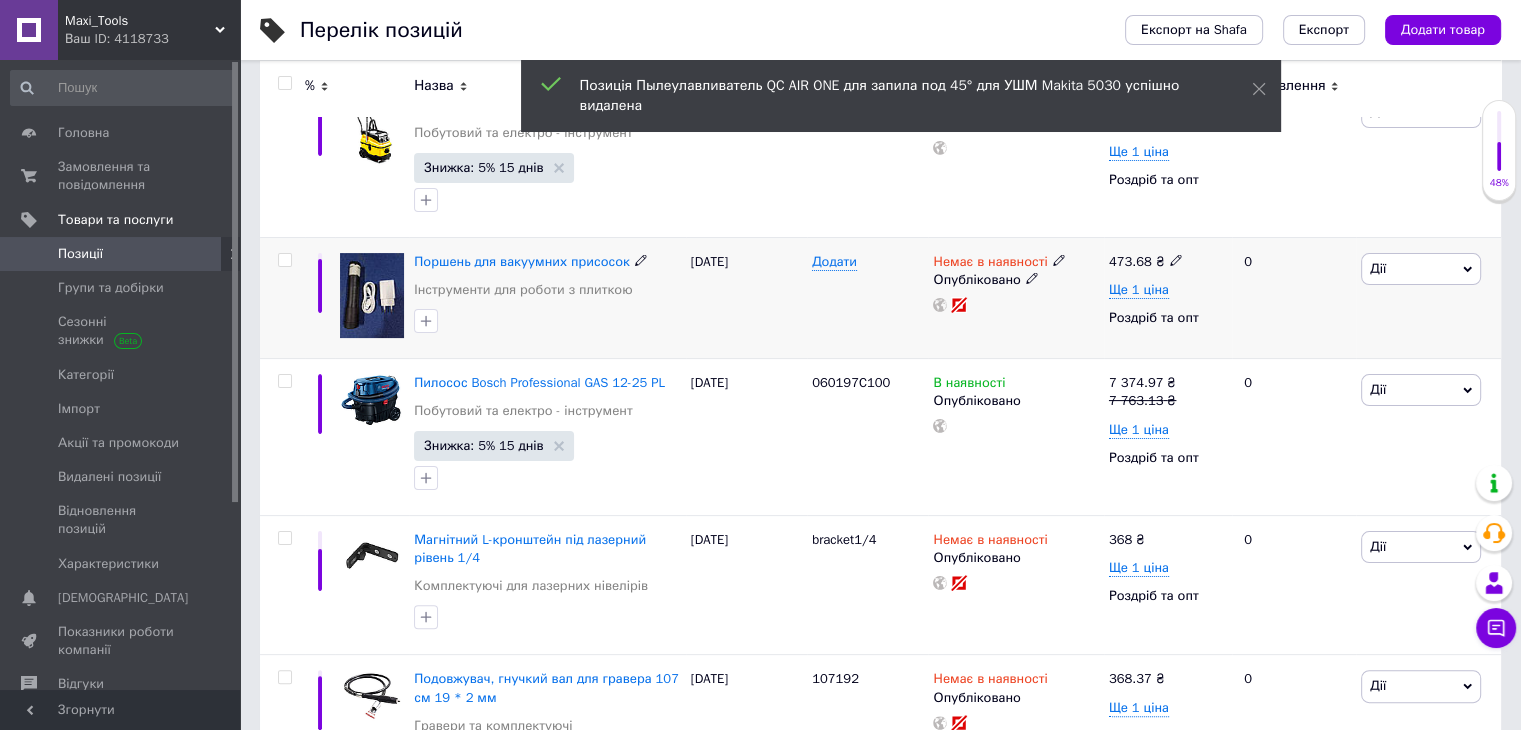click on "Дії" at bounding box center (1421, 269) 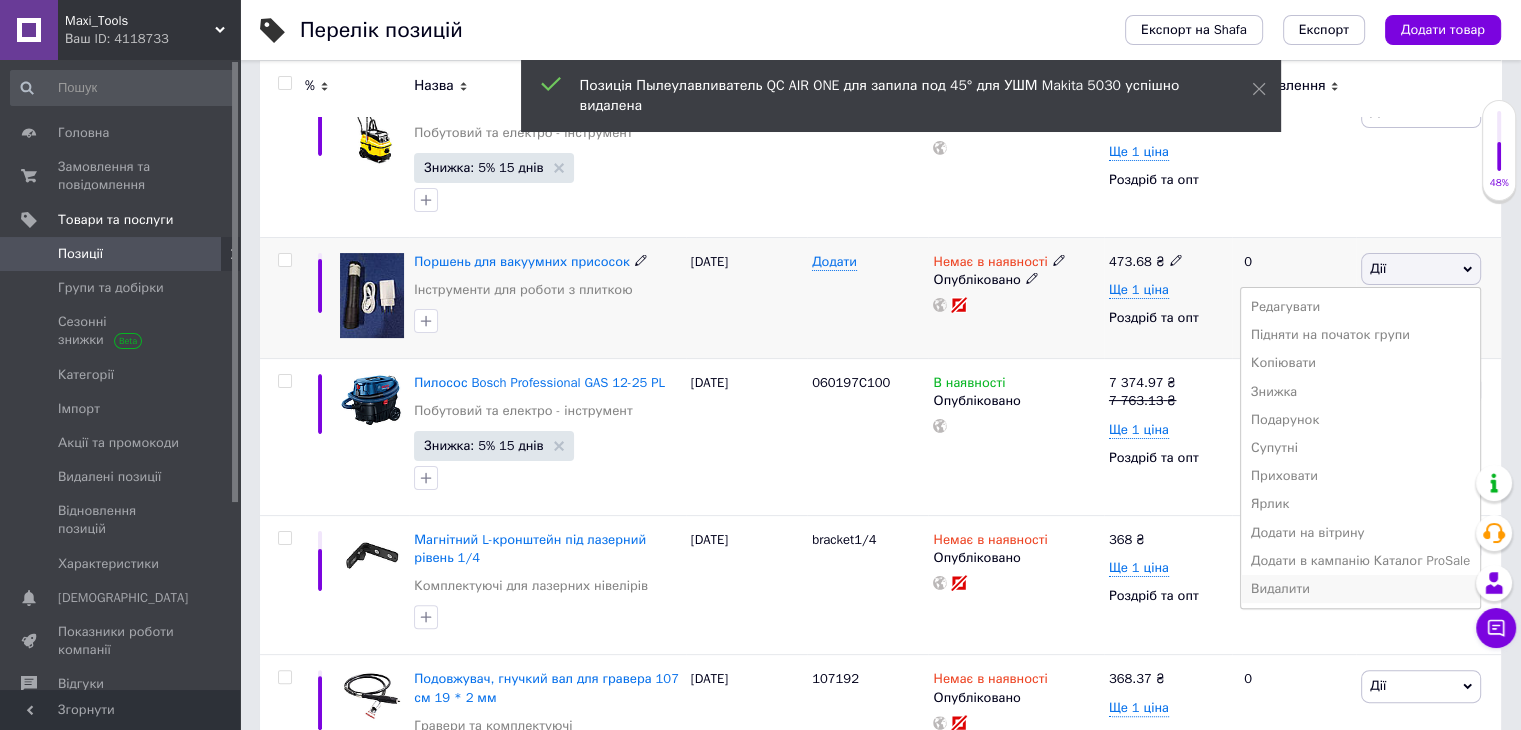click on "Видалити" at bounding box center [1360, 589] 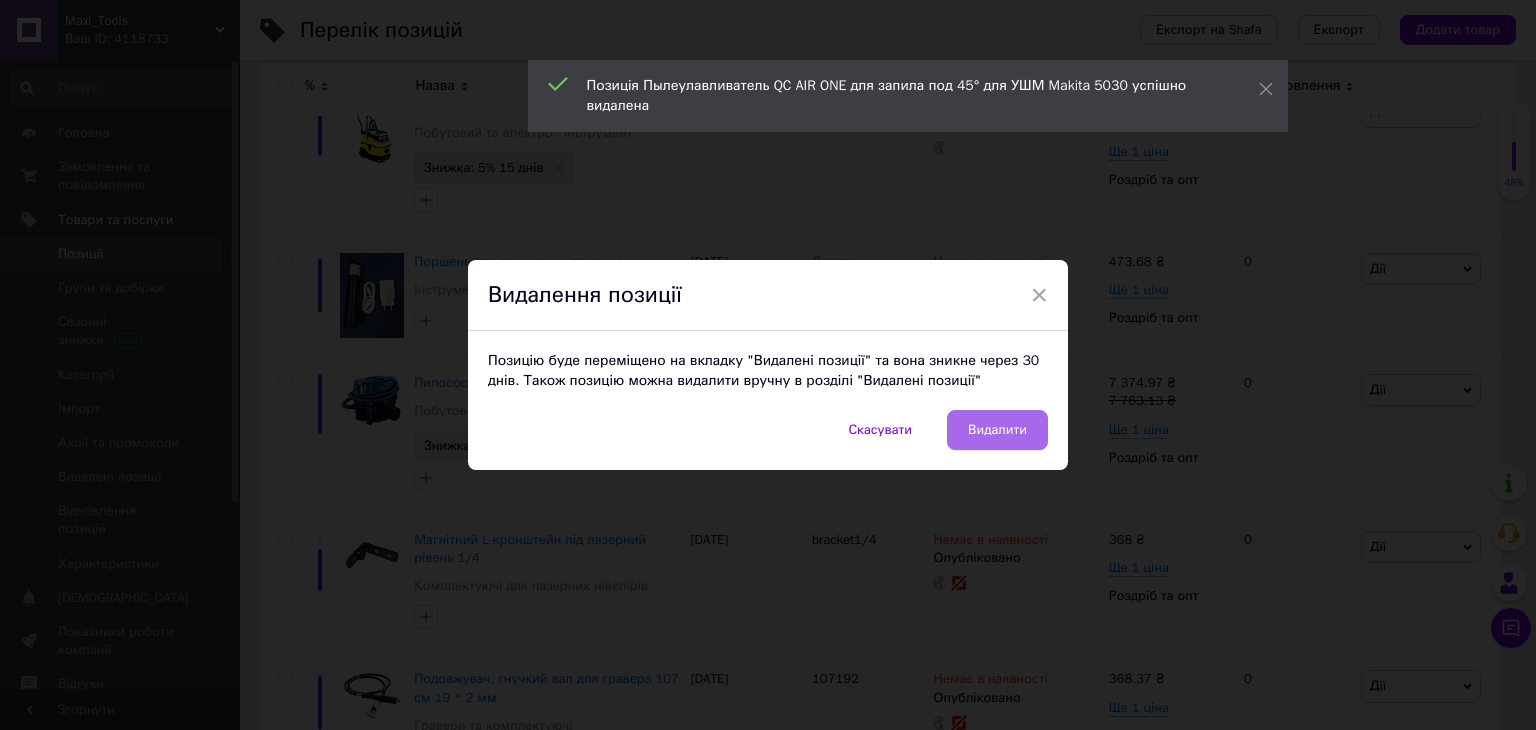 click on "Видалити" at bounding box center (997, 430) 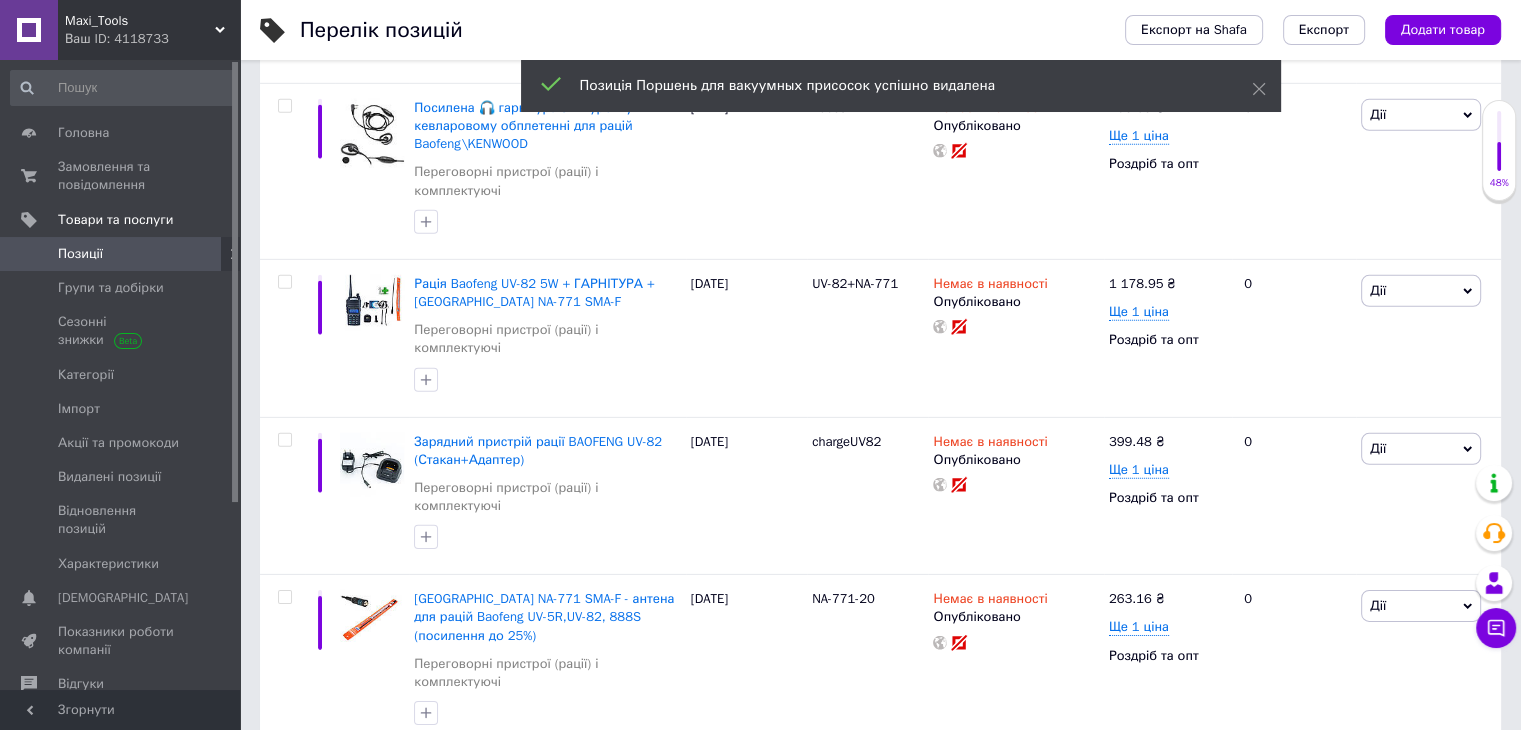 scroll, scrollTop: 14468, scrollLeft: 0, axis: vertical 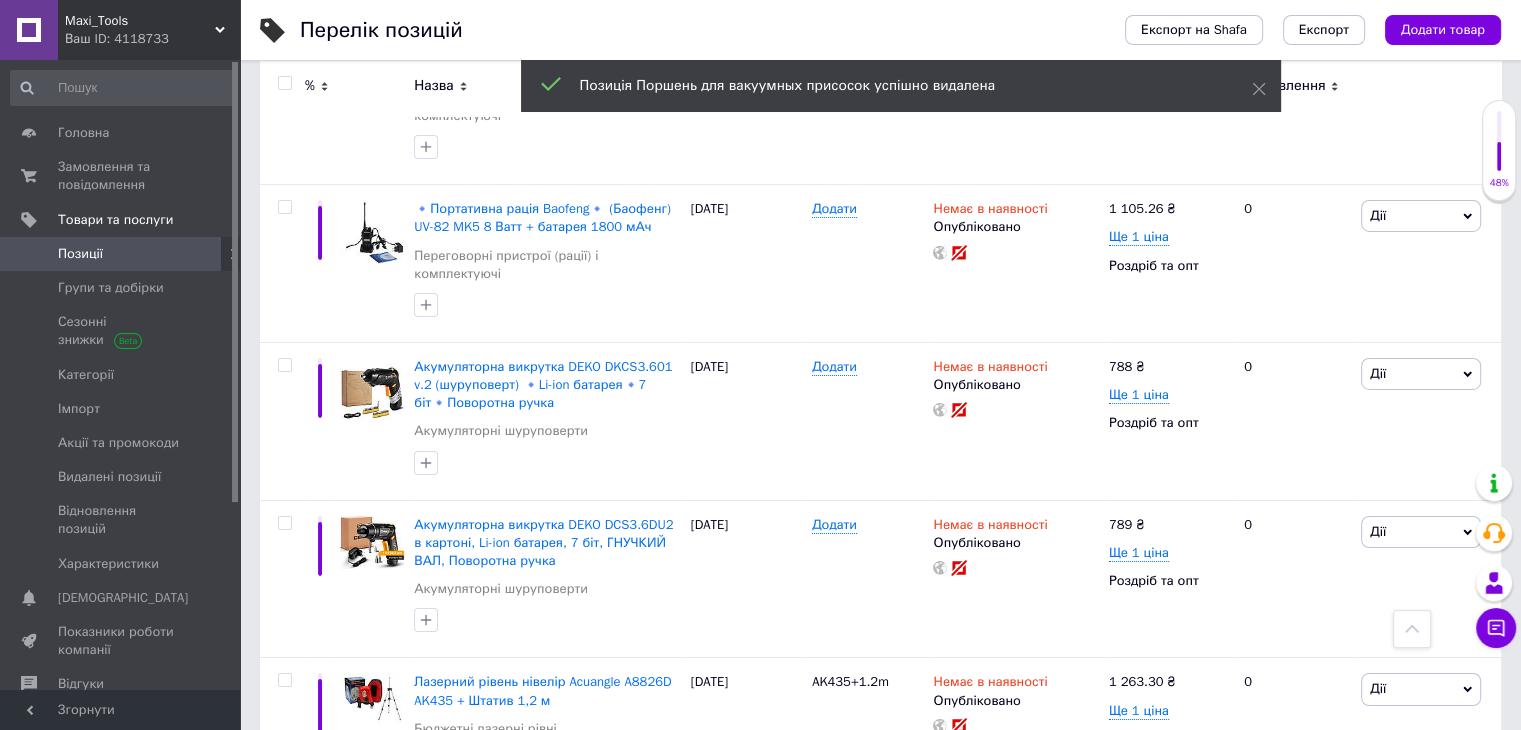 click on "1" at bounding box center [404, 1451] 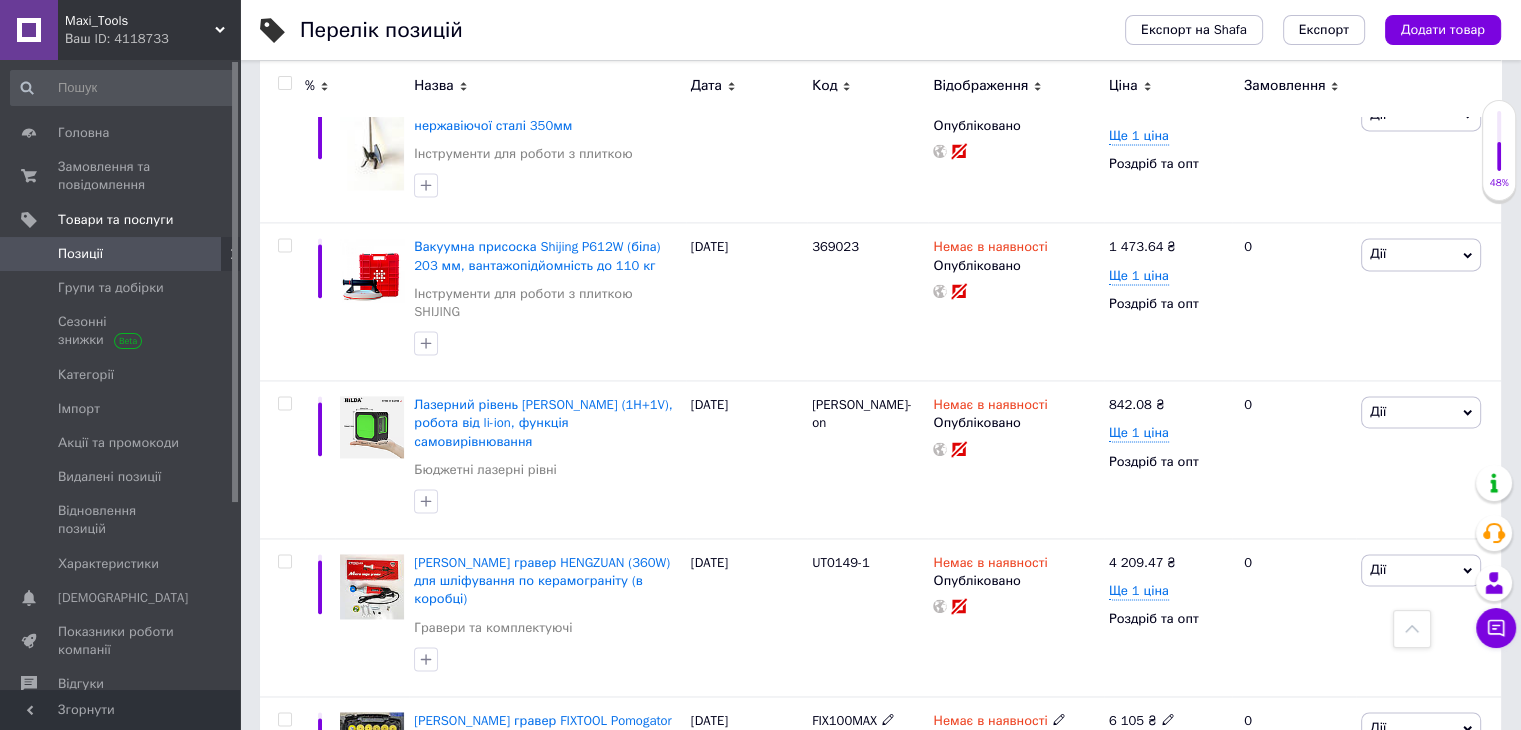 scroll, scrollTop: 2658, scrollLeft: 0, axis: vertical 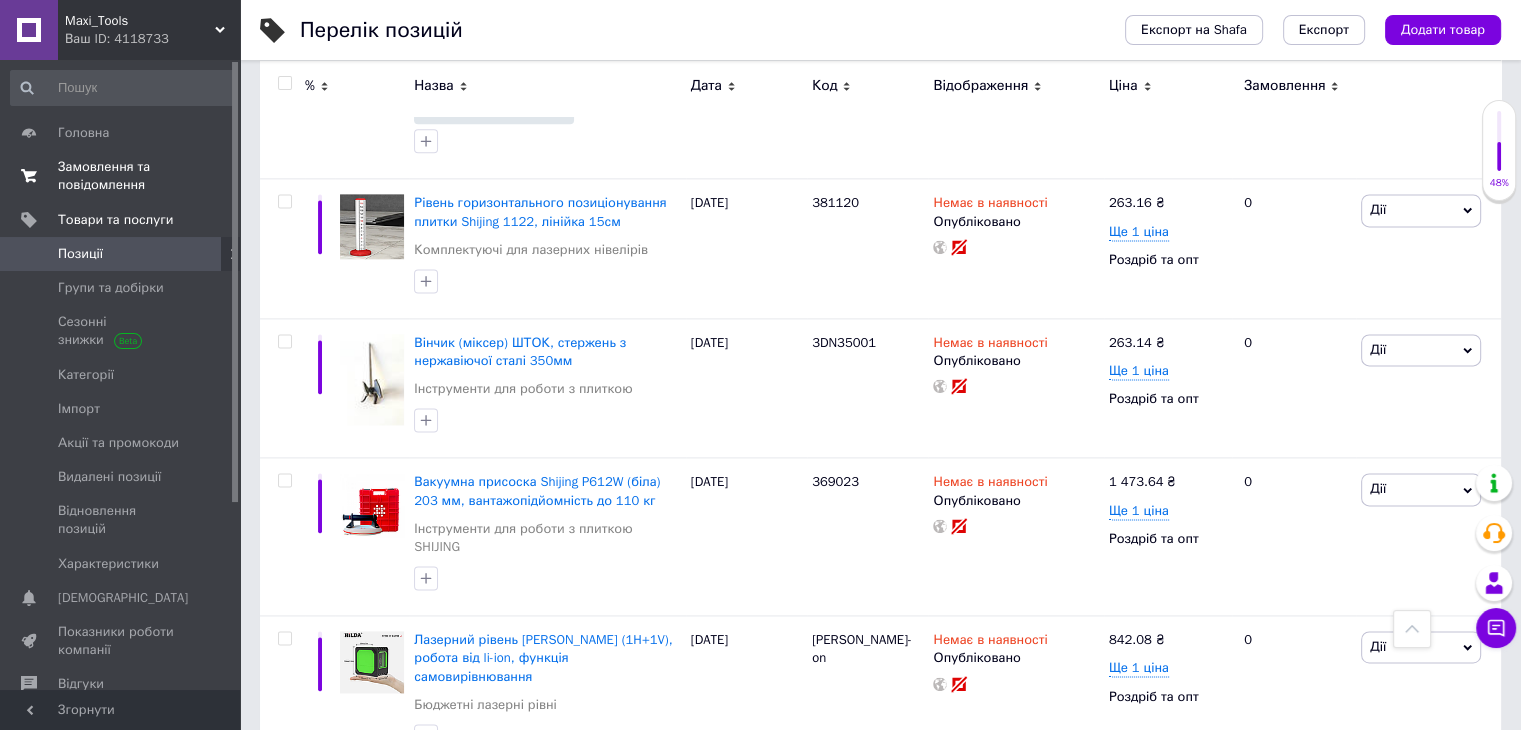 click on "Замовлення та повідомлення" at bounding box center [121, 176] 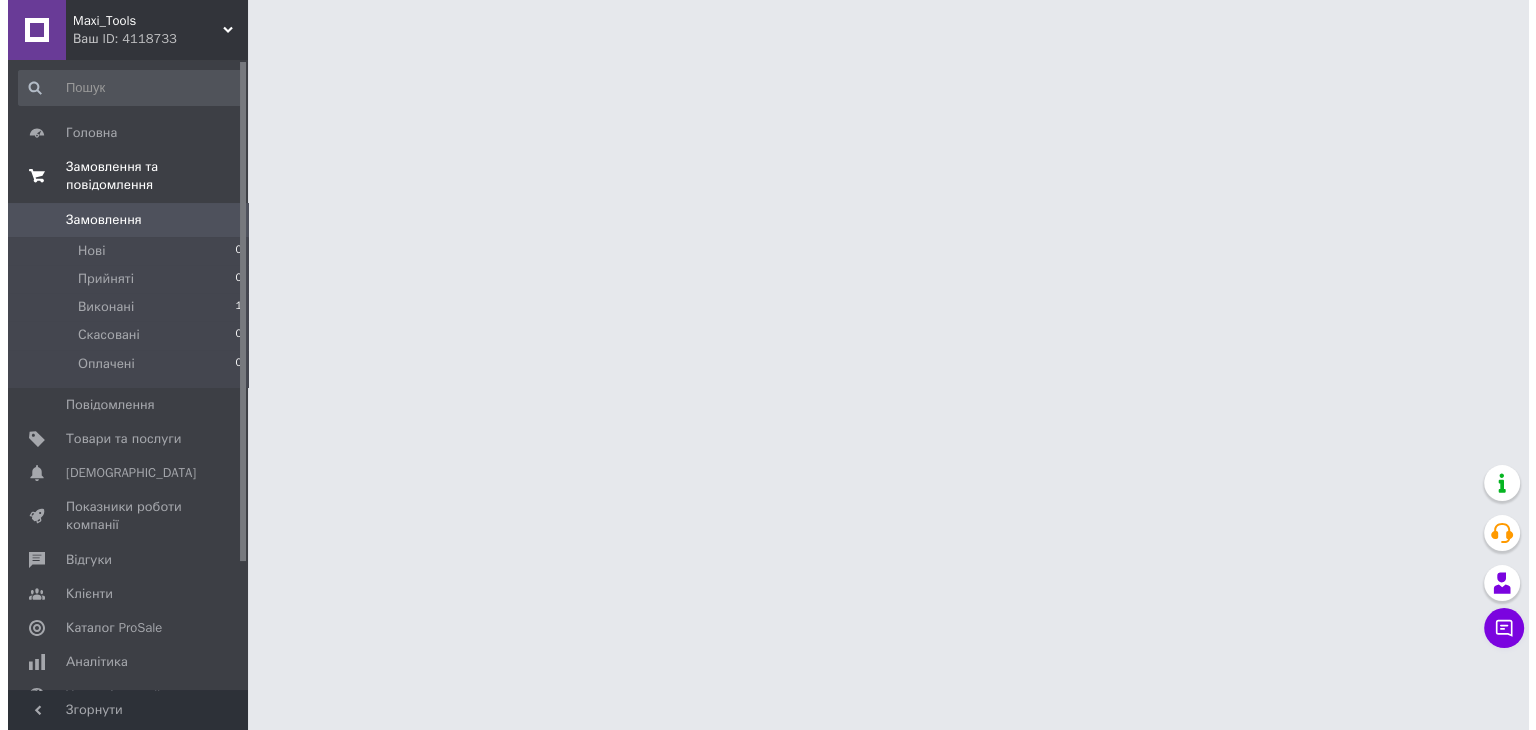 scroll, scrollTop: 0, scrollLeft: 0, axis: both 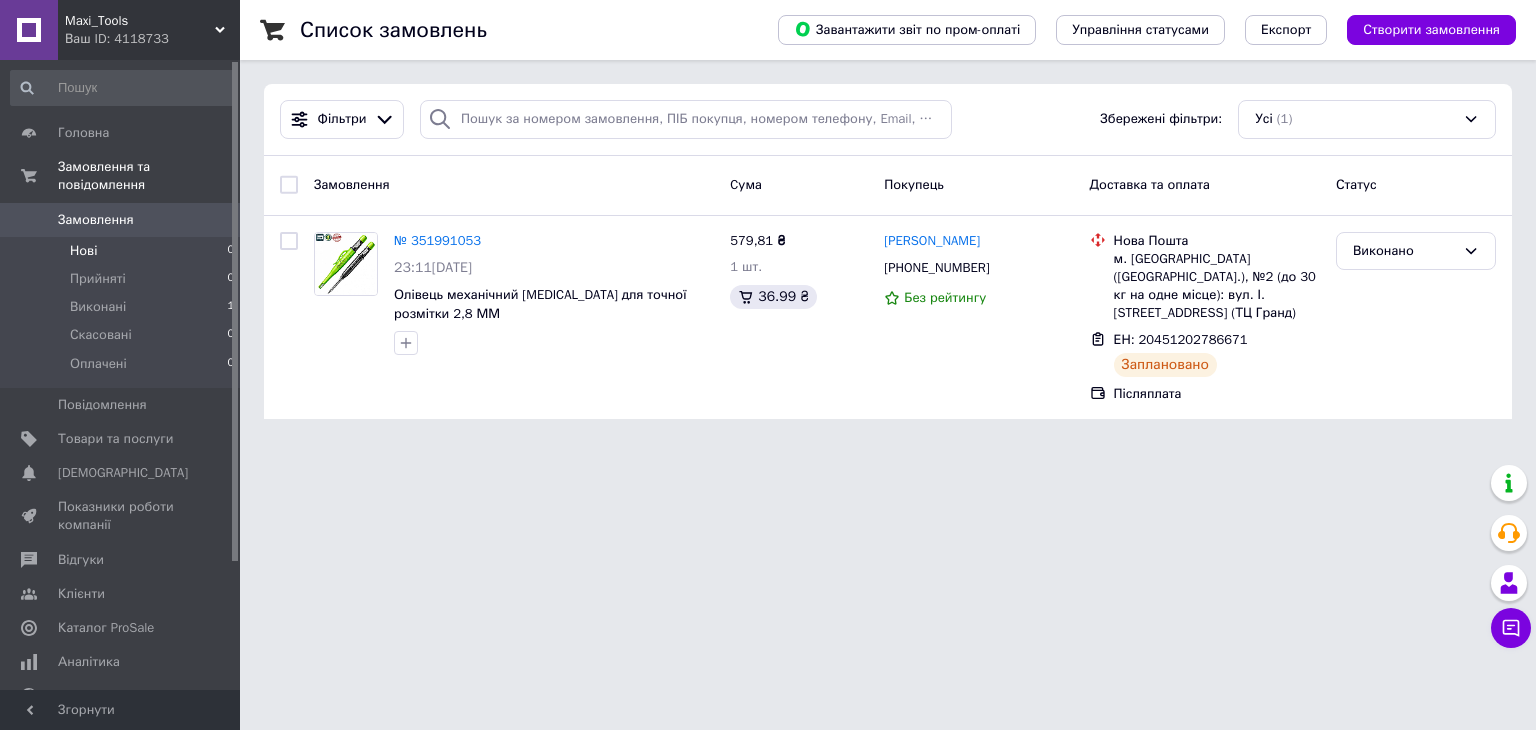 click on "Нові 0" at bounding box center (123, 251) 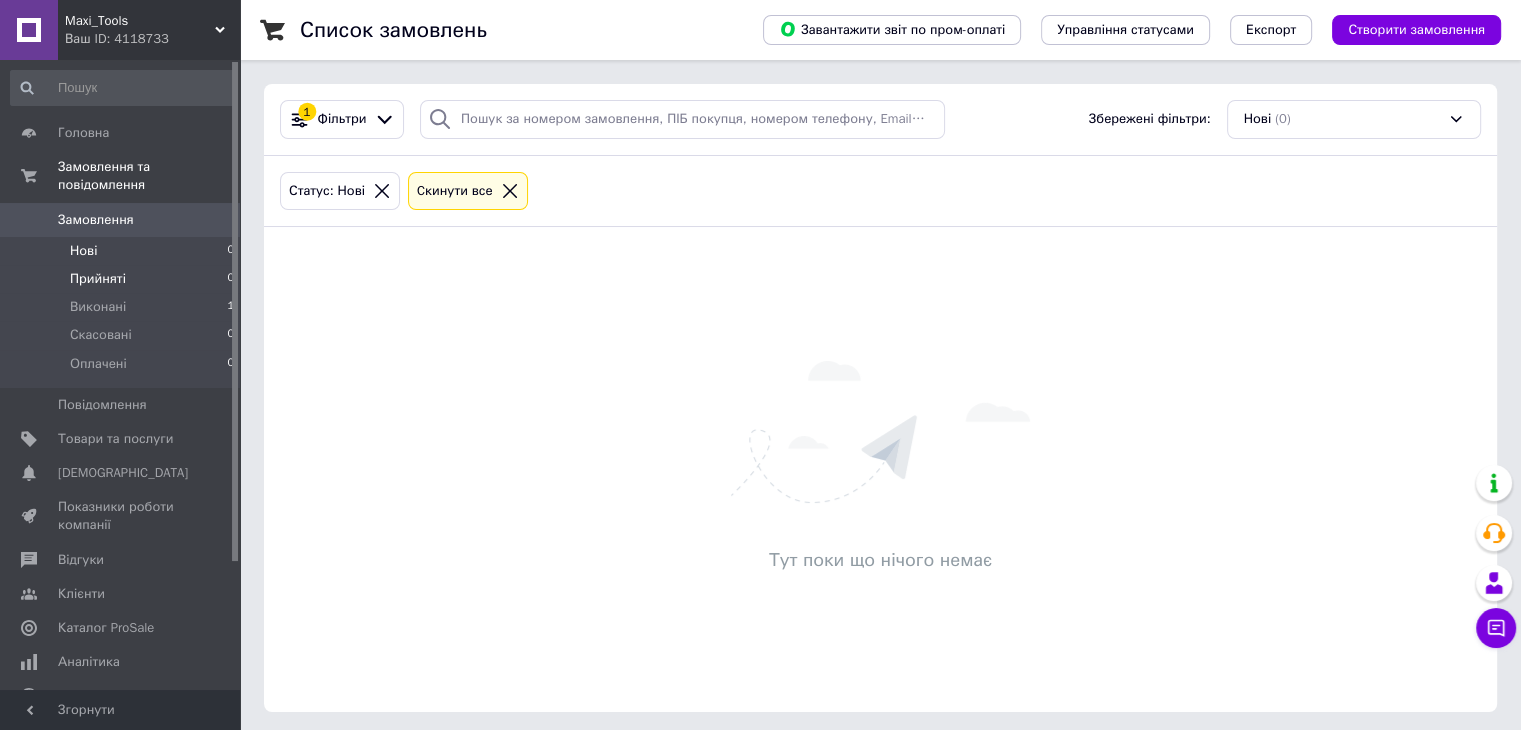 click on "Прийняті" at bounding box center [98, 279] 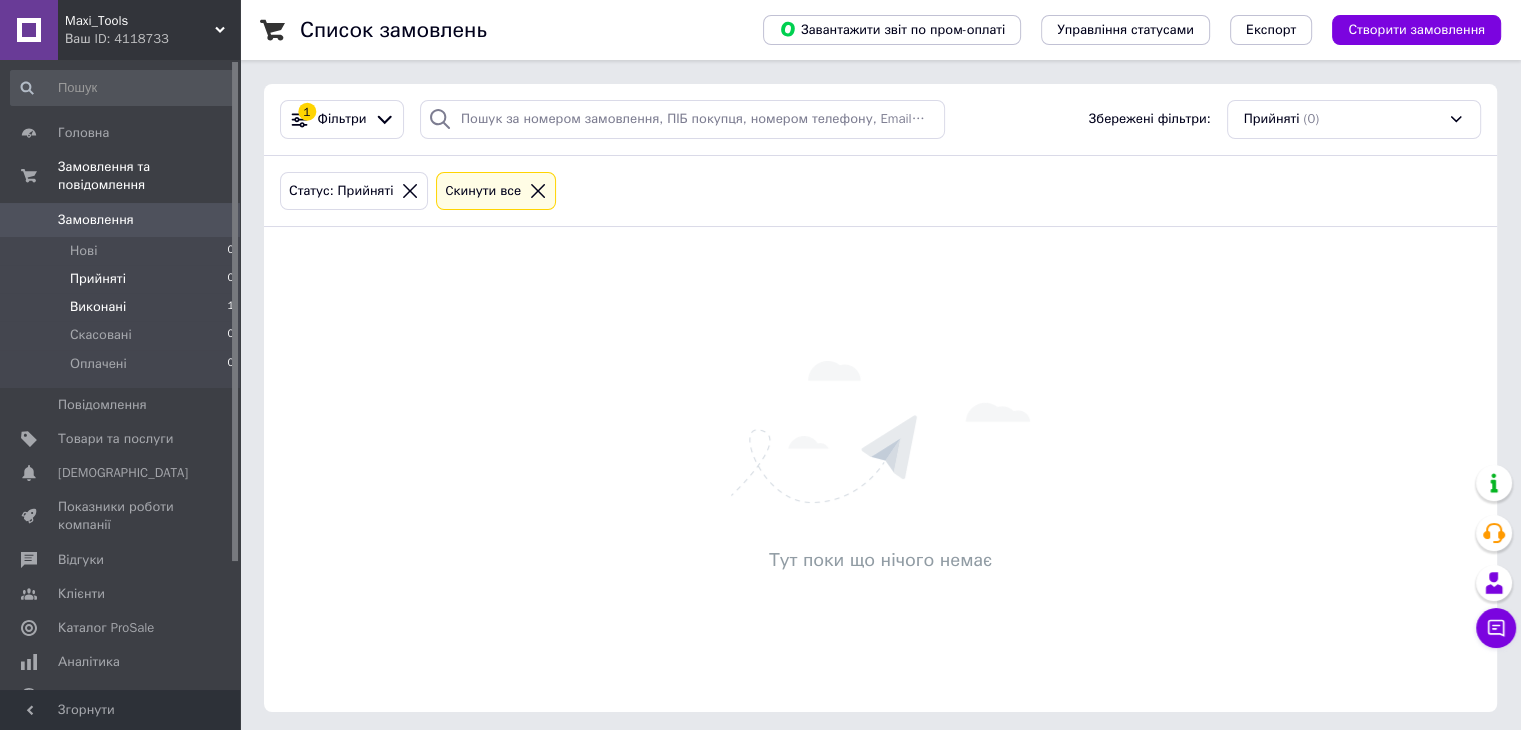 click on "Виконані" at bounding box center (98, 307) 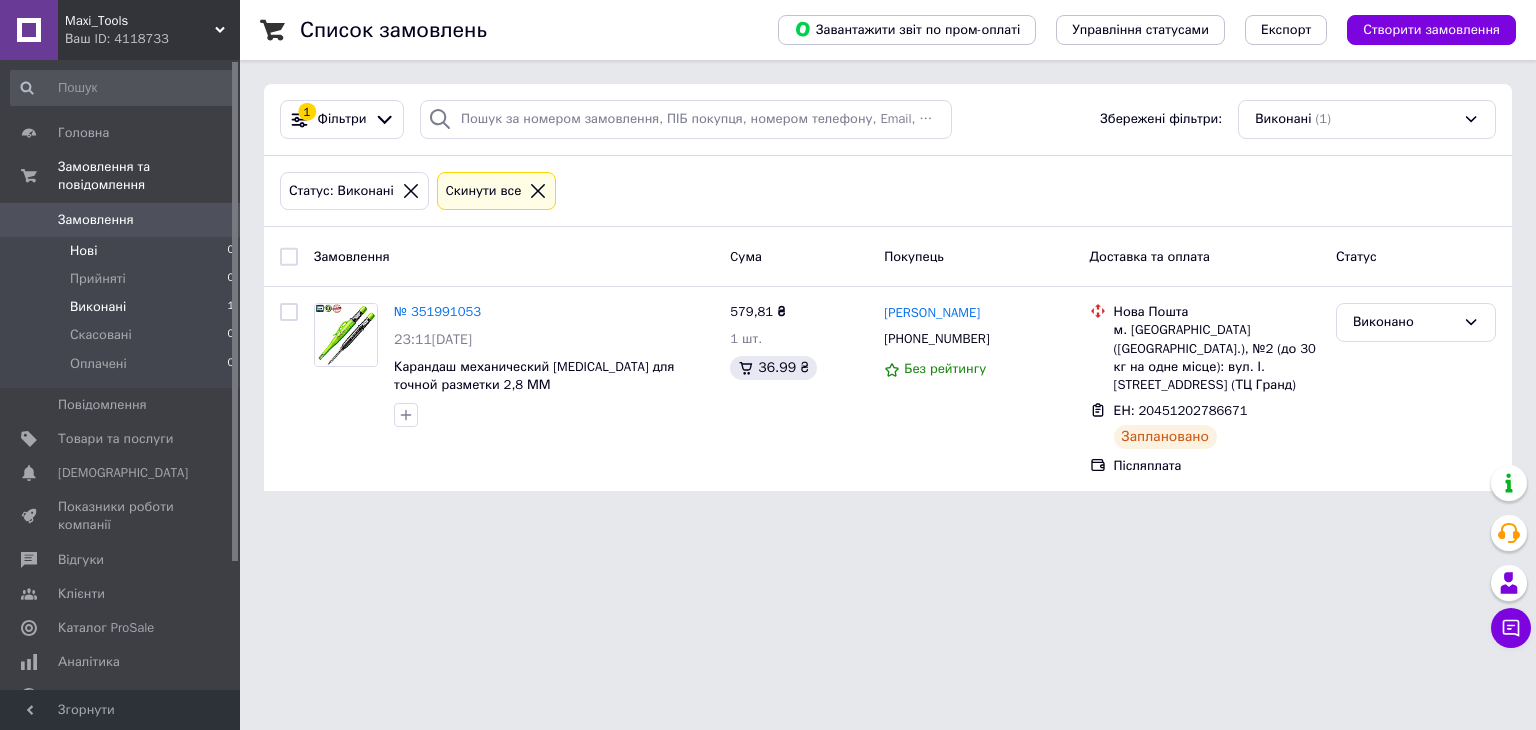 click on "Нові" at bounding box center [83, 251] 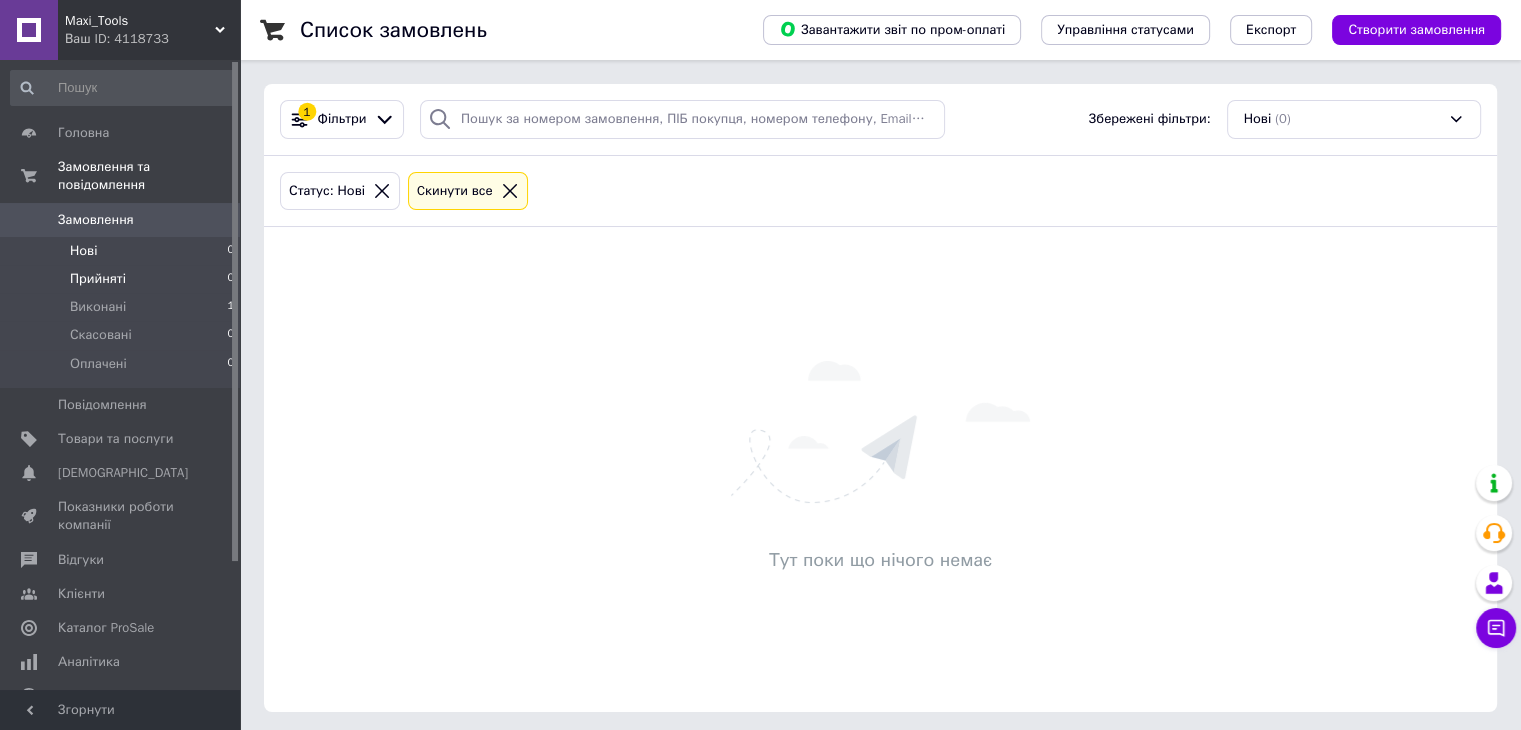 click on "Прийняті" at bounding box center [98, 279] 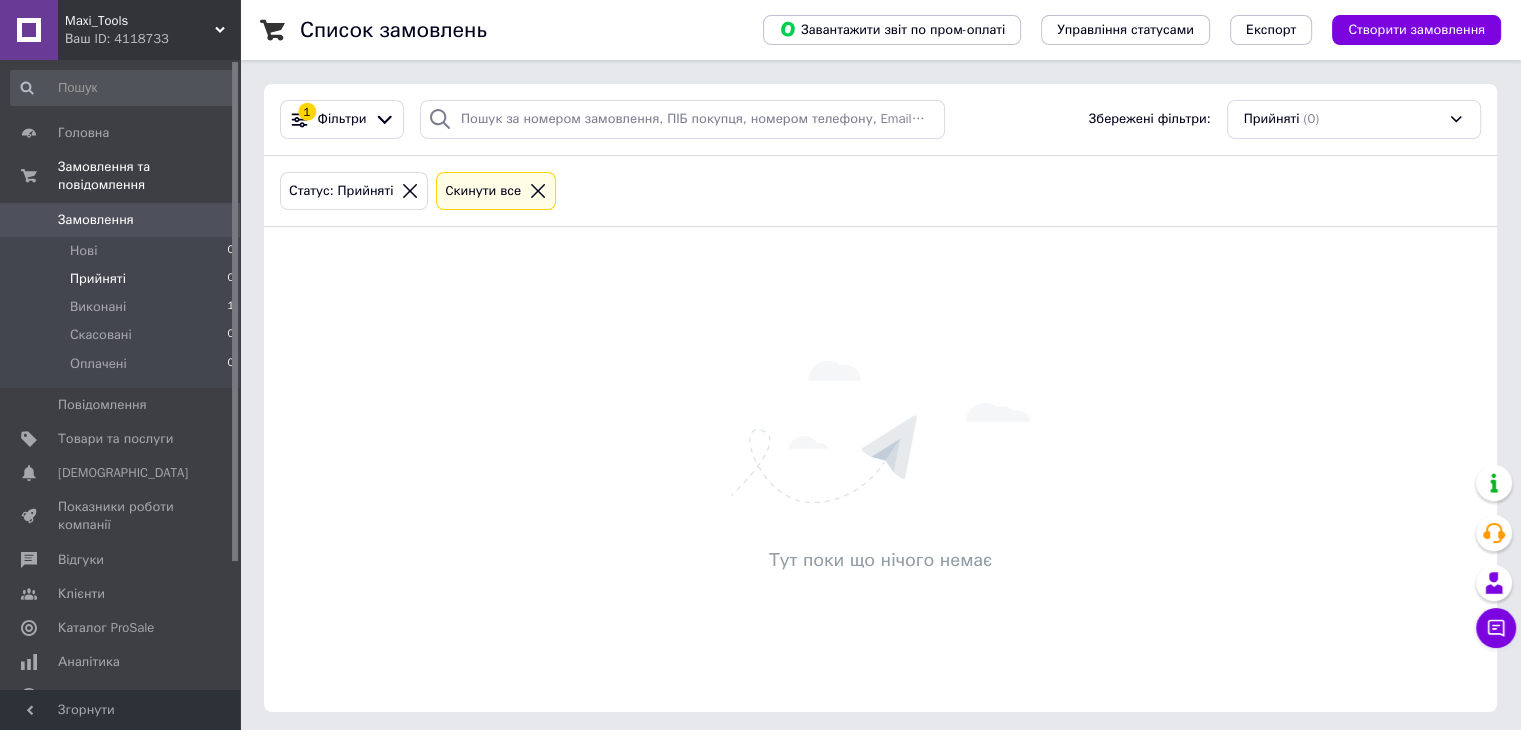 click on "Замовлення 0" at bounding box center [123, 220] 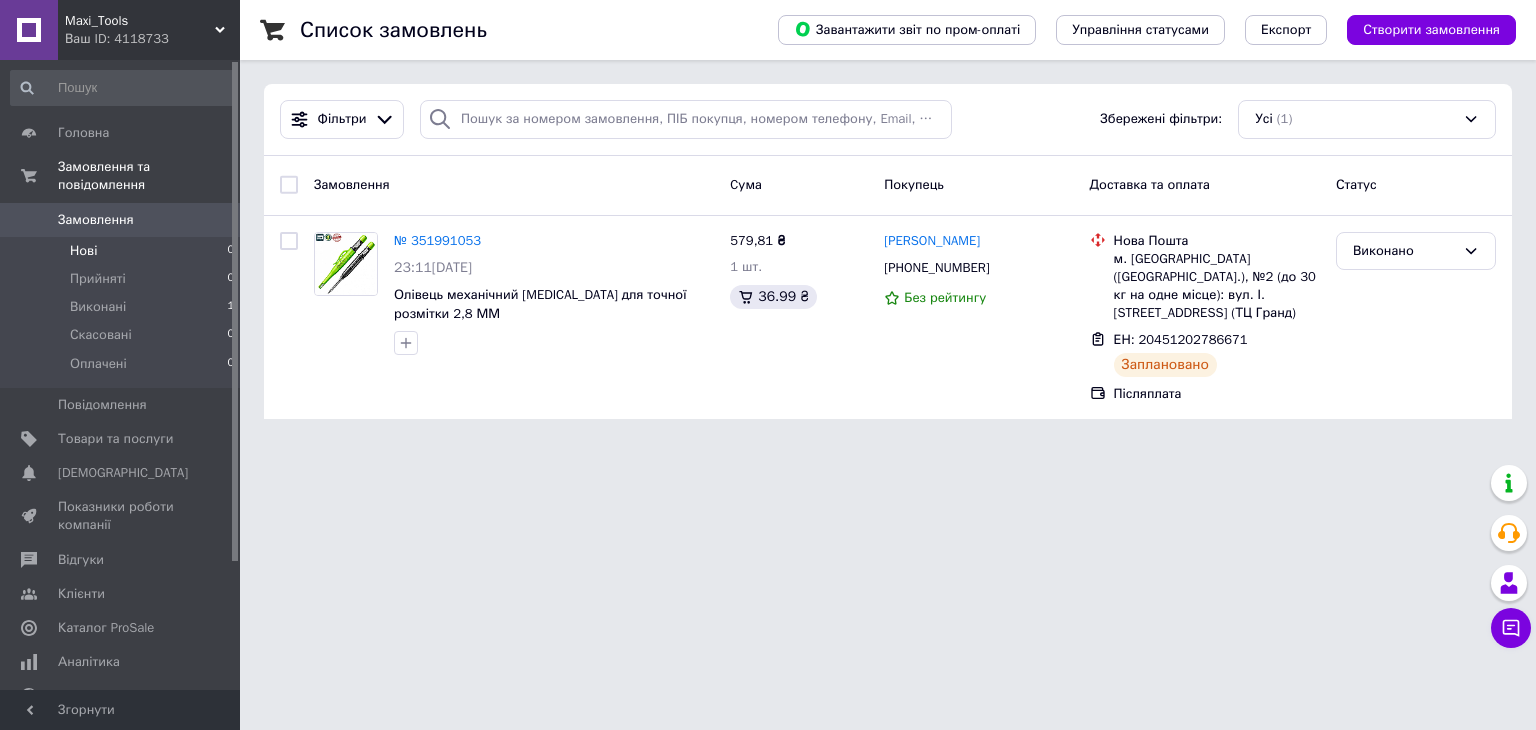 click on "Нові 0" at bounding box center [123, 251] 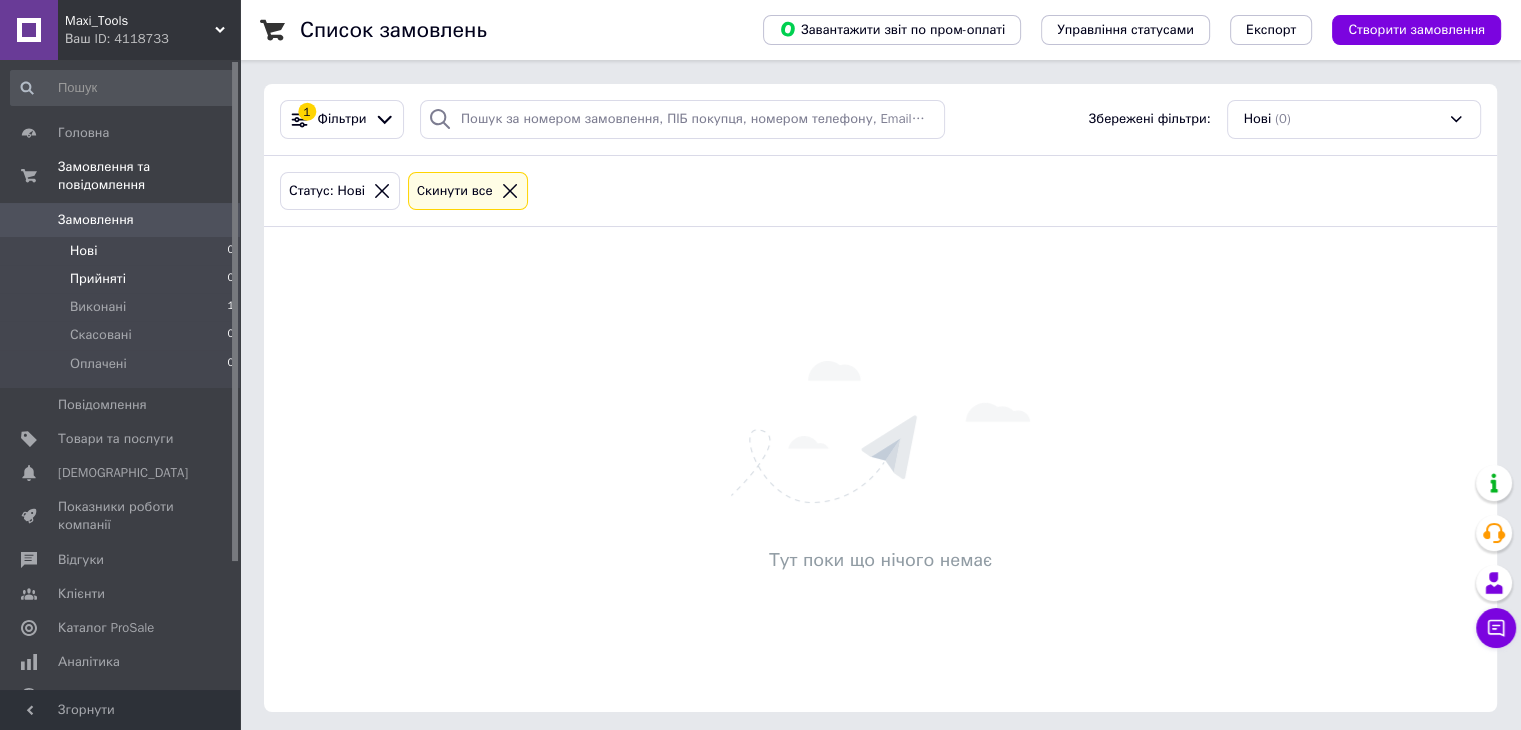 click on "Прийняті" at bounding box center (98, 279) 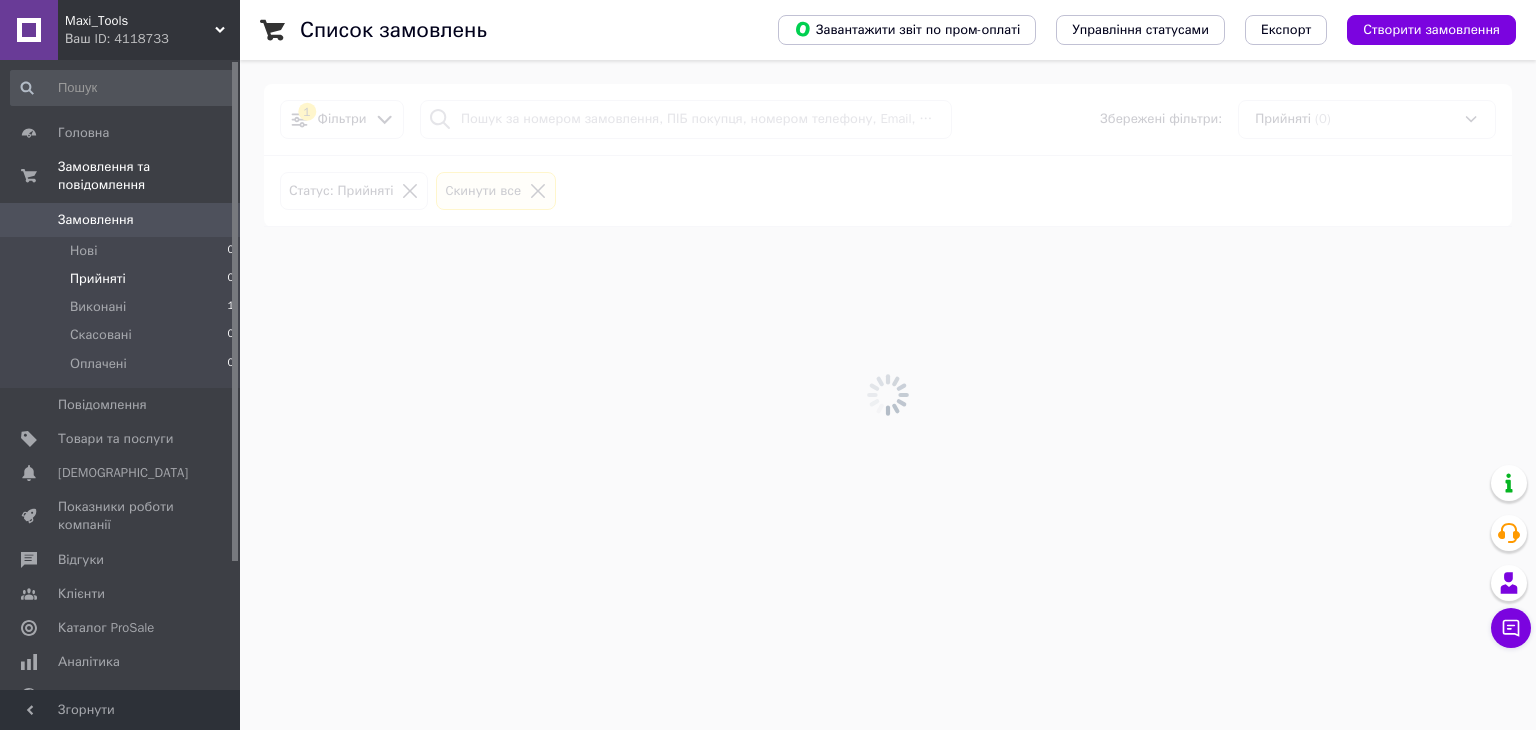 click on "Замовлення" at bounding box center (96, 220) 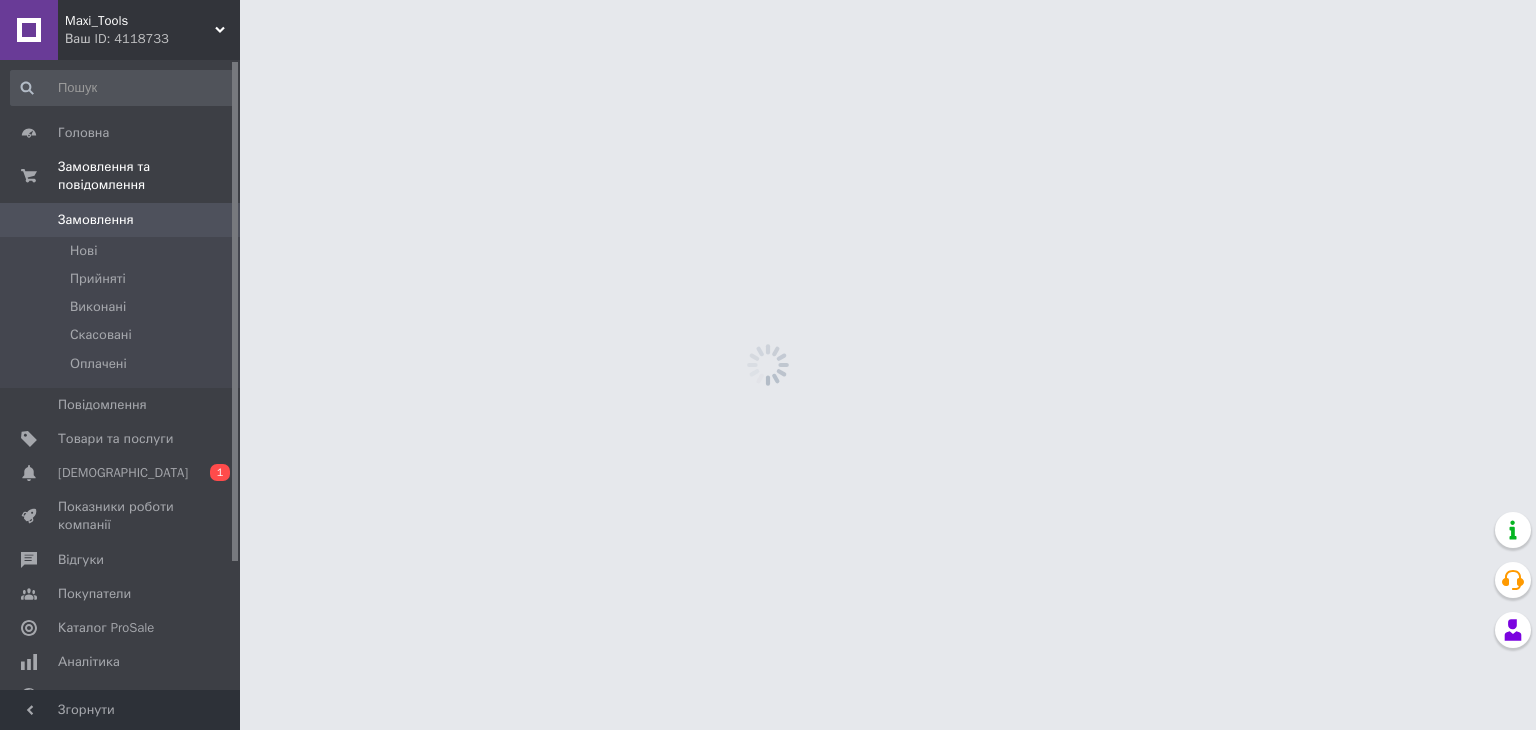 scroll, scrollTop: 0, scrollLeft: 0, axis: both 